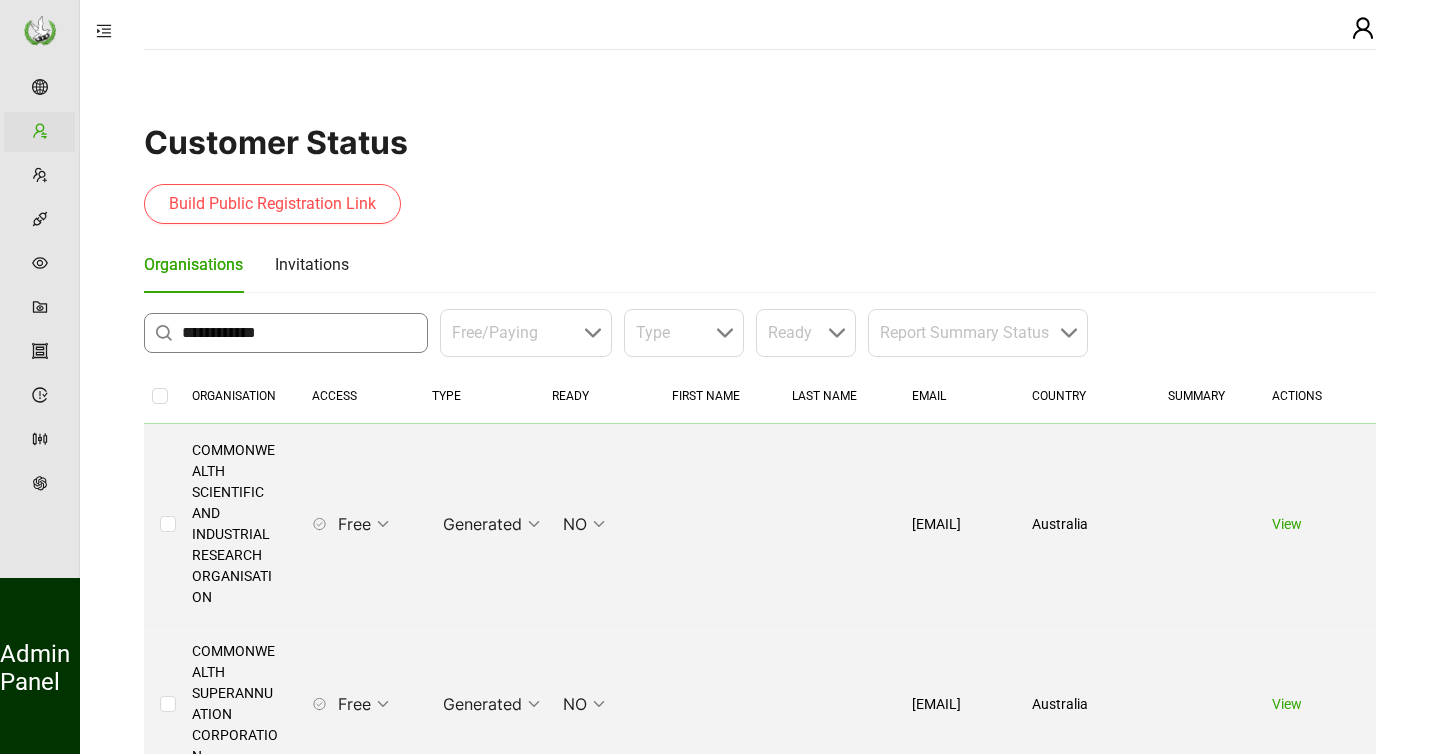 scroll, scrollTop: 942, scrollLeft: 0, axis: vertical 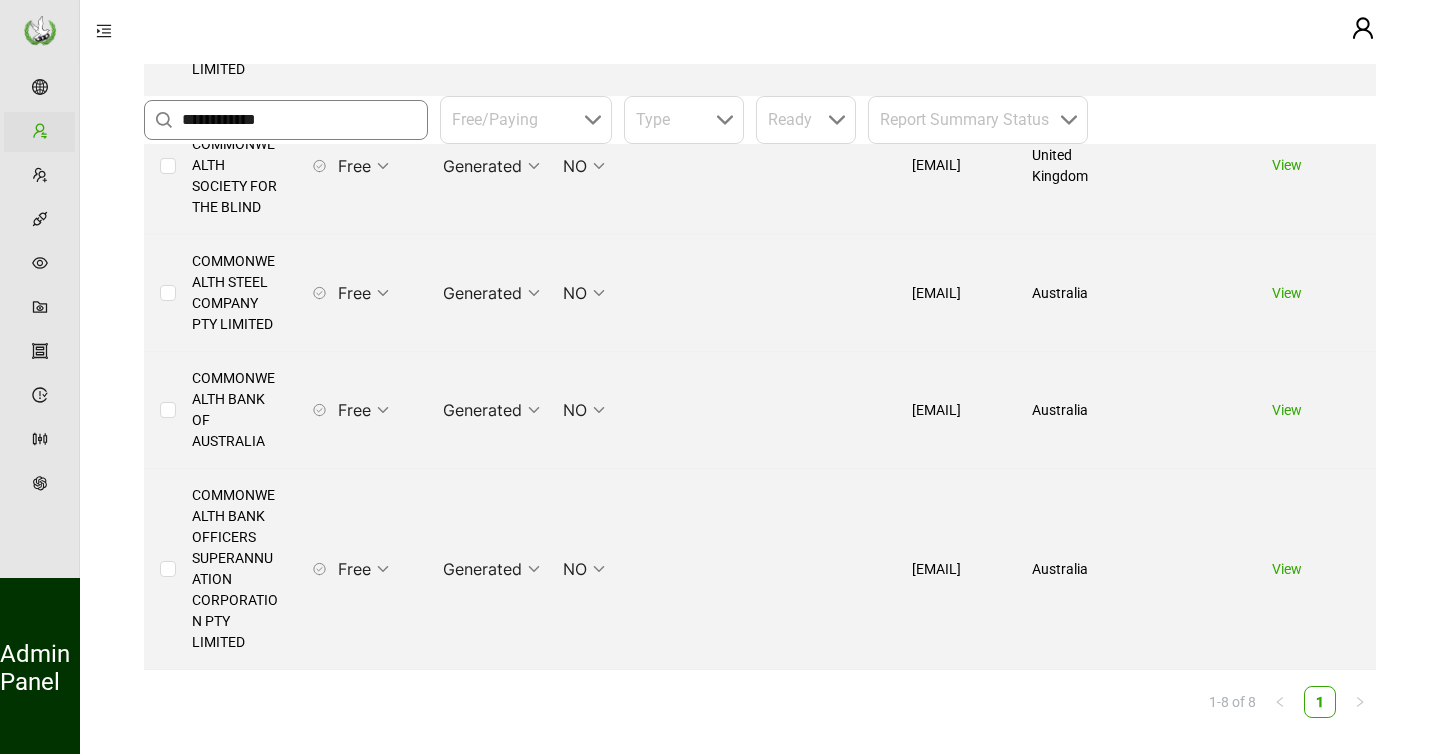 click on "**********" at bounding box center (299, 120) 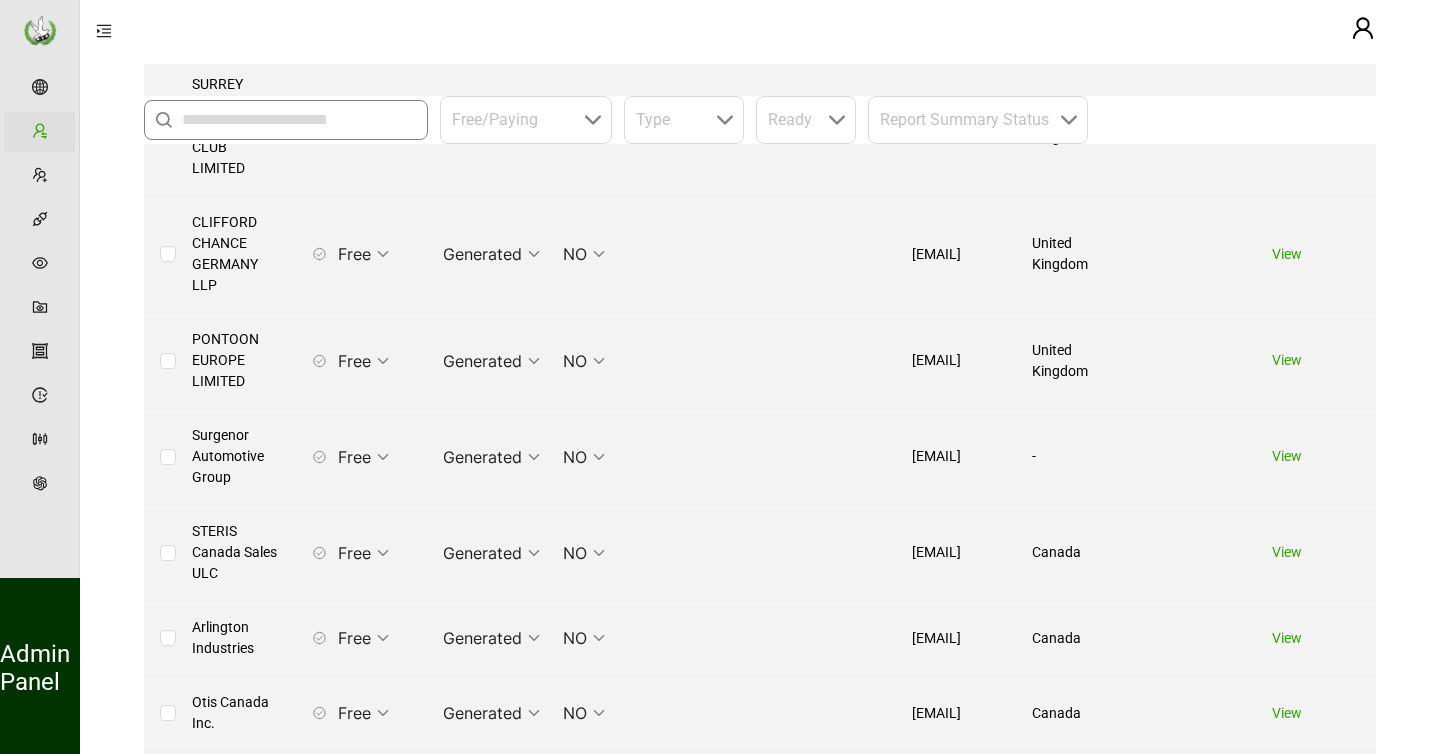 click at bounding box center [299, 120] 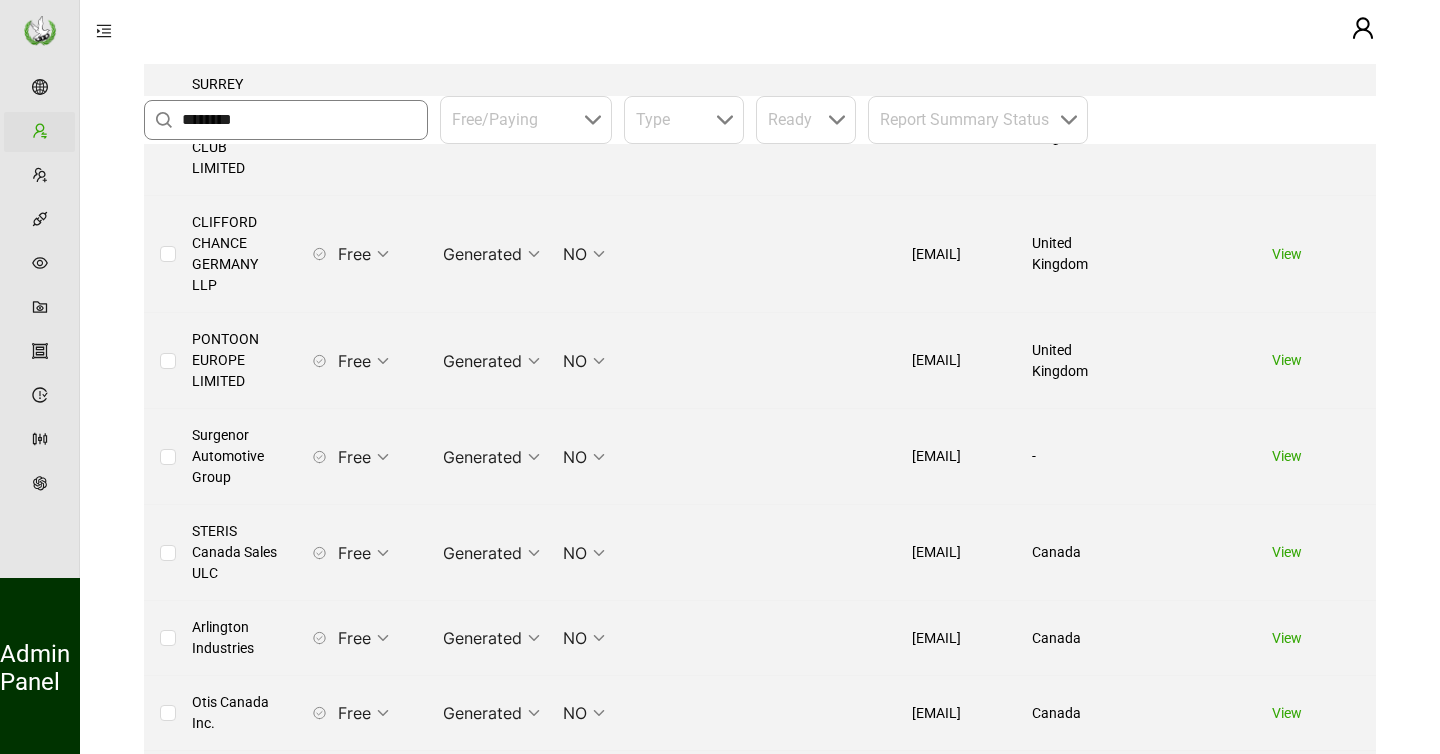 type on "********" 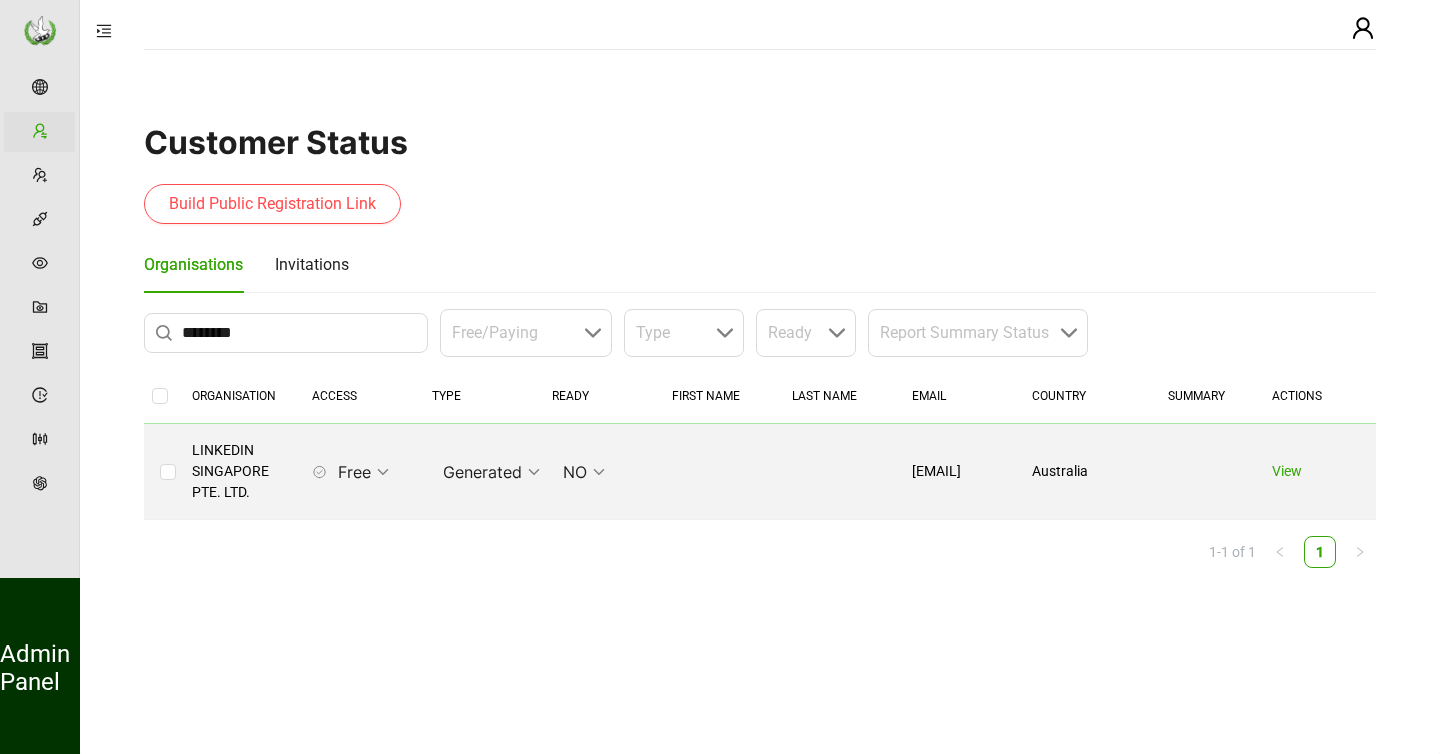 scroll, scrollTop: 0, scrollLeft: 0, axis: both 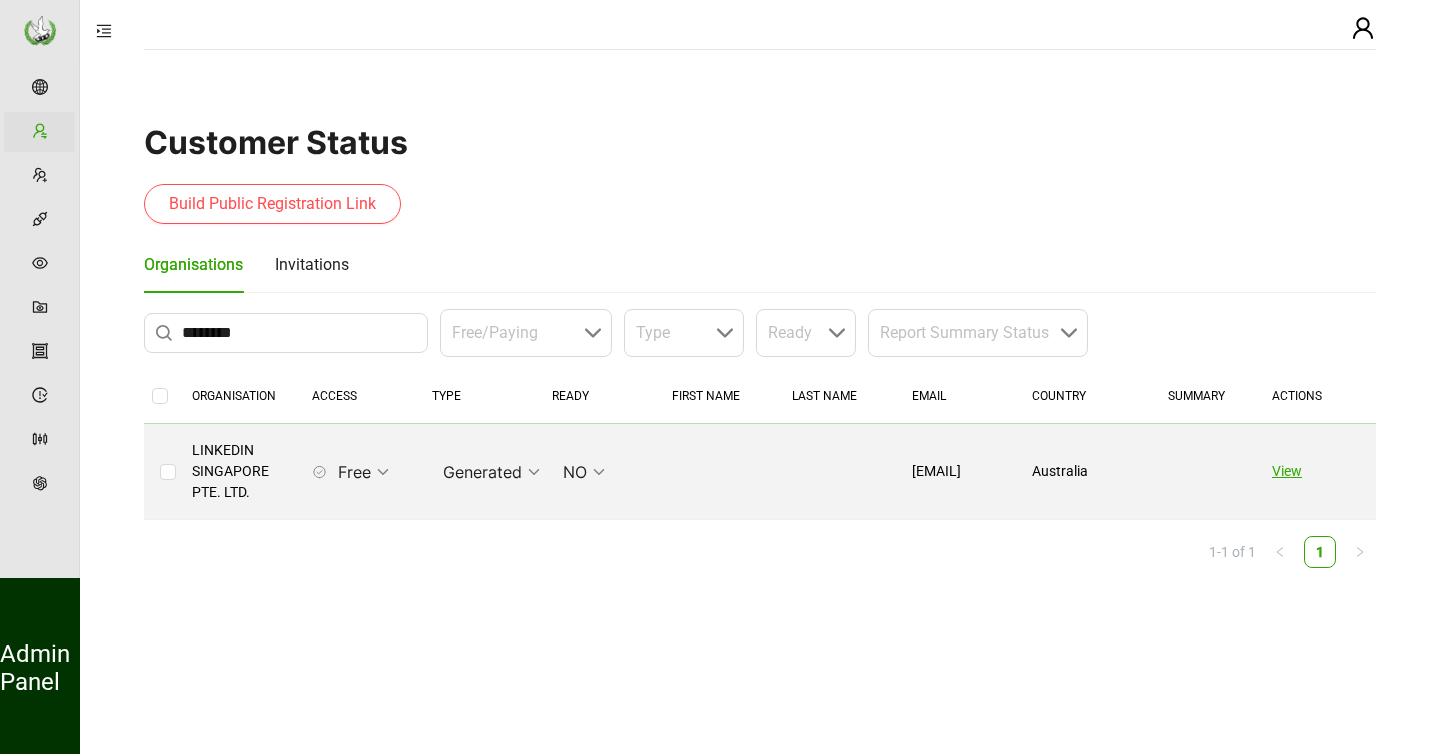 click on "View" at bounding box center [1287, 471] 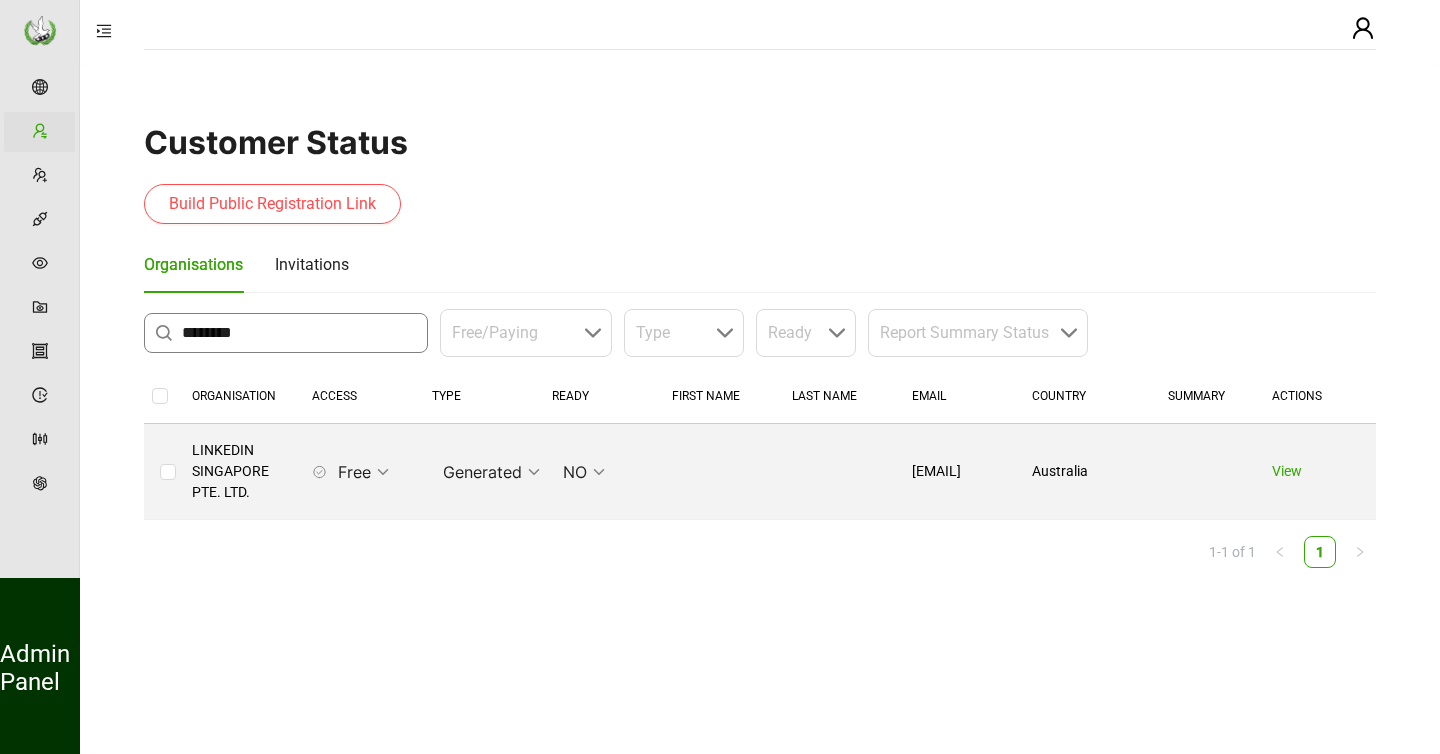 click on "********" at bounding box center (299, 333) 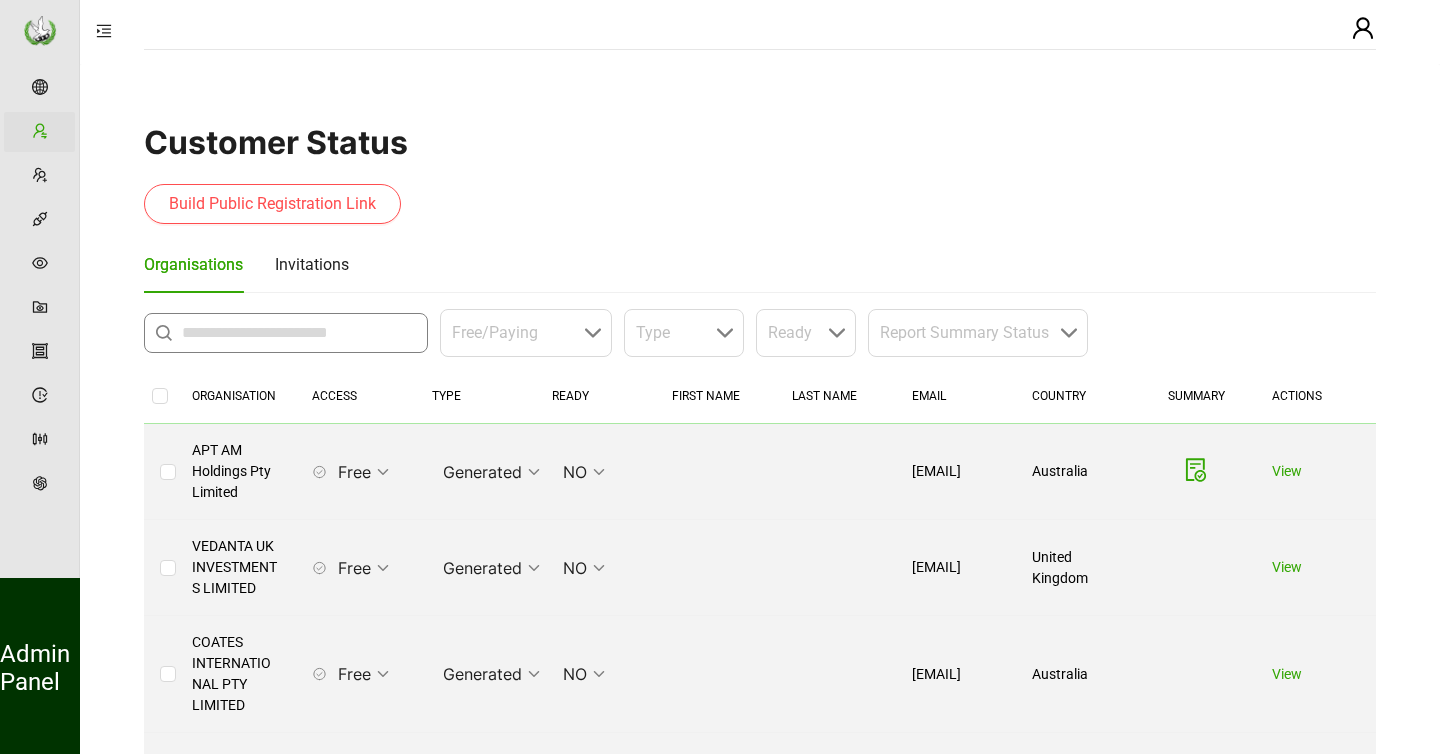 click at bounding box center (299, 333) 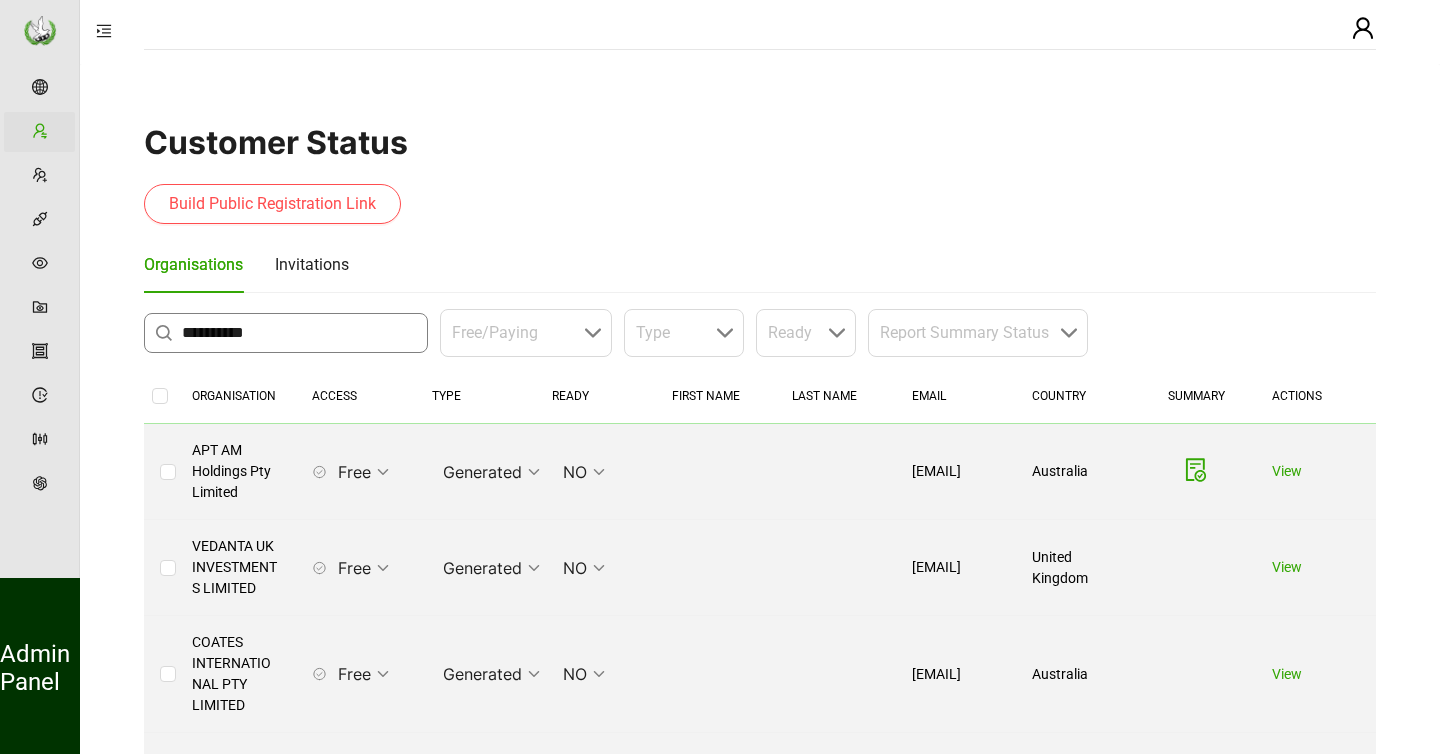 type on "**********" 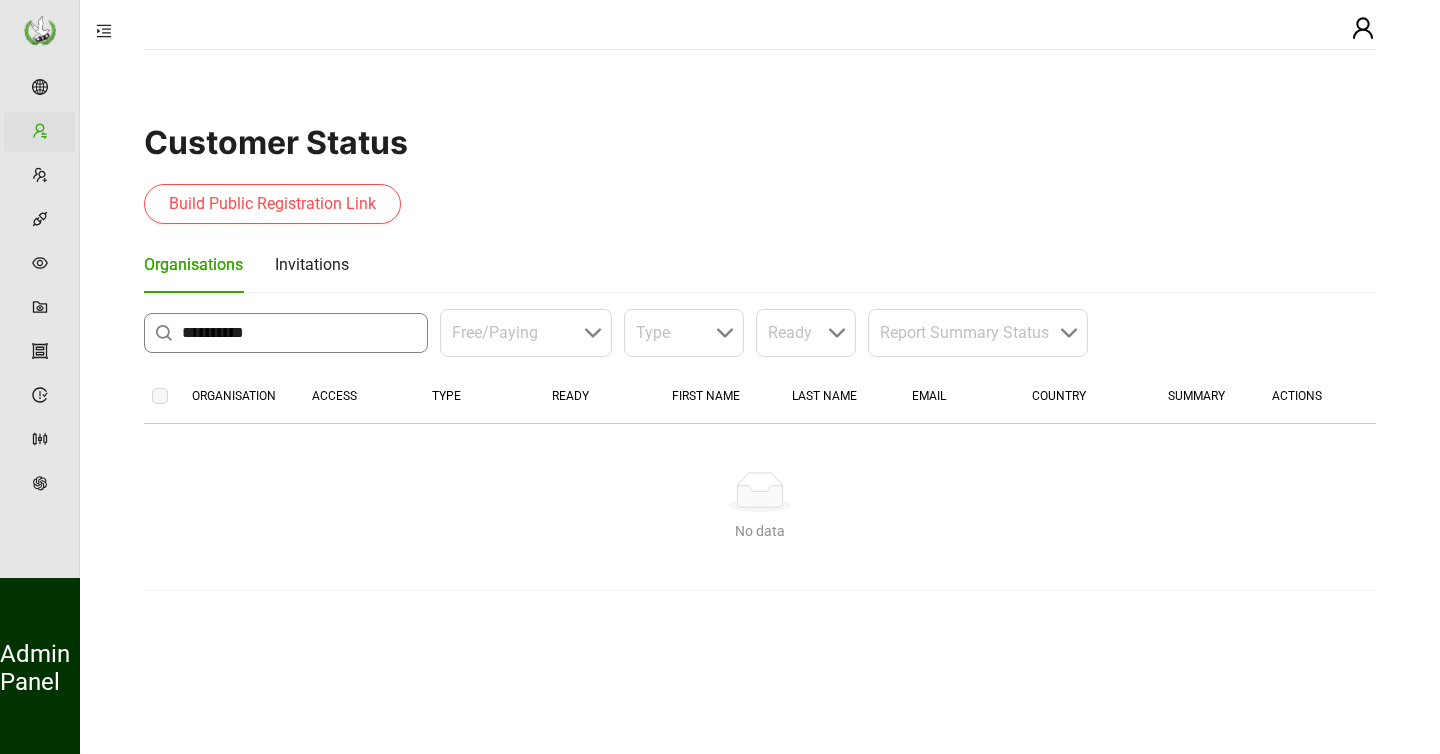 click on "**********" at bounding box center [299, 333] 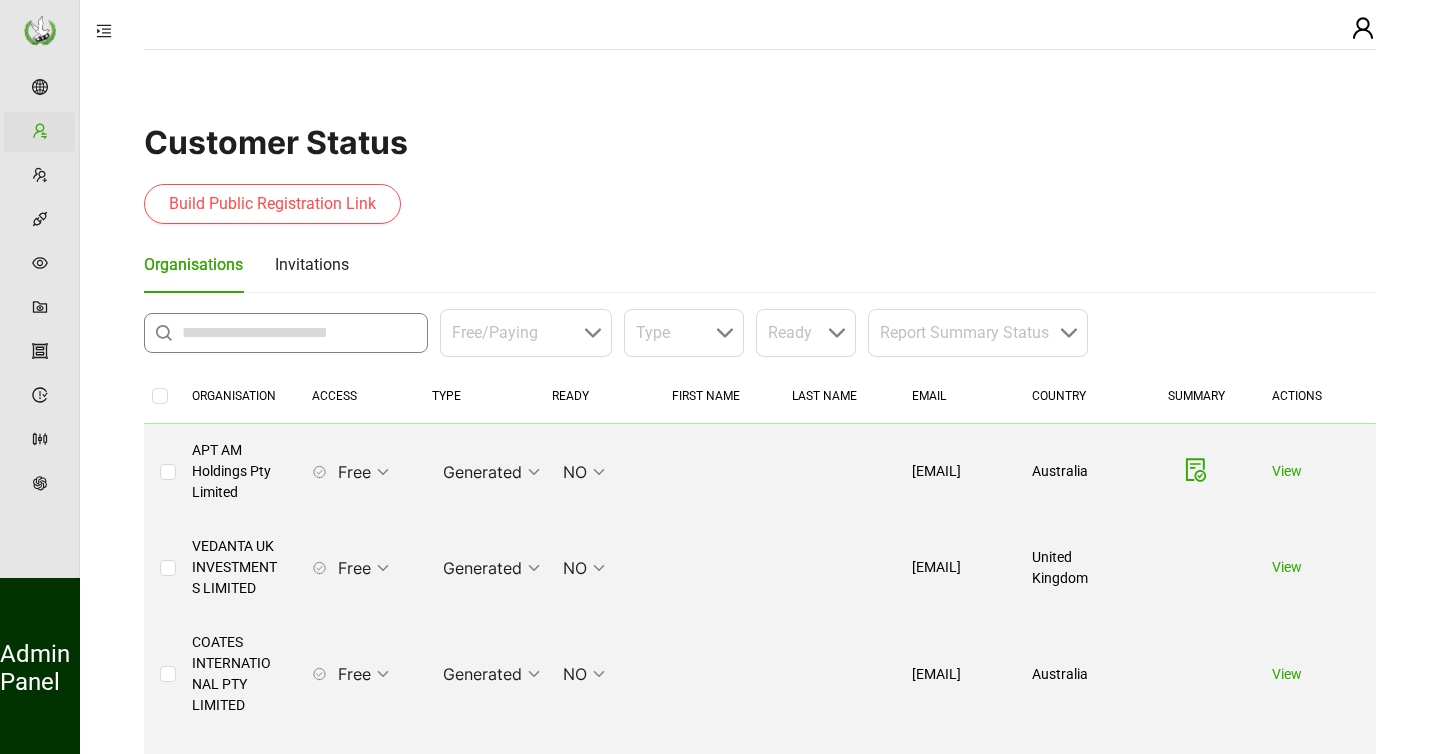 click at bounding box center (299, 333) 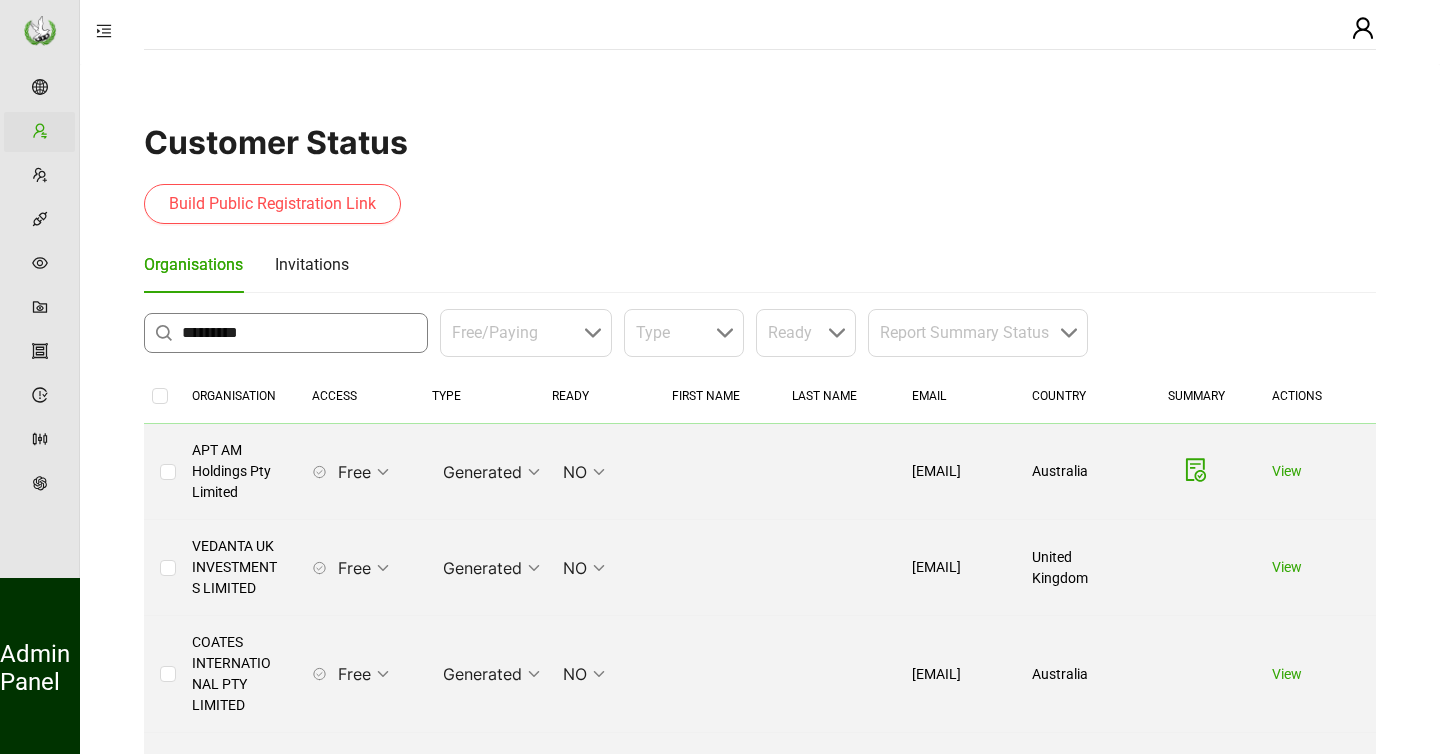 type on "*********" 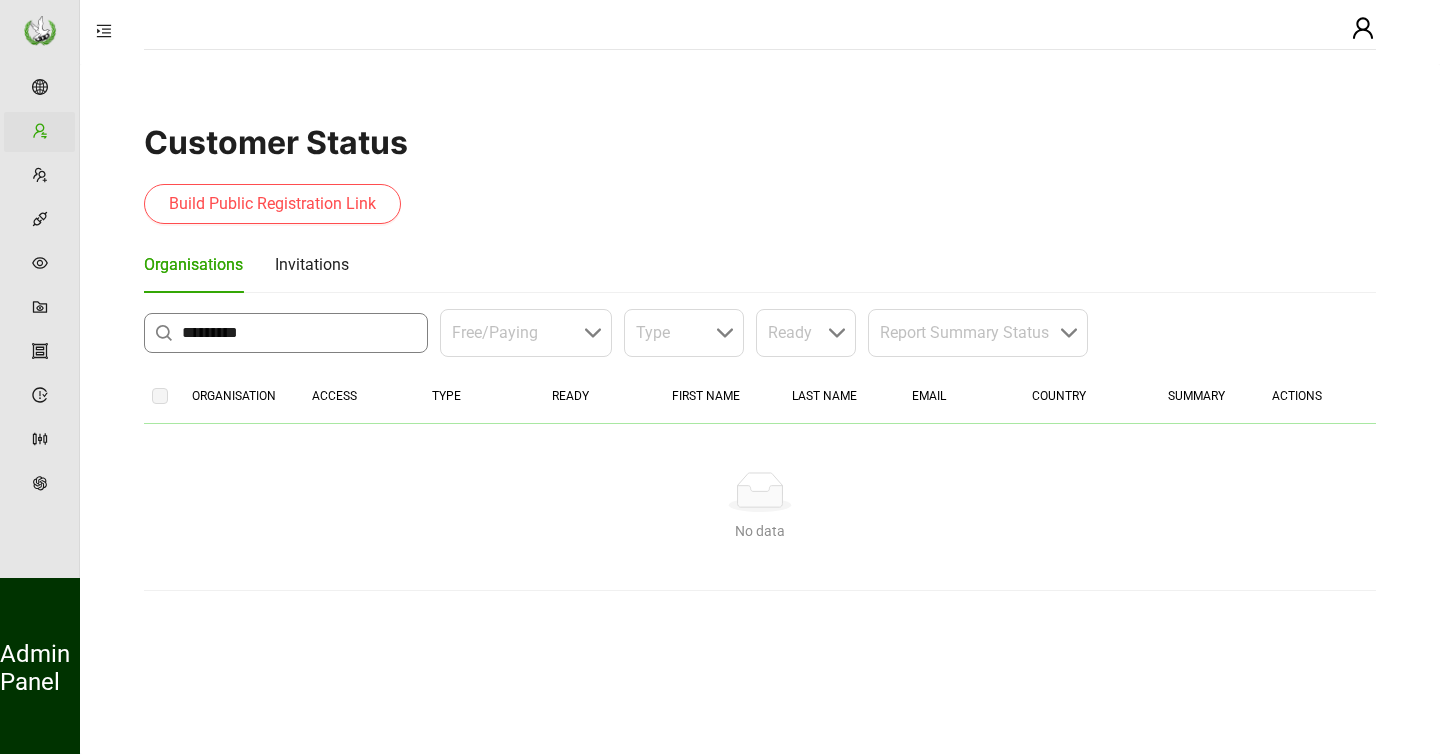 click on "*********" at bounding box center [299, 333] 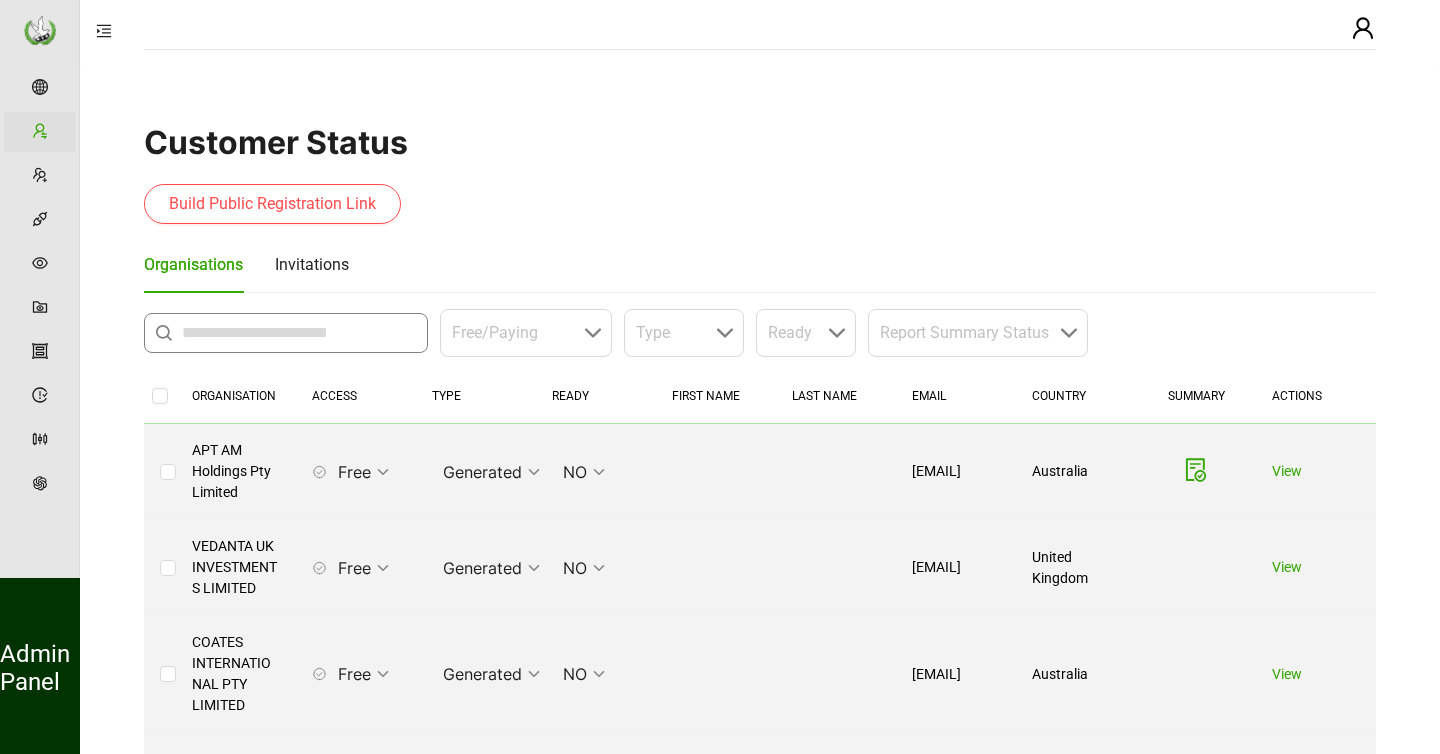 click at bounding box center [299, 333] 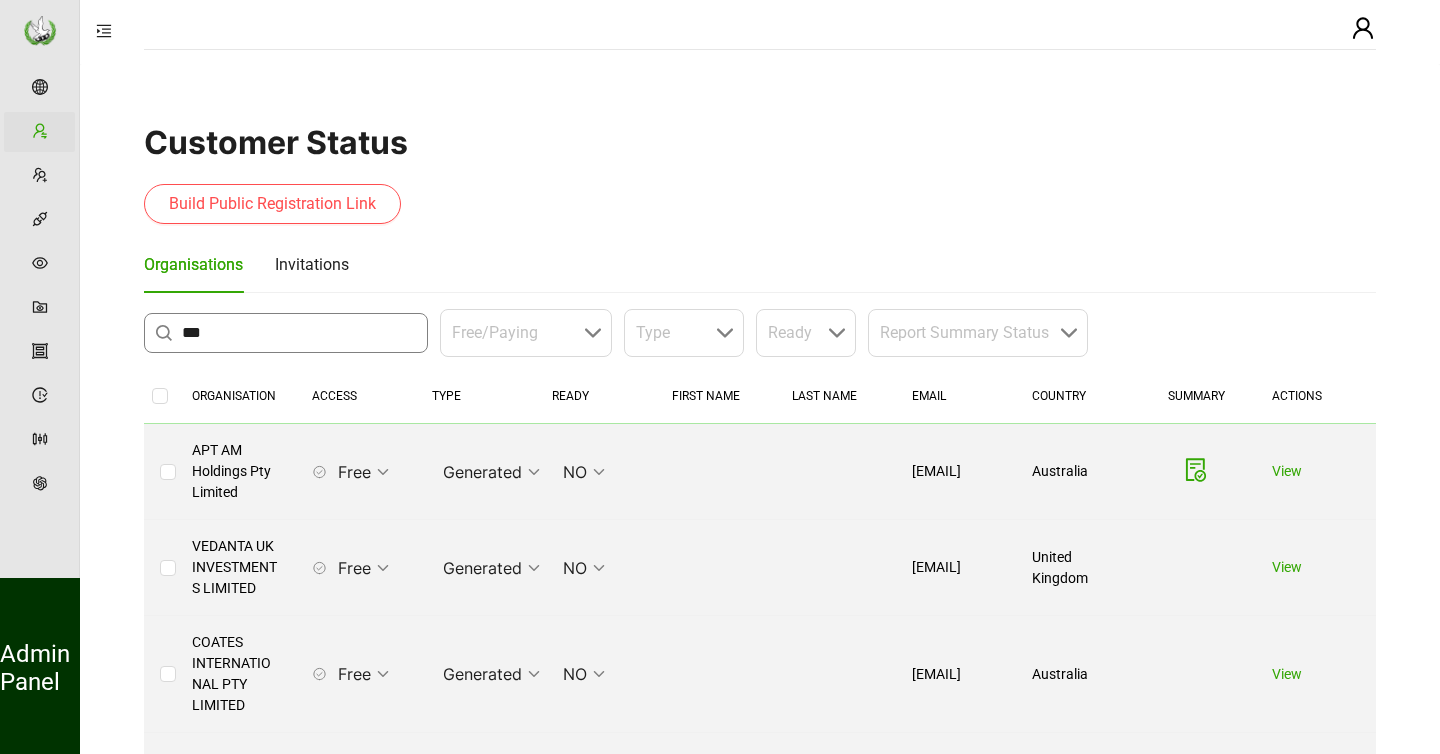 type on "***" 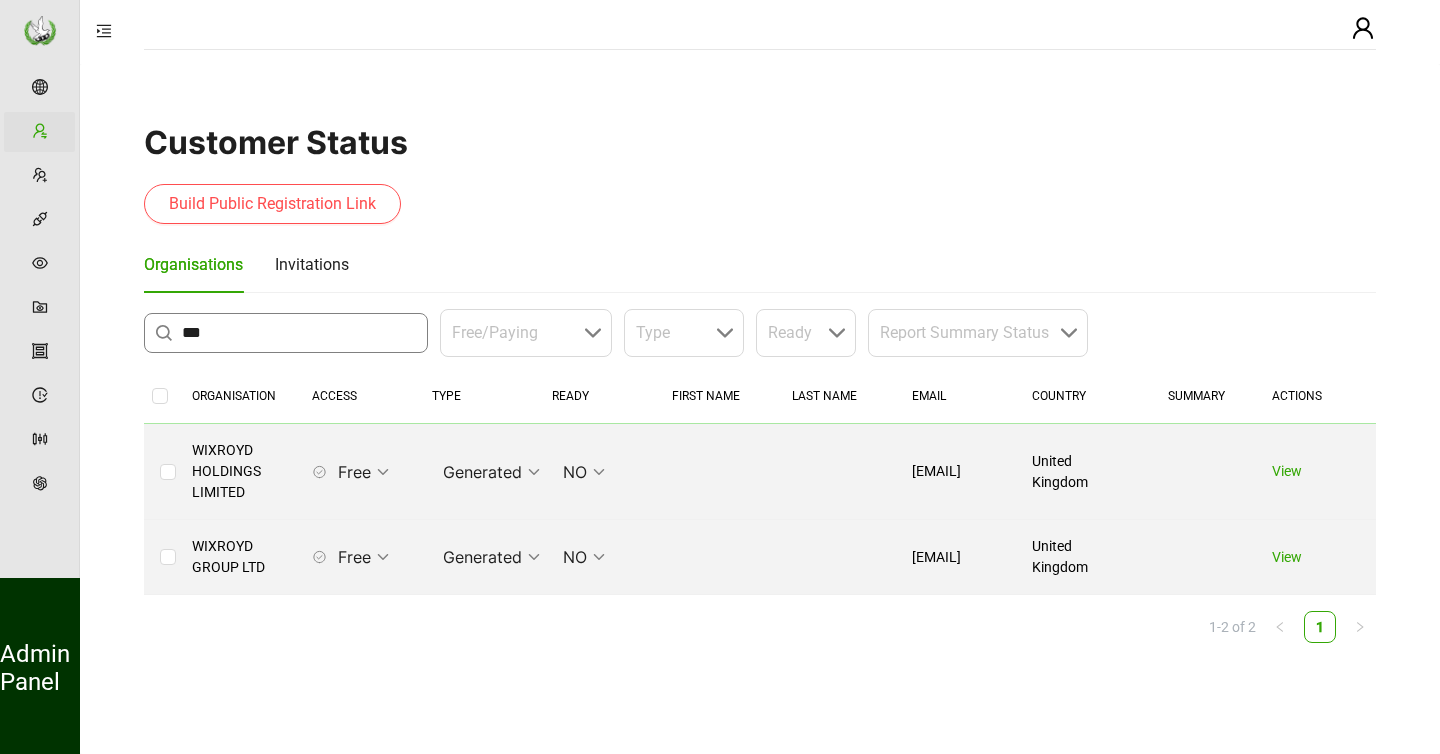 click on "***" at bounding box center [299, 333] 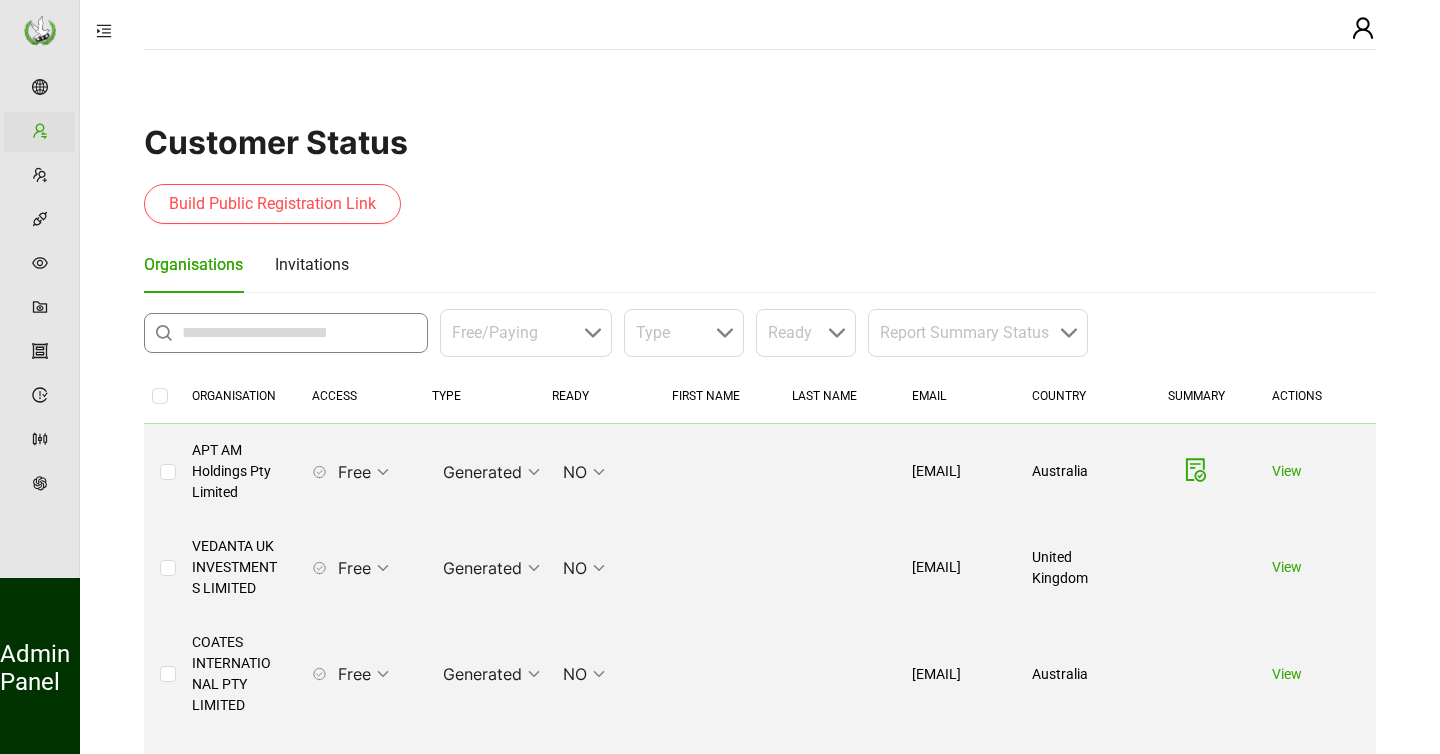click at bounding box center [299, 333] 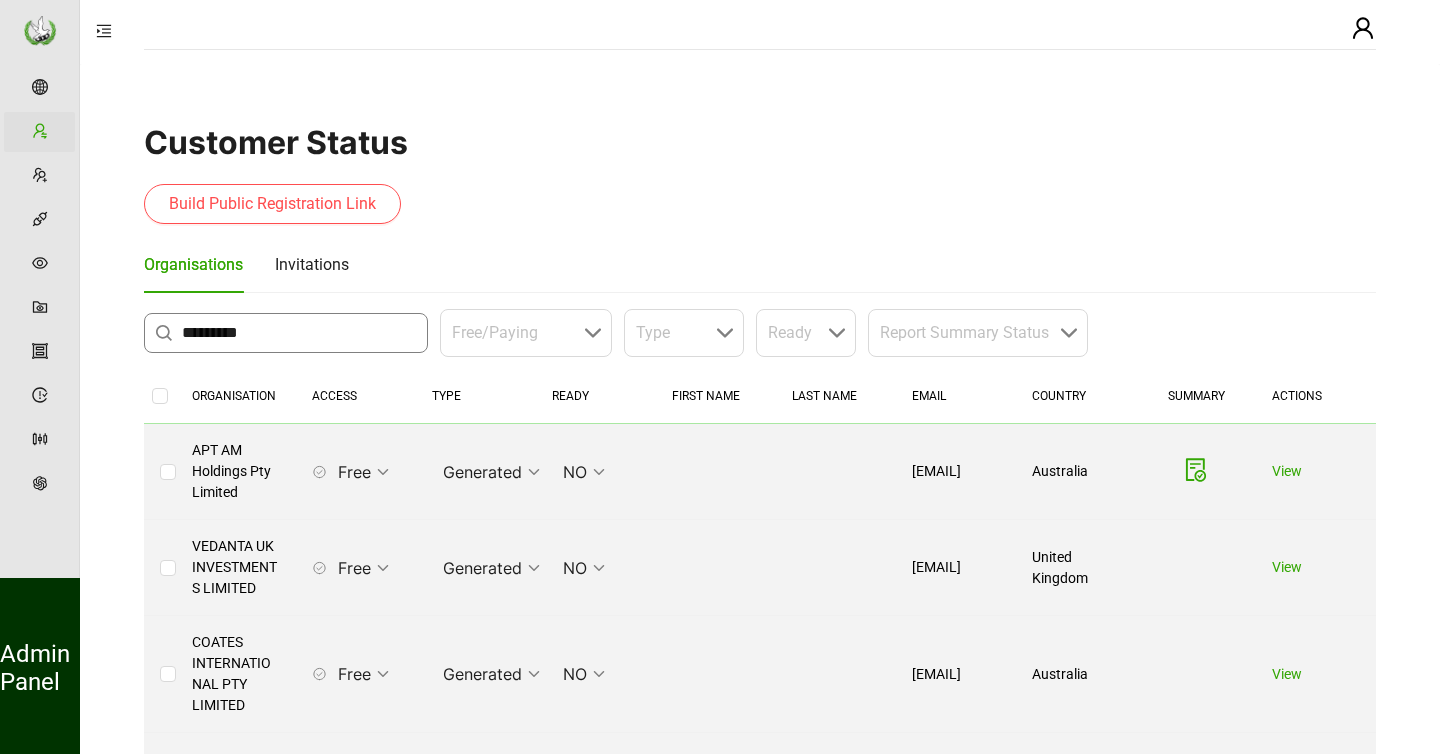 type on "*********" 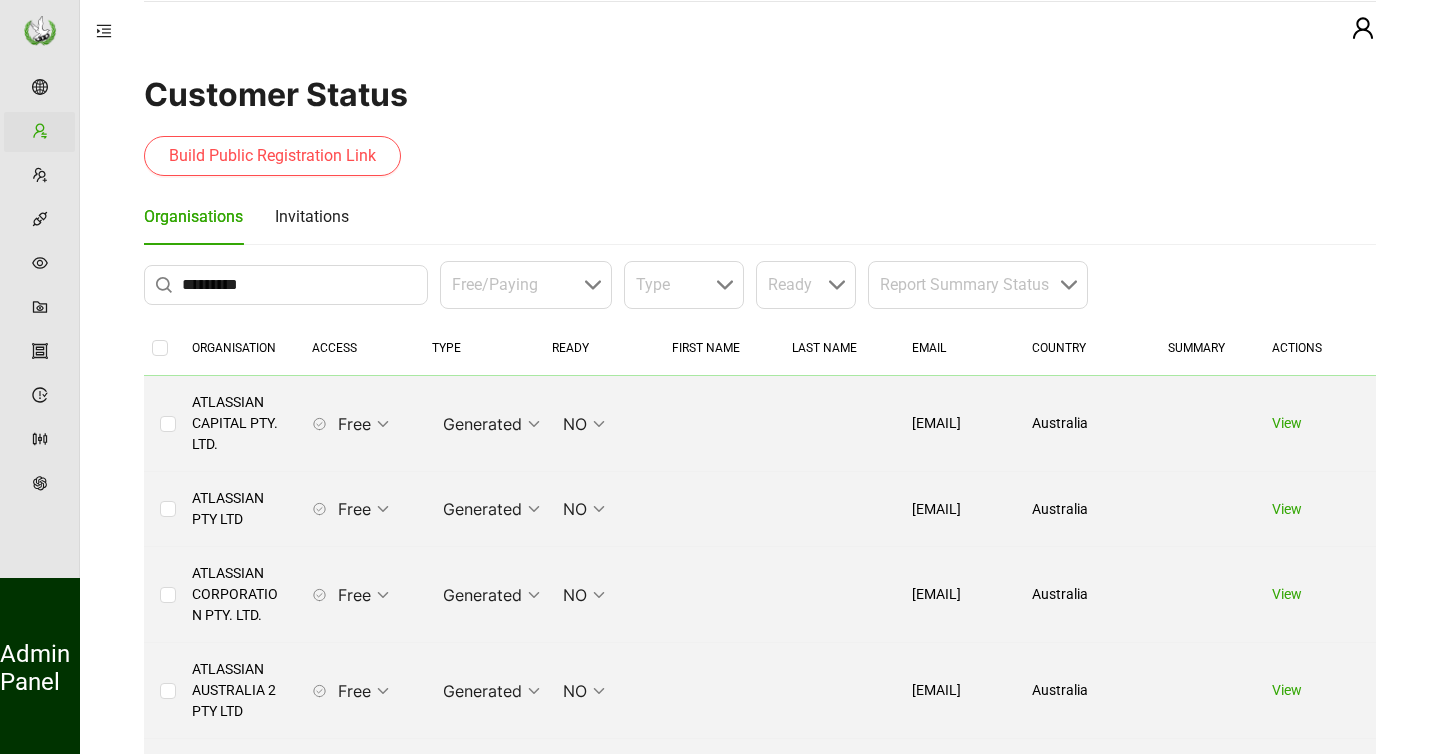 scroll, scrollTop: 54, scrollLeft: 0, axis: vertical 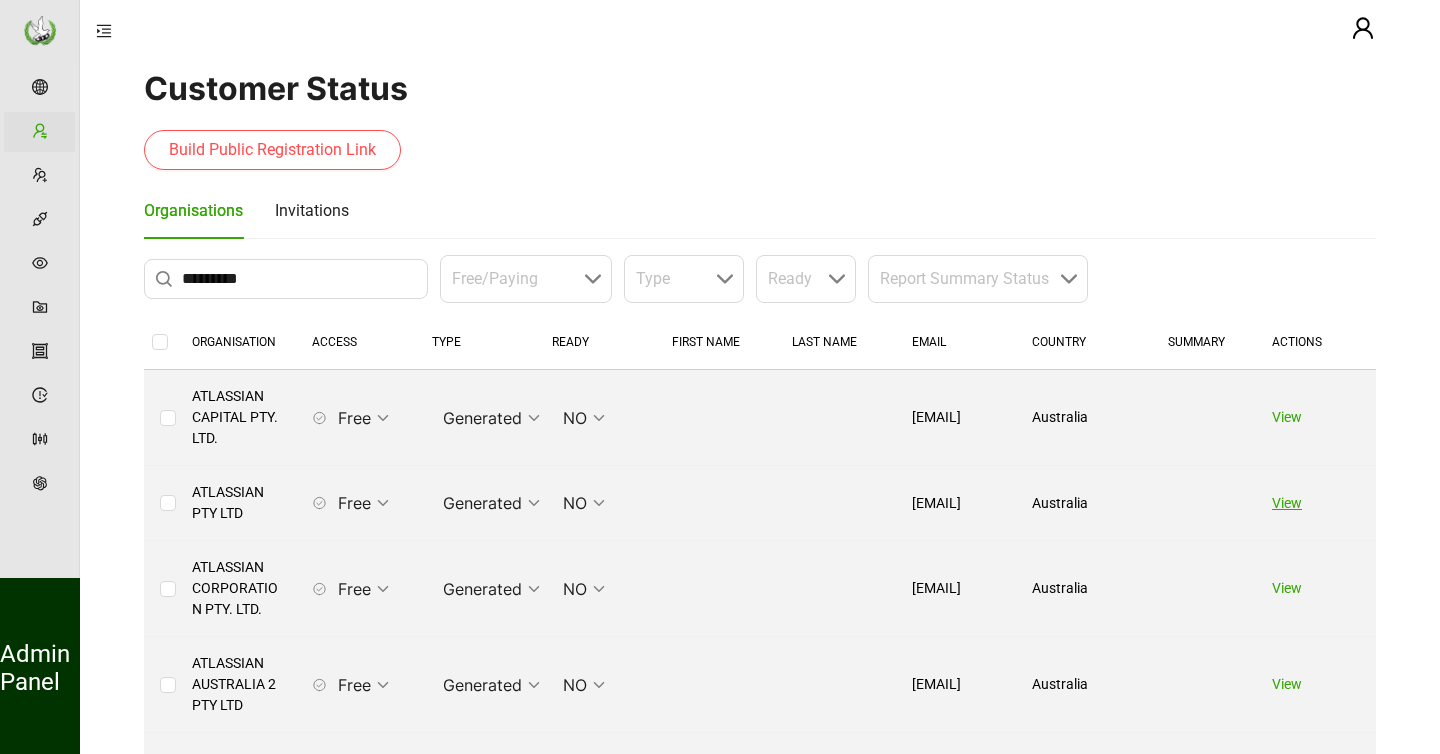 click on "View" at bounding box center (1287, 503) 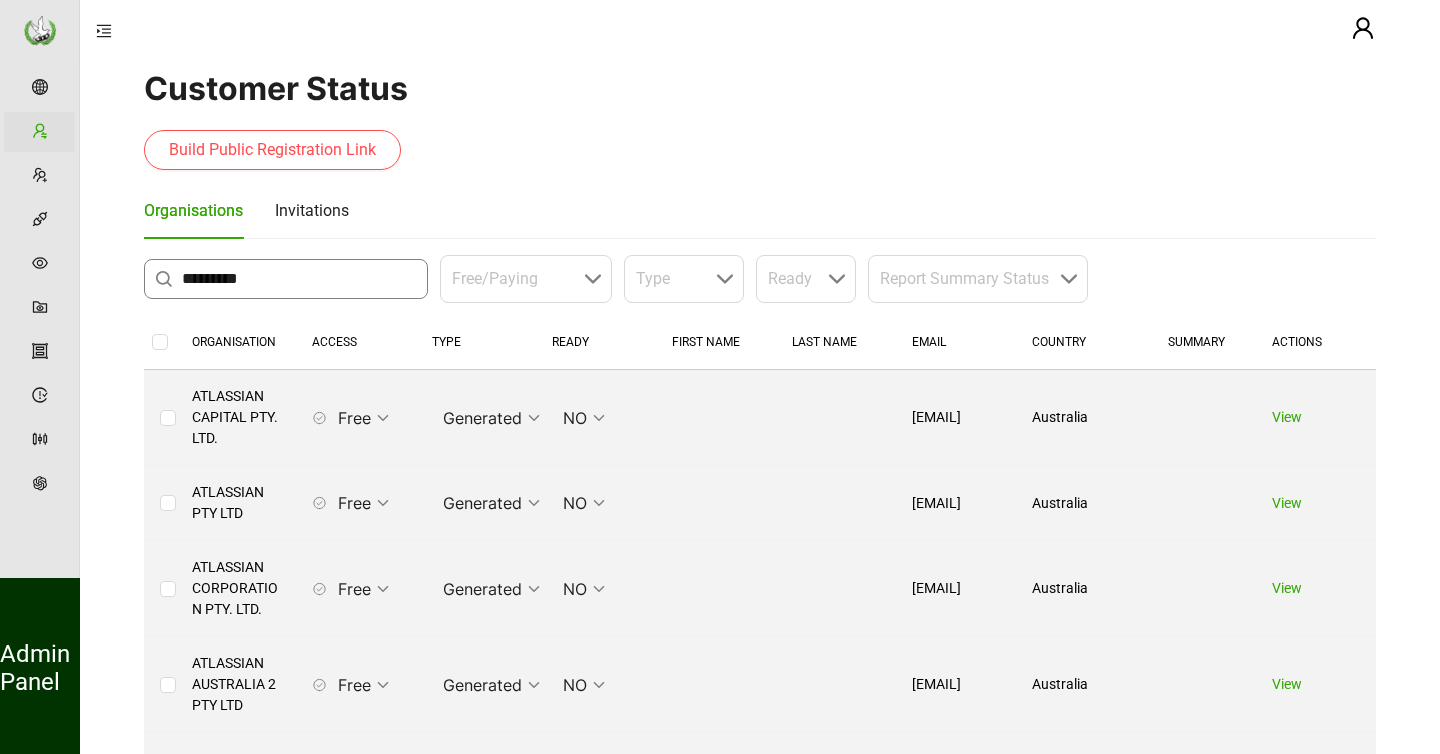 click on "*********" at bounding box center (299, 279) 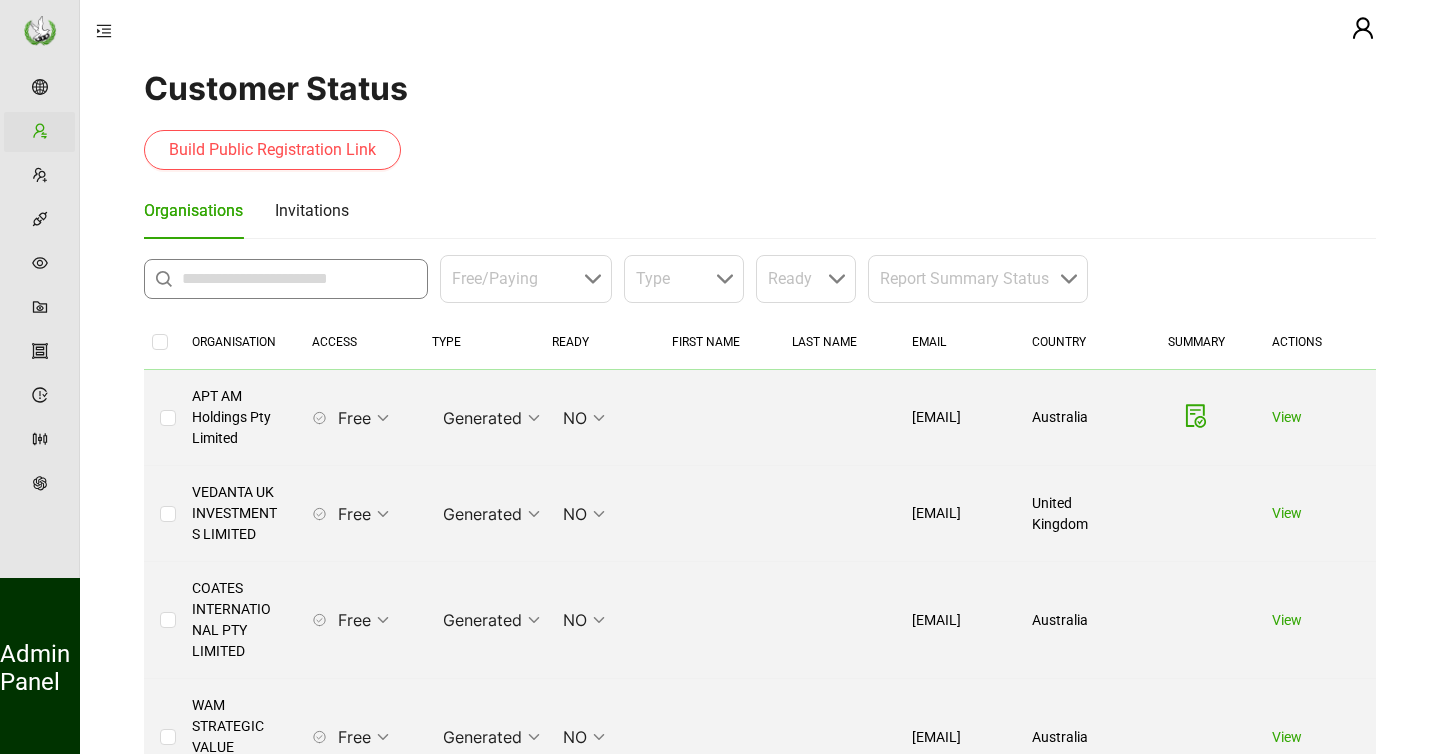 click at bounding box center [299, 279] 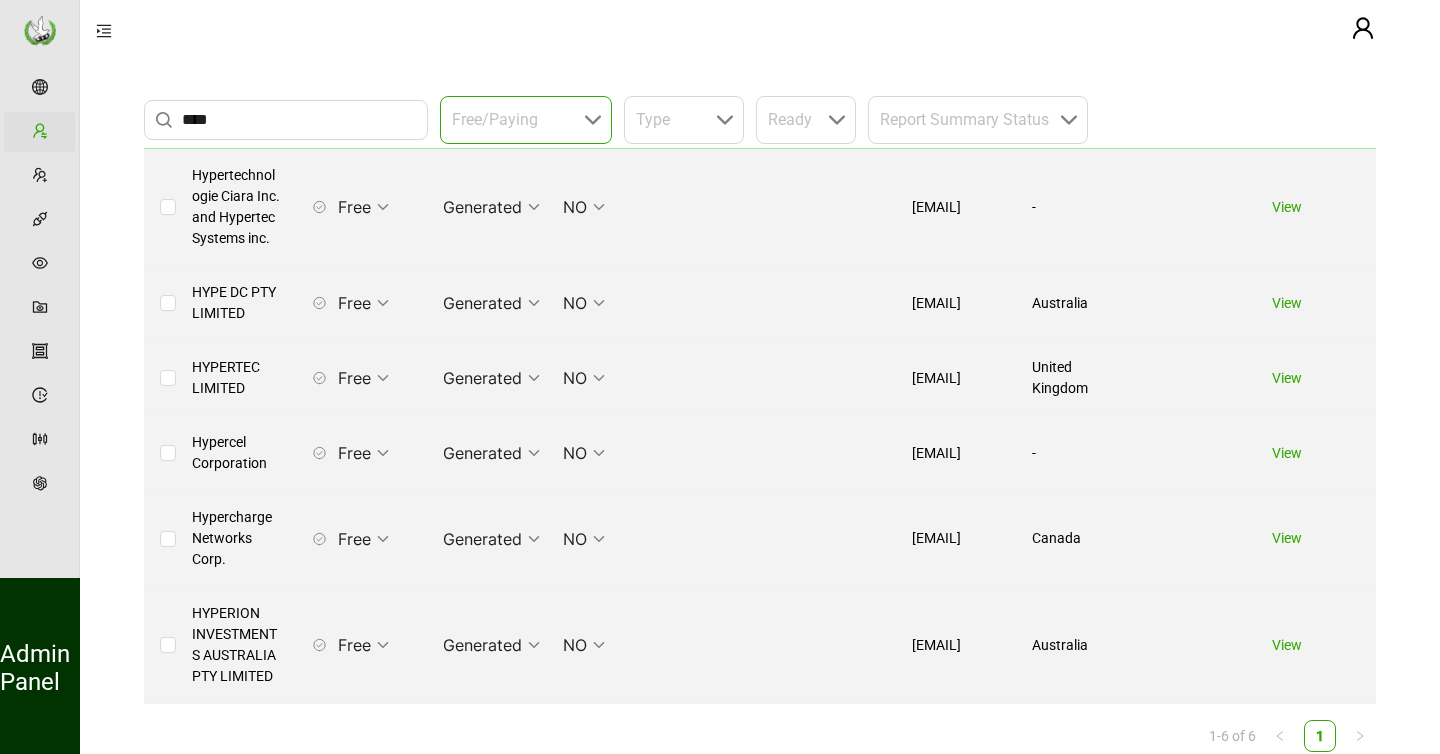 scroll, scrollTop: 330, scrollLeft: 0, axis: vertical 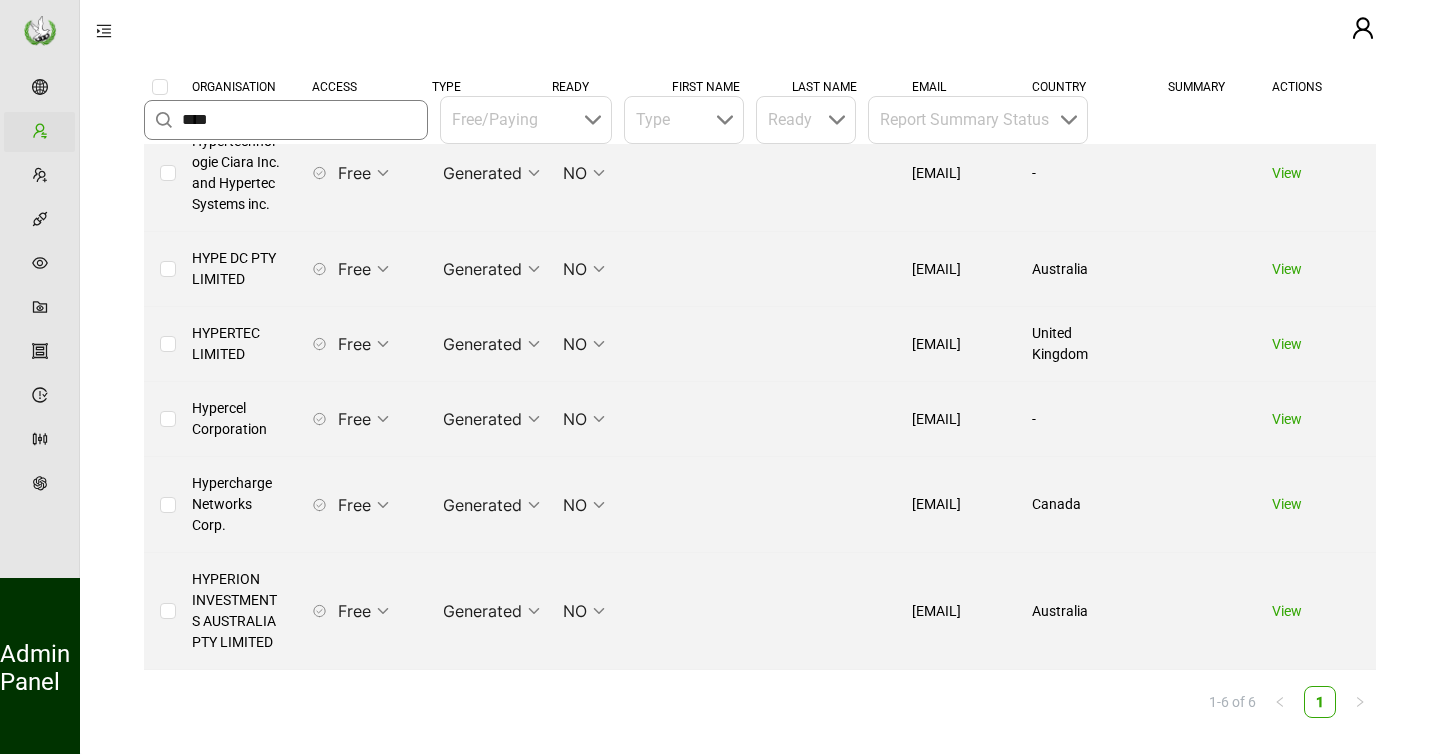 click on "****" at bounding box center [299, 120] 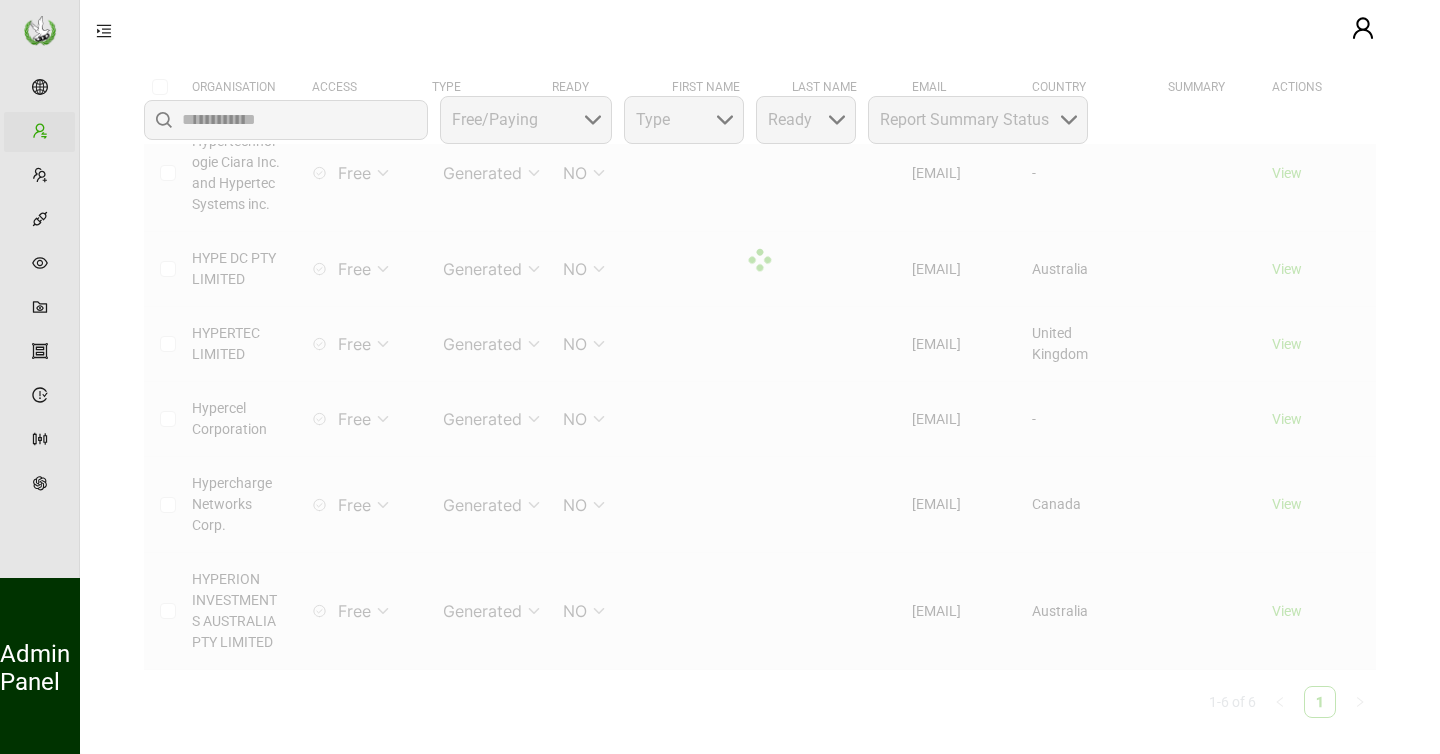 scroll, scrollTop: 0, scrollLeft: 0, axis: both 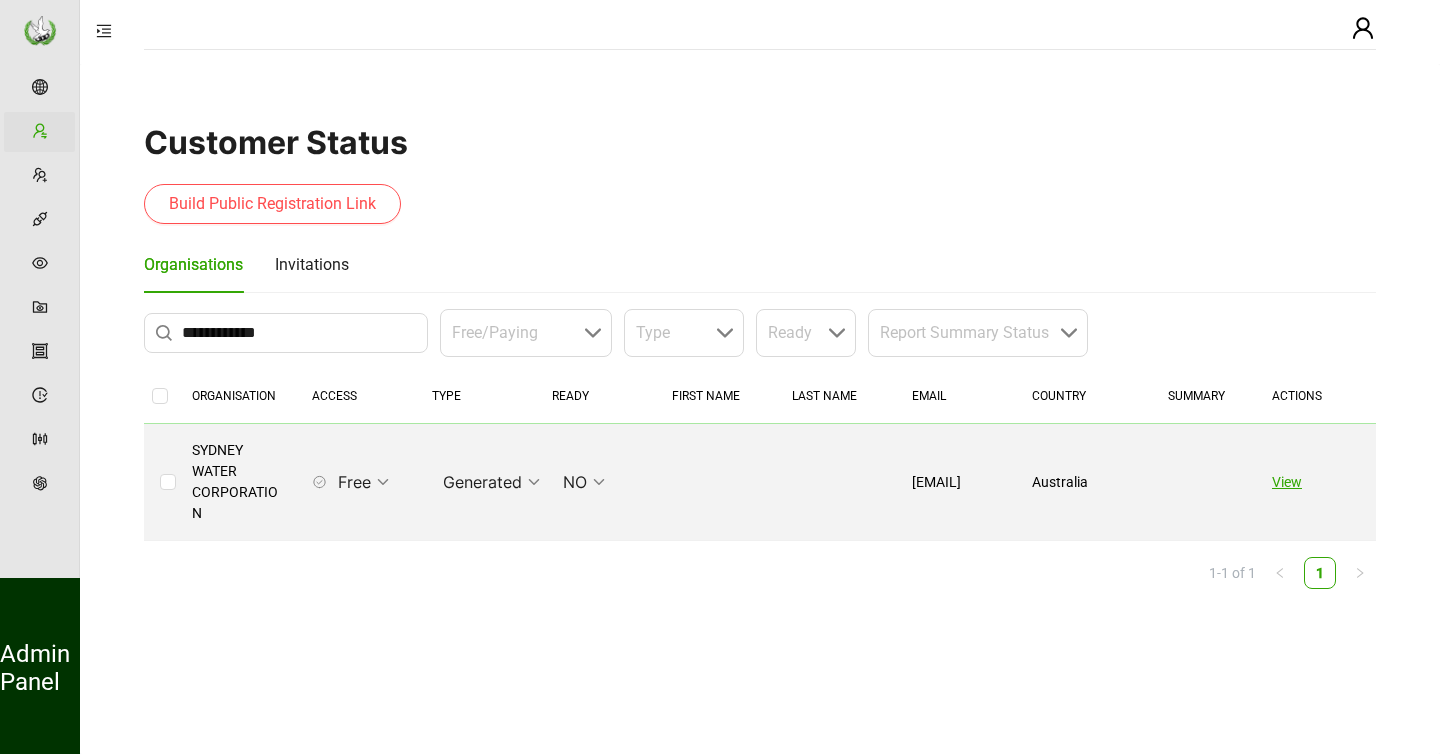 click on "View" at bounding box center [1287, 482] 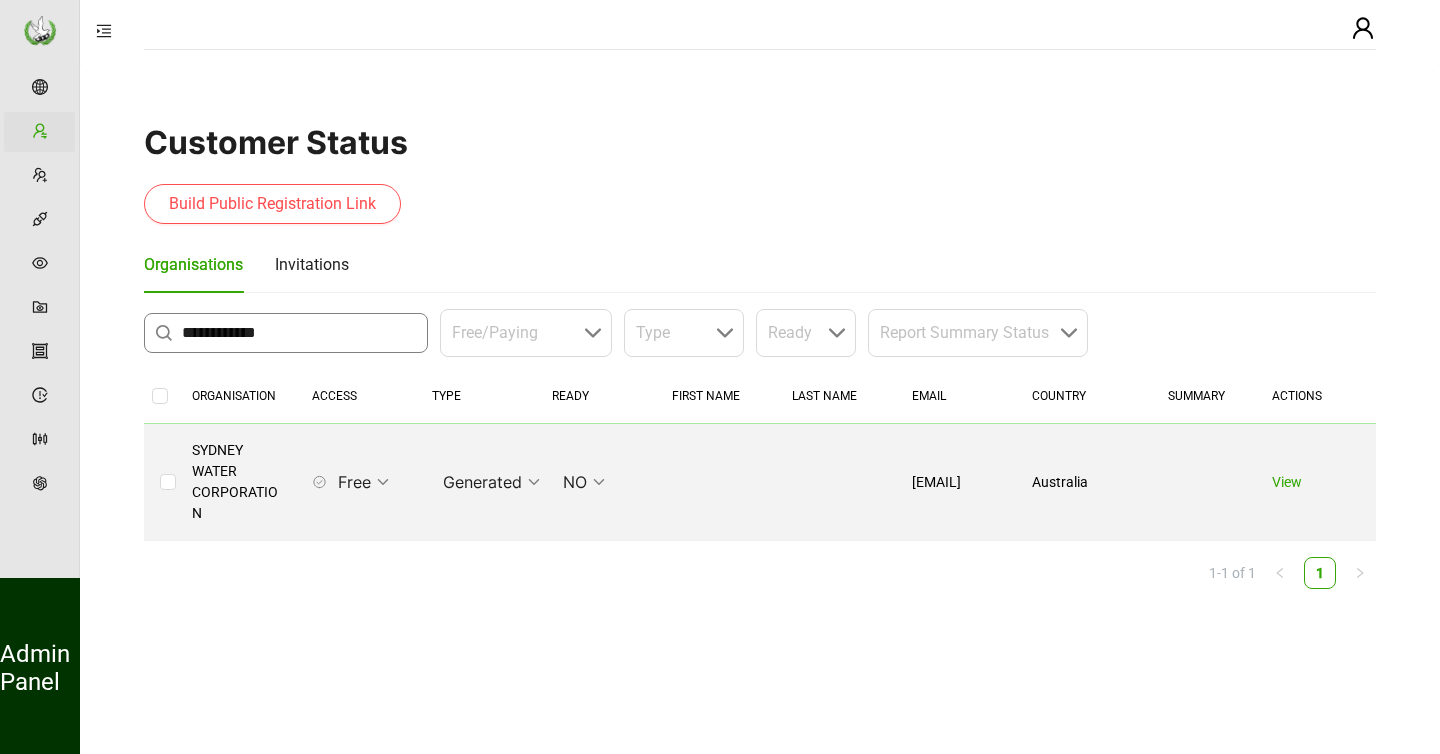 click on "**********" at bounding box center (299, 333) 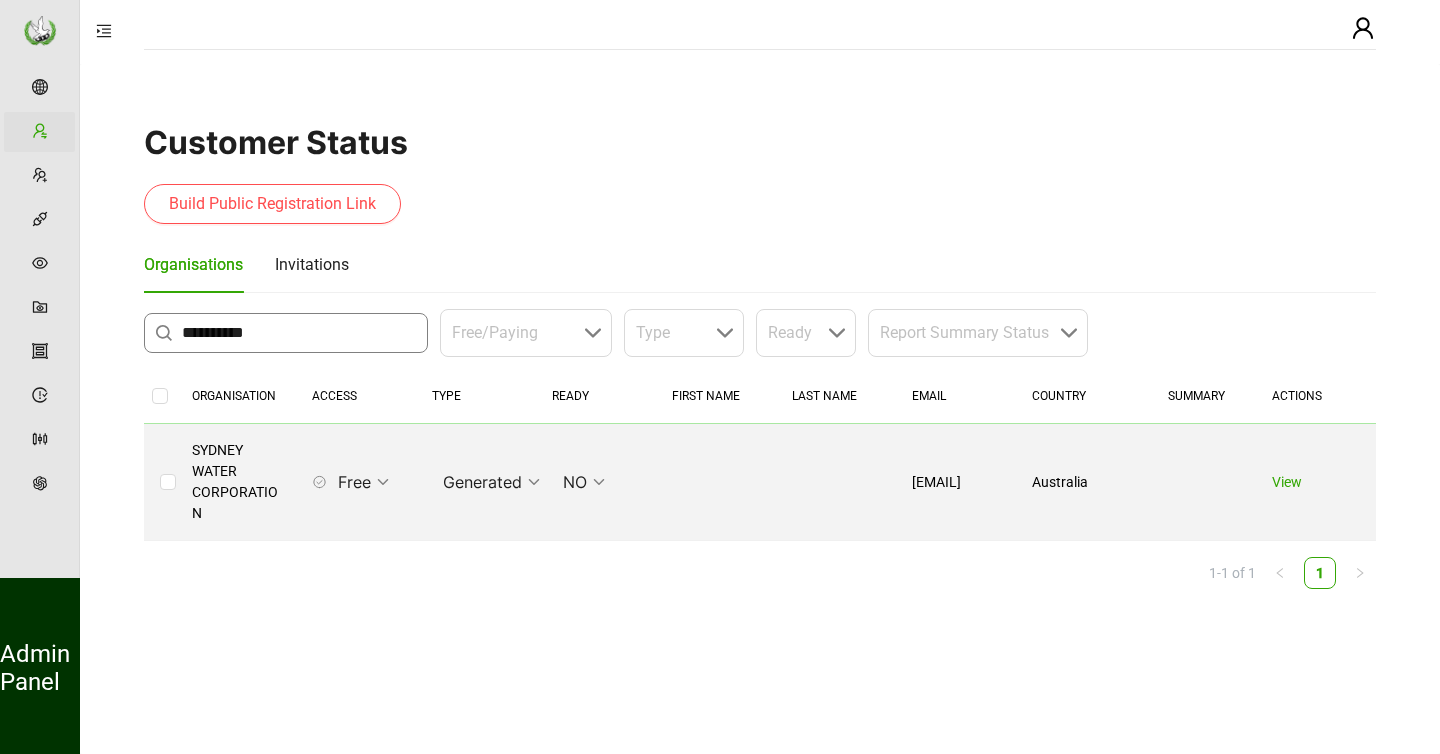type on "**********" 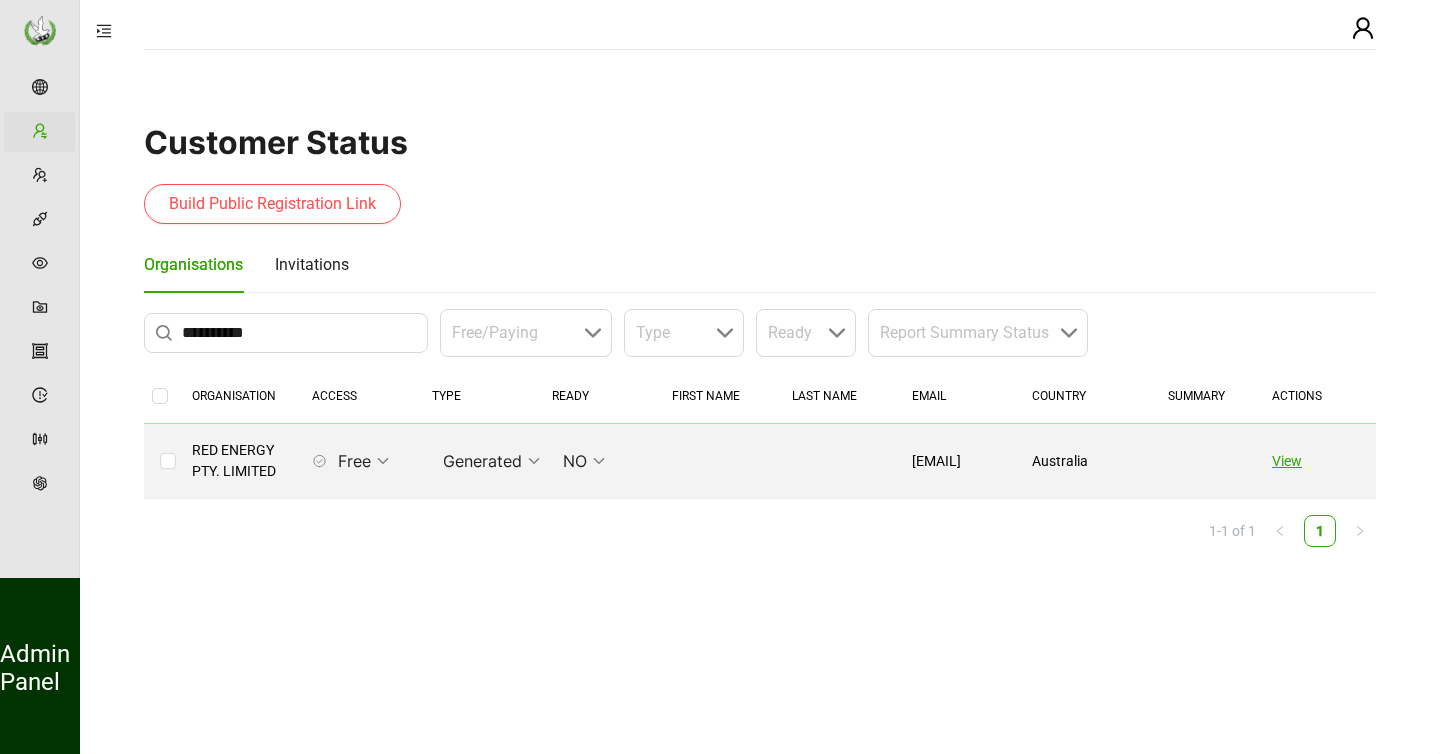 click on "View" at bounding box center (1287, 461) 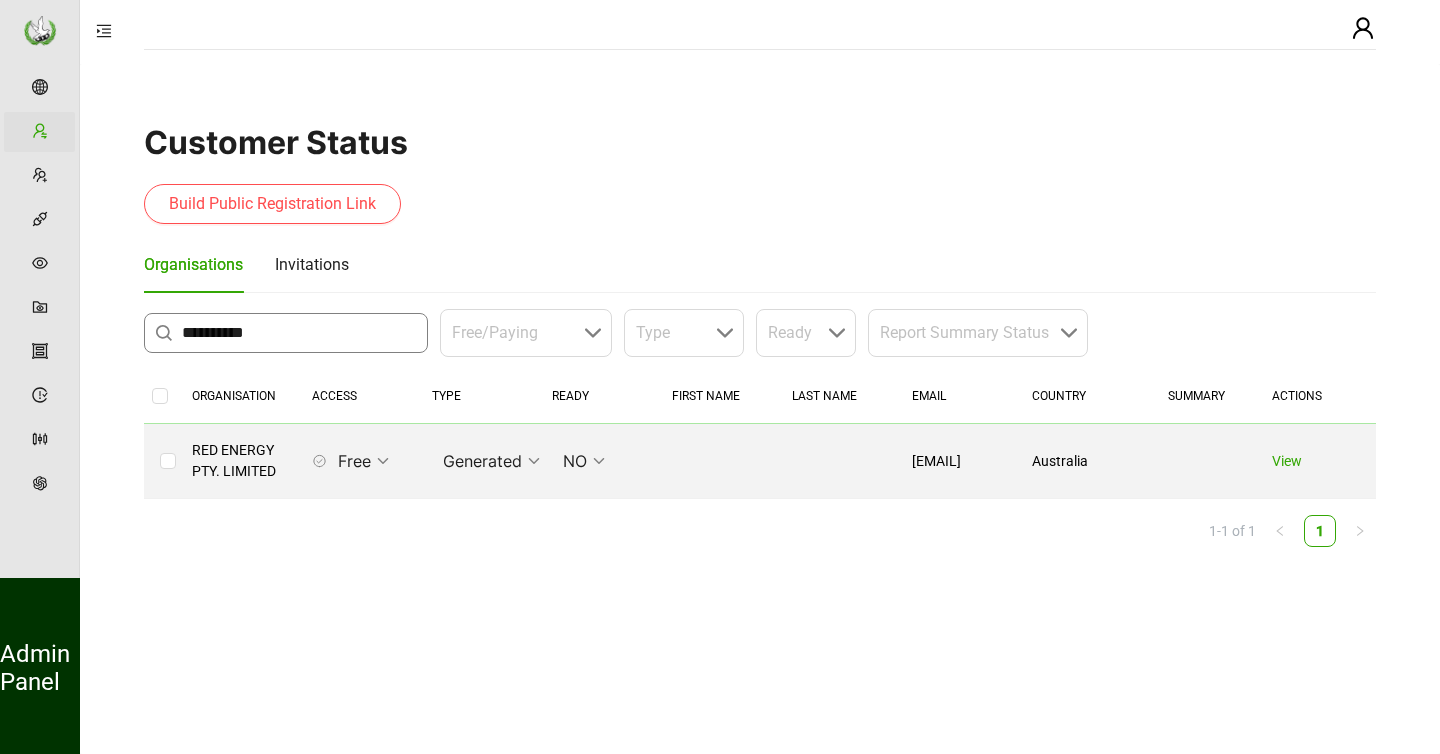 click on "**********" at bounding box center (299, 333) 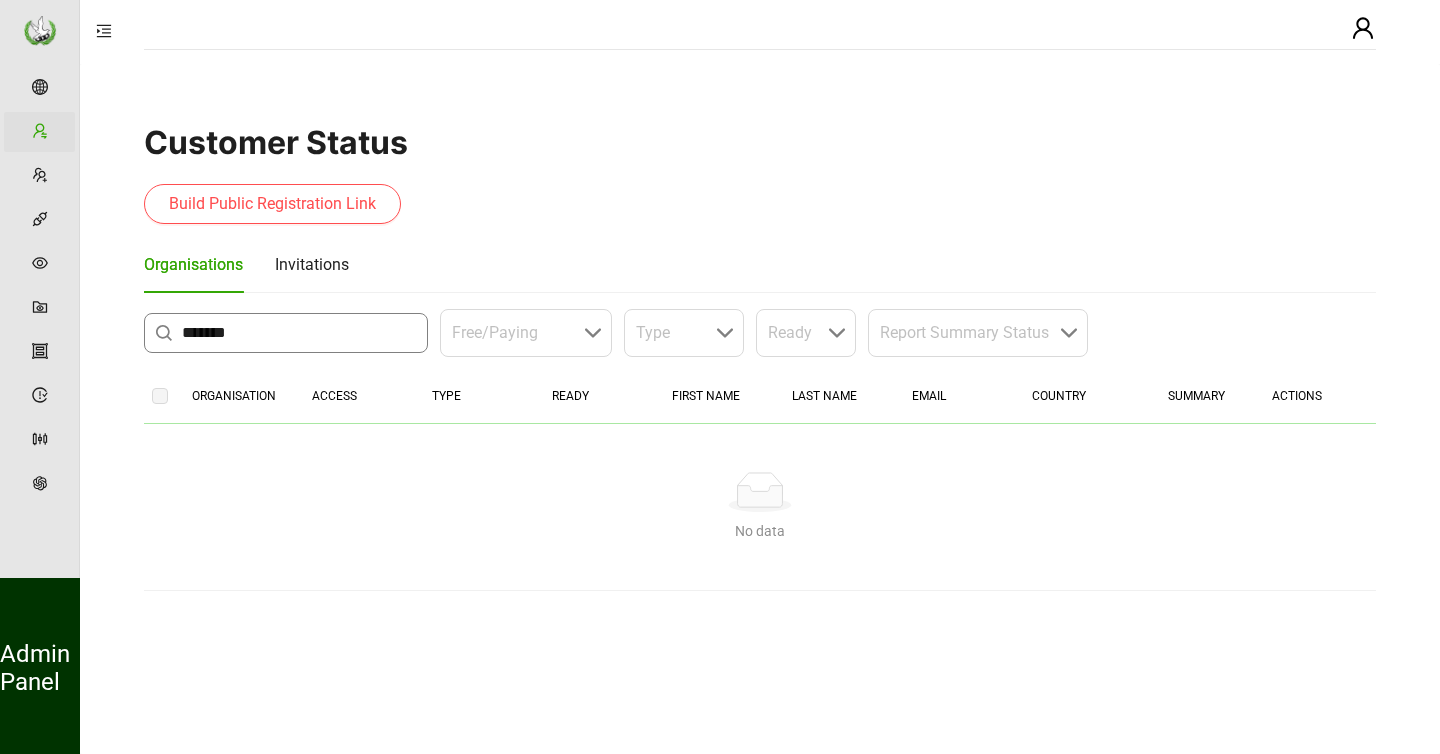 click on "*******" at bounding box center [299, 333] 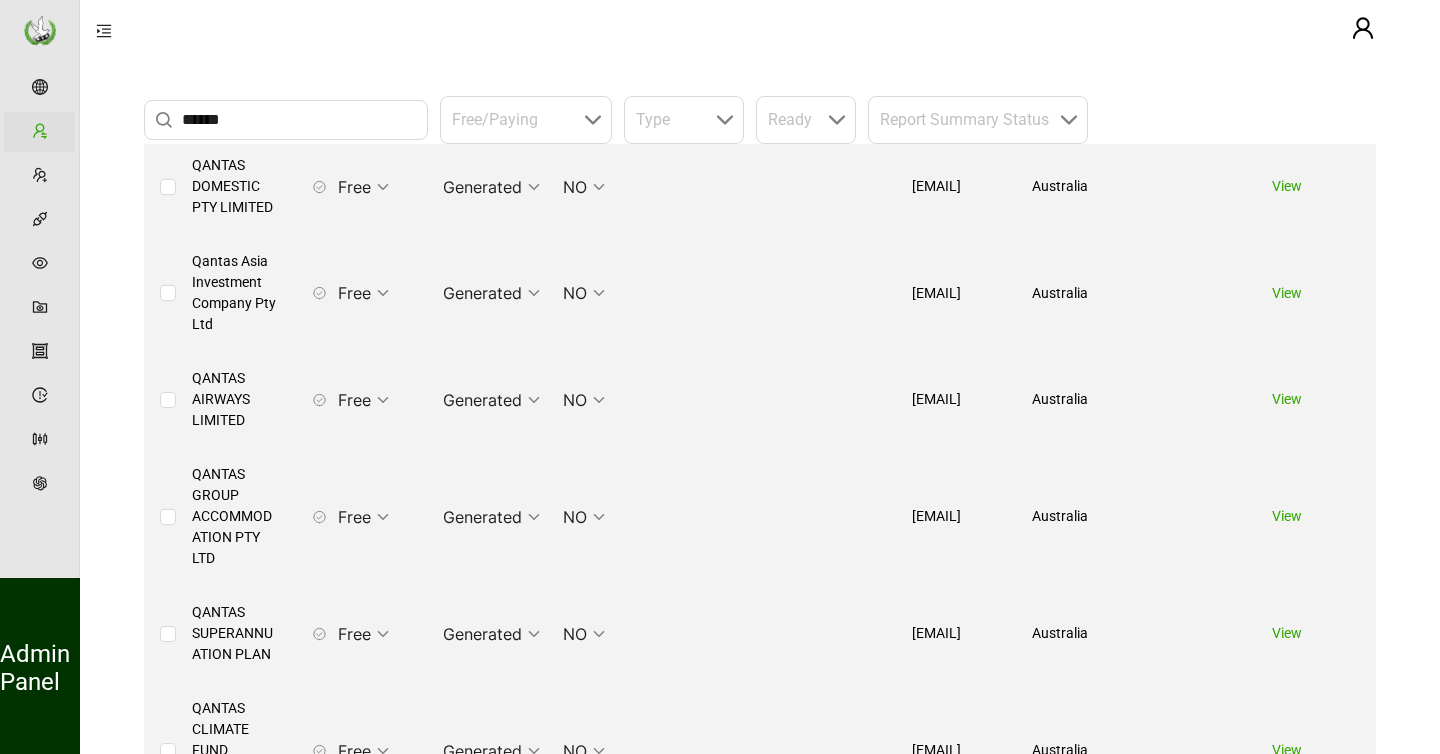 scroll, scrollTop: 287, scrollLeft: 0, axis: vertical 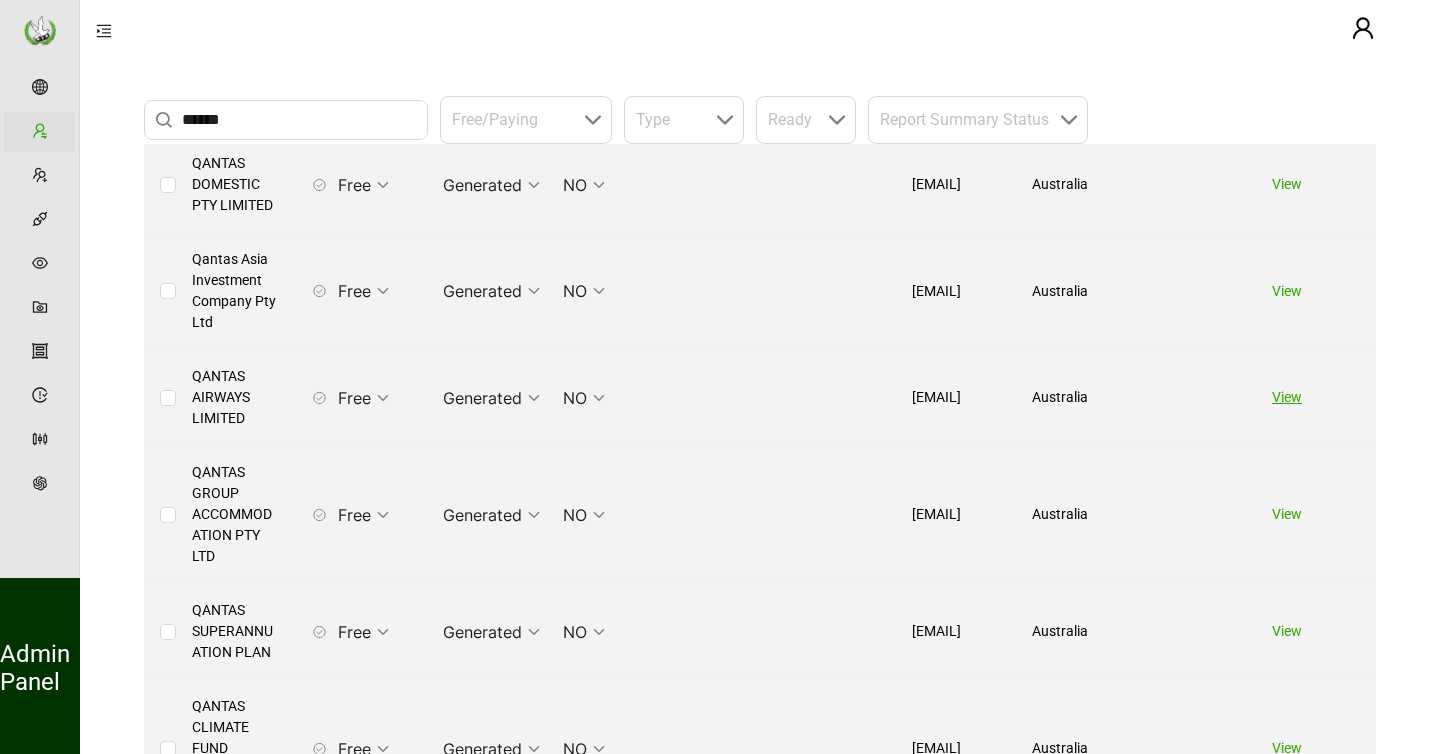 click on "View" at bounding box center [1287, 397] 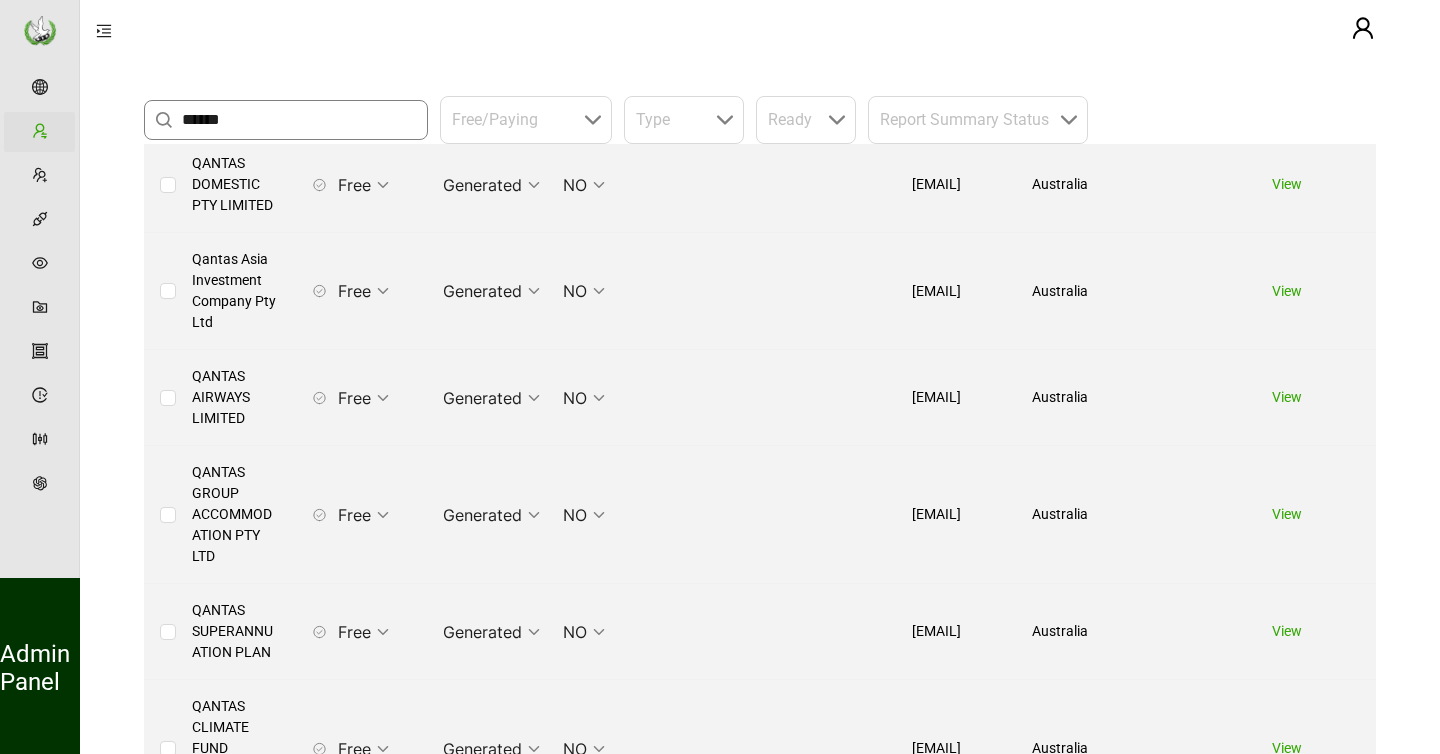 click on "******" at bounding box center (299, 120) 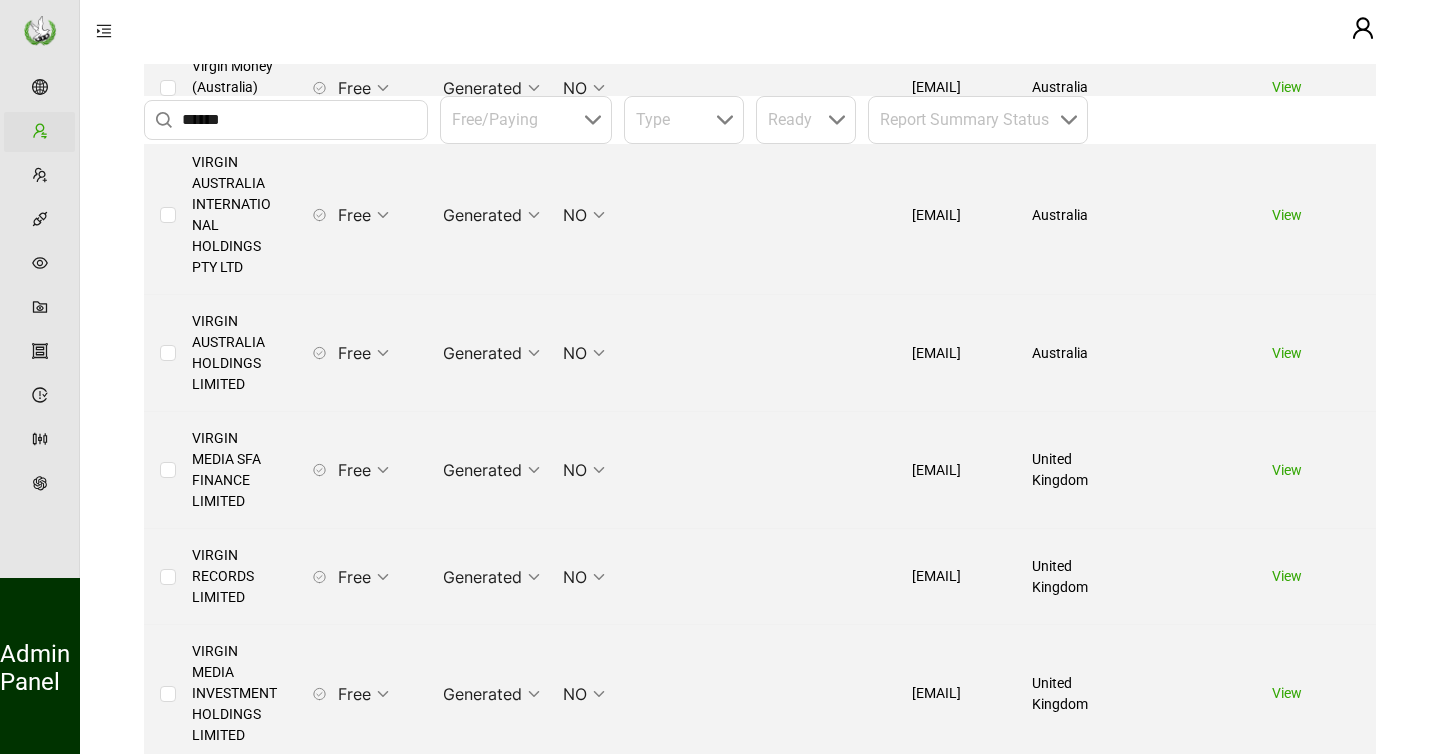 scroll, scrollTop: 1836, scrollLeft: 0, axis: vertical 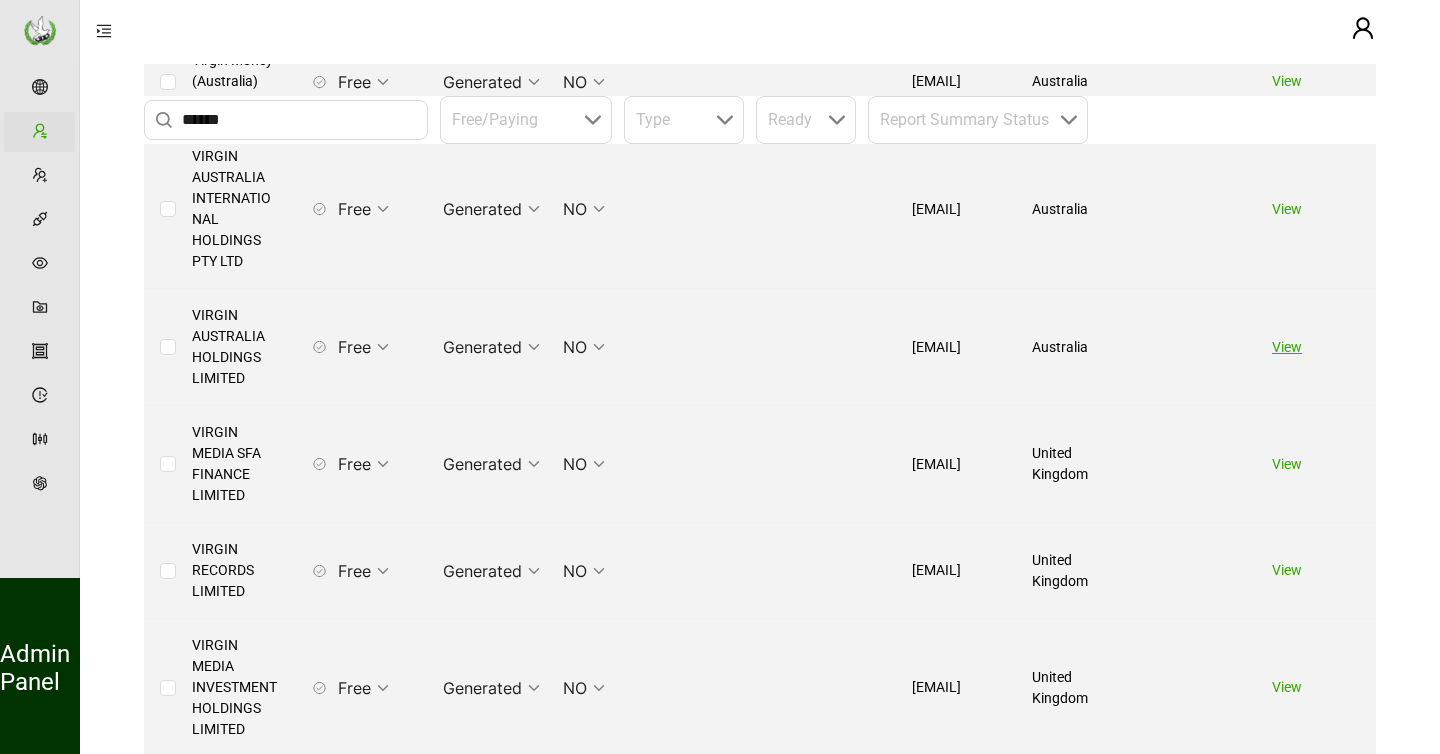click on "View" at bounding box center [1287, 347] 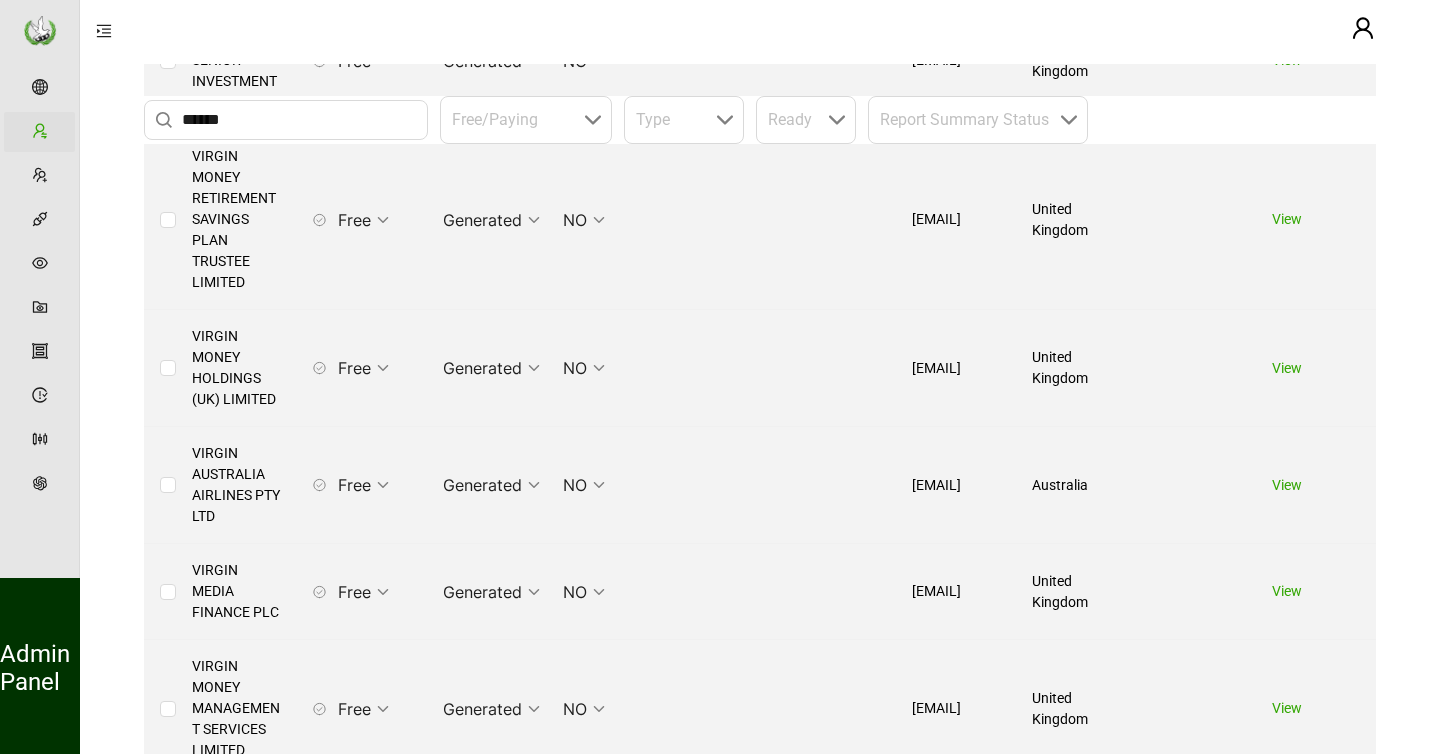scroll, scrollTop: 2606, scrollLeft: 0, axis: vertical 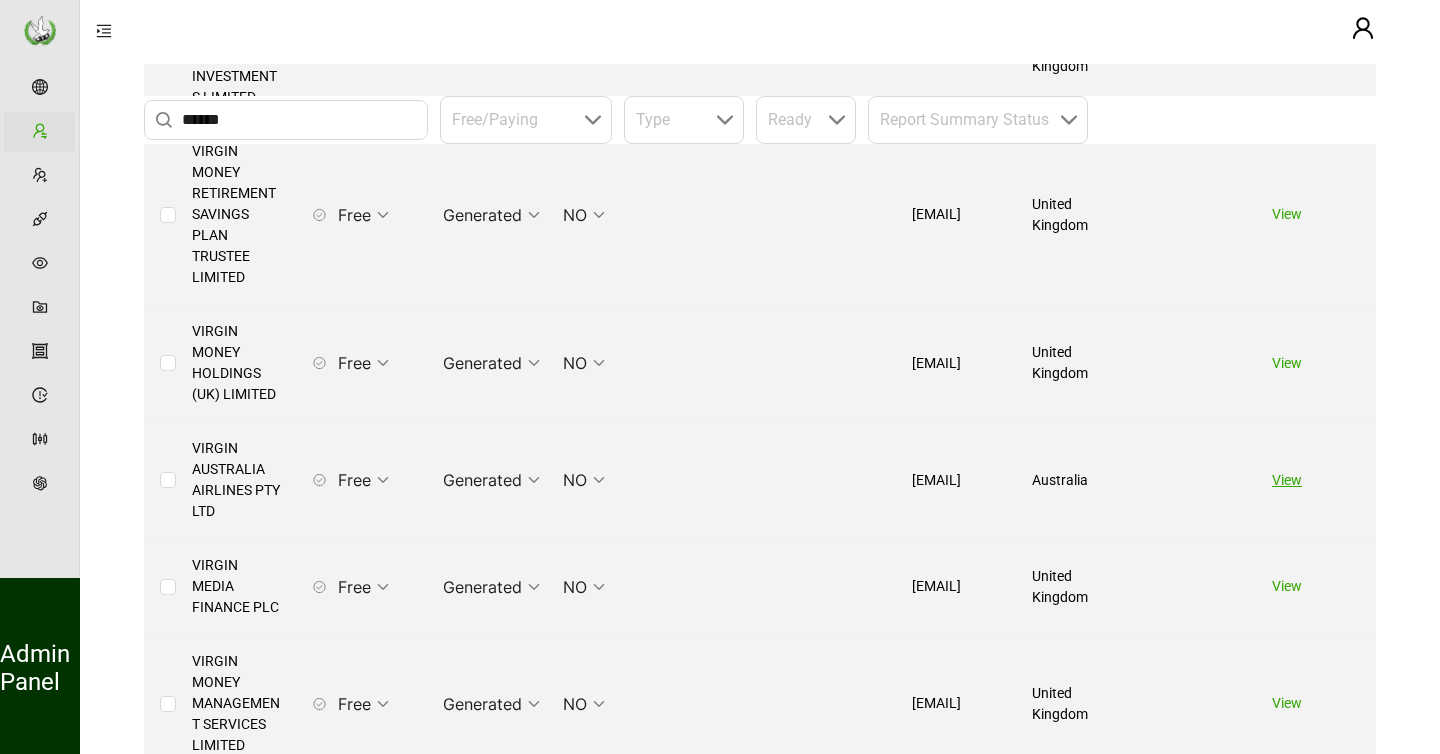 click on "View" at bounding box center [1287, 480] 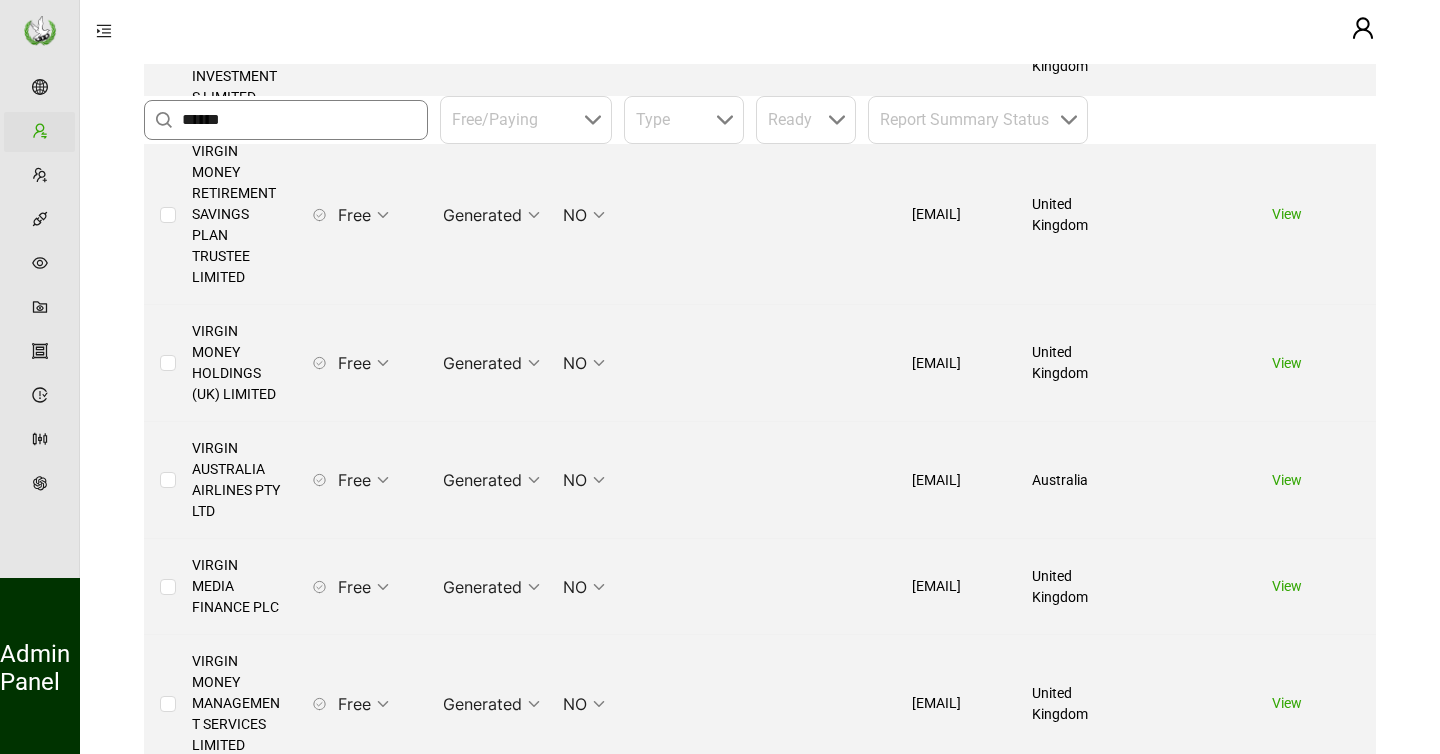 click on "******" at bounding box center (299, 120) 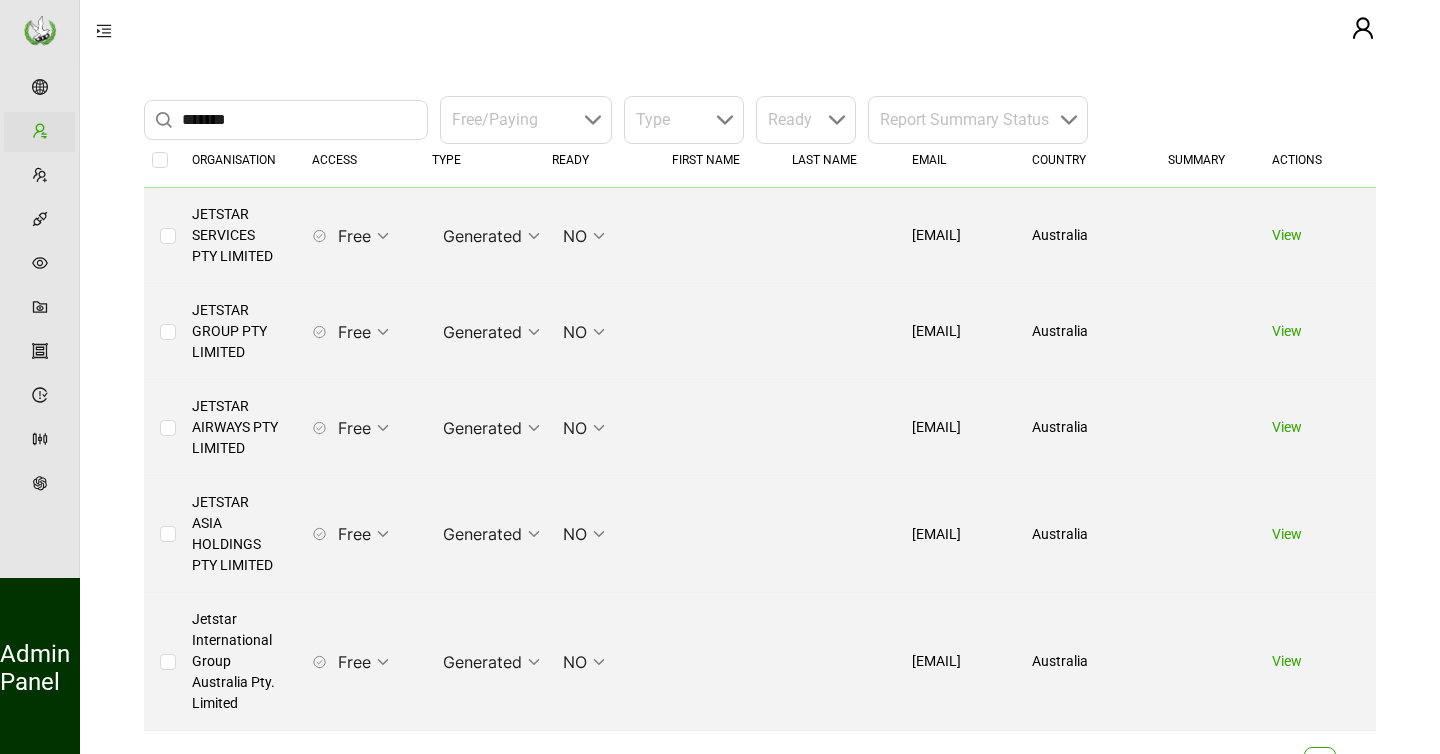 scroll, scrollTop: 237, scrollLeft: 0, axis: vertical 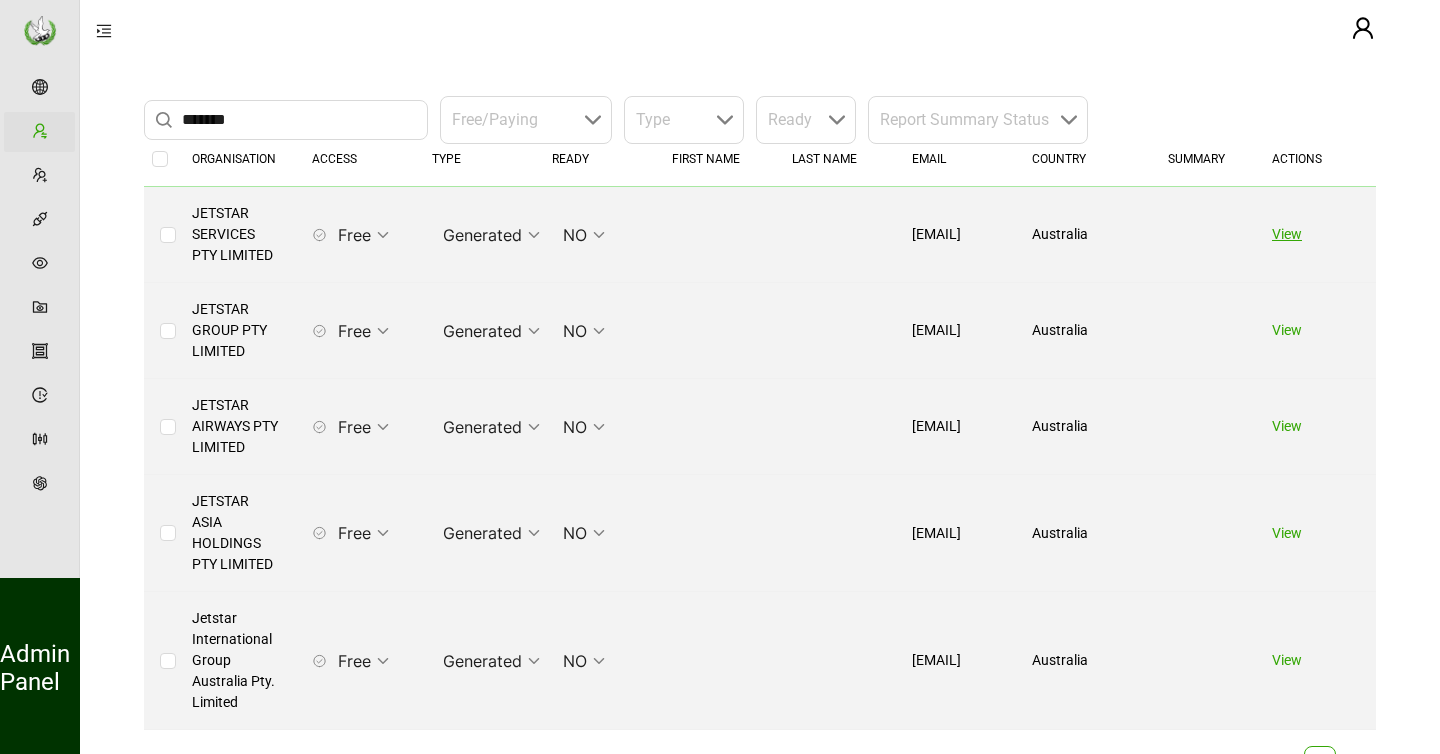 click on "View" at bounding box center [1287, 234] 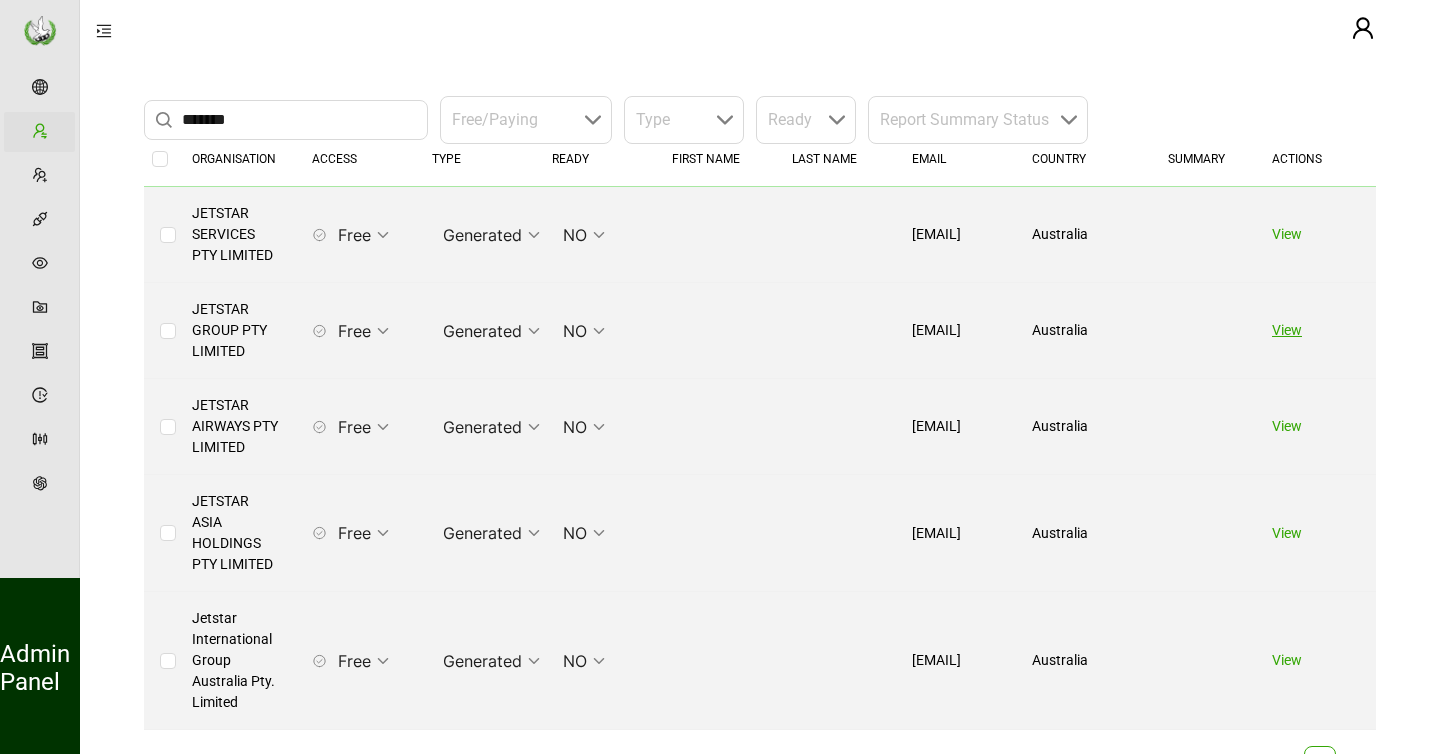 click on "View" at bounding box center (1287, 330) 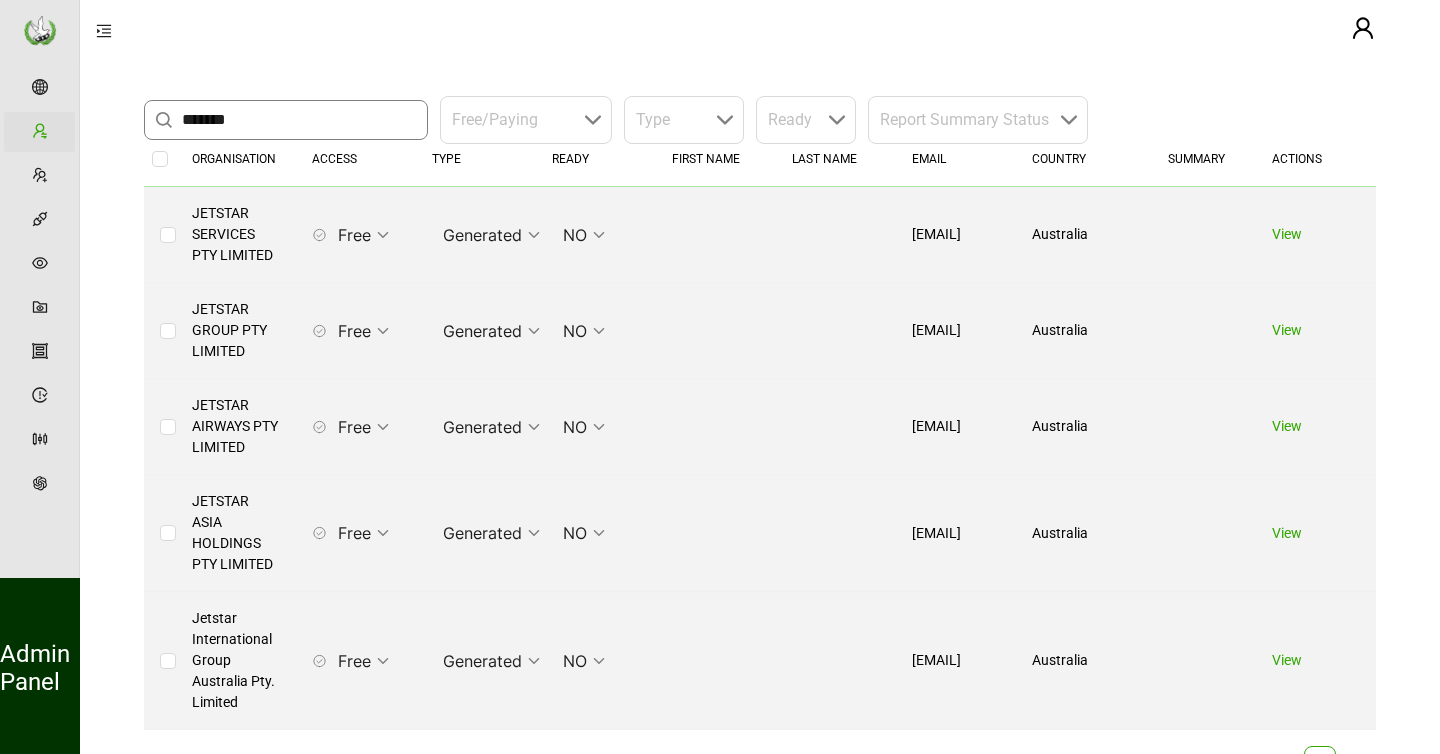 click on "*******" at bounding box center [299, 120] 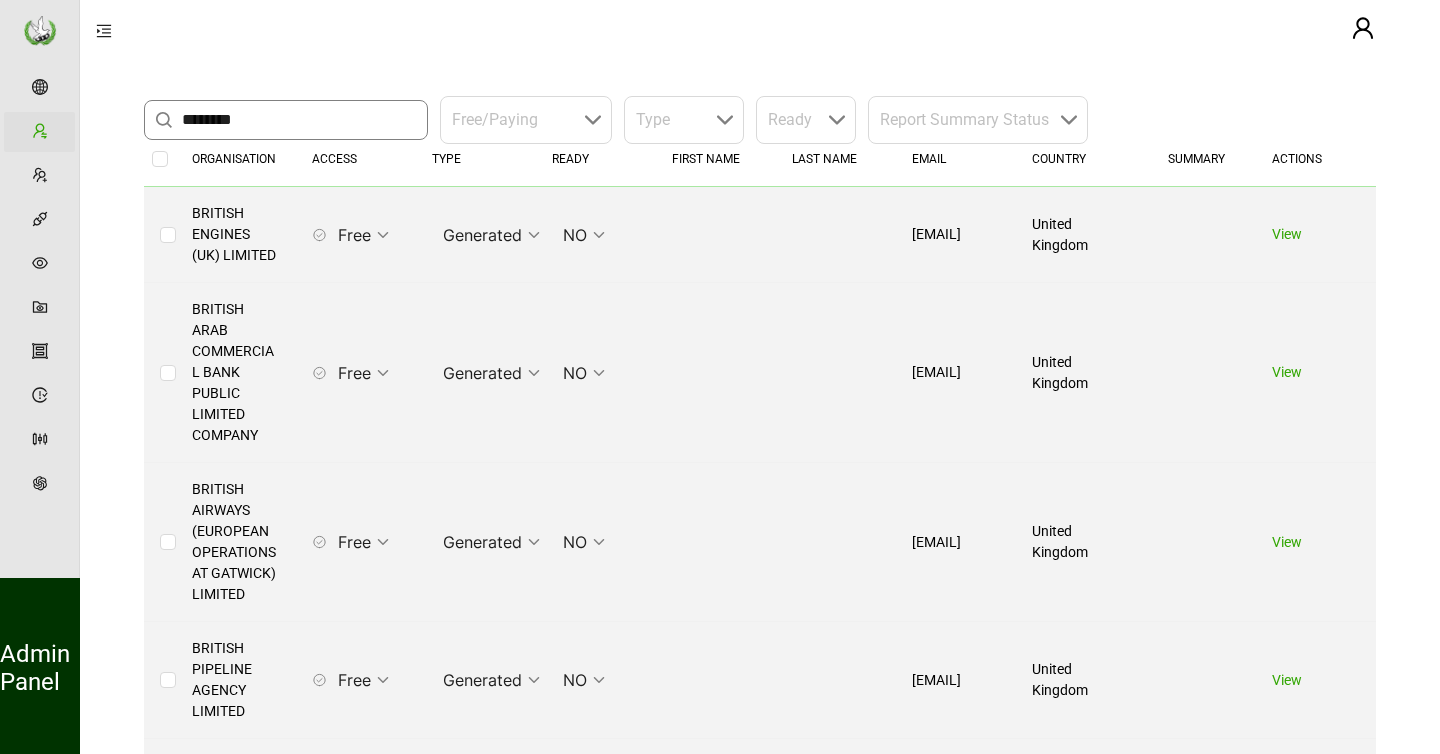 click on "*******" at bounding box center [299, 120] 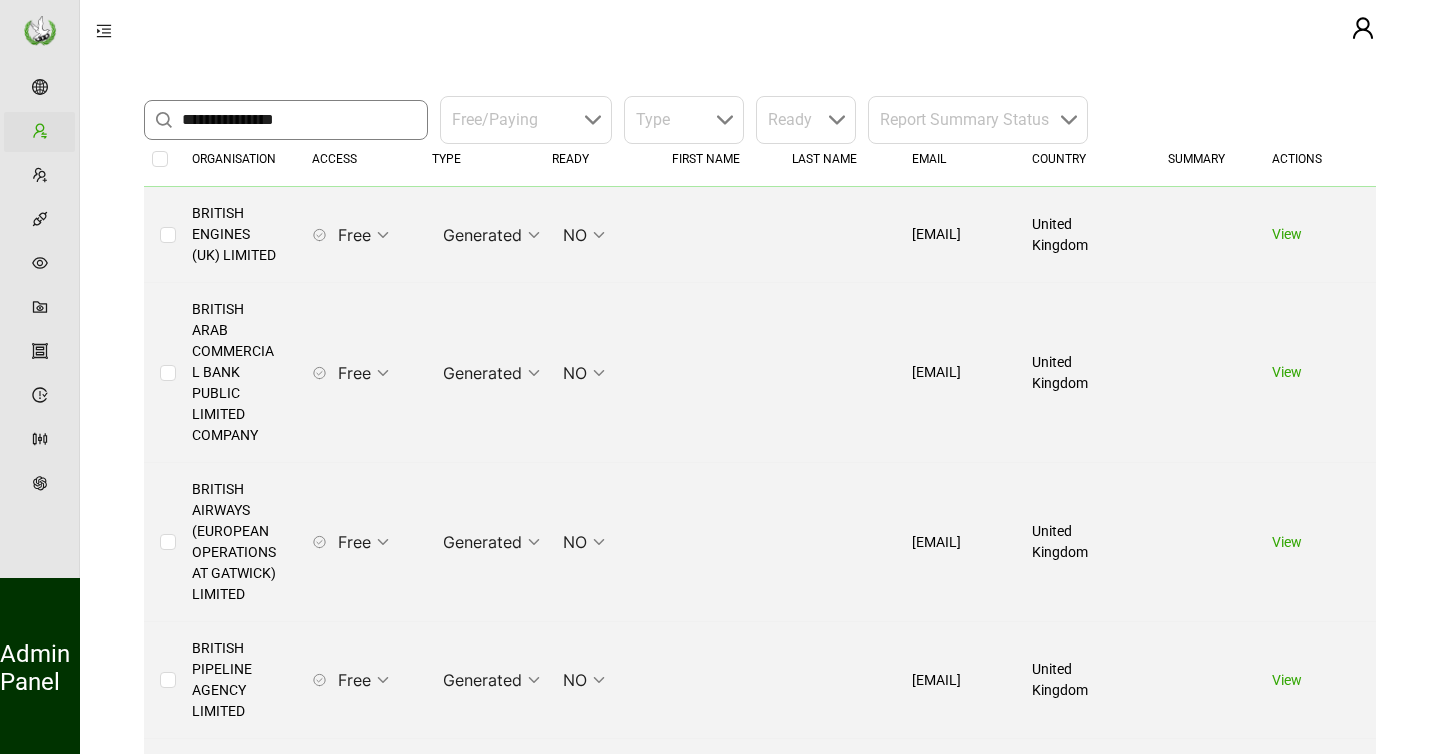 type on "**********" 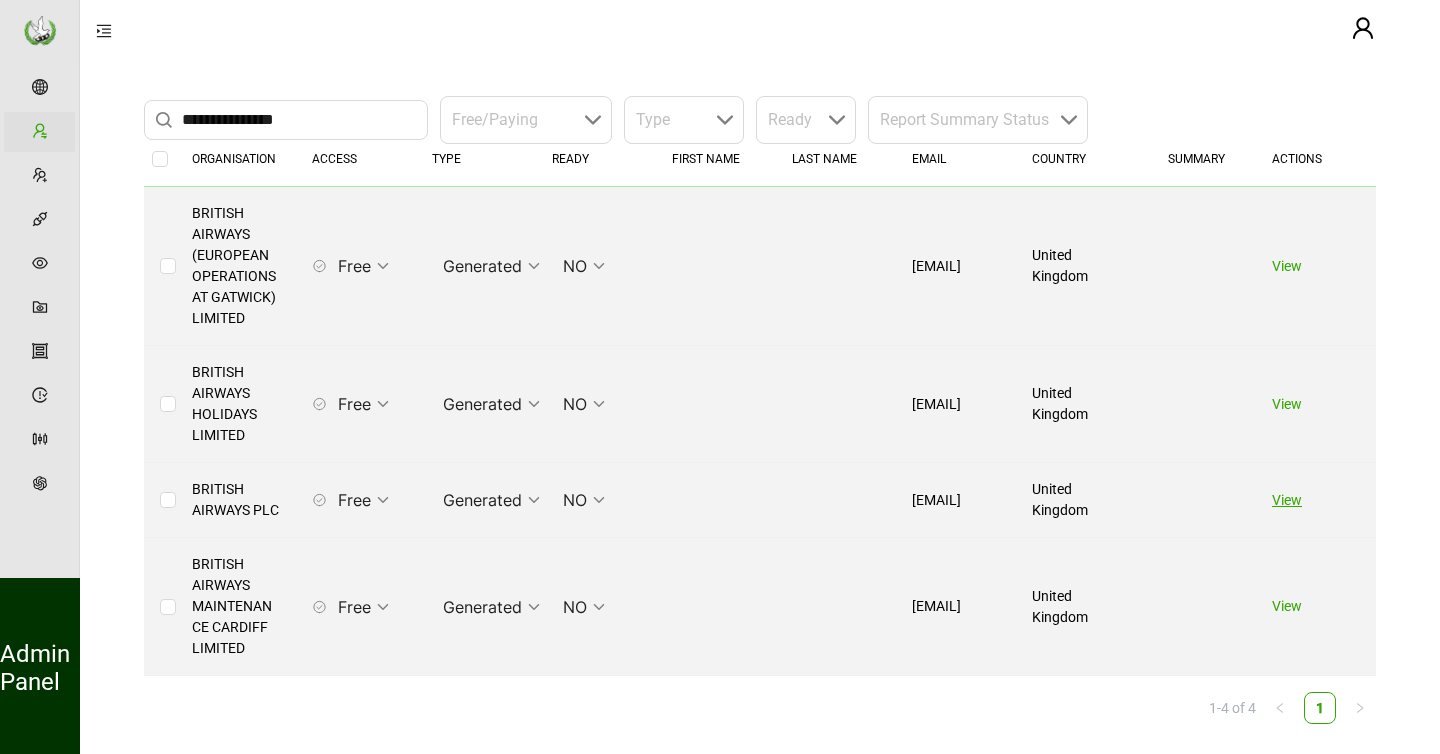 click on "View" at bounding box center (1287, 500) 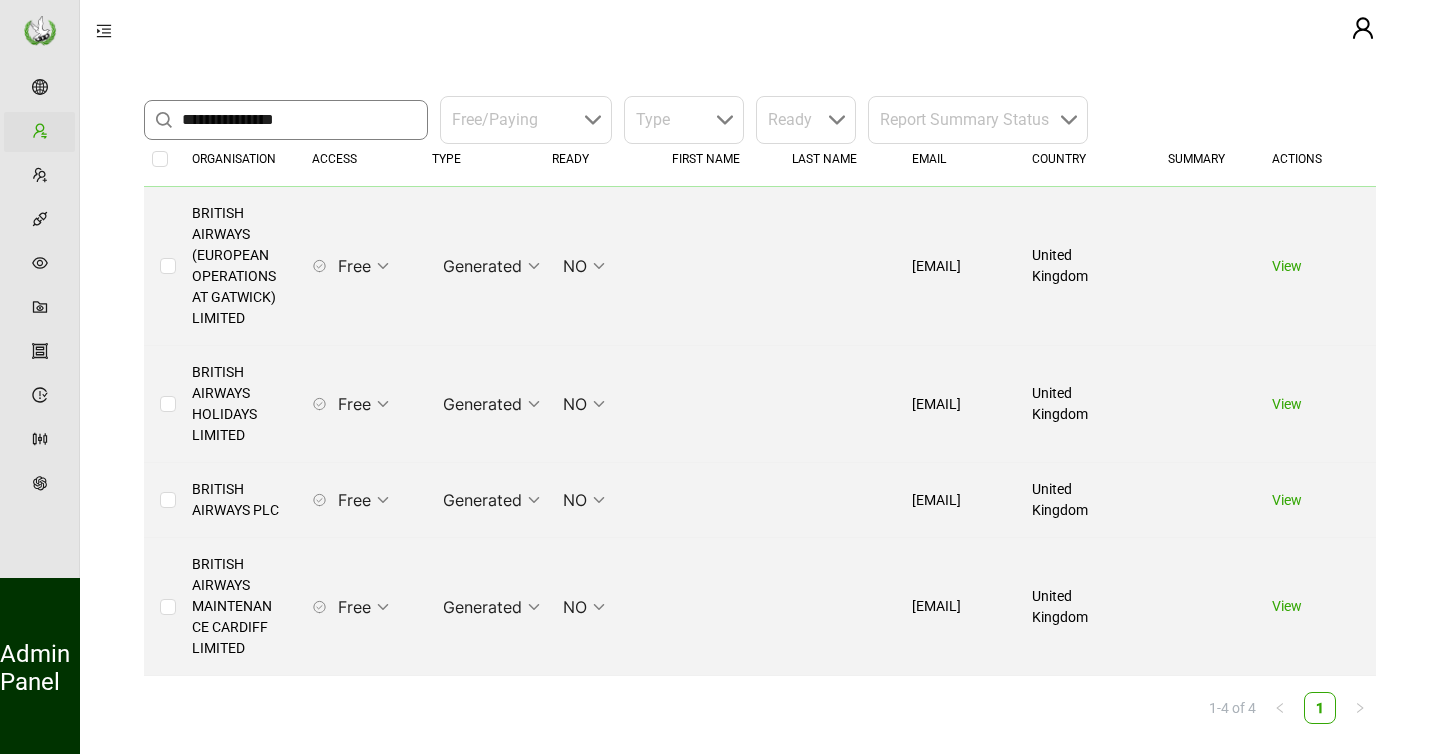 click on "**********" at bounding box center (299, 120) 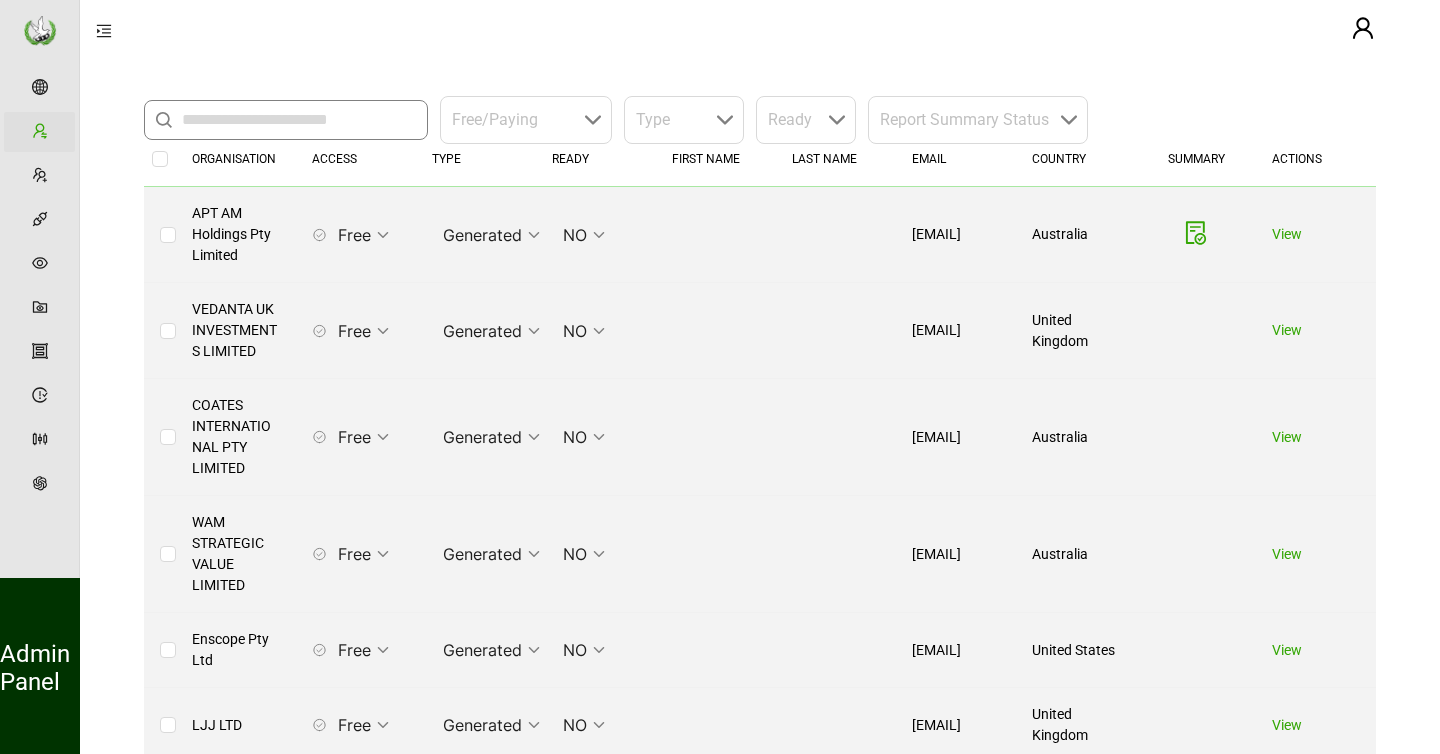 click at bounding box center [299, 120] 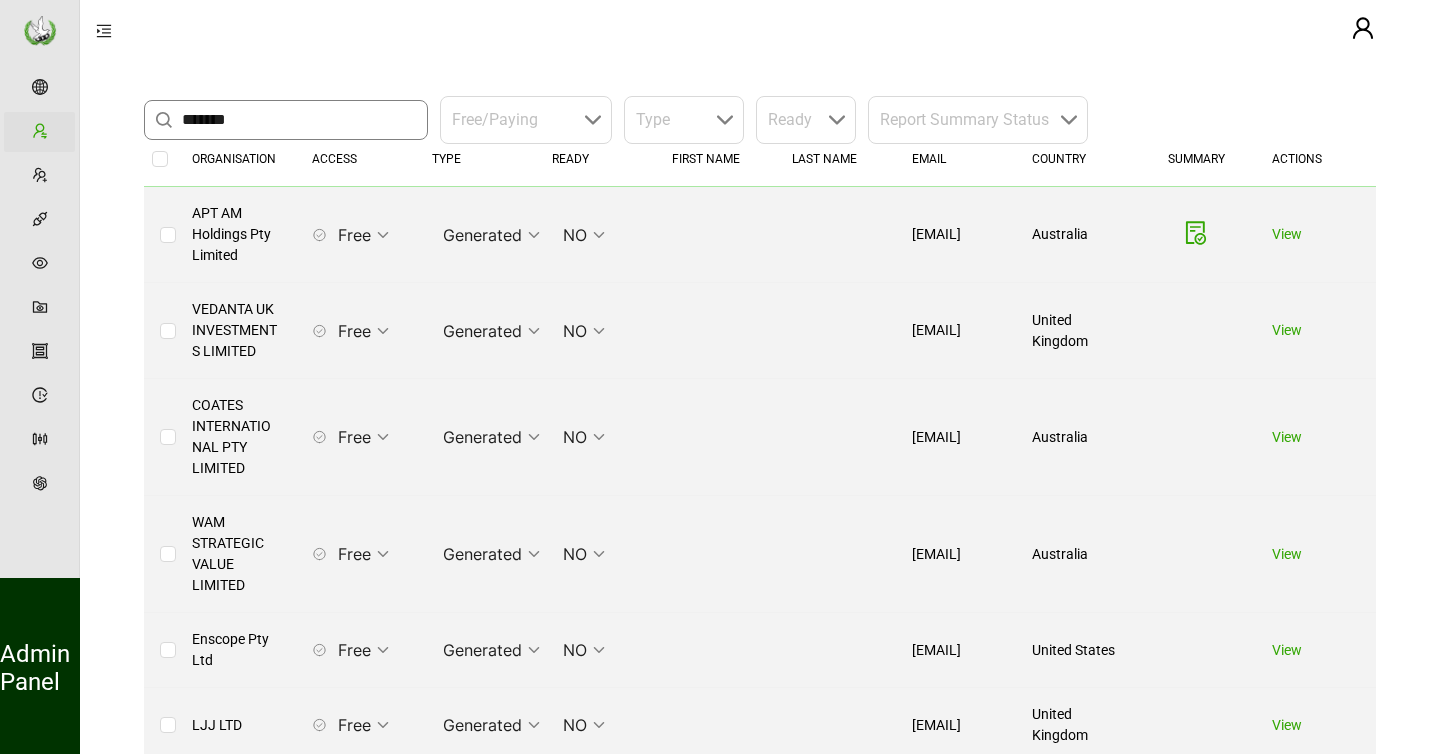 type on "*******" 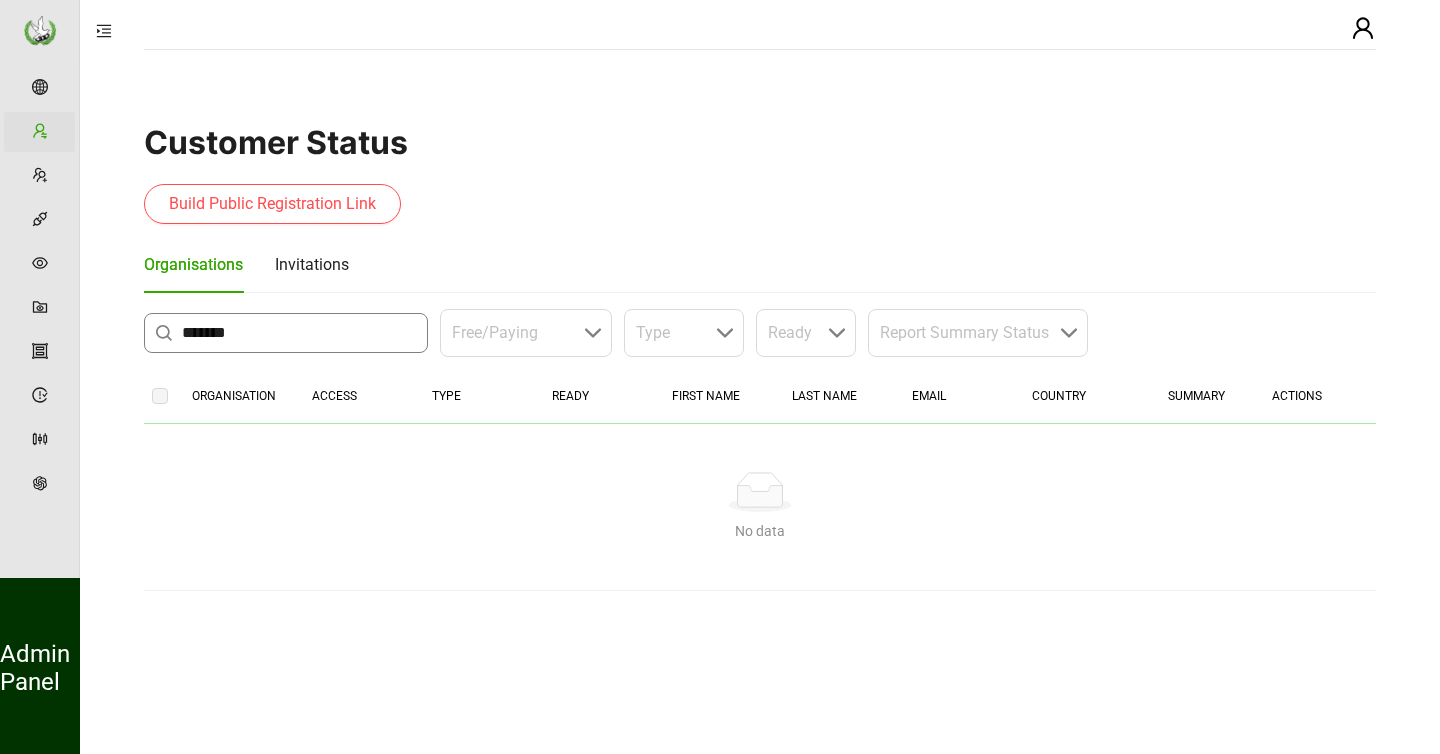 scroll, scrollTop: 0, scrollLeft: 0, axis: both 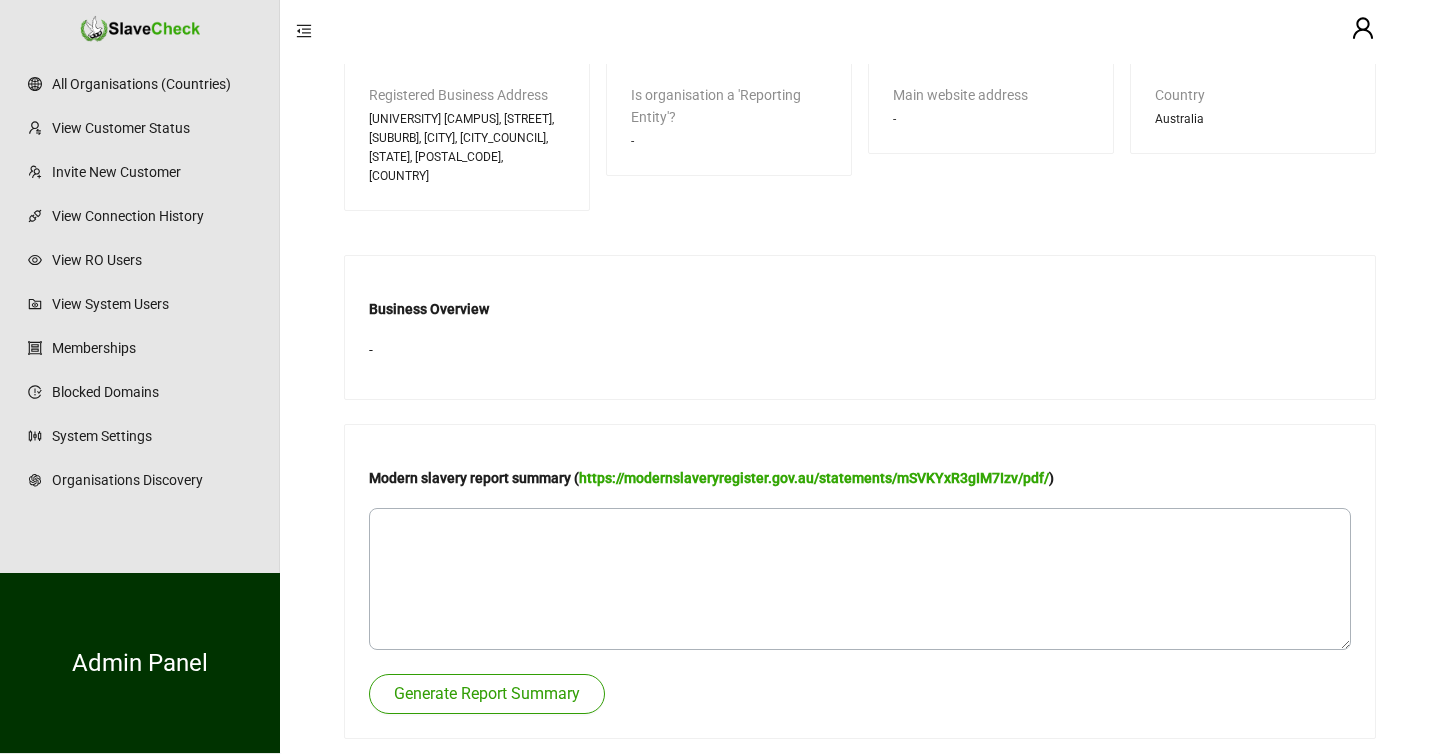 click on "Generate Report Summary" at bounding box center [487, 694] 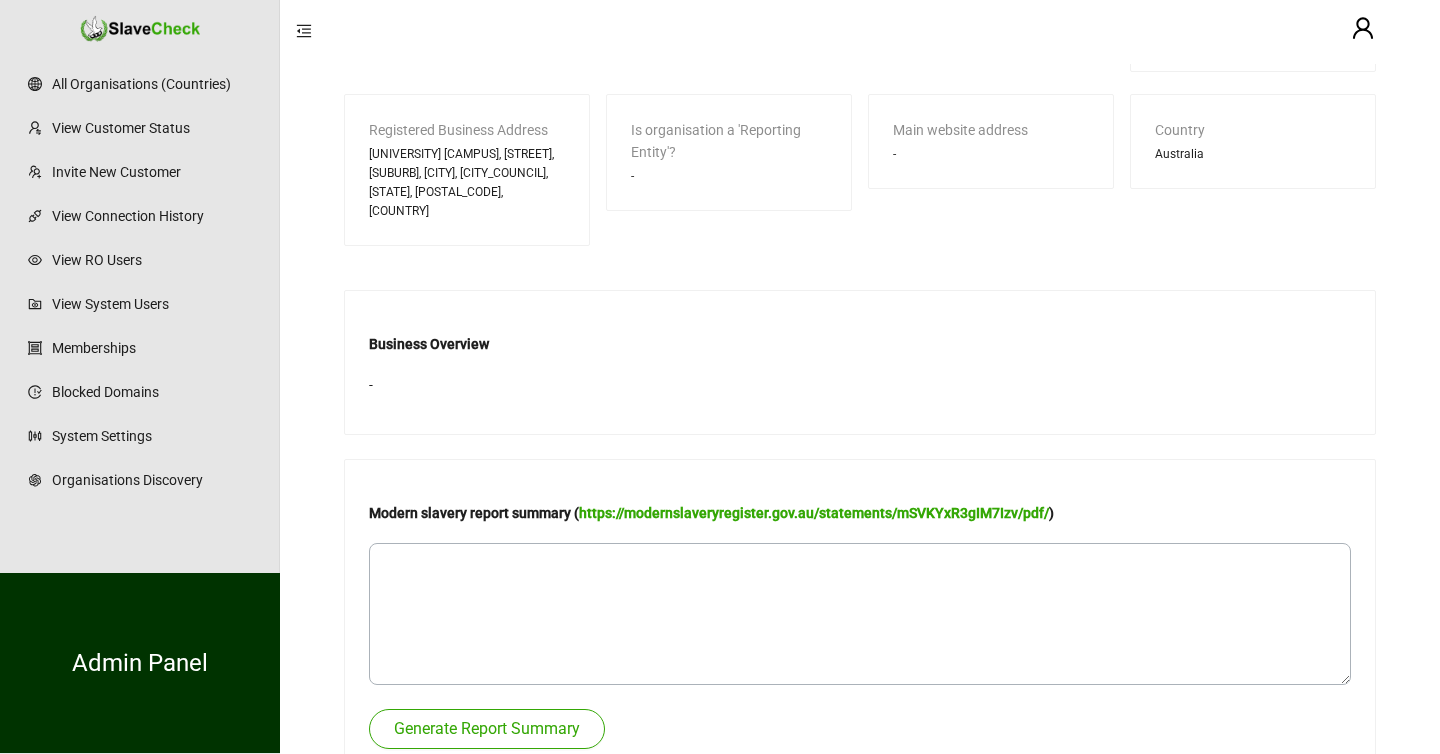 scroll, scrollTop: 600, scrollLeft: 0, axis: vertical 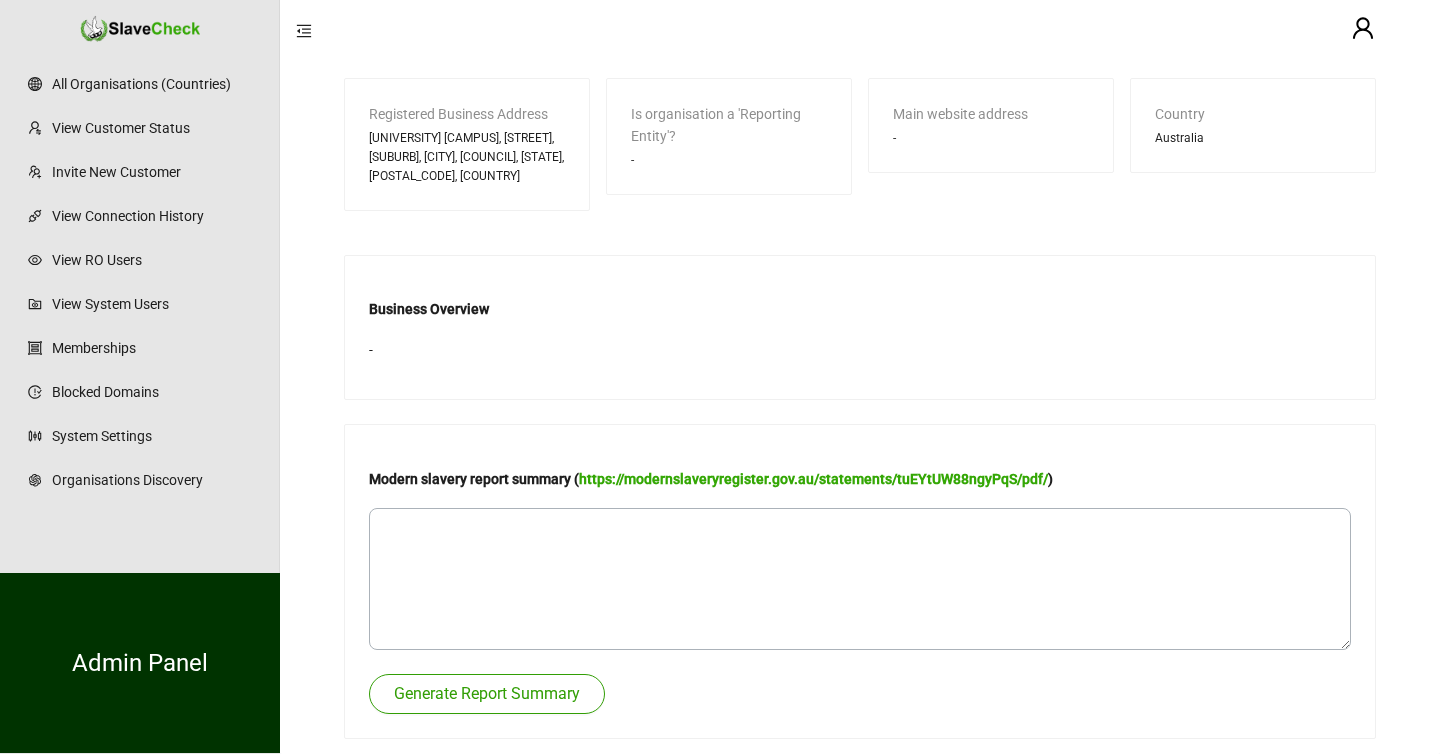 click on "Generate Report Summary" at bounding box center (487, 694) 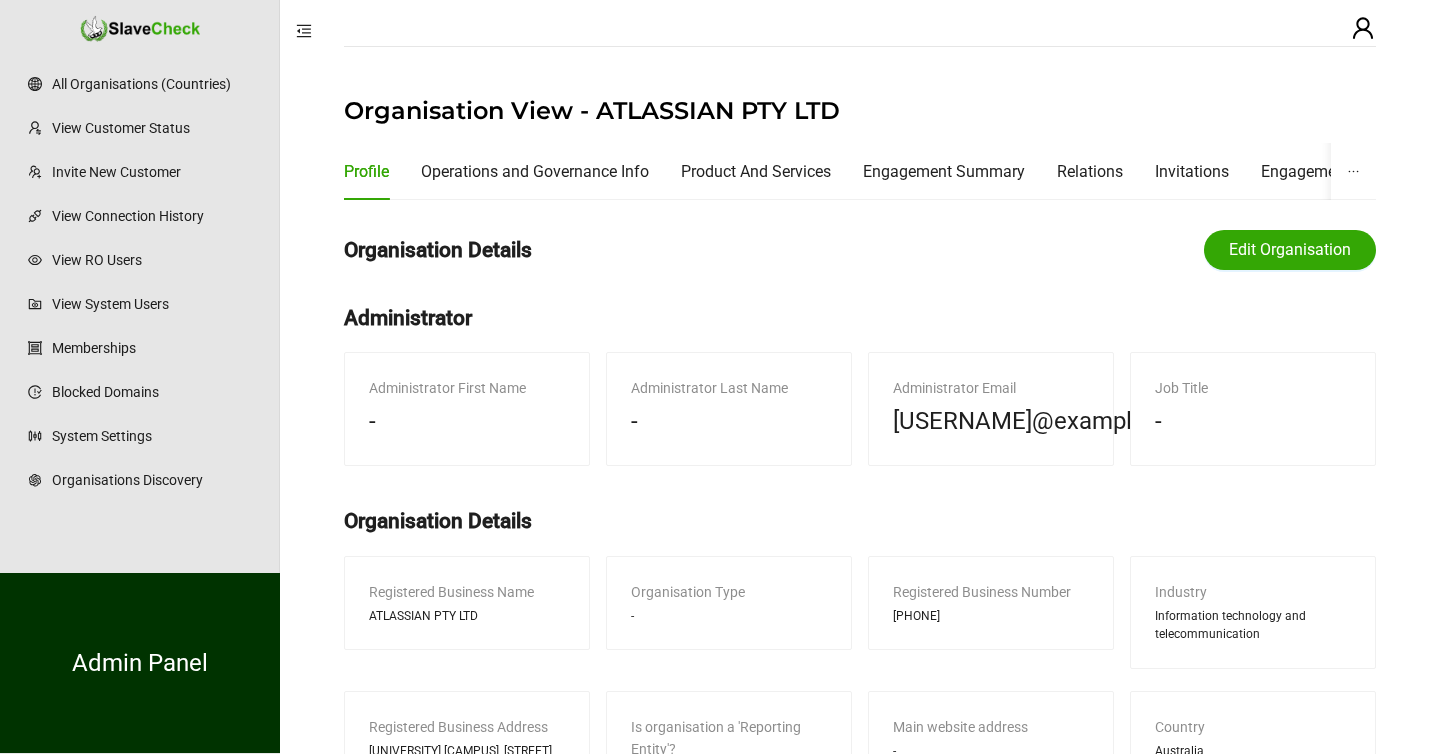scroll, scrollTop: 0, scrollLeft: 0, axis: both 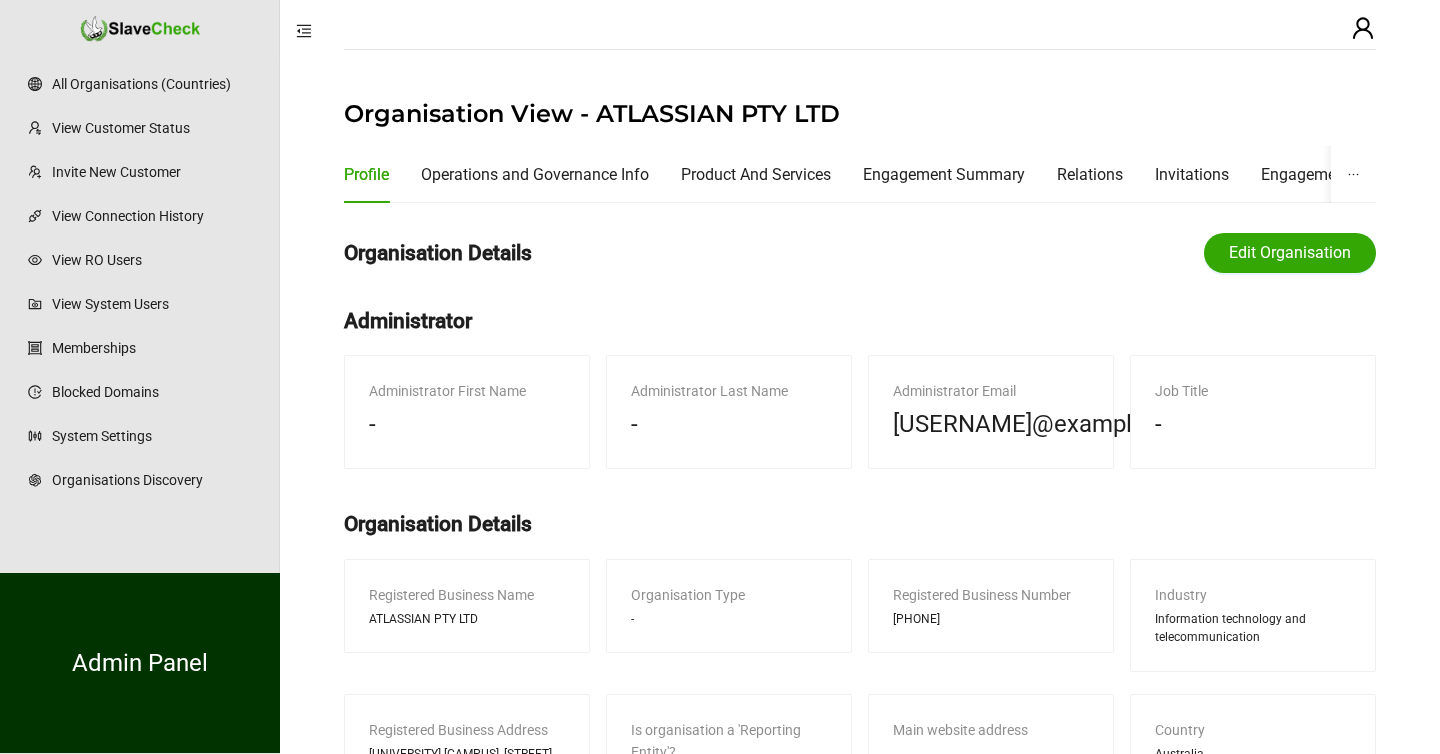 type 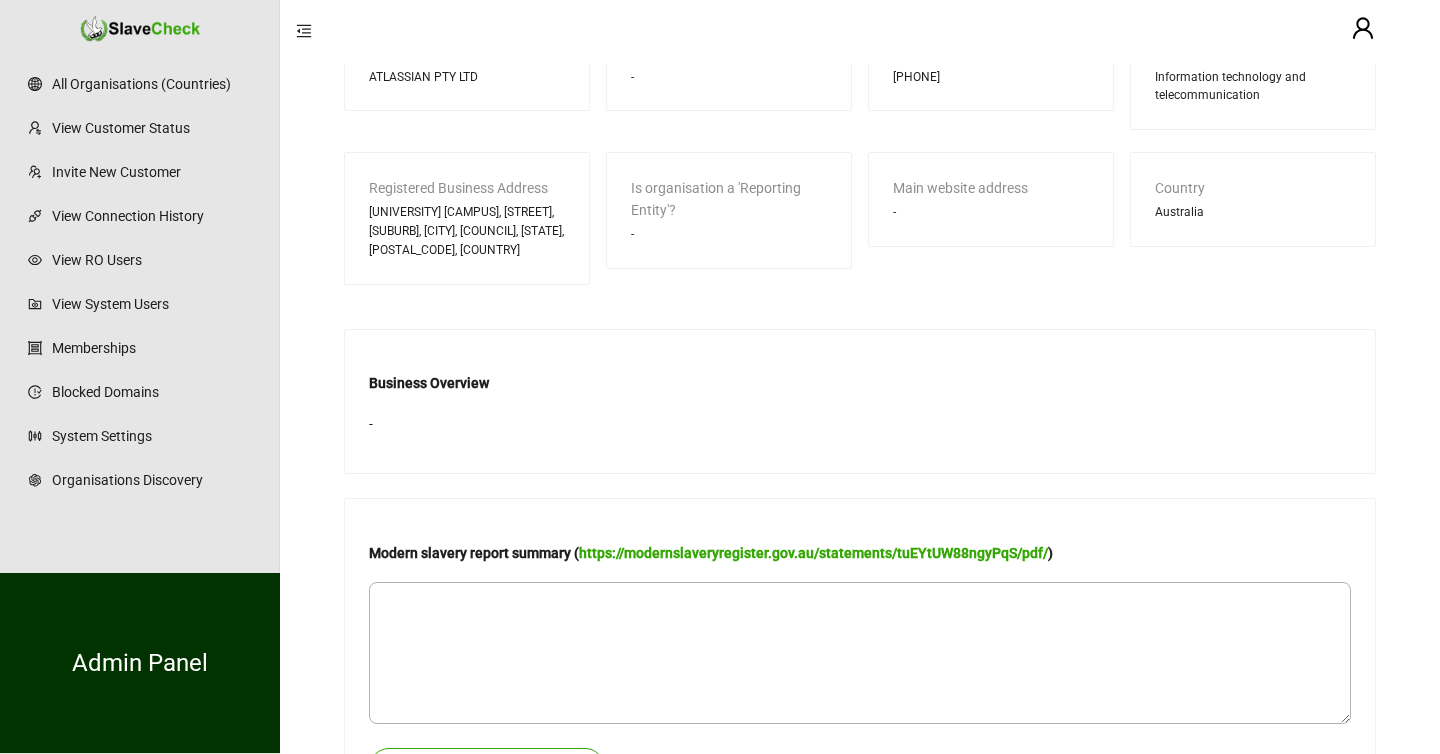scroll, scrollTop: 654, scrollLeft: 0, axis: vertical 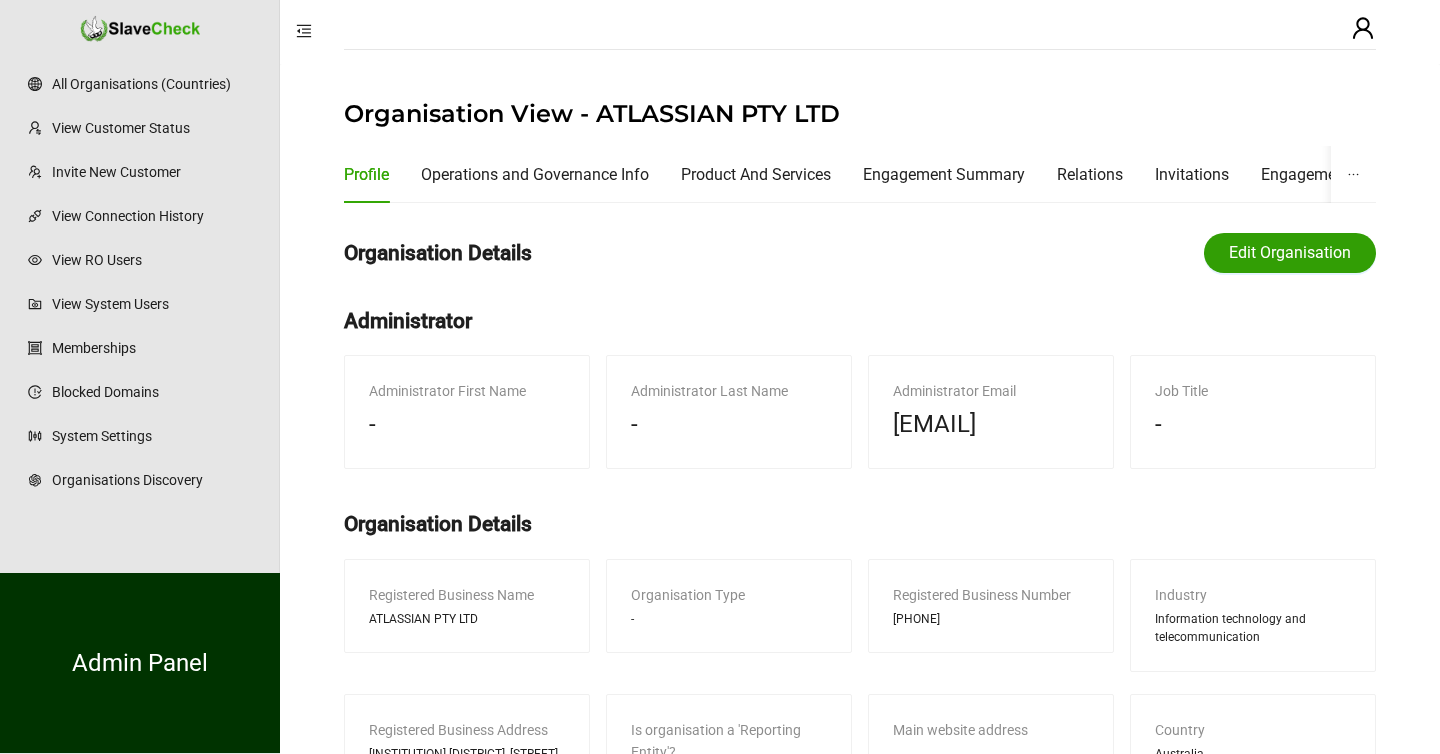 click on "Edit Organisation" at bounding box center (1290, 253) 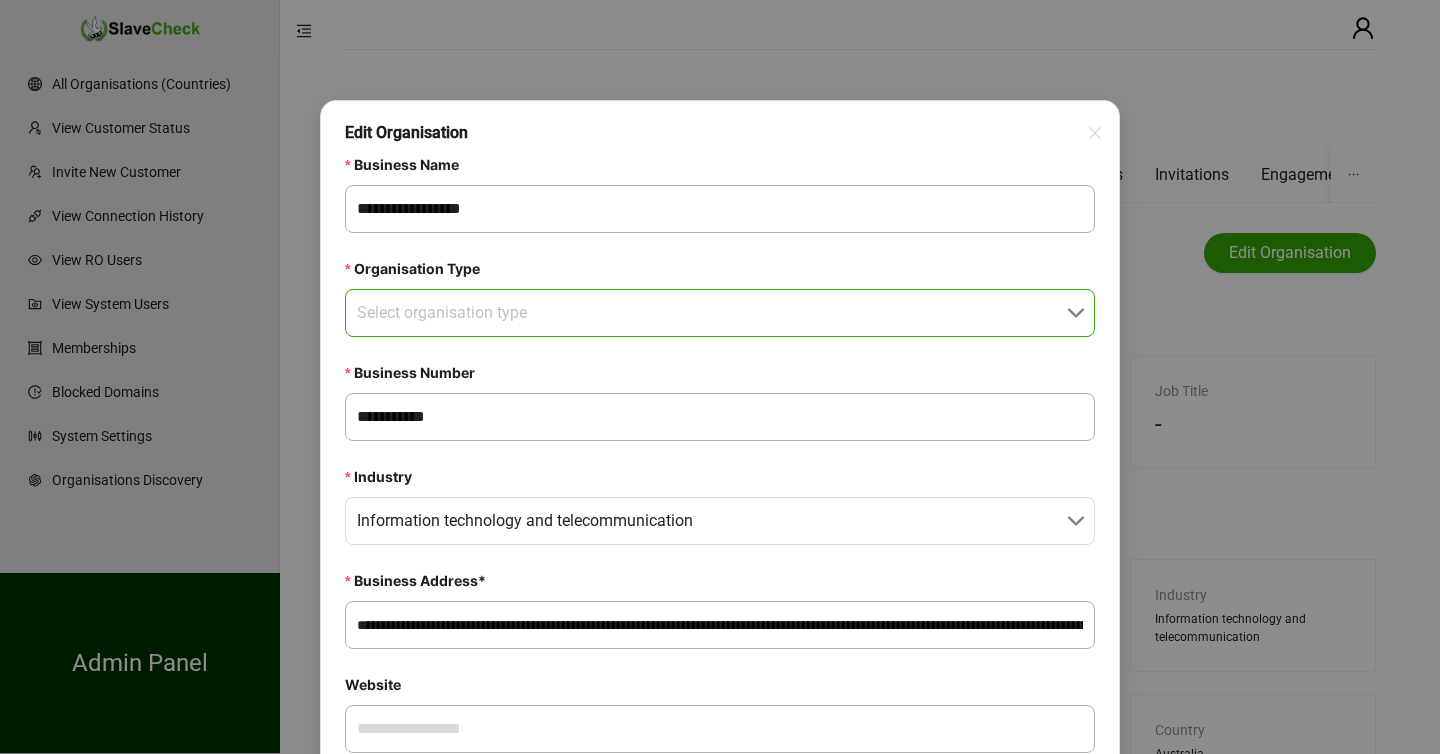 click on "Organisation Type" at bounding box center [714, 313] 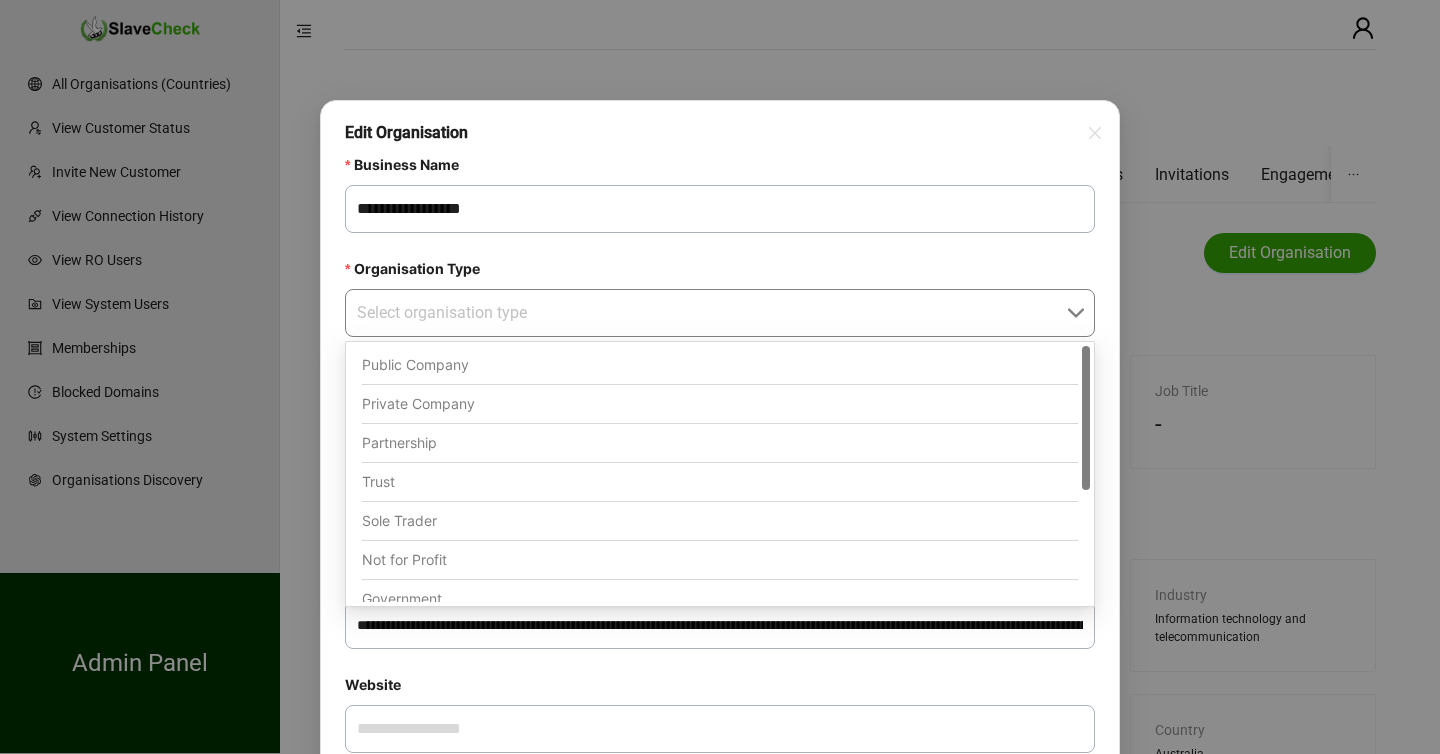click on "Public Company" at bounding box center [720, 365] 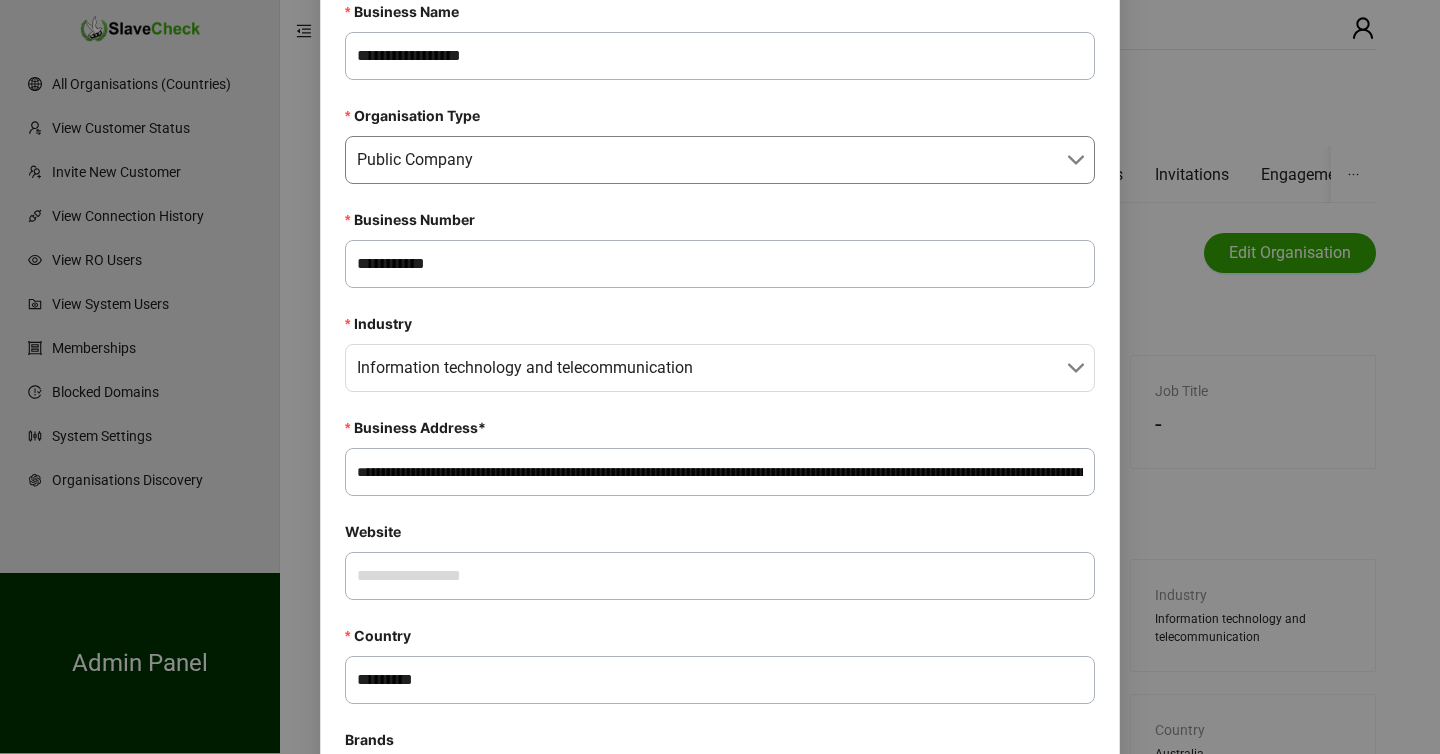 scroll, scrollTop: 177, scrollLeft: 0, axis: vertical 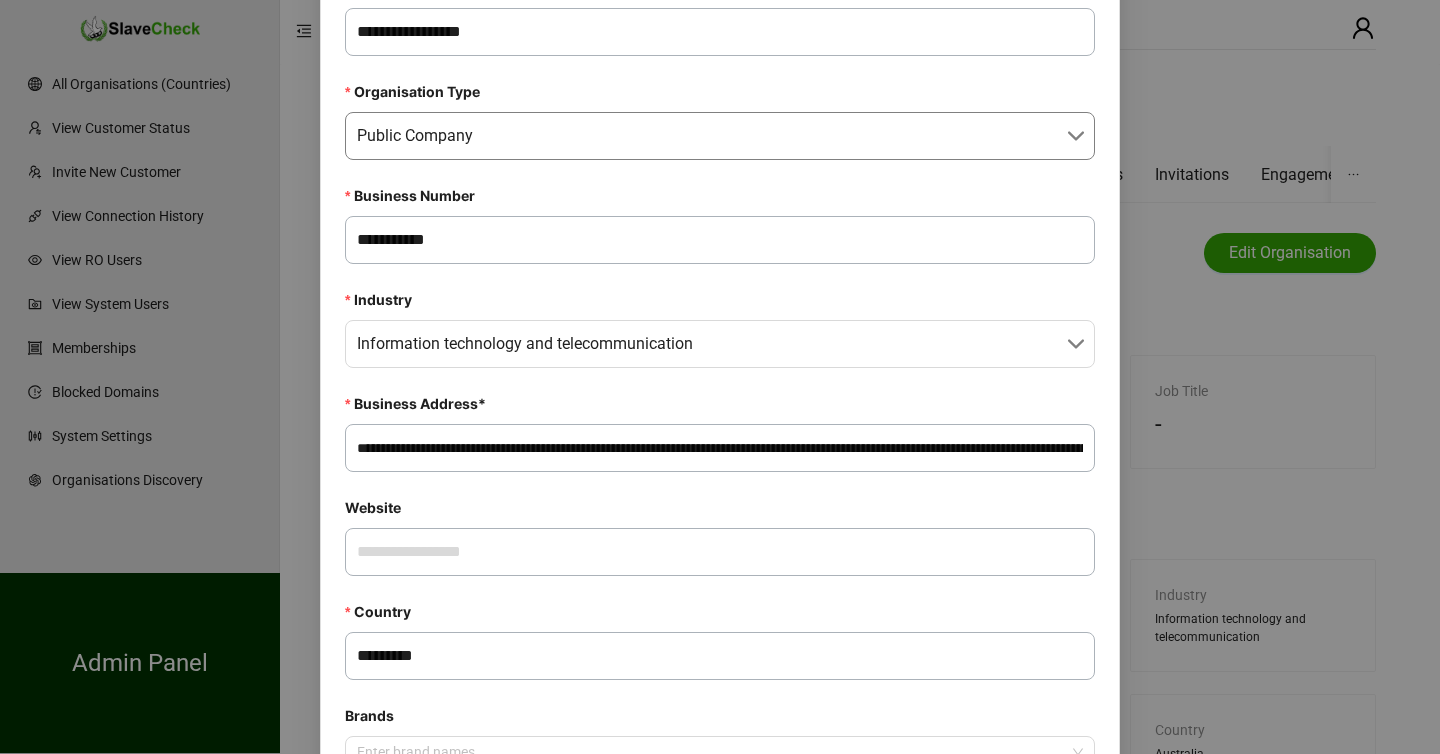 click on "**********" at bounding box center [720, 448] 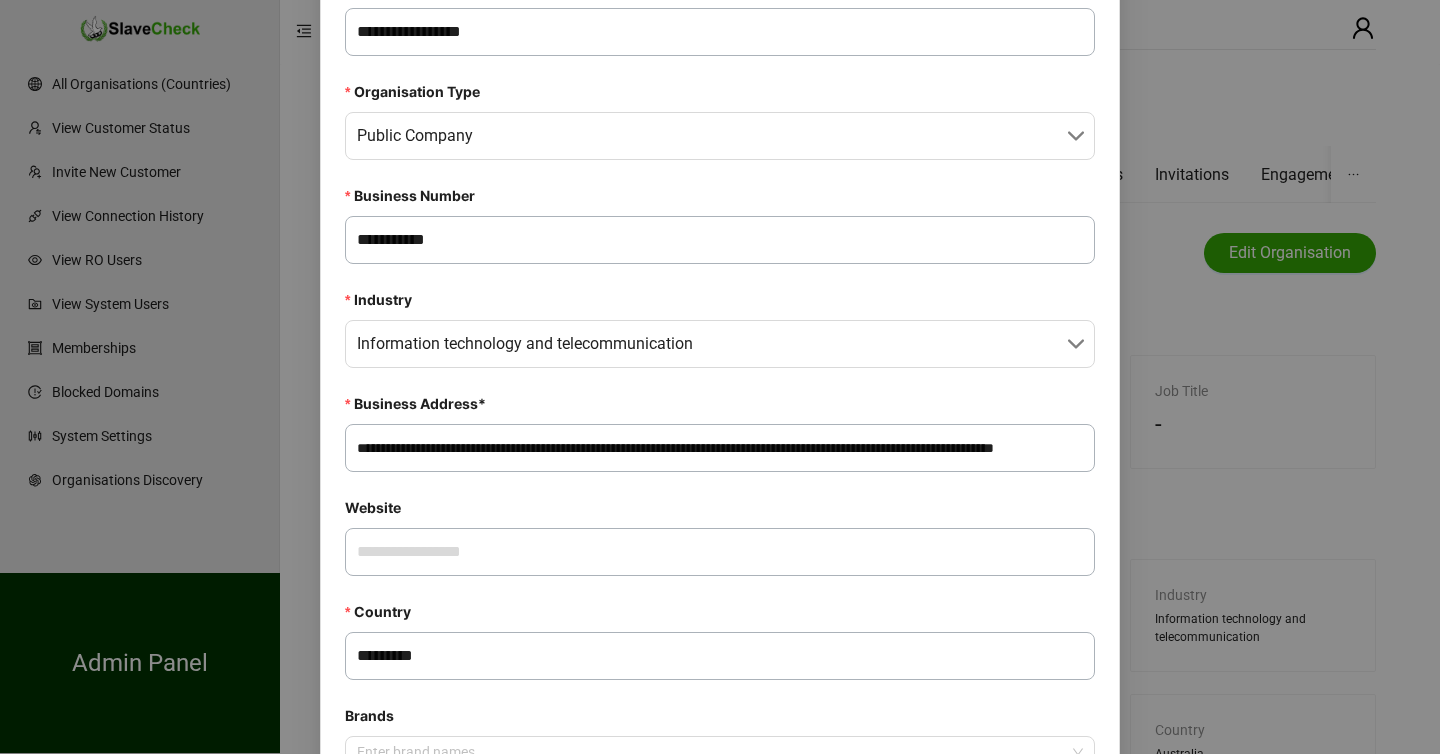 scroll, scrollTop: 0, scrollLeft: 0, axis: both 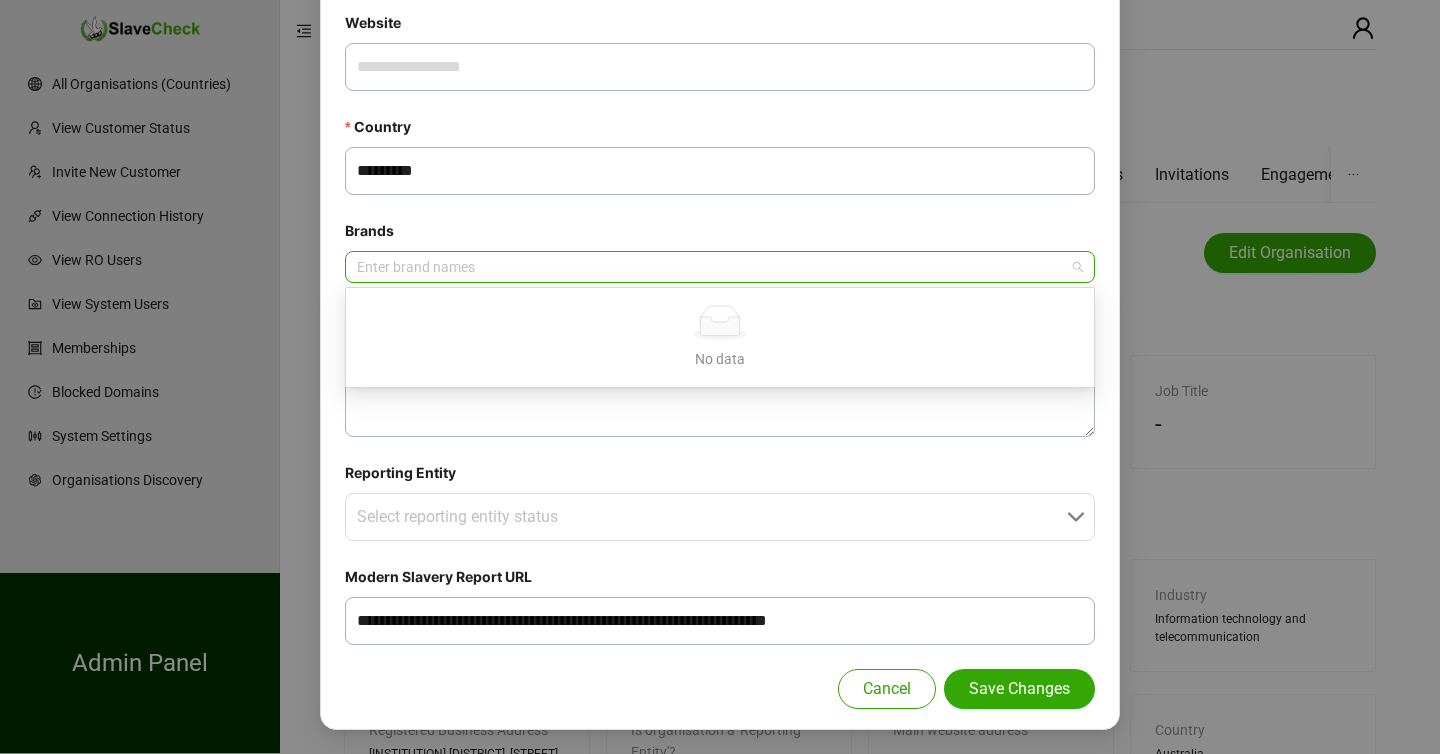 click at bounding box center [709, 267] 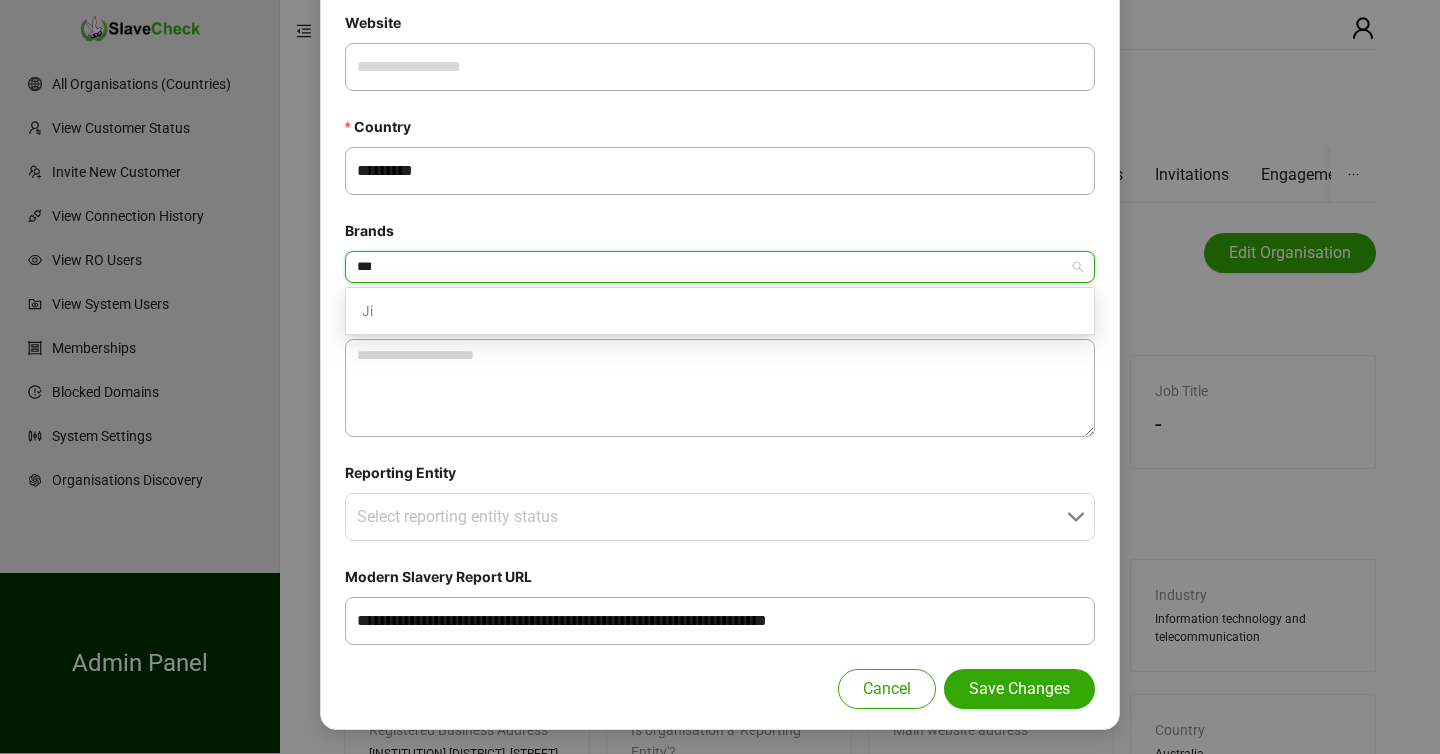 type on "****" 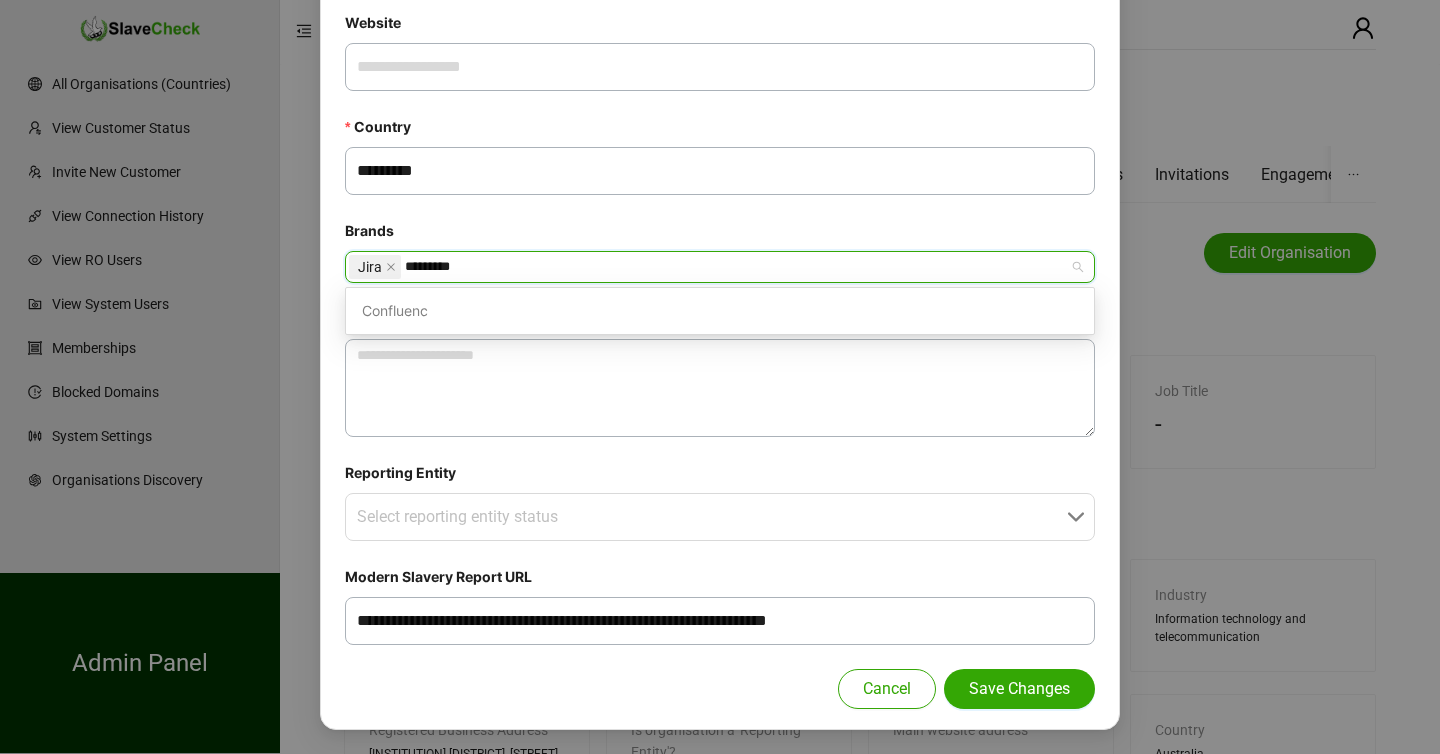 type on "**********" 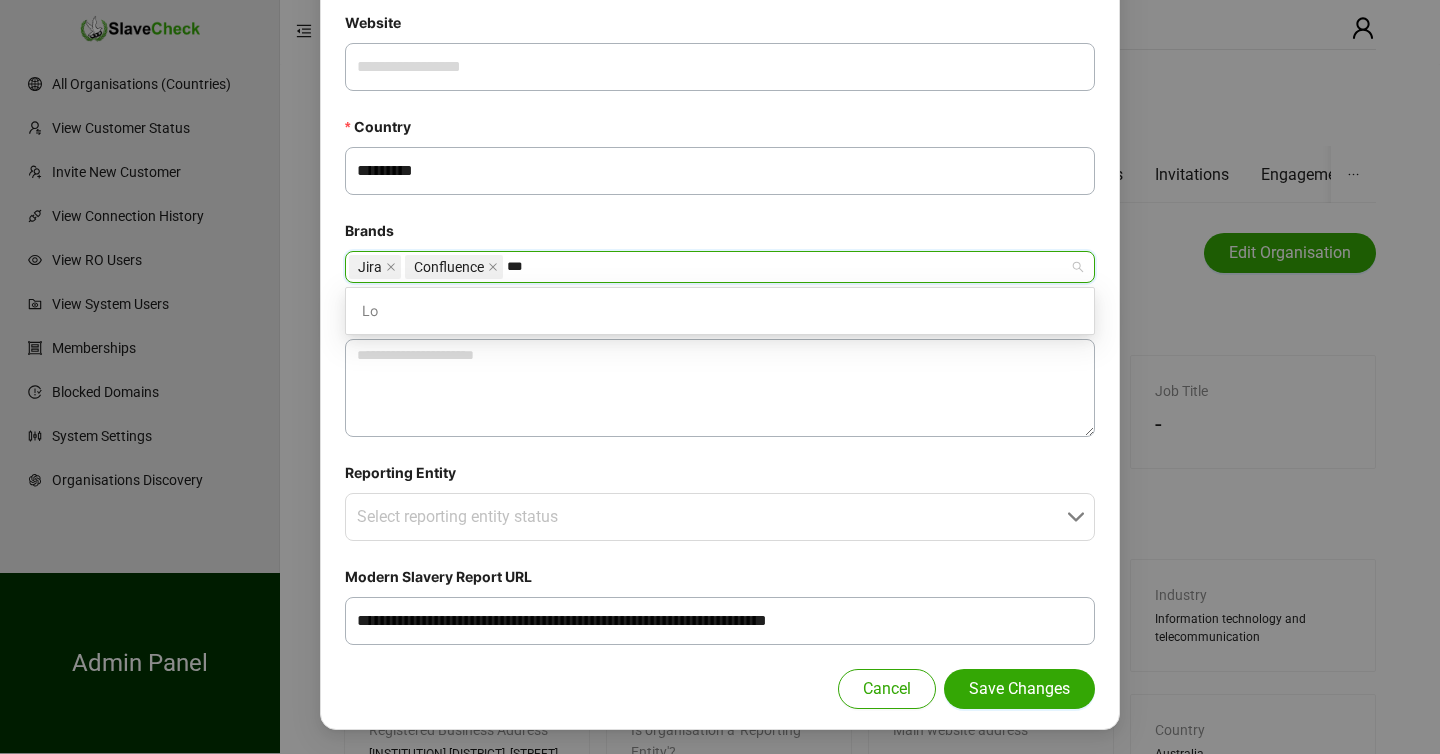 type on "****" 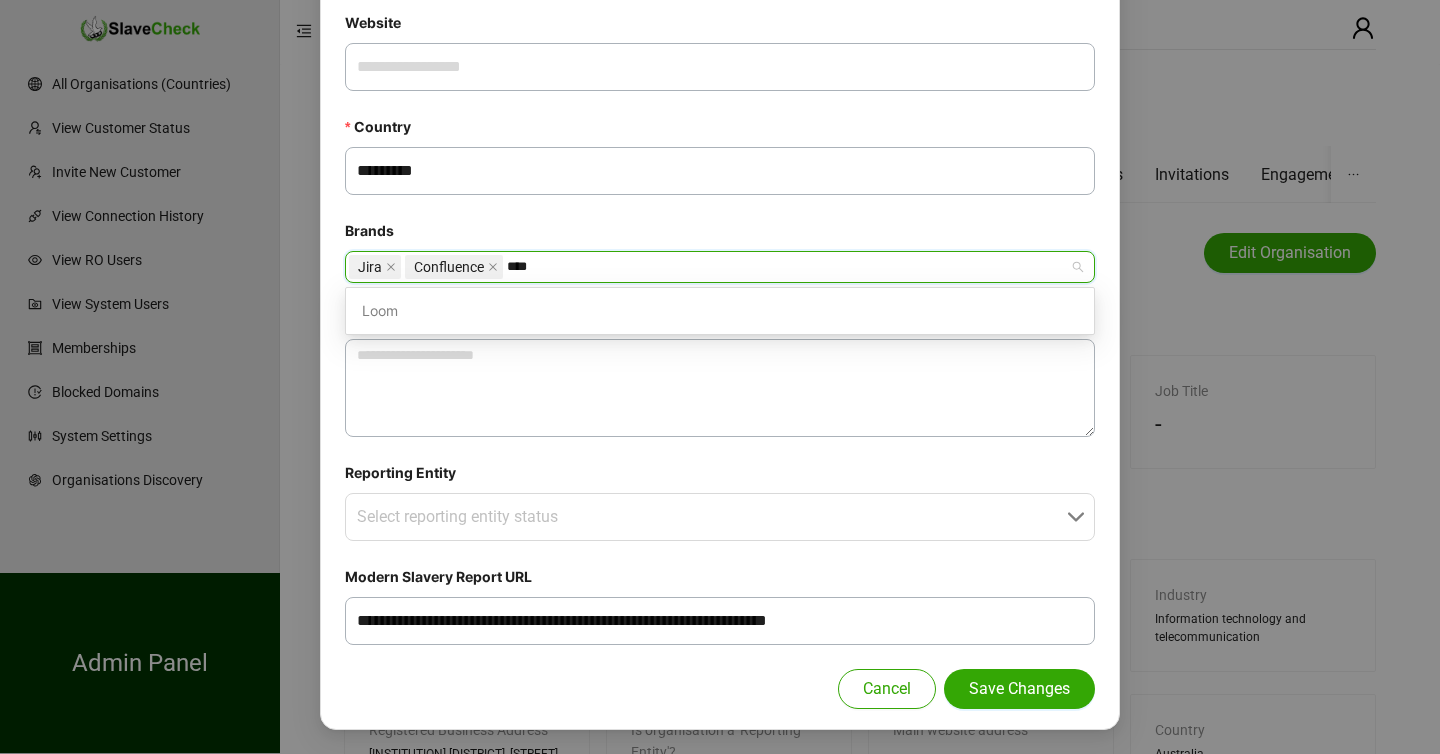 type 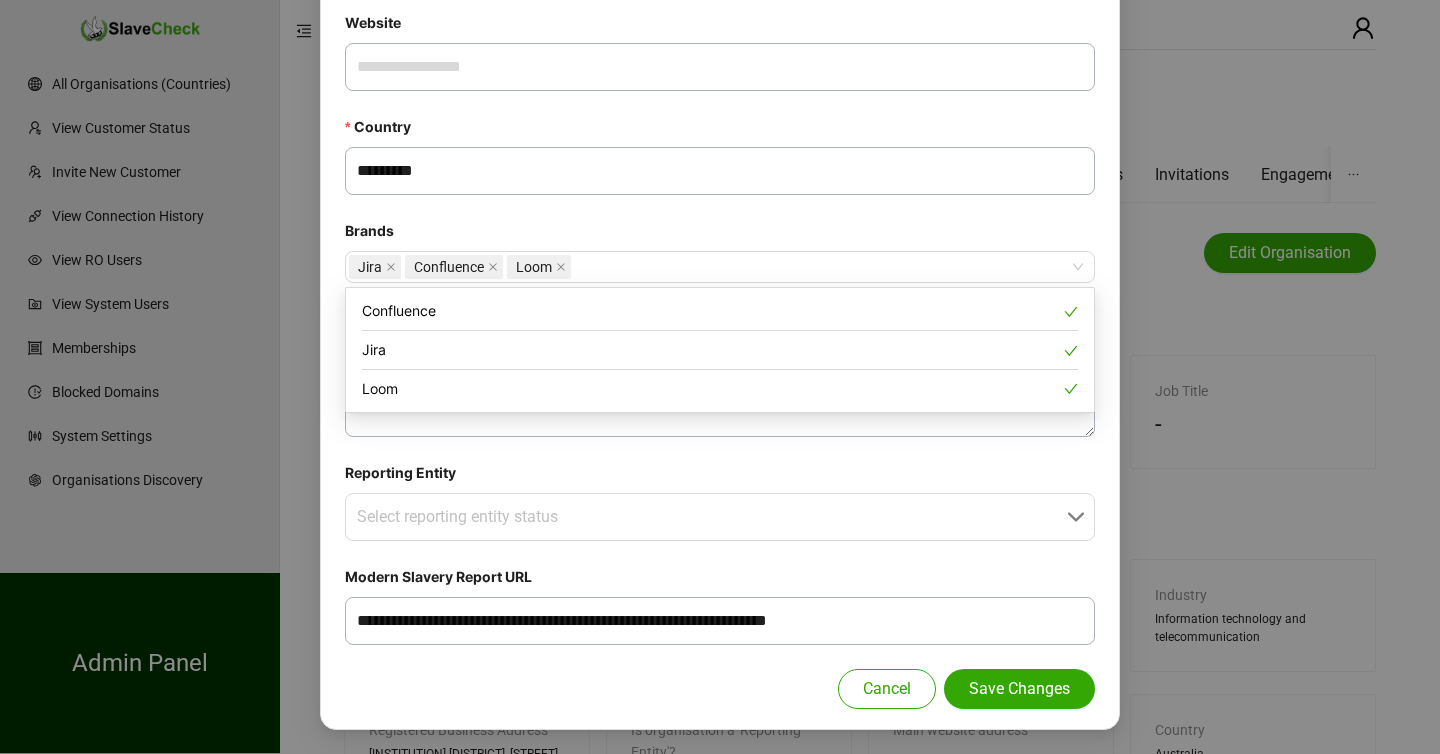 click on "**********" at bounding box center (720, 100) 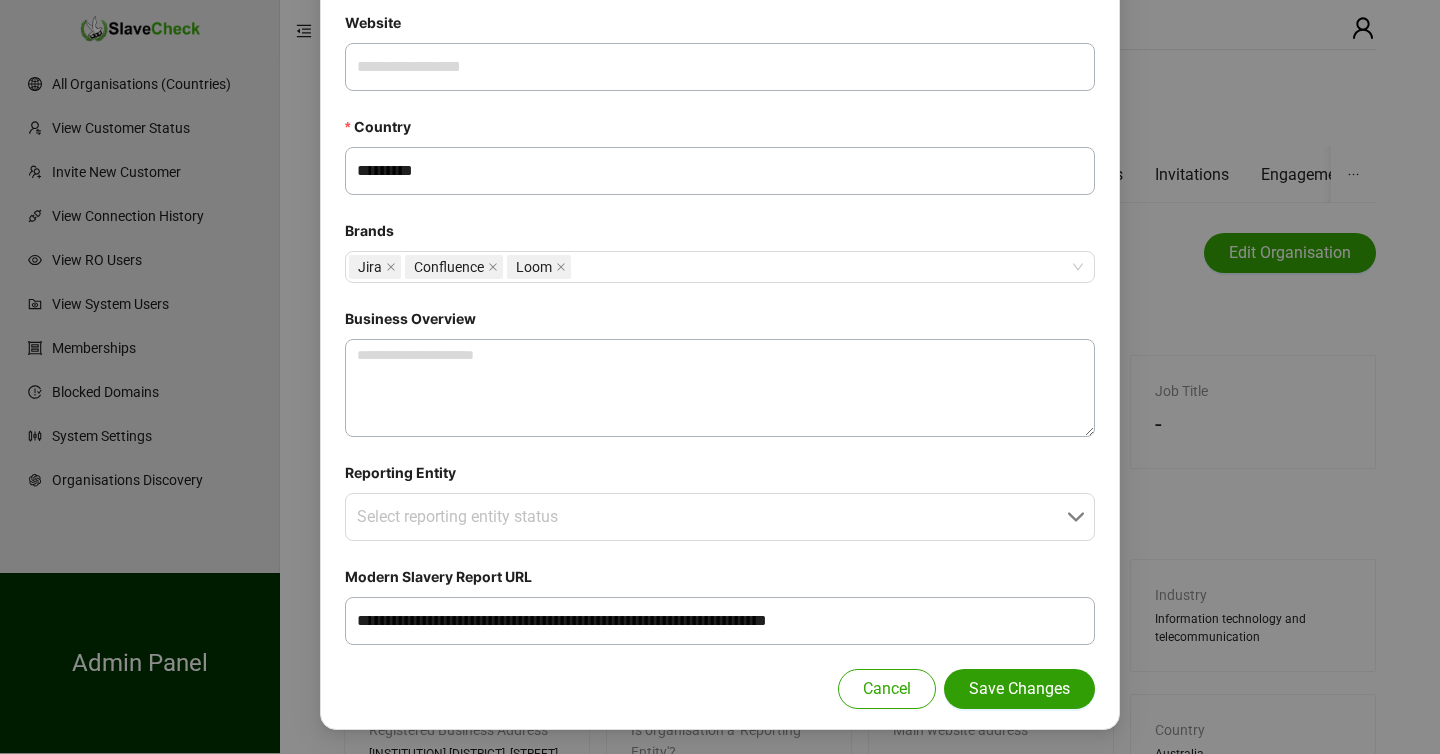 click on "Save Changes" at bounding box center [1019, 689] 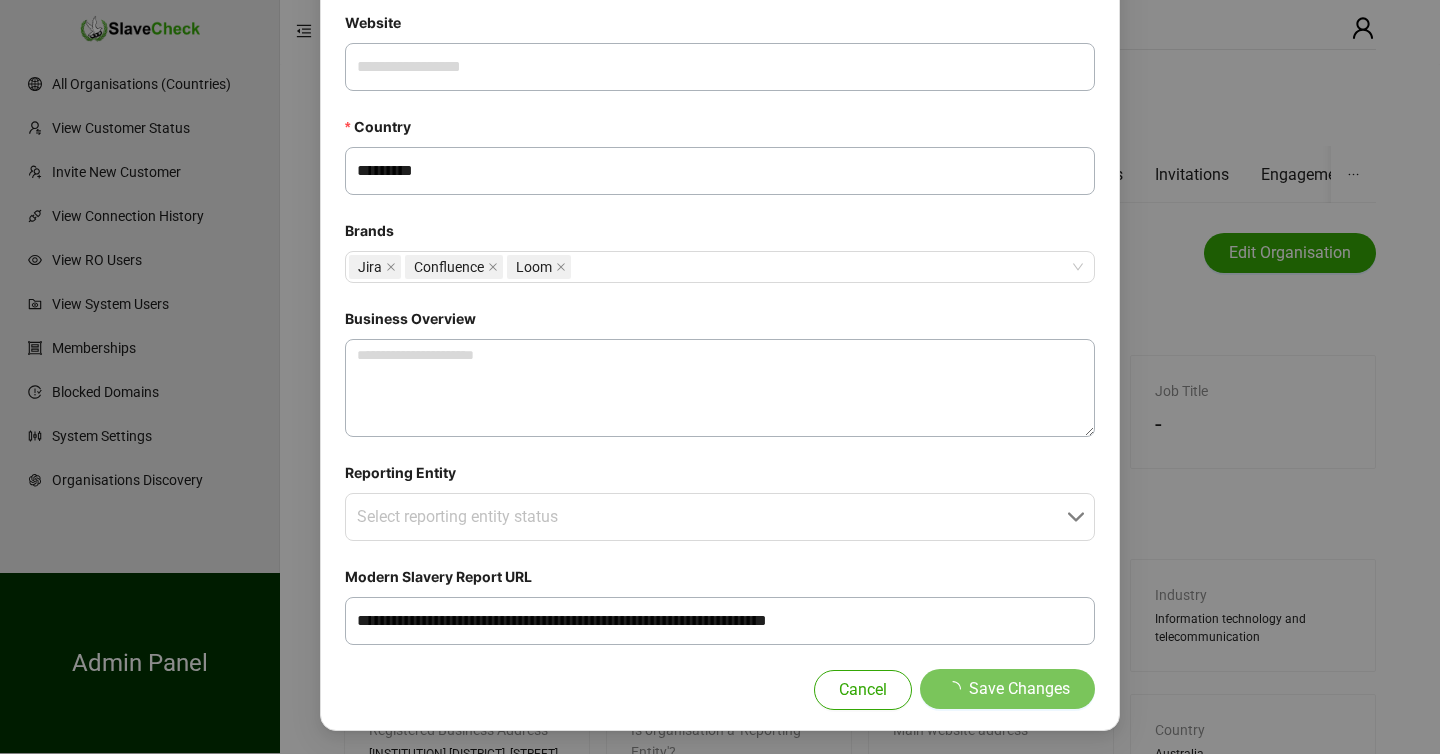 type 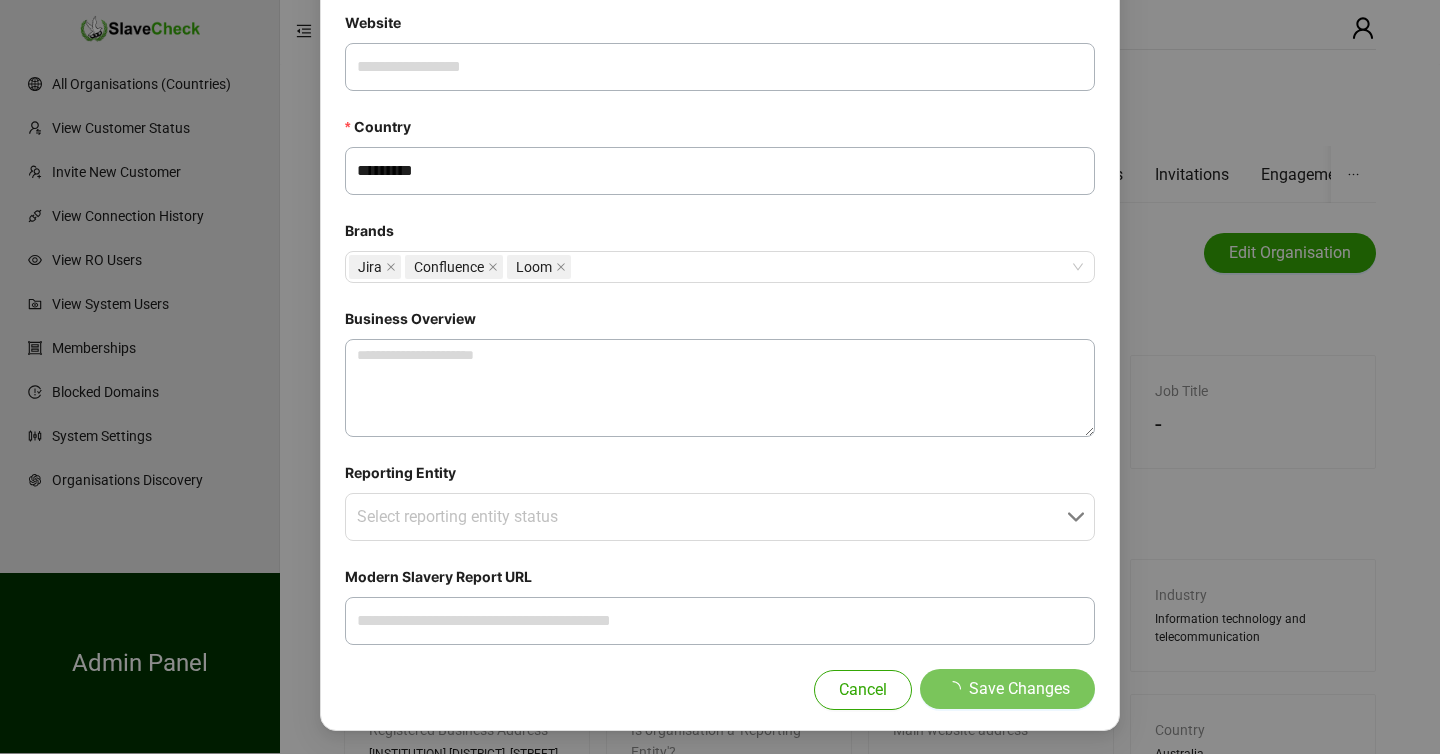 type on "**********" 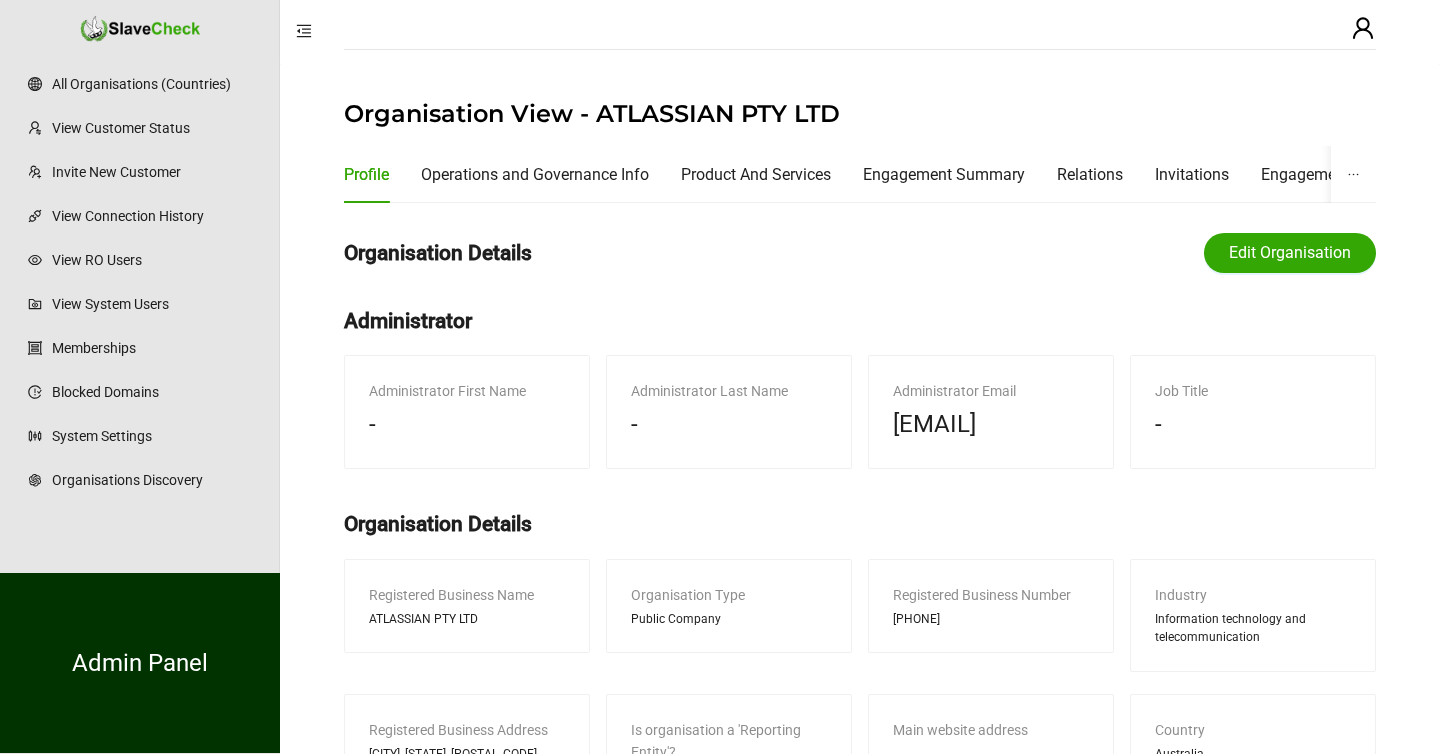 scroll, scrollTop: 562, scrollLeft: 0, axis: vertical 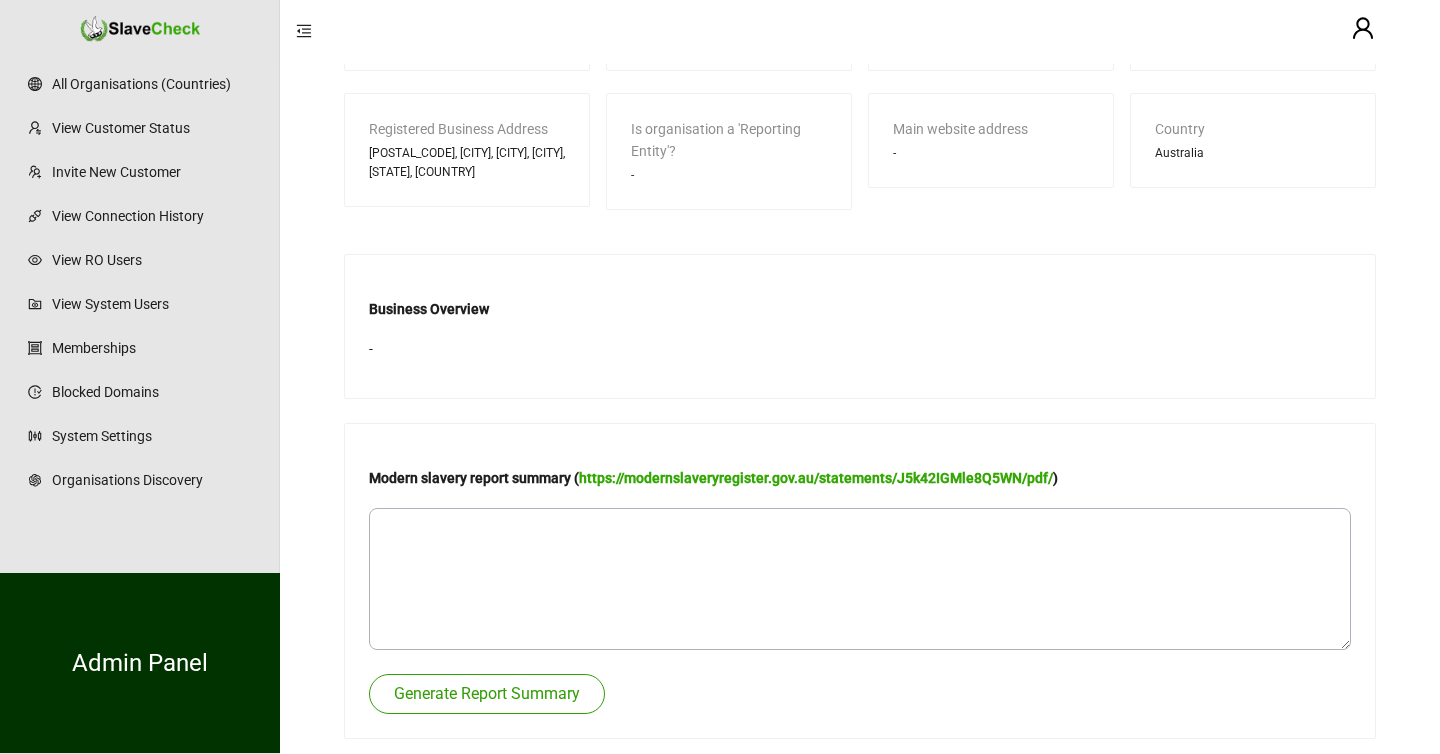 click on "Generate Report Summary" at bounding box center [487, 694] 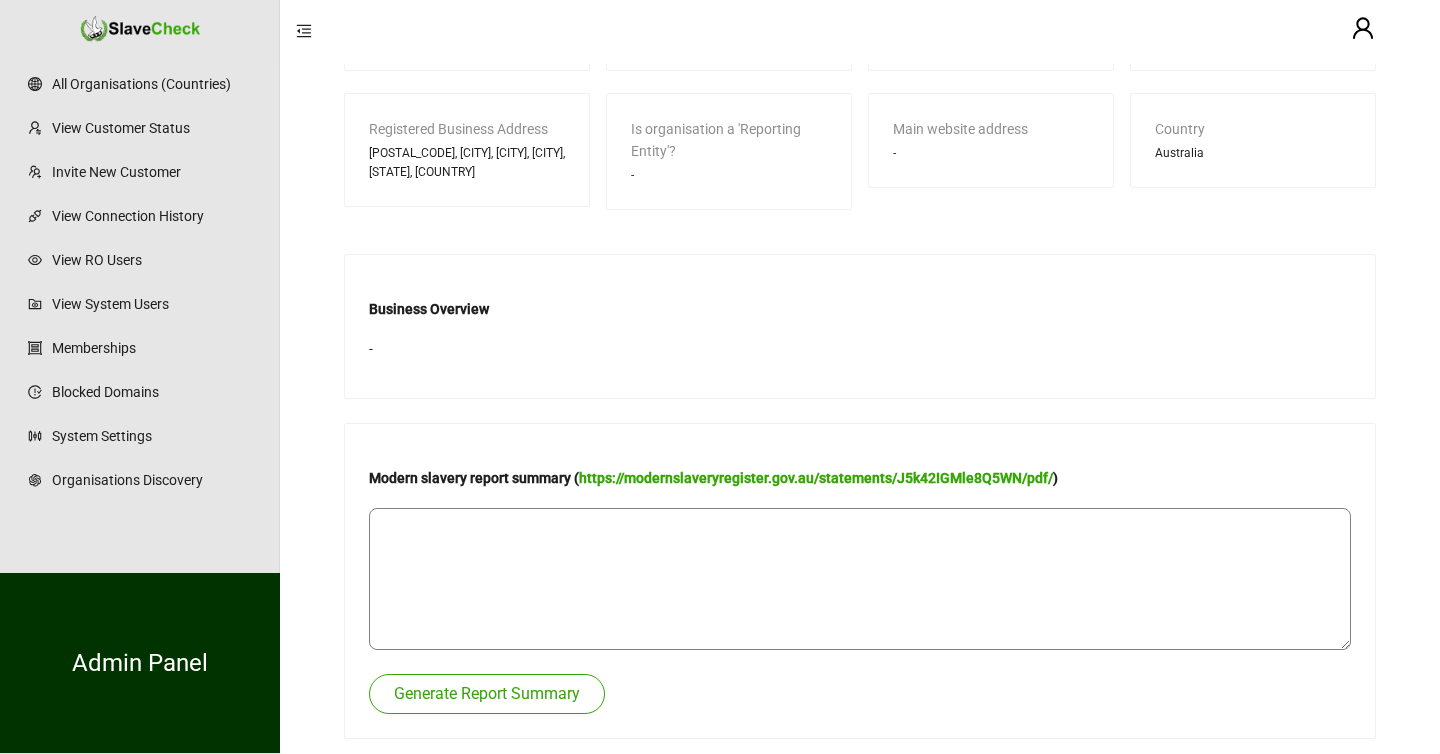 type 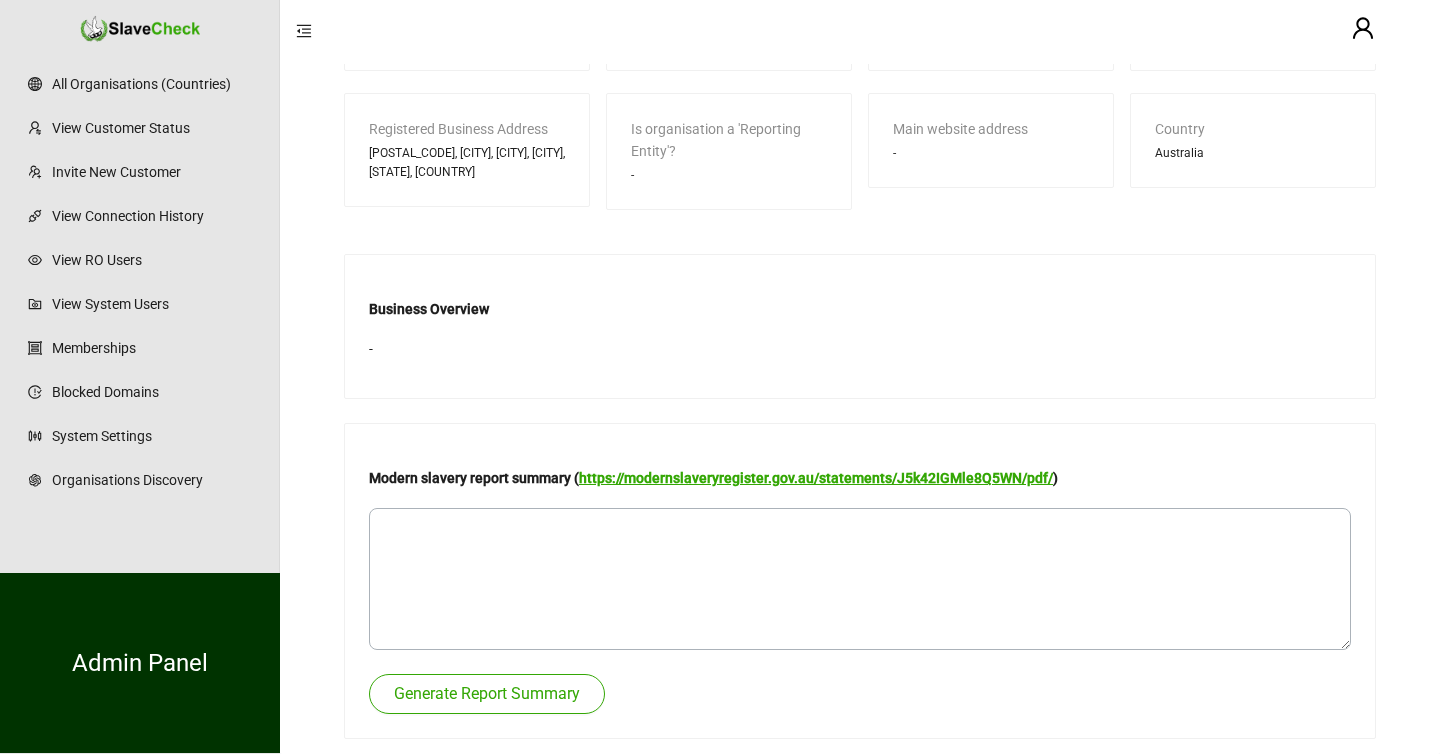 click on "https://modernslaveryregister.gov.au/statements/J5k42IGMle8Q5WN/pdf/" at bounding box center (816, 478) 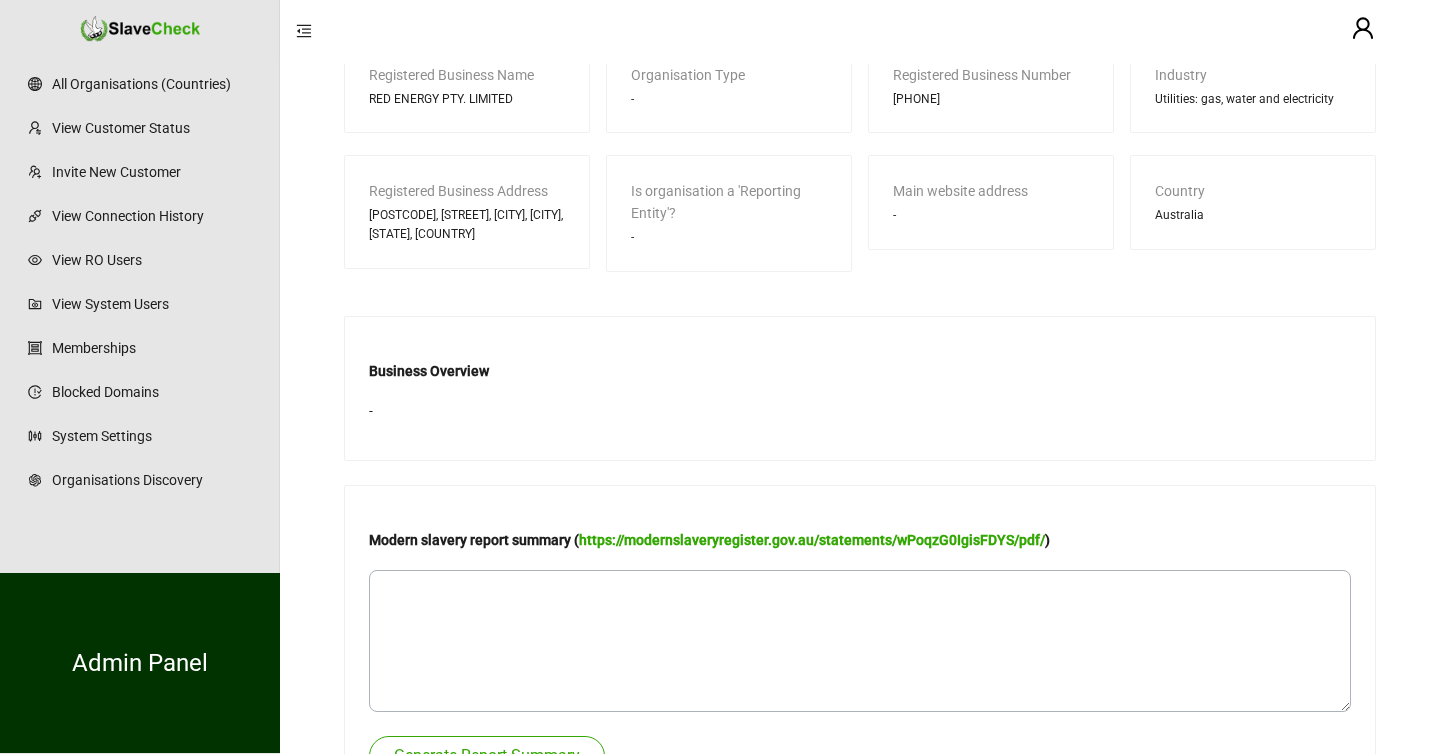 scroll, scrollTop: 582, scrollLeft: 0, axis: vertical 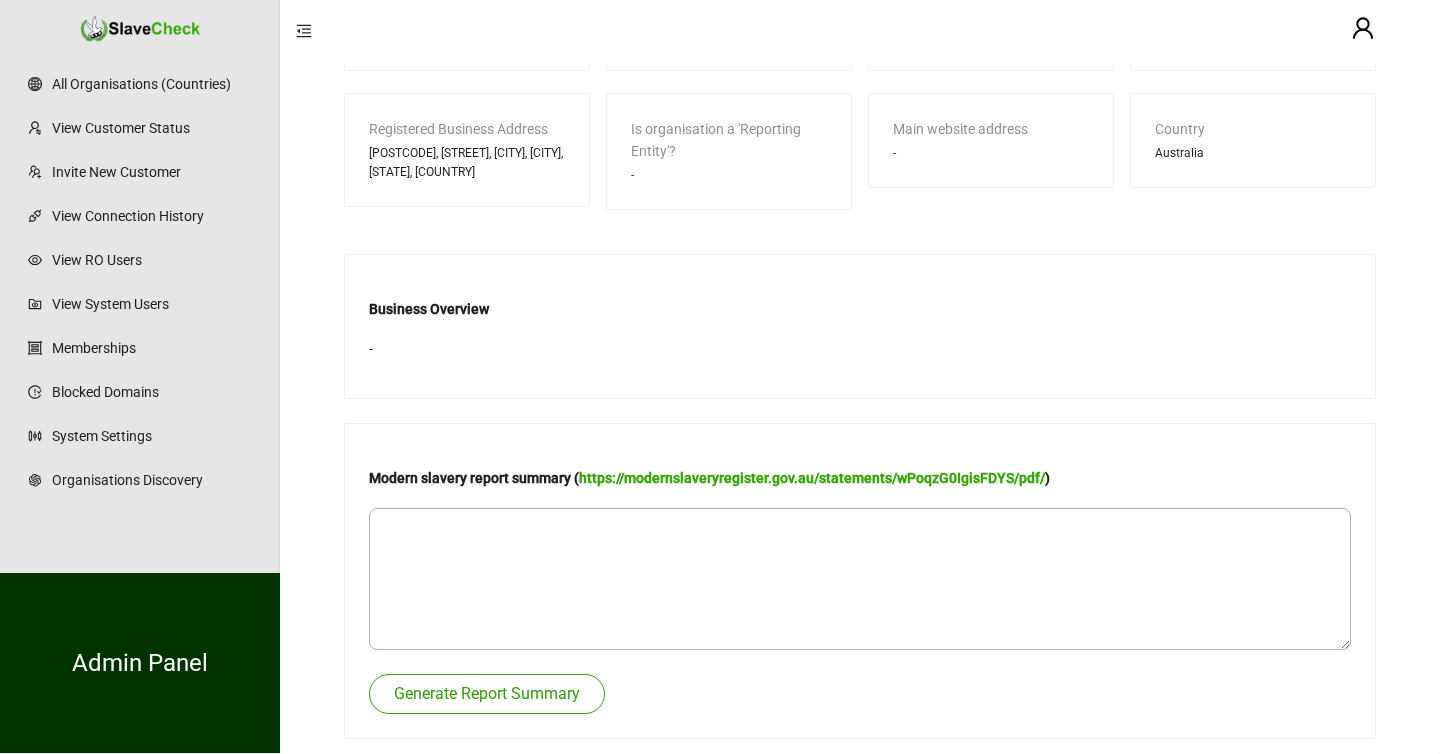 click on "Generate Report Summary" at bounding box center (487, 694) 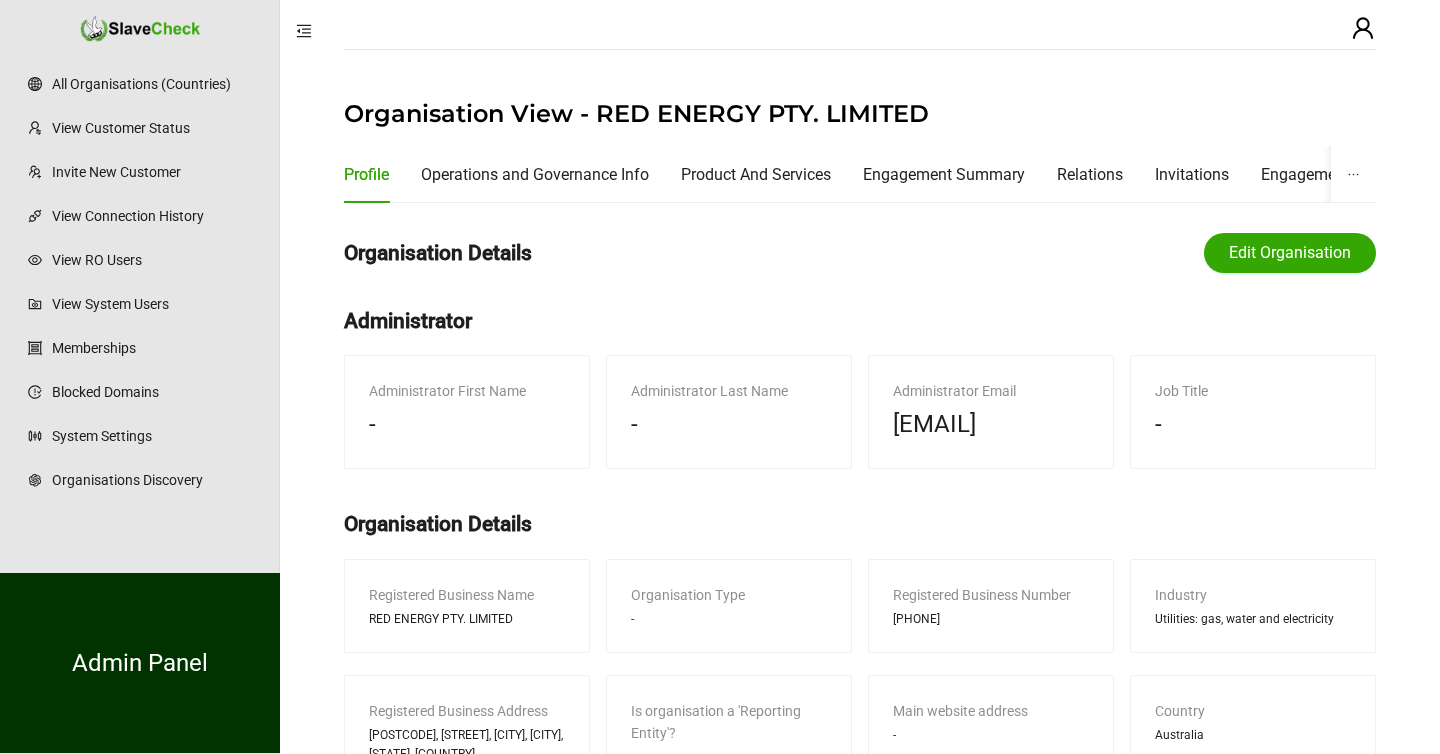 scroll, scrollTop: 582, scrollLeft: 0, axis: vertical 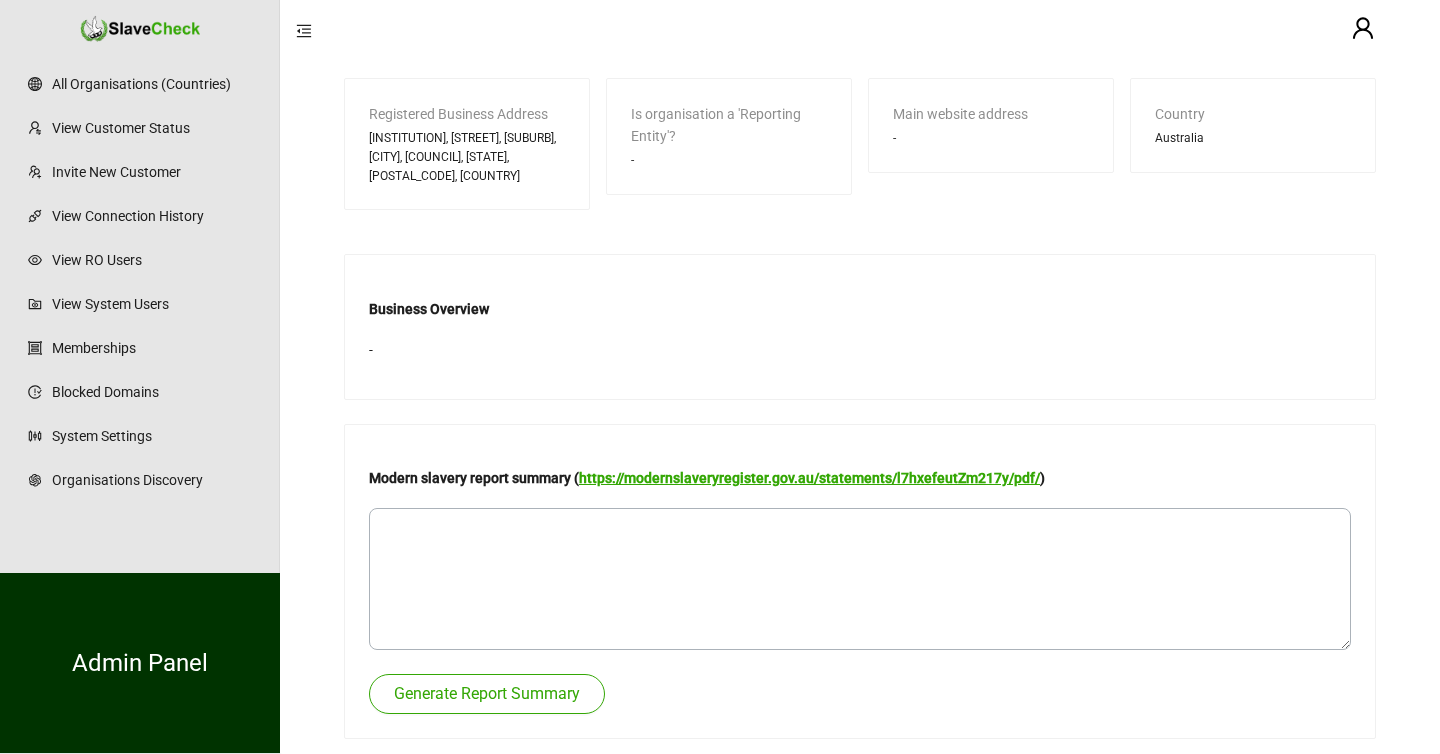 click on "https://modernslaveryregister.gov.au/statements/l7hxefeutZm217y/pdf/" at bounding box center [809, 478] 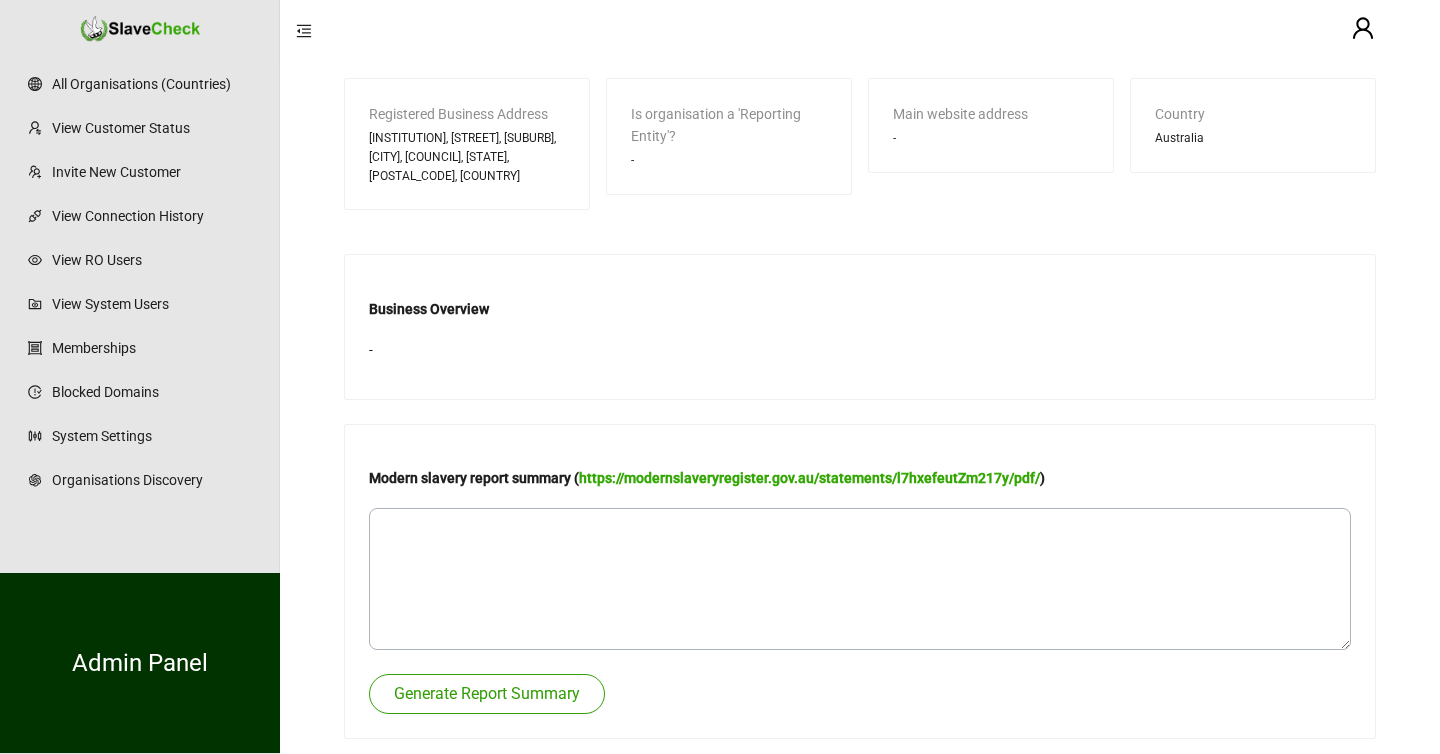 click on "Generate Report Summary" at bounding box center (487, 694) 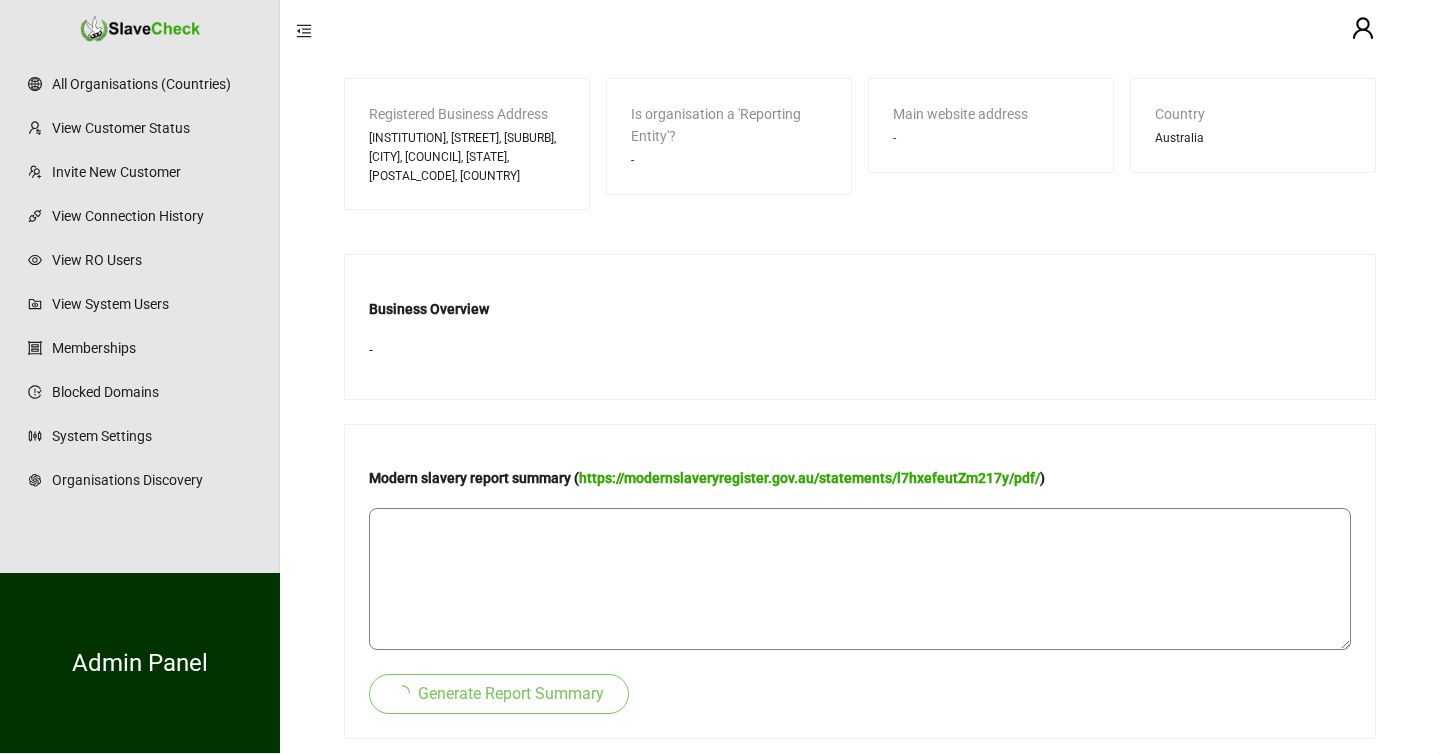 type 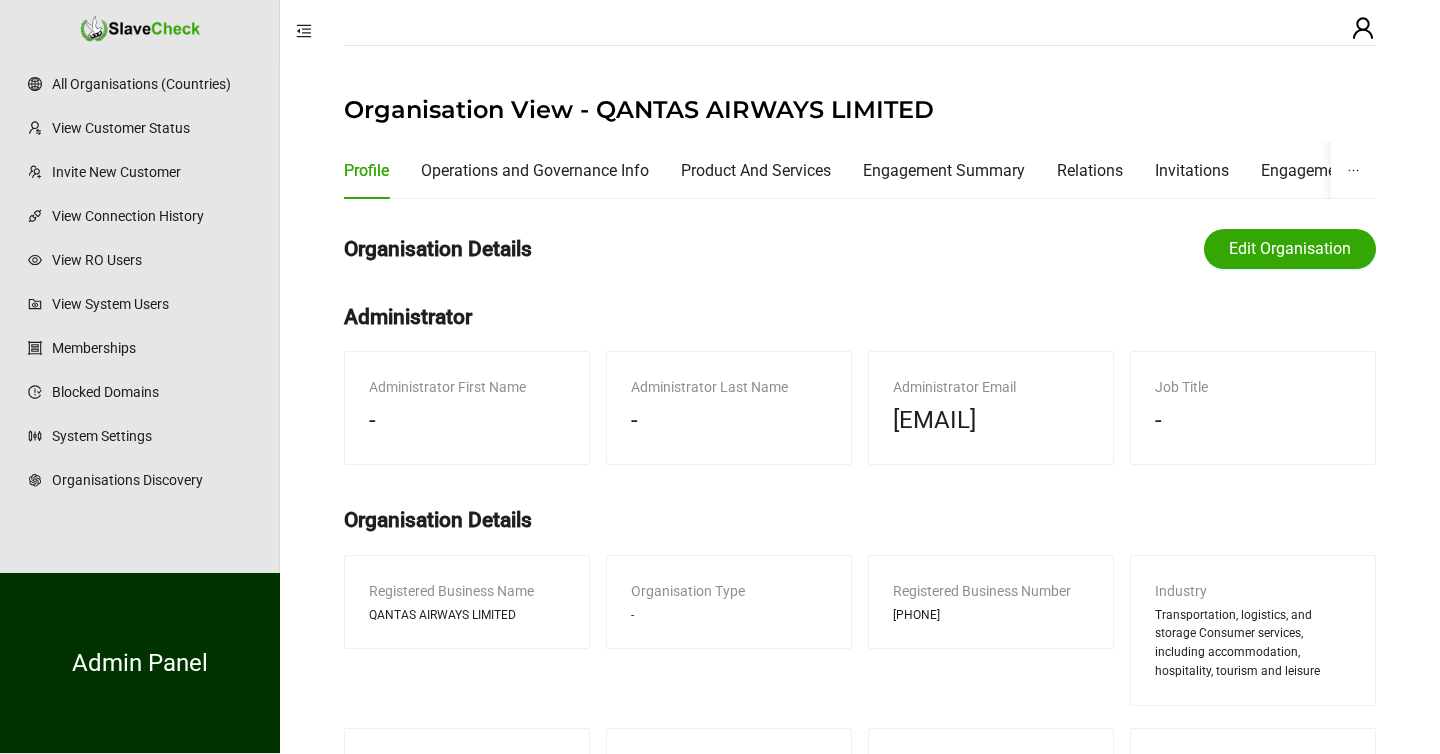 scroll, scrollTop: 0, scrollLeft: 0, axis: both 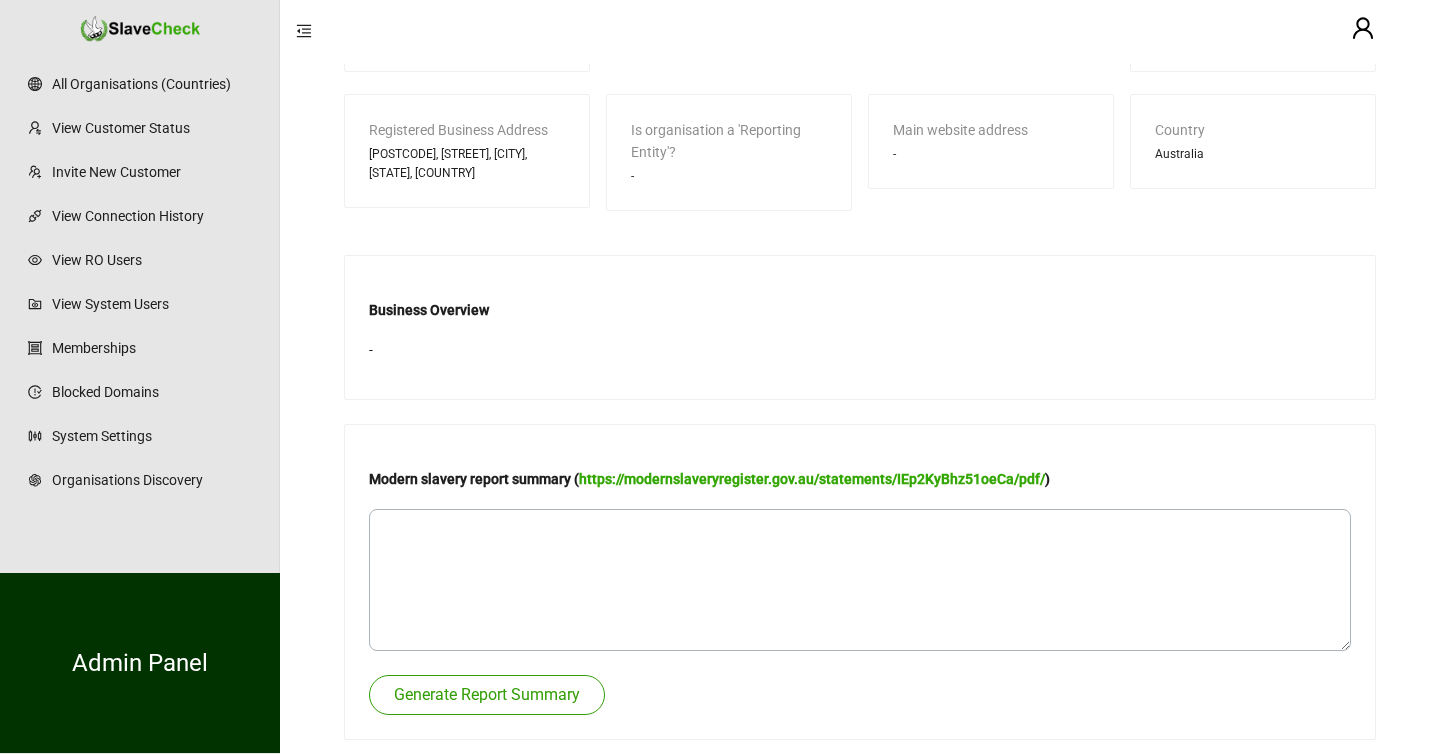 click on "Generate Report Summary" at bounding box center (487, 695) 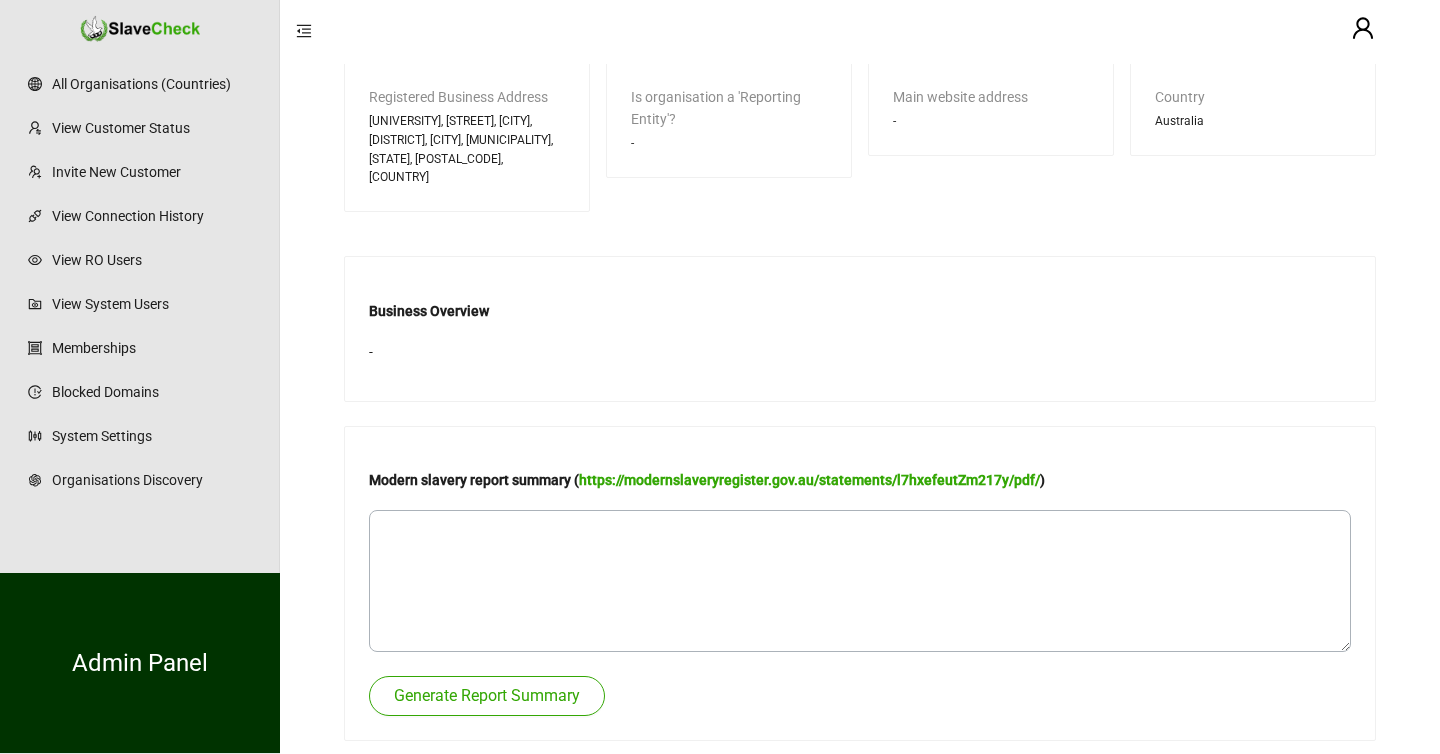 scroll, scrollTop: 691, scrollLeft: 0, axis: vertical 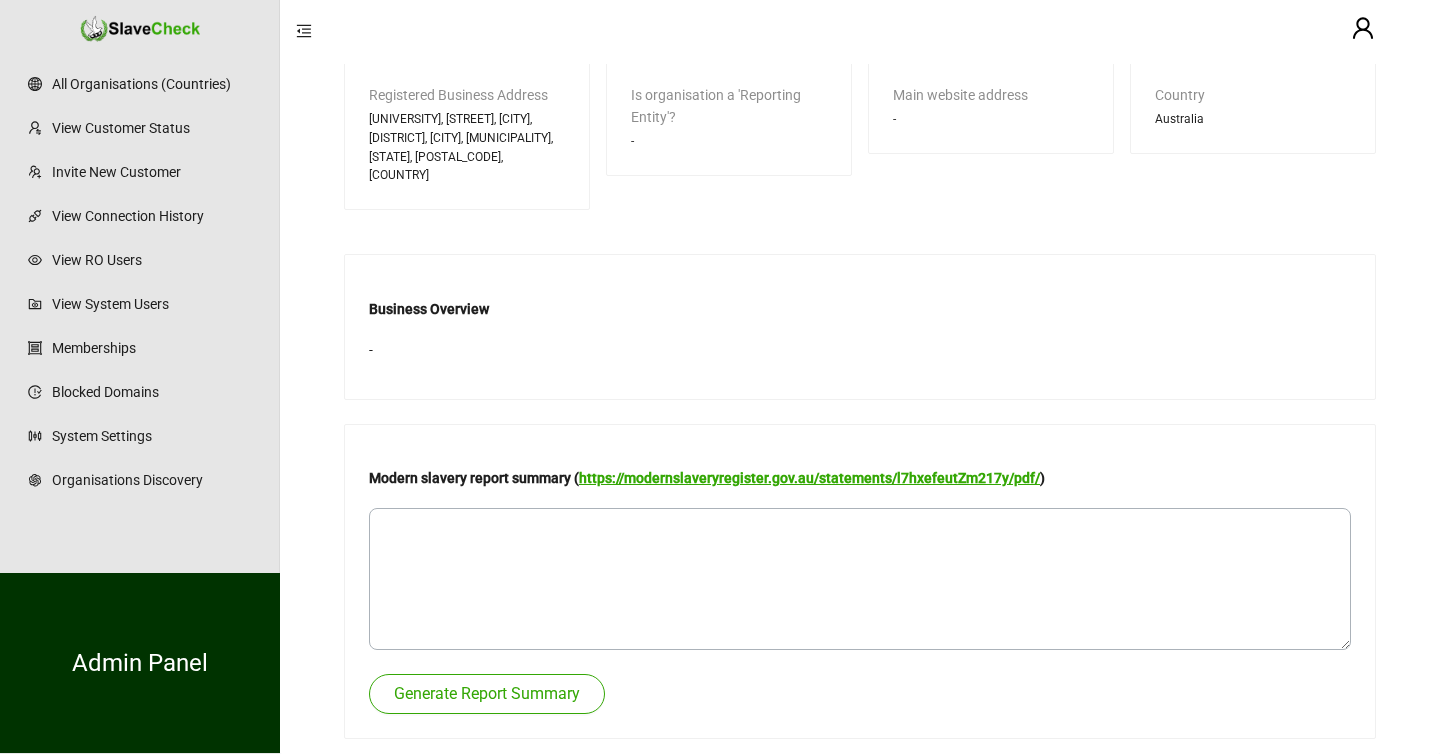 click on "https://modernslaveryregister.gov.au/statements/l7hxefeutZm217y/pdf/" at bounding box center [809, 478] 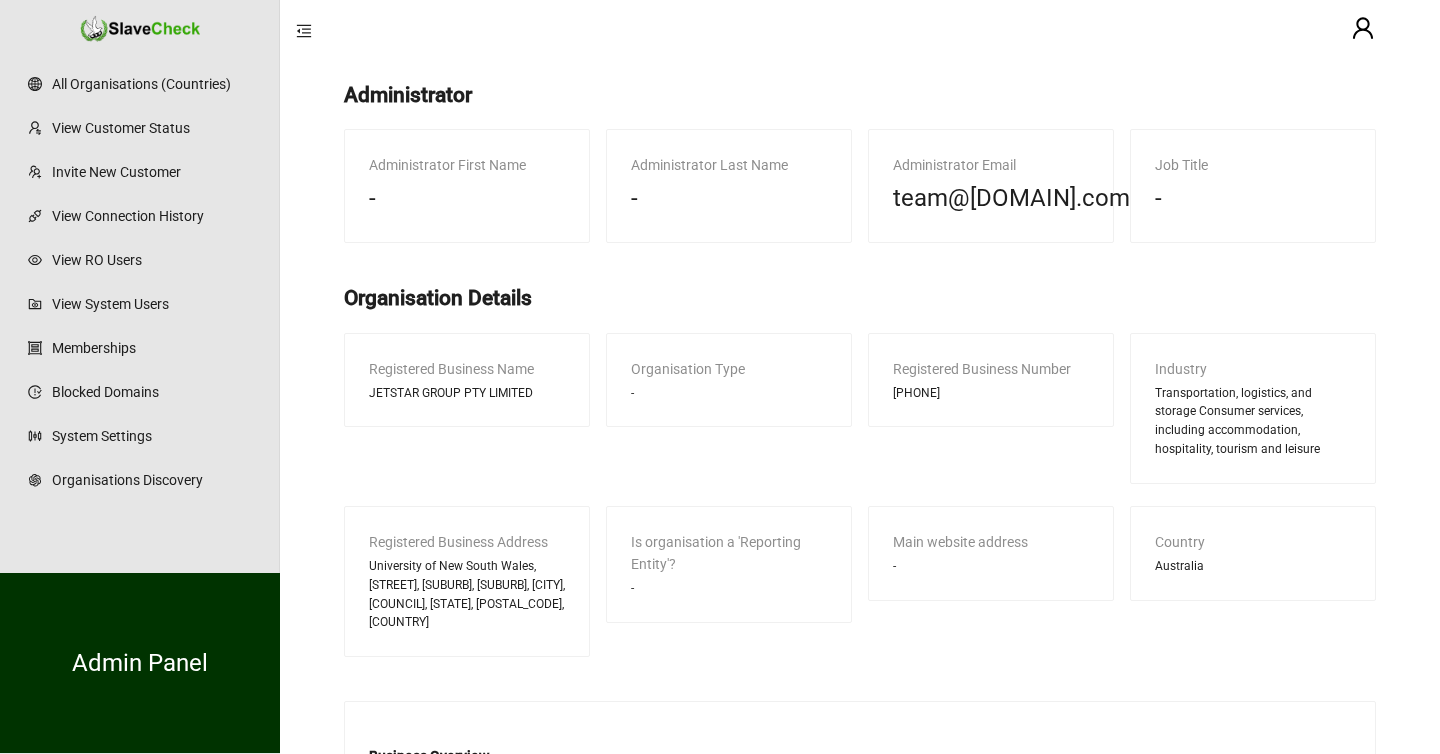 scroll, scrollTop: 691, scrollLeft: 0, axis: vertical 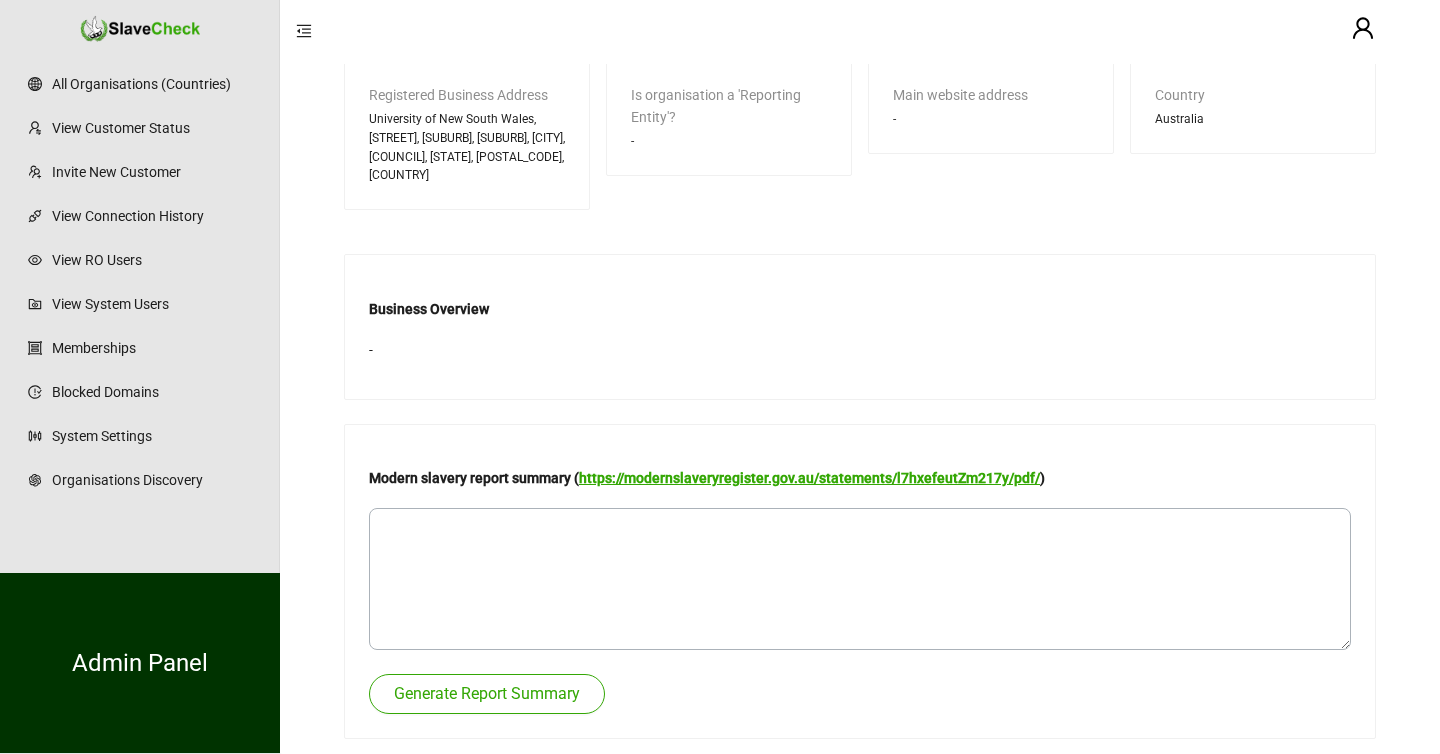 click on "https://modernslaveryregister.gov.au/statements/l7hxefeutZm217y/pdf/" at bounding box center (809, 478) 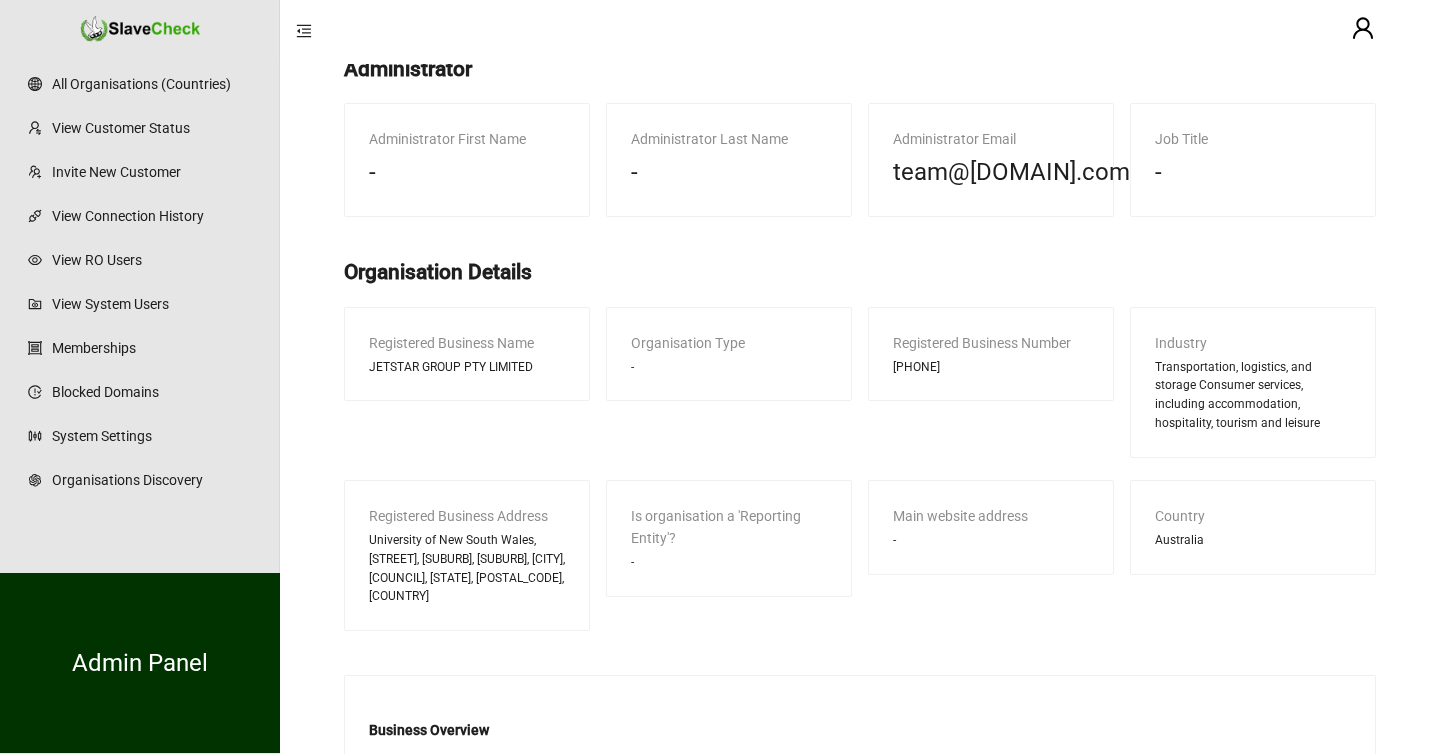 scroll, scrollTop: 691, scrollLeft: 0, axis: vertical 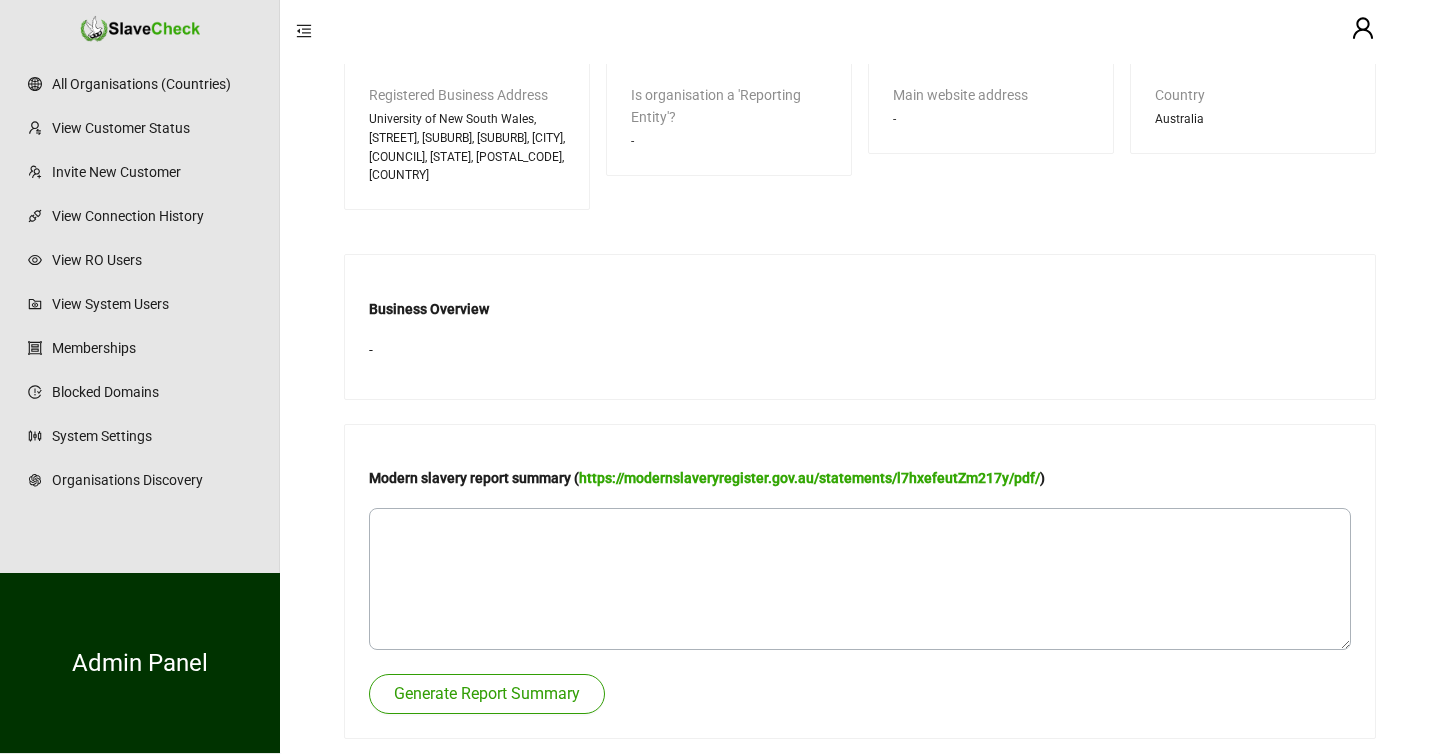 click on "Generate Report Summary" at bounding box center [487, 694] 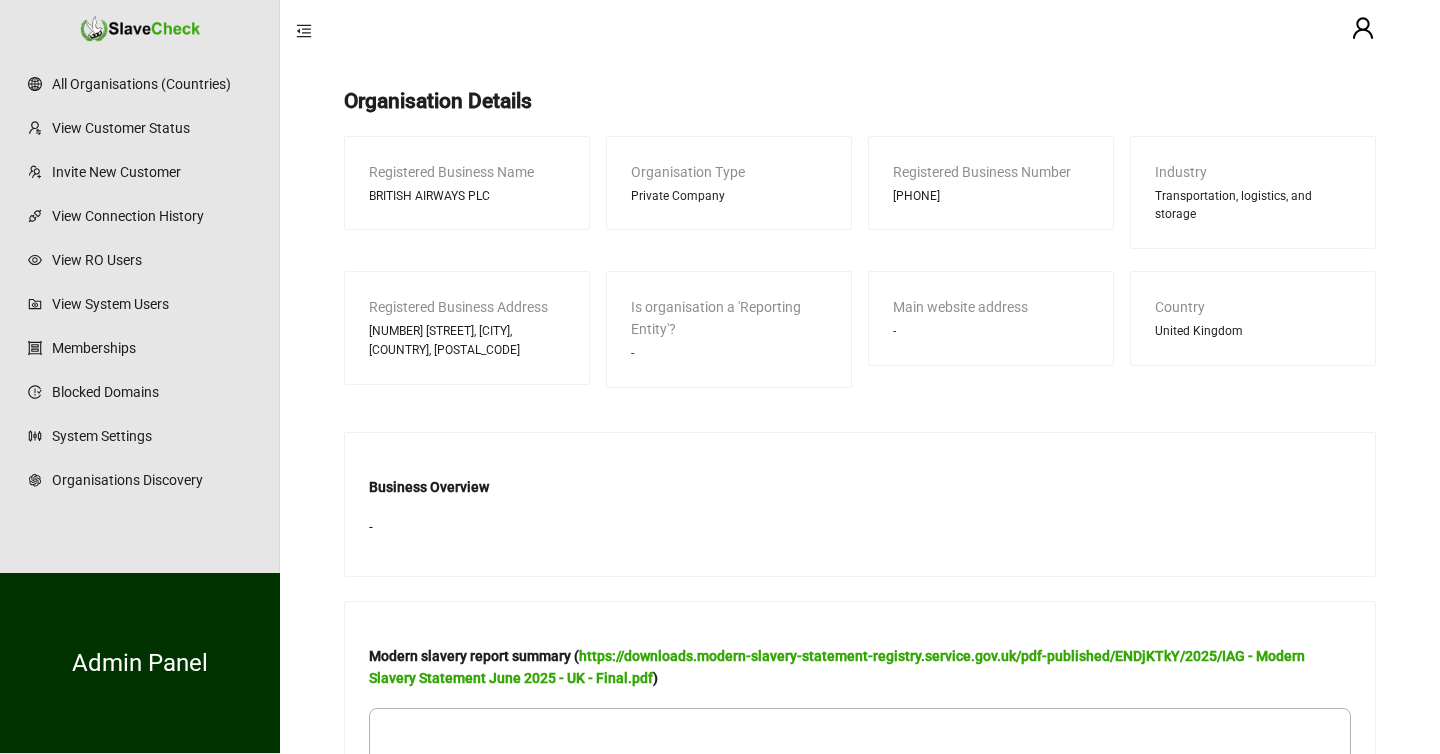 scroll, scrollTop: 638, scrollLeft: 0, axis: vertical 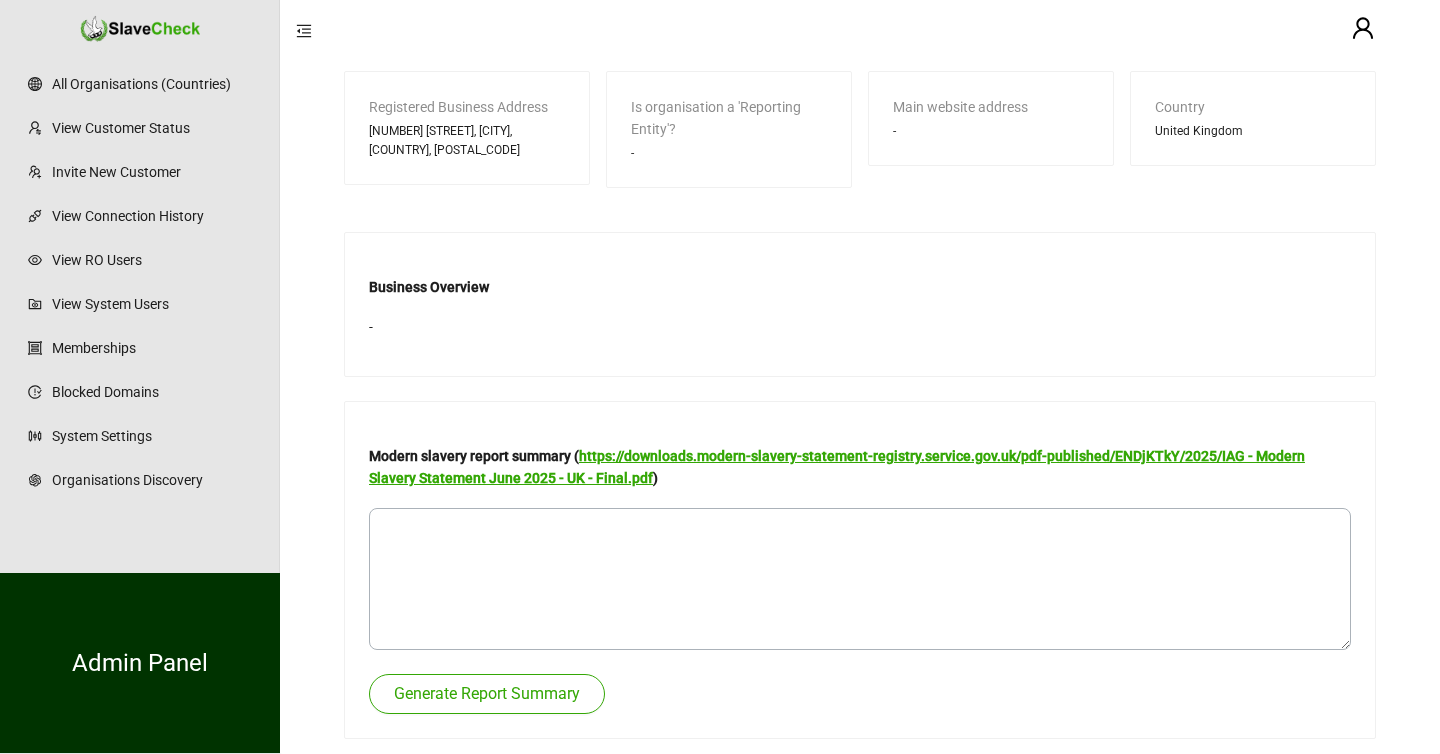 click on "https://downloads.modern-slavery-statement-registry.service.gov.uk/pdf-published/ENDjKTkY/2025/IAG - Modern Slavery Statement June 2025 - UK - Final.pdf" at bounding box center [837, 467] 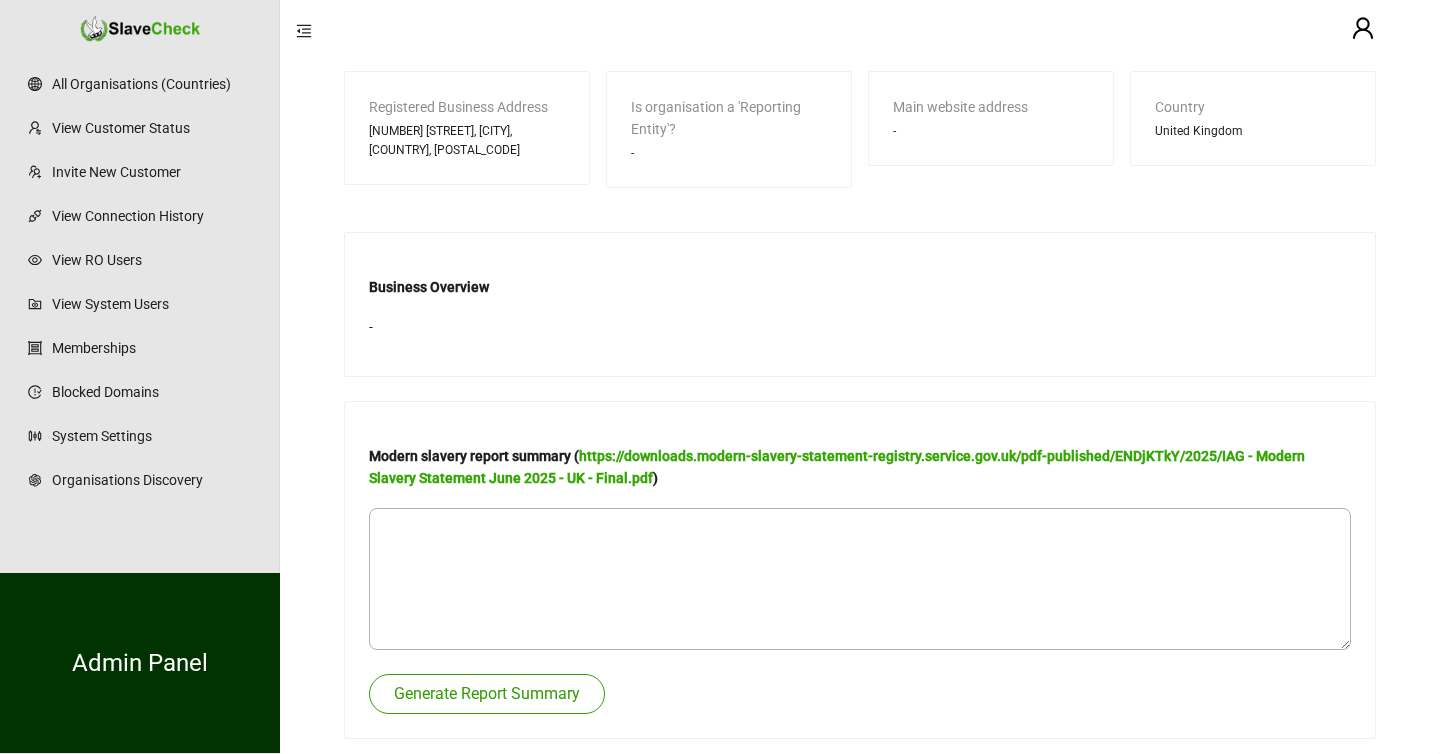 click on "Generate Report Summary" at bounding box center (487, 694) 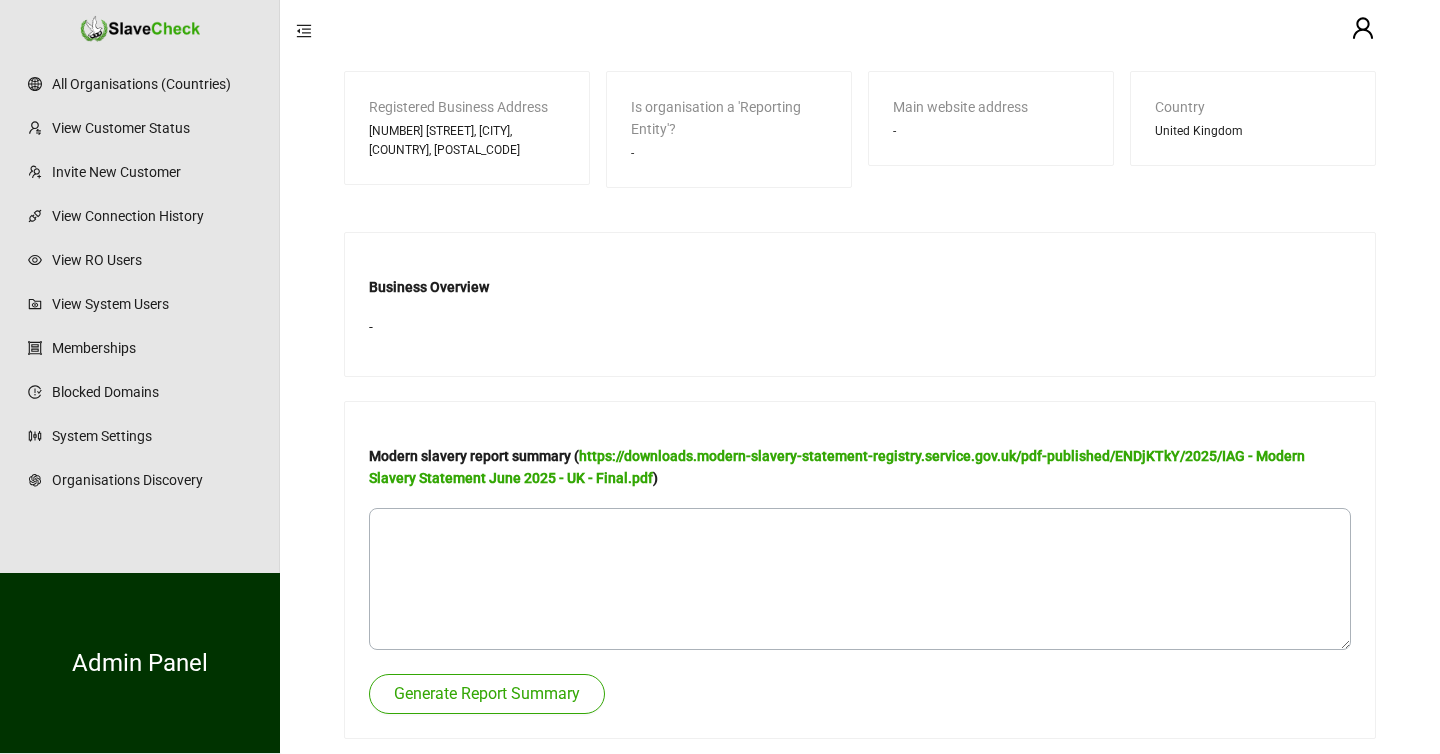 type 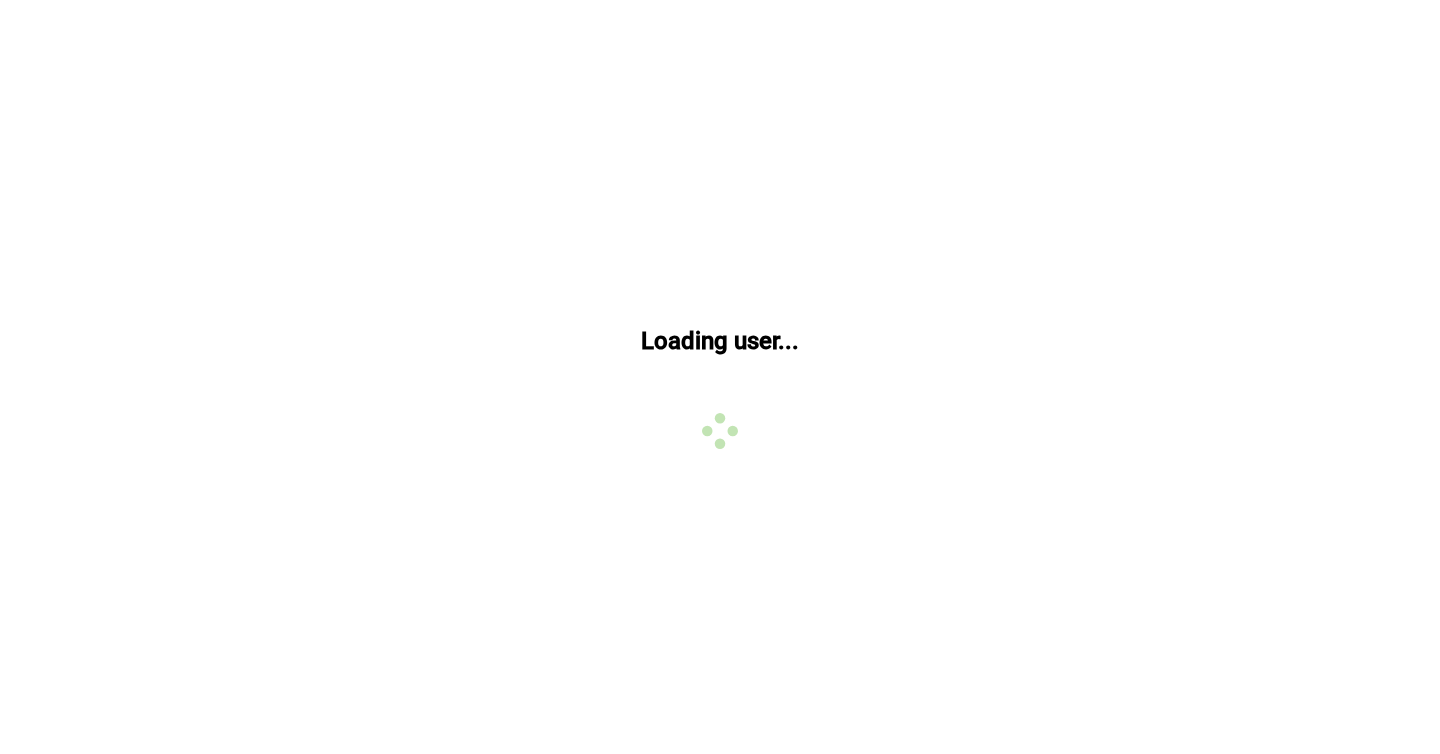 scroll, scrollTop: 0, scrollLeft: 0, axis: both 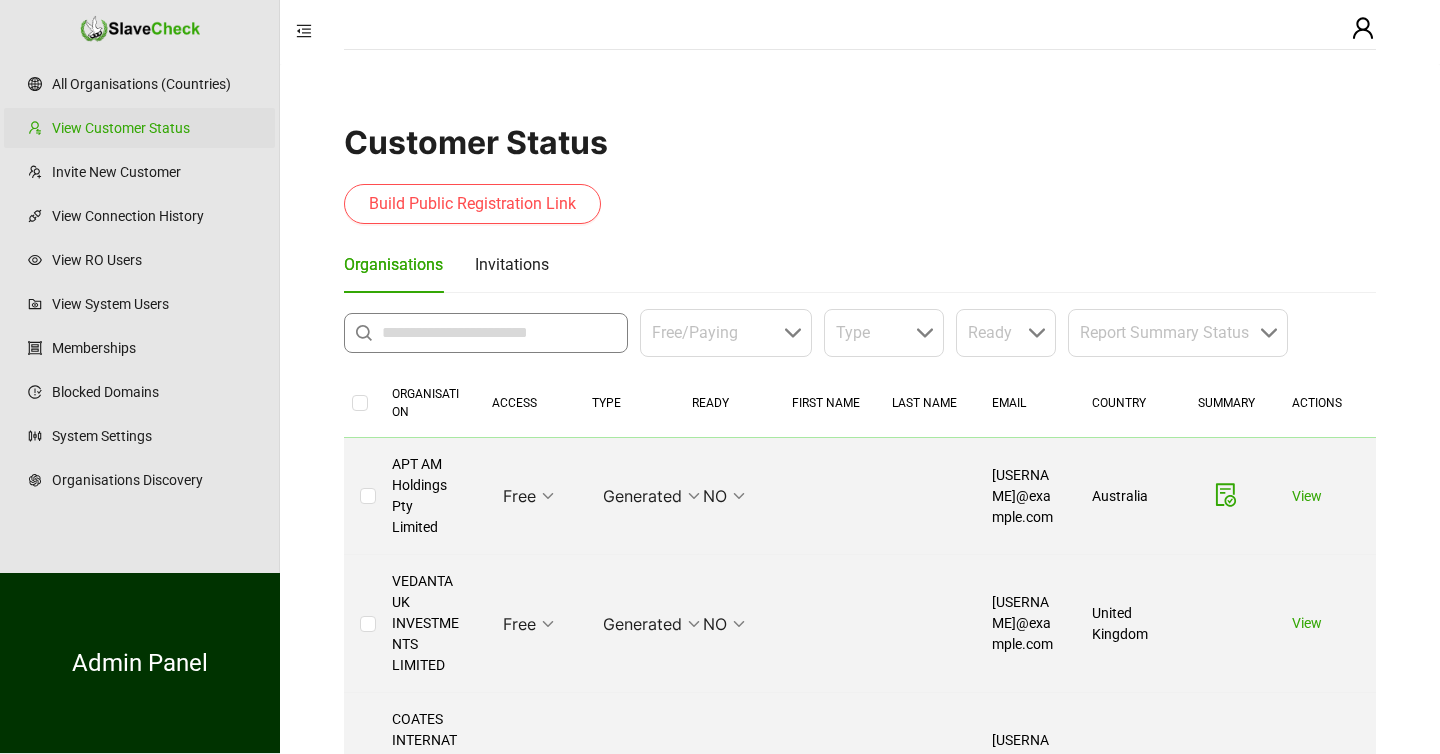 click at bounding box center (499, 333) 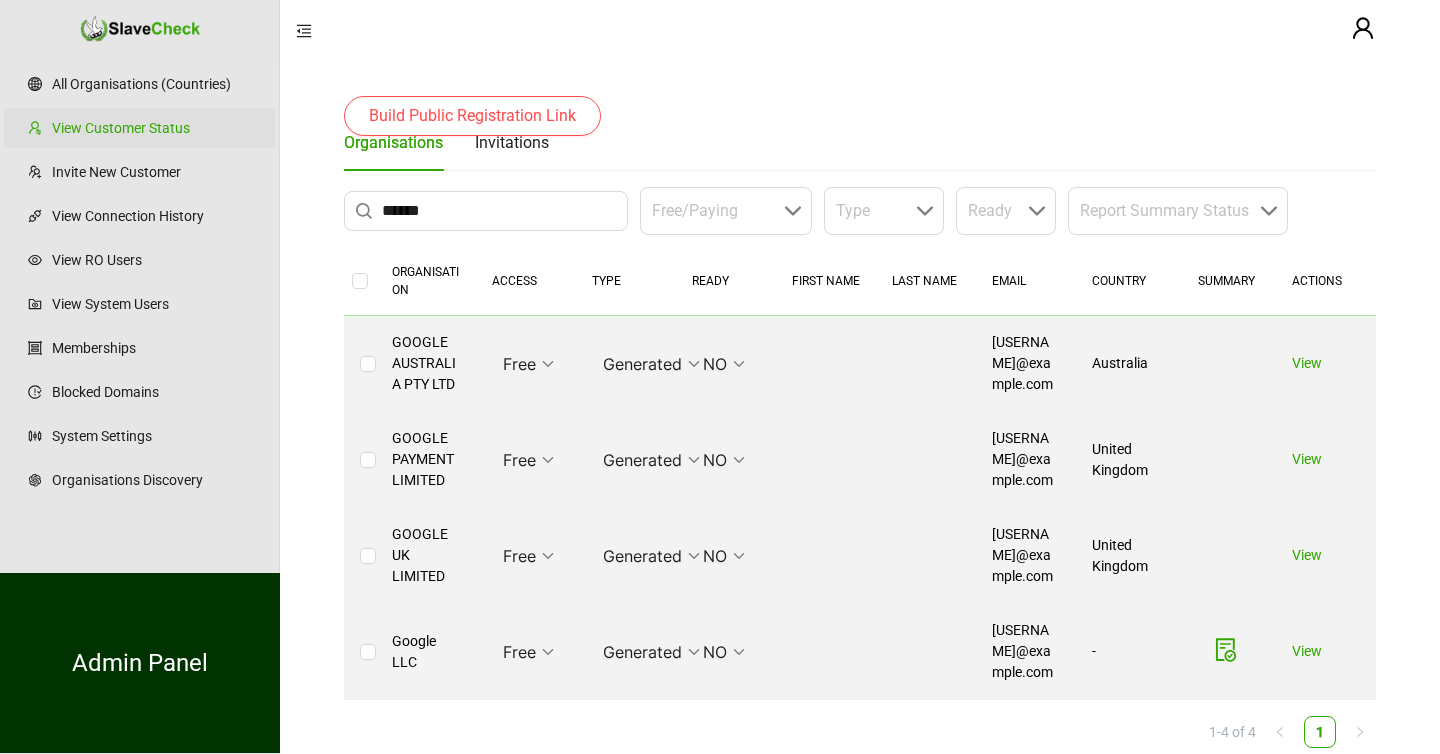 scroll, scrollTop: 124, scrollLeft: 0, axis: vertical 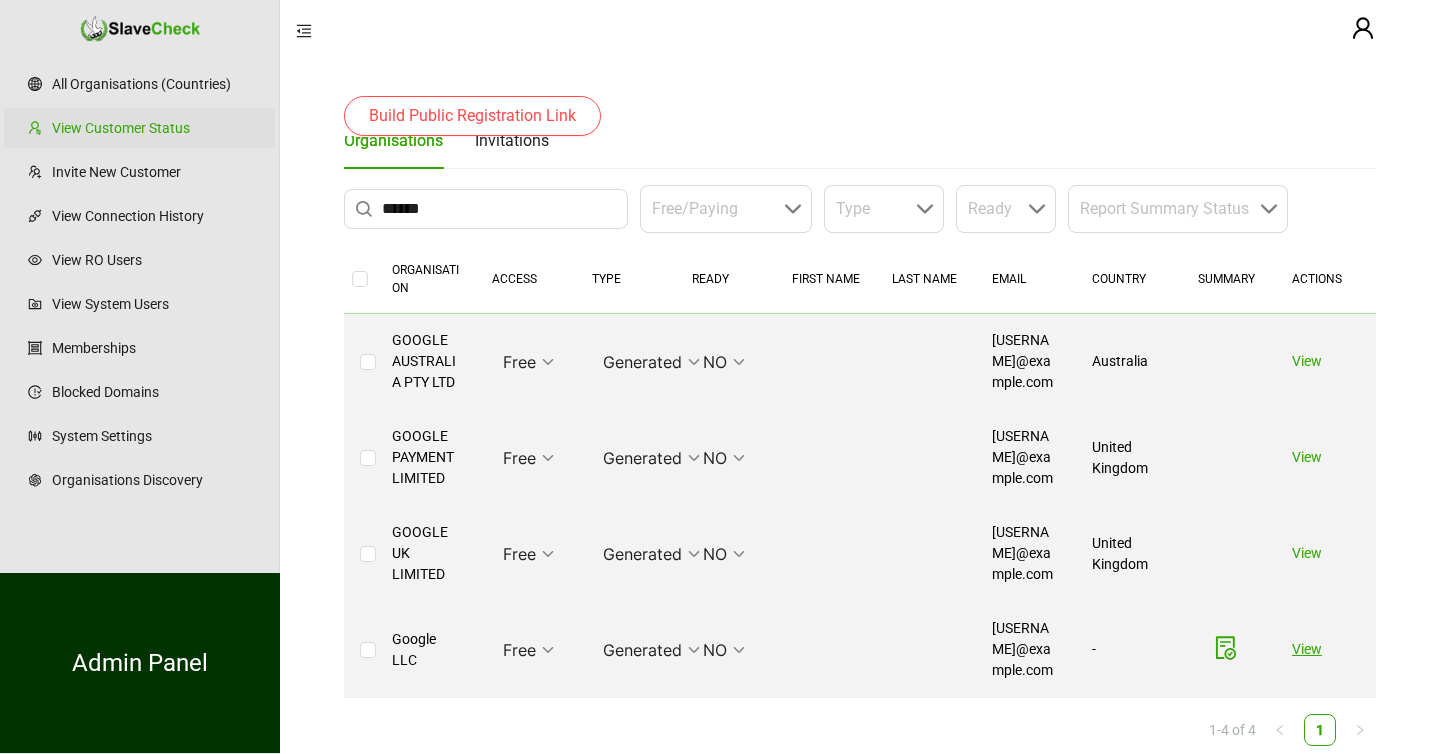 click on "View" at bounding box center [1307, 649] 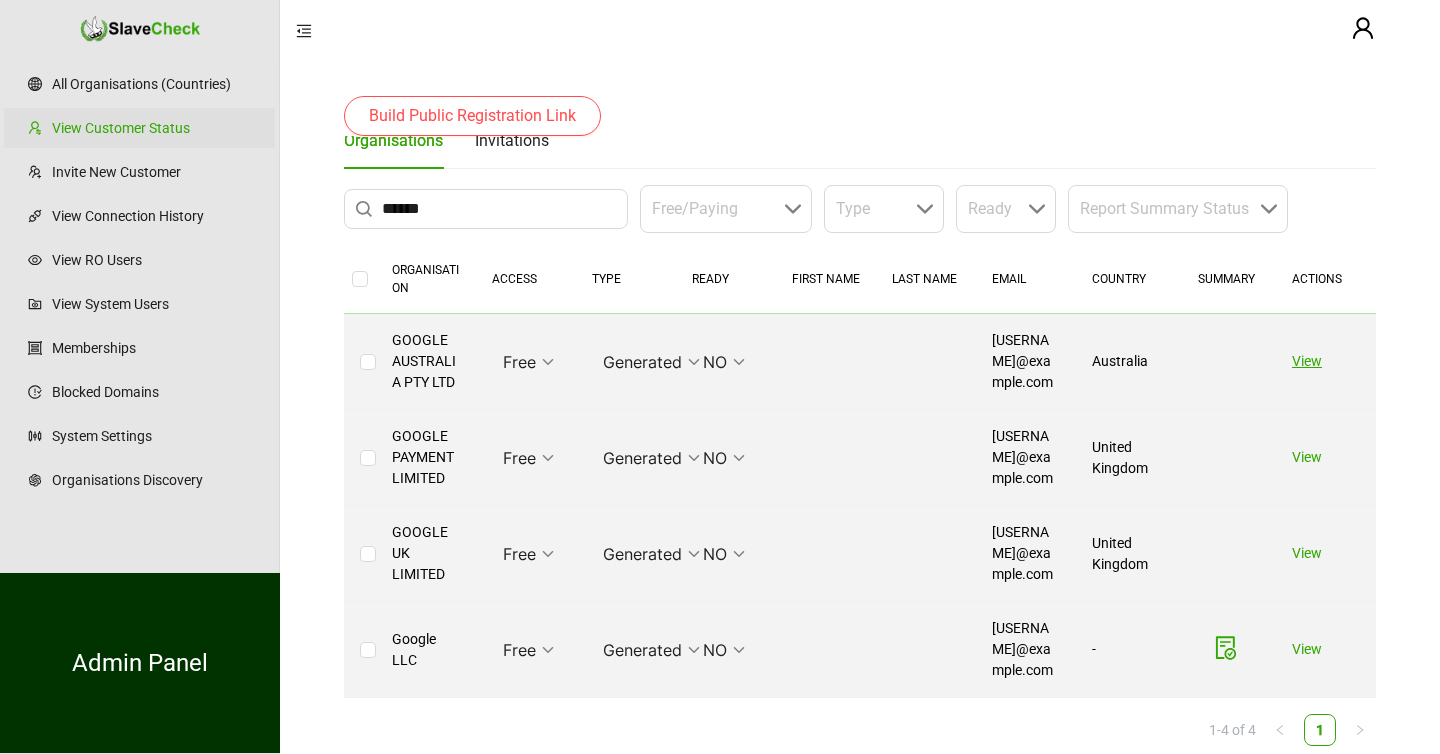 click on "View" at bounding box center [1307, 361] 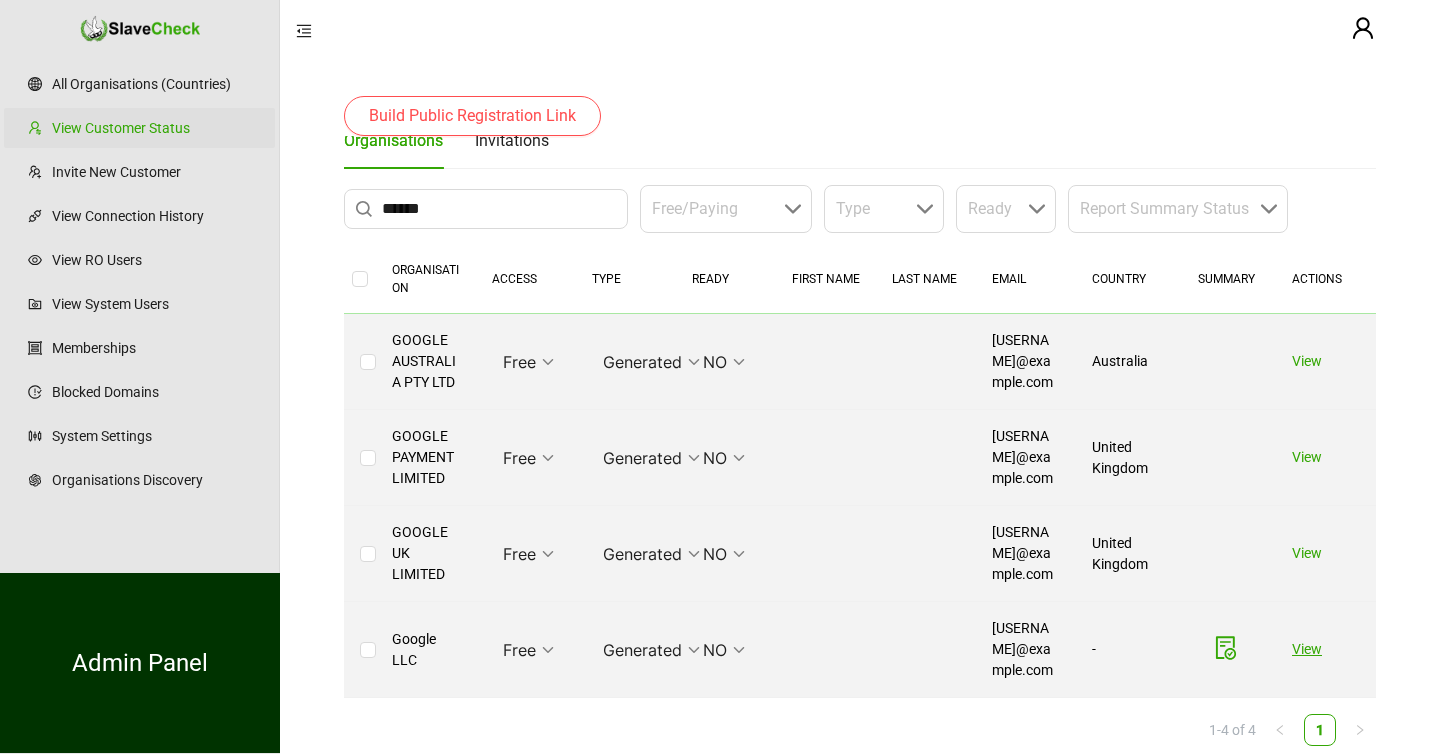 click on "View" at bounding box center [1307, 649] 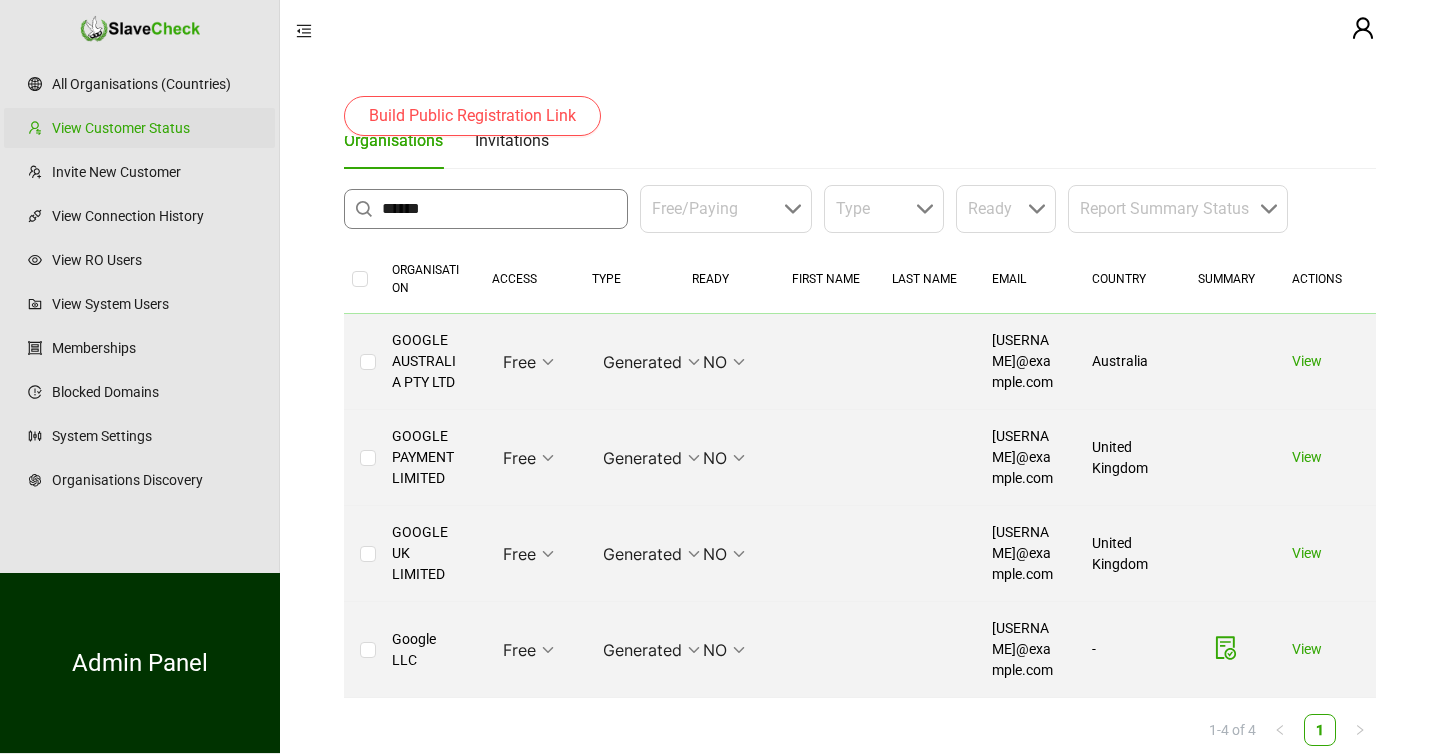 click on "******" at bounding box center [499, 209] 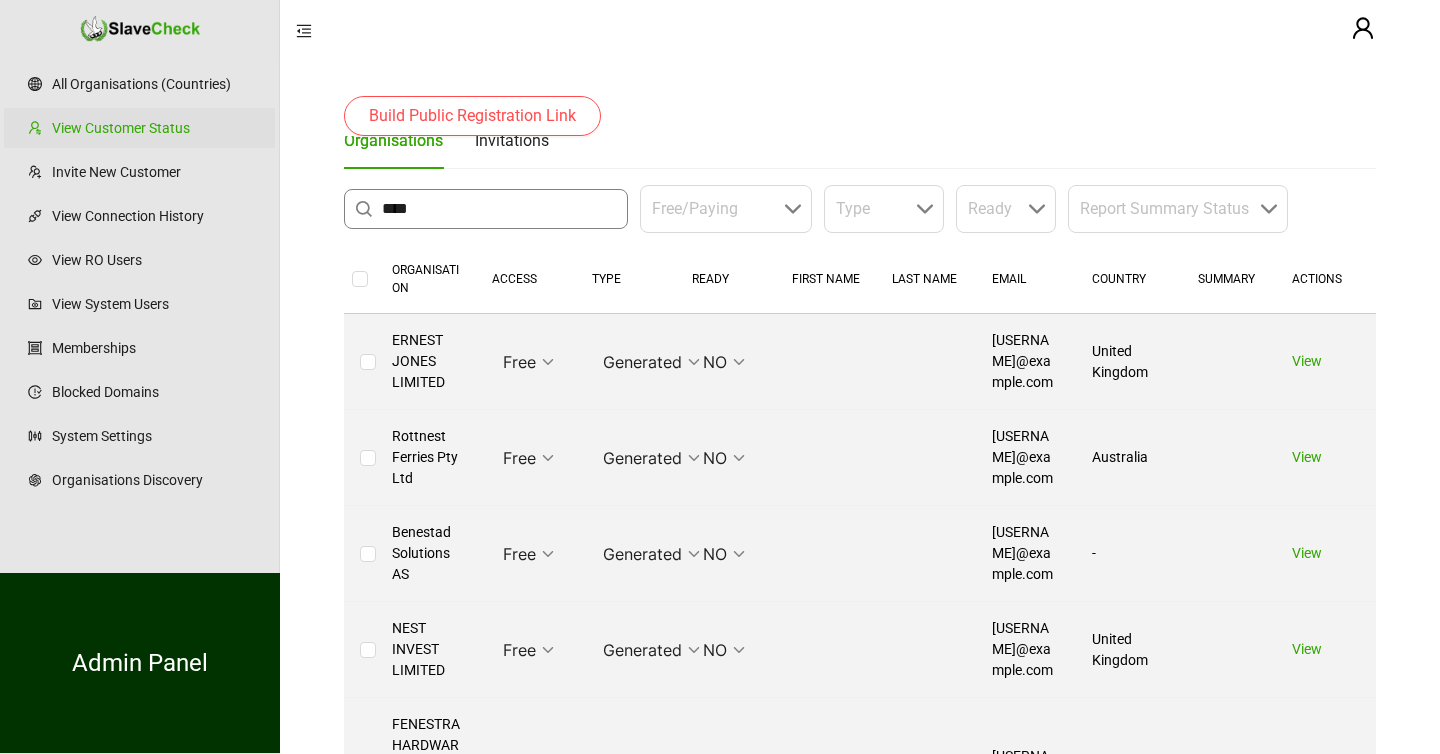 click on "****" at bounding box center [499, 209] 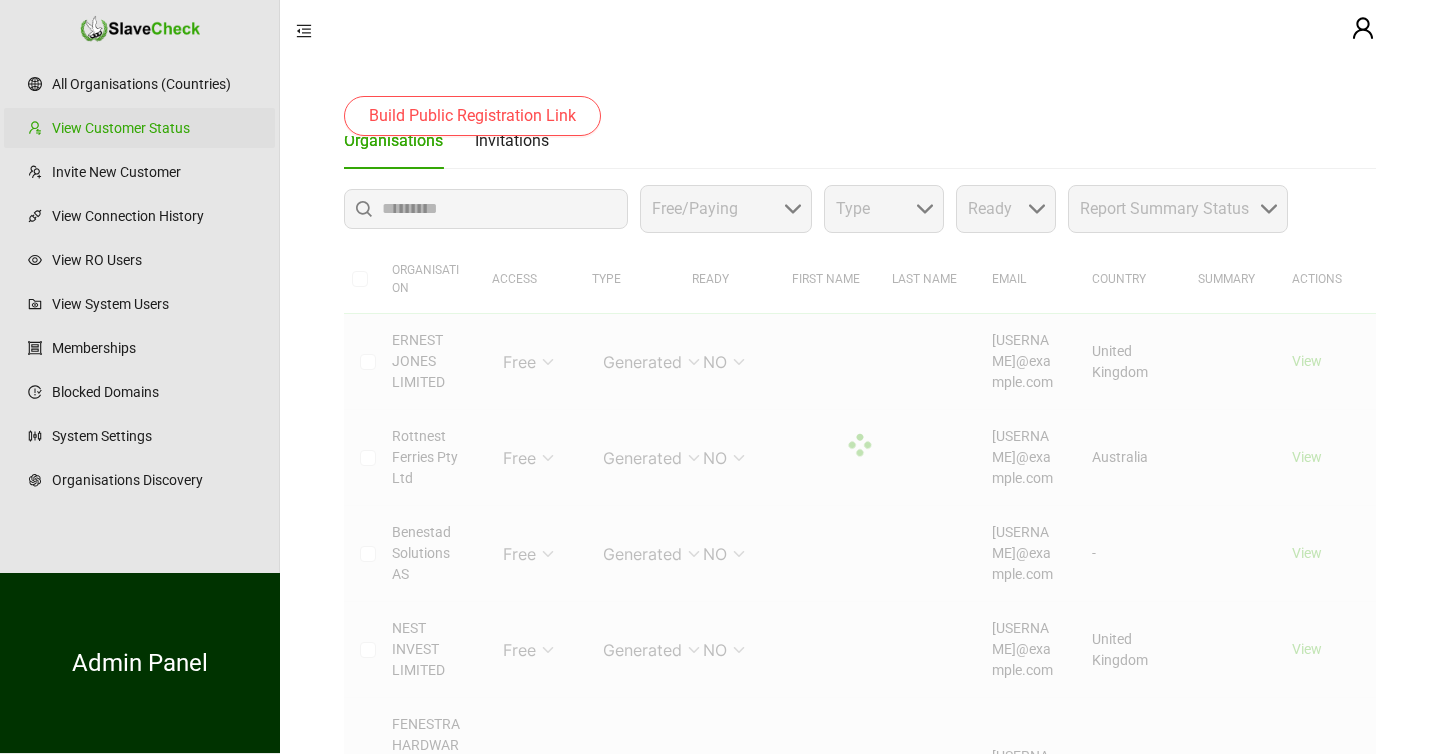scroll, scrollTop: 0, scrollLeft: 0, axis: both 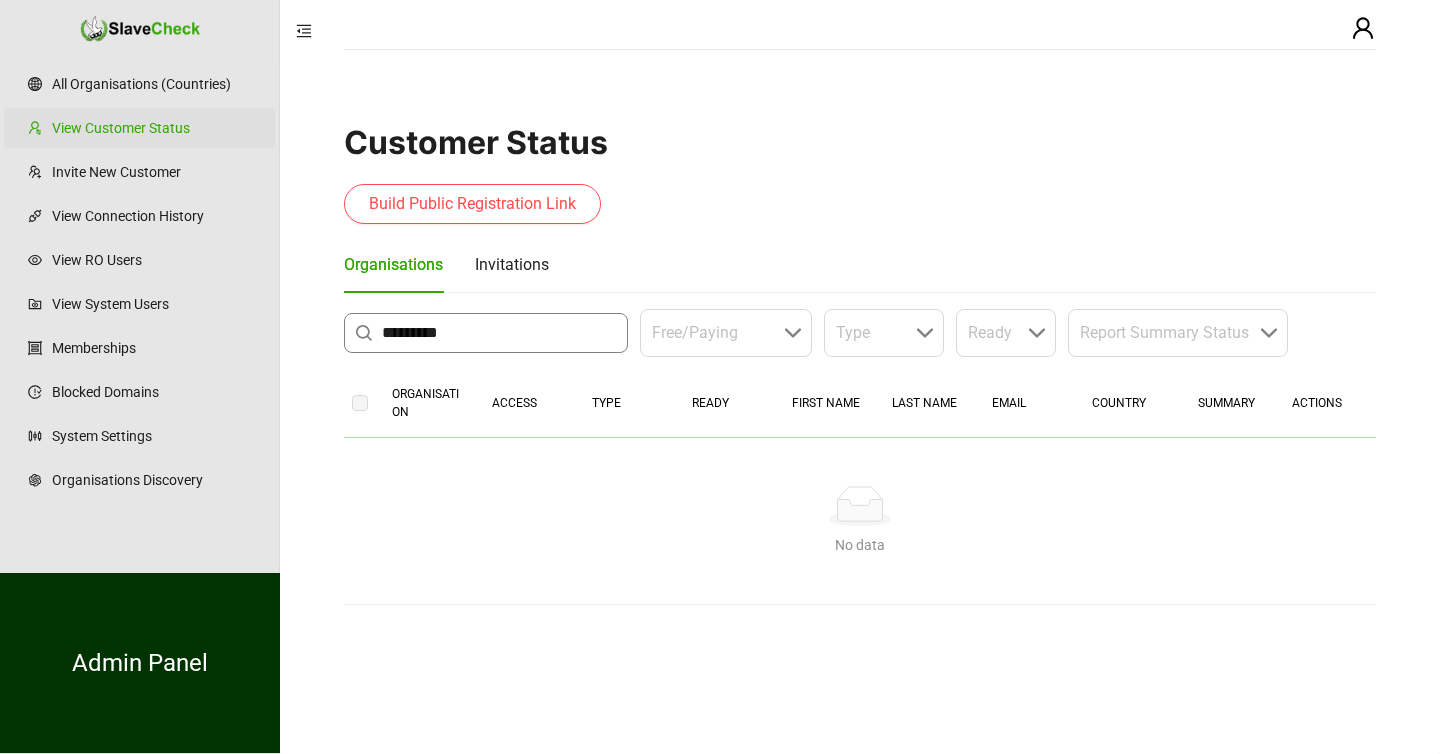 click on "*********" at bounding box center [499, 333] 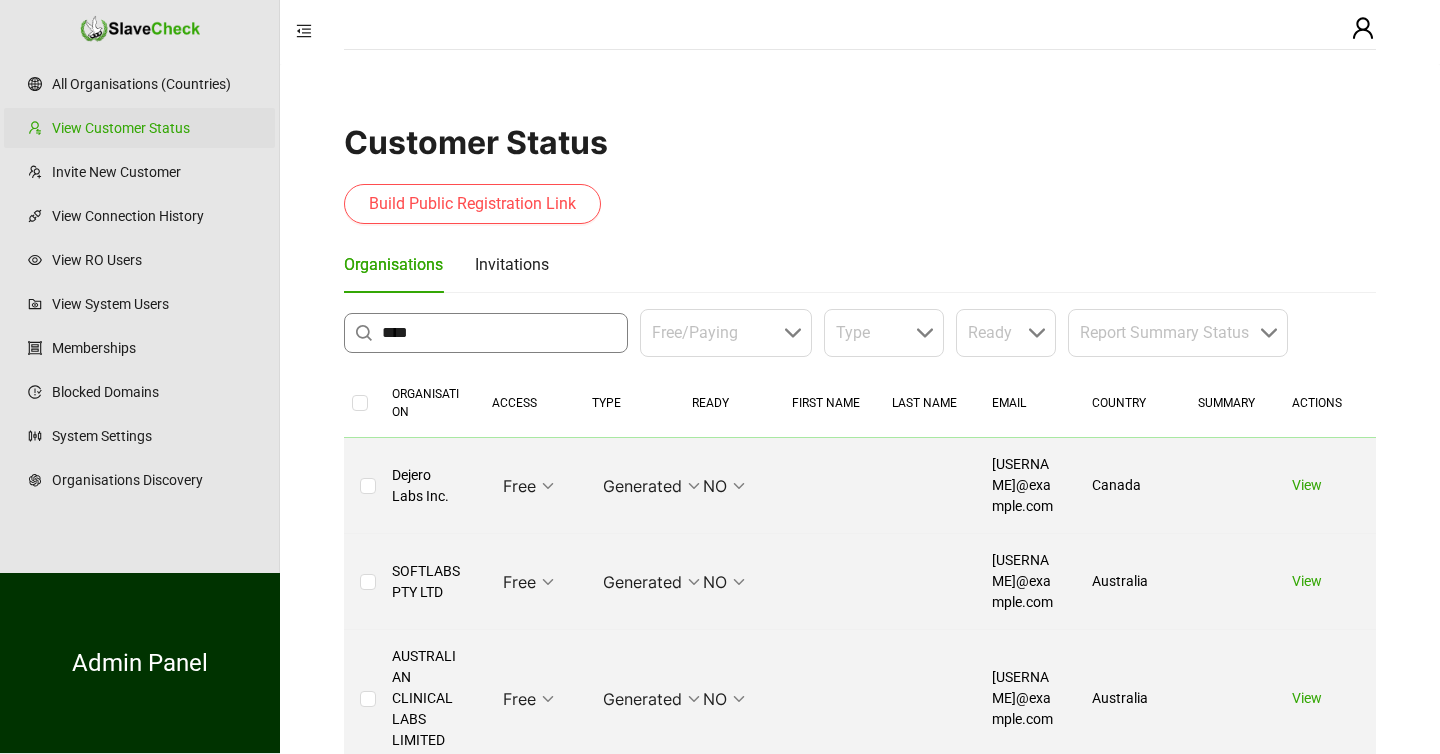 click on "****" at bounding box center (499, 333) 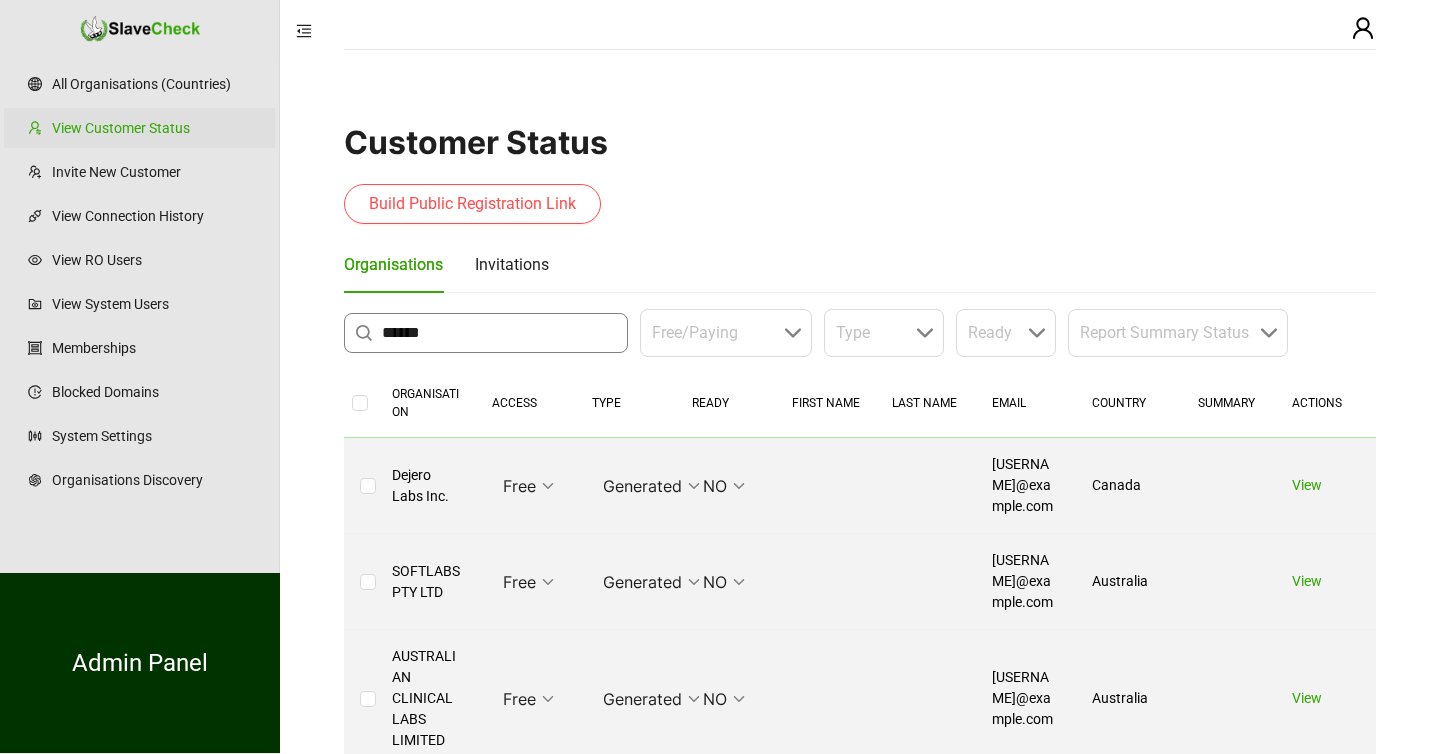 type on "******" 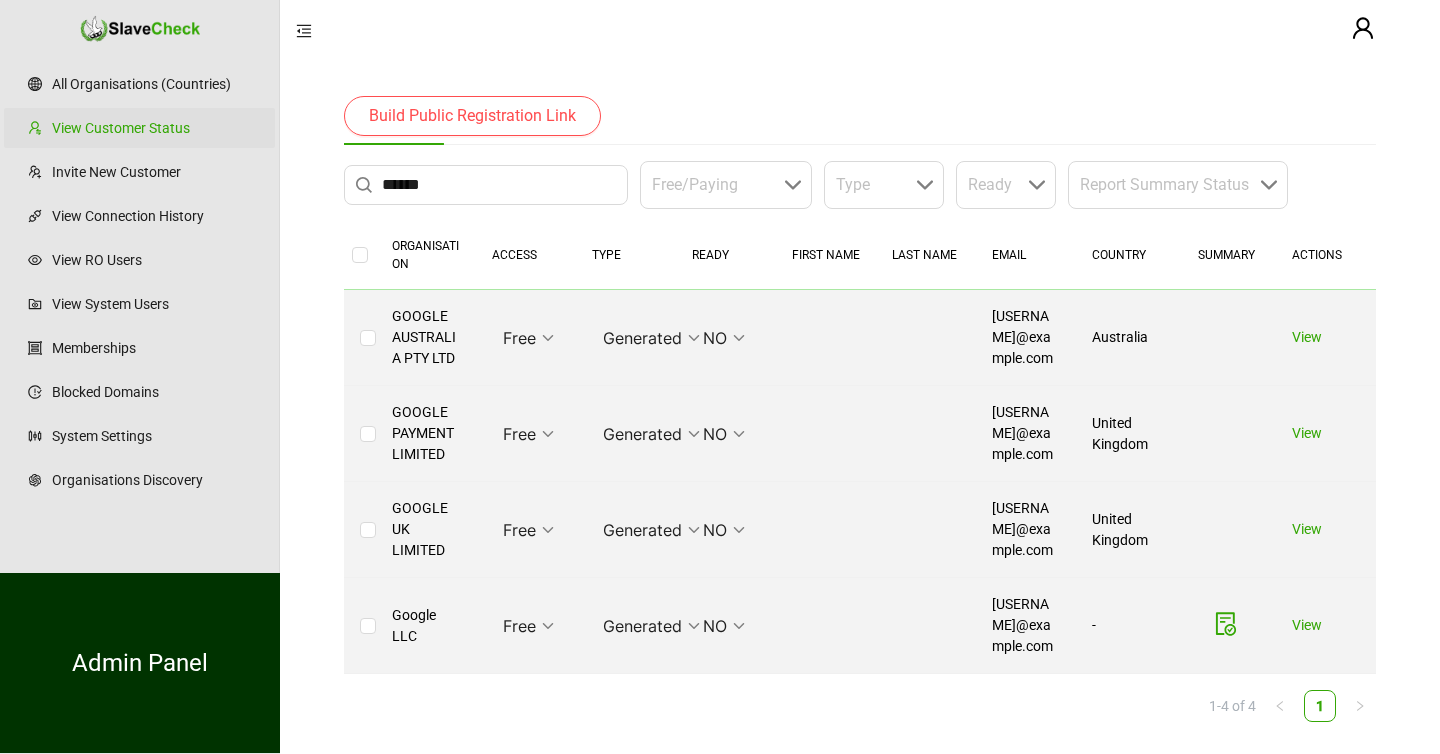 scroll, scrollTop: 152, scrollLeft: 0, axis: vertical 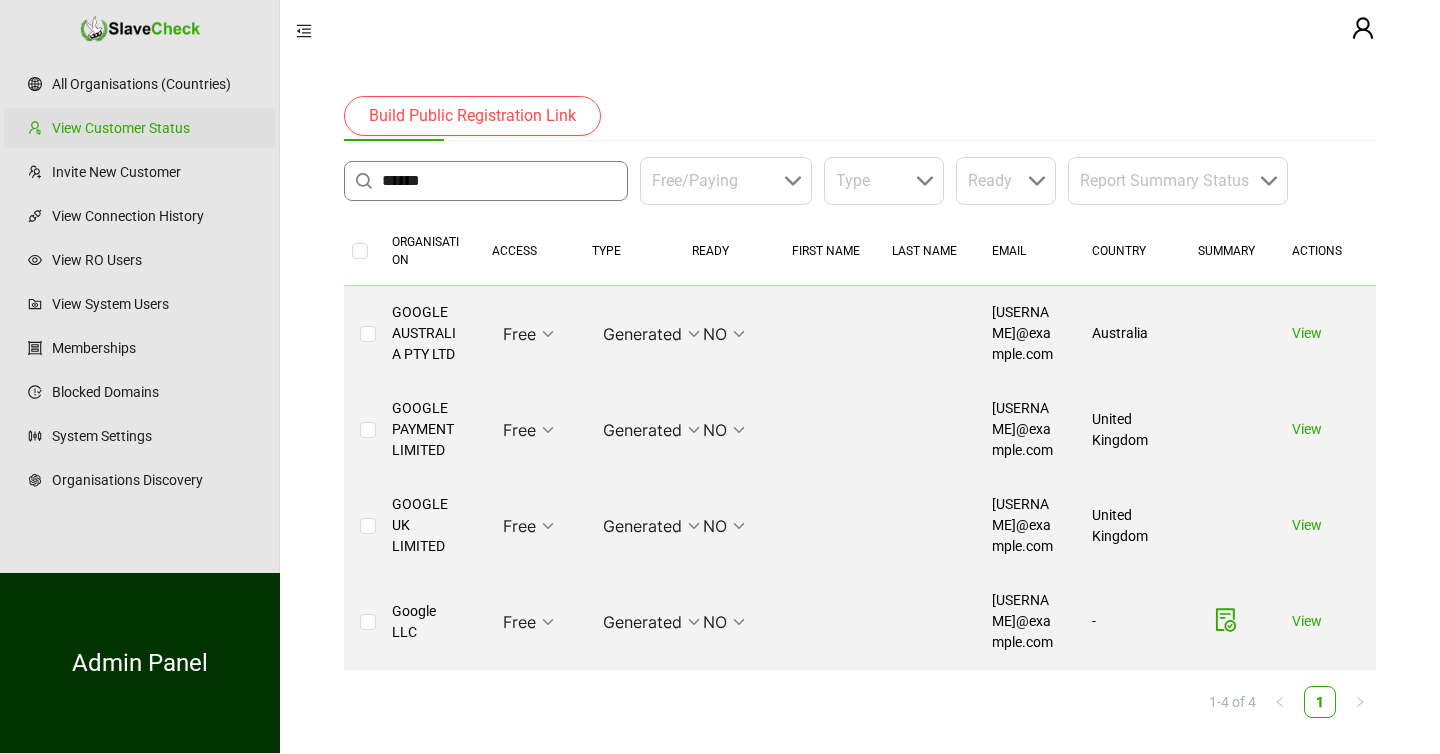 click on "******" at bounding box center (499, 181) 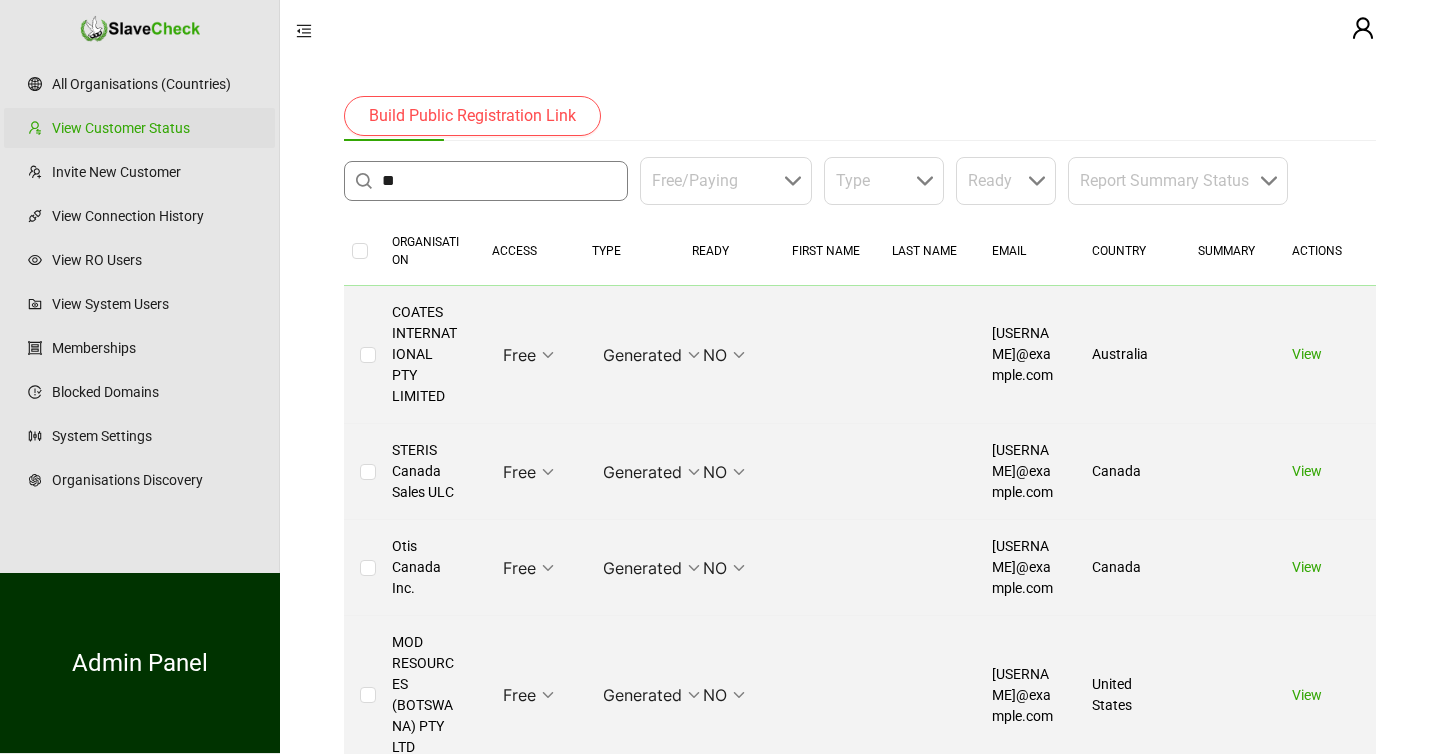 click on "**" at bounding box center [499, 181] 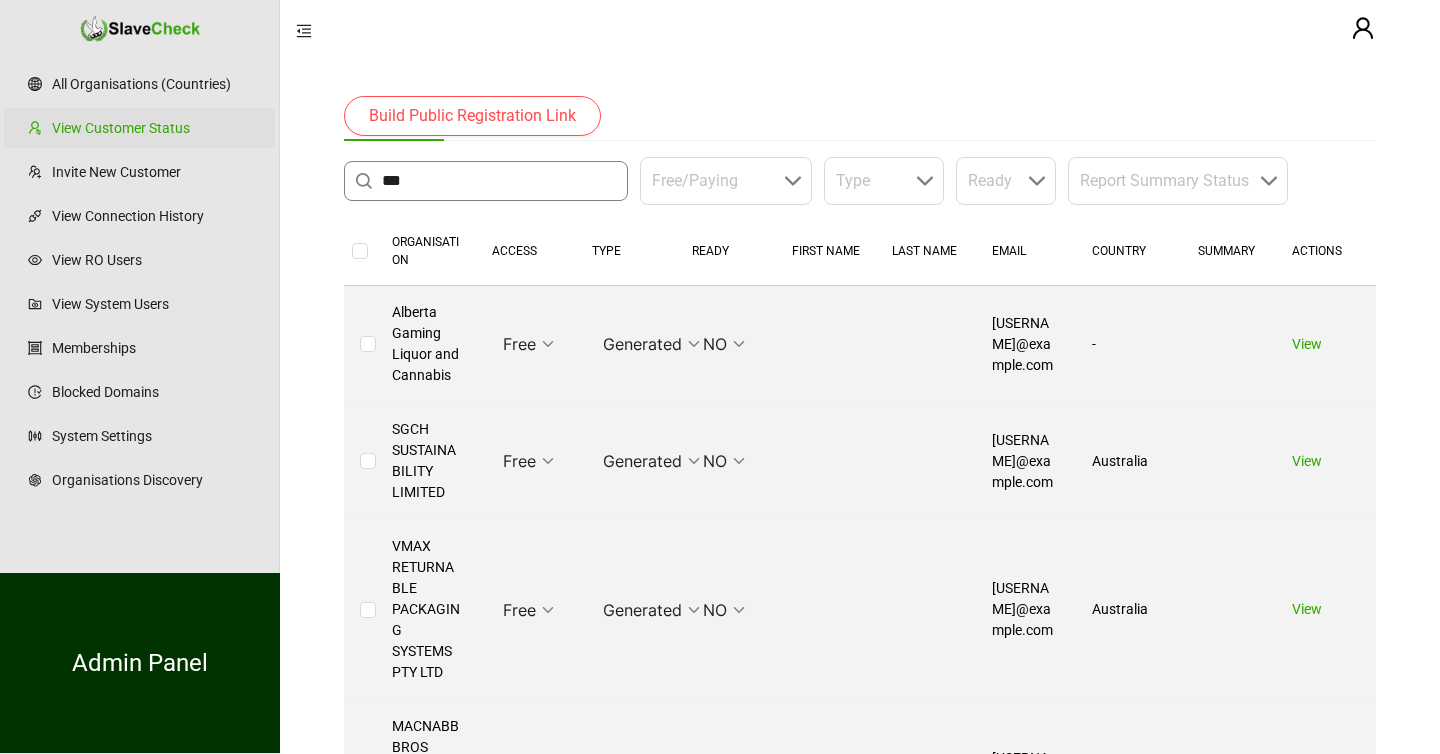 click on "***" at bounding box center [499, 181] 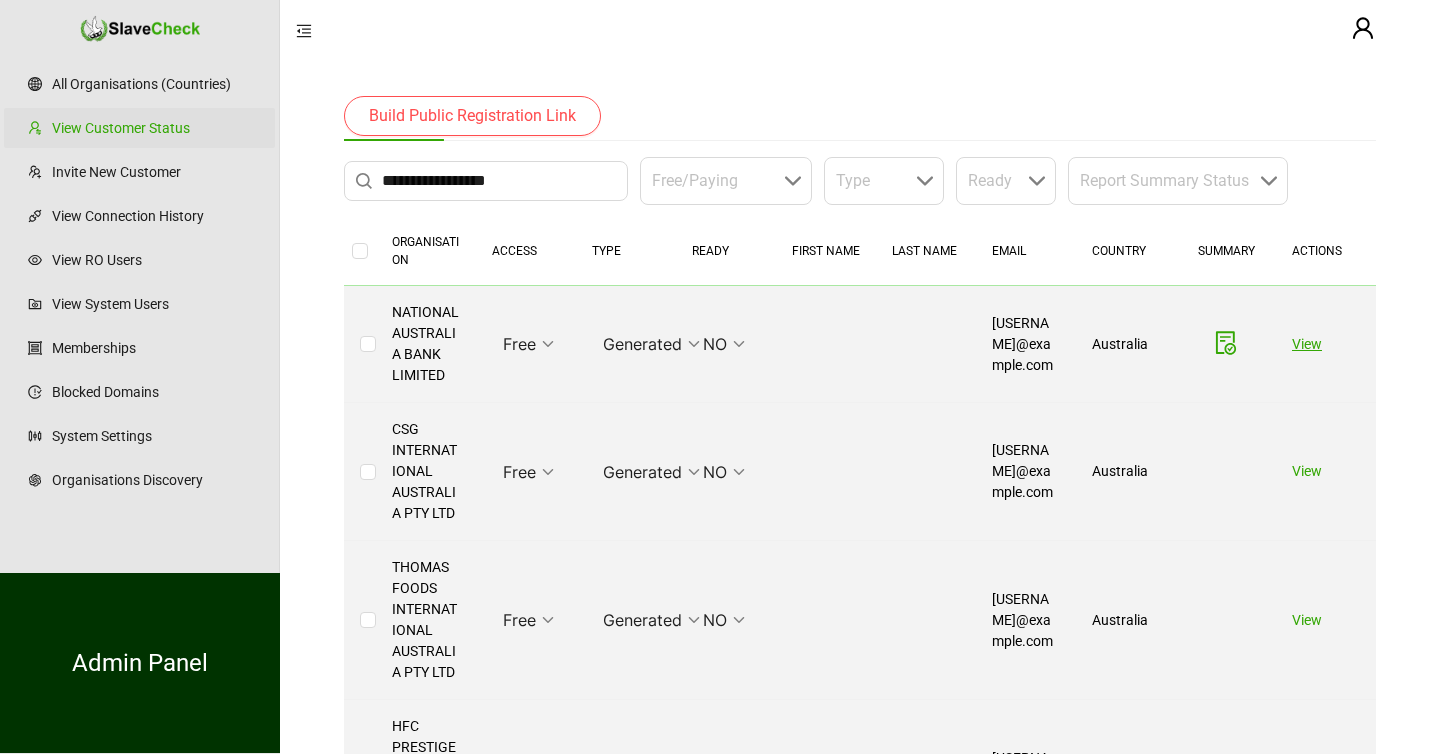 click on "View" at bounding box center (1307, 344) 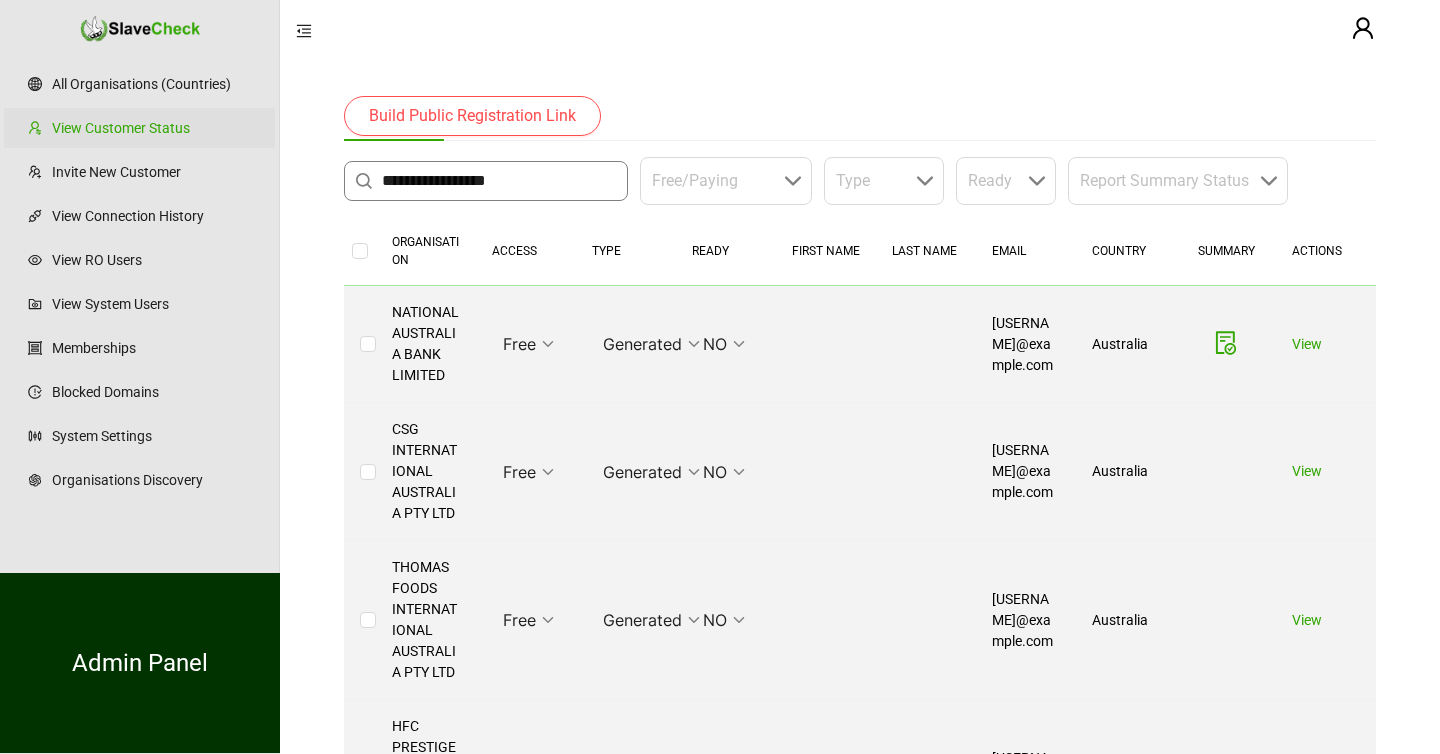 click on "**********" at bounding box center [499, 181] 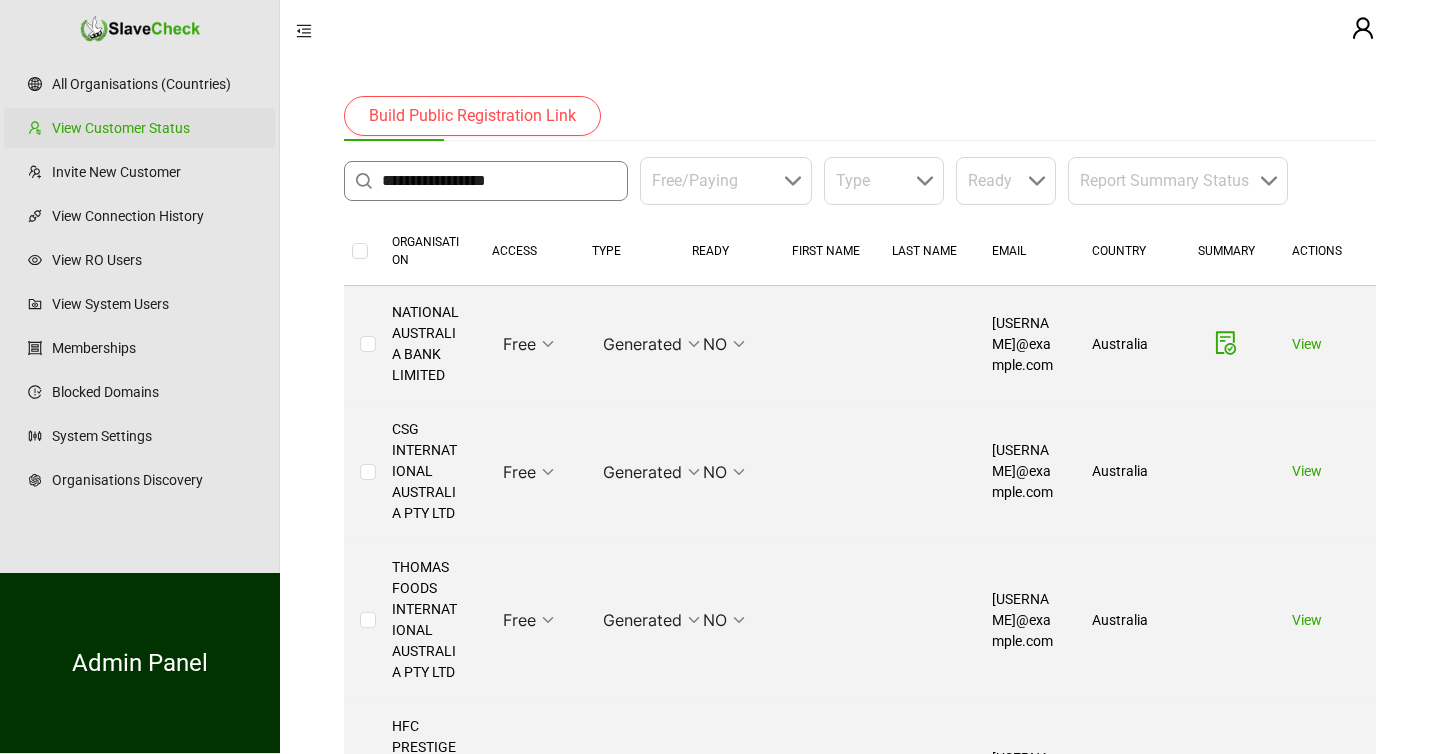 click on "**********" at bounding box center (499, 181) 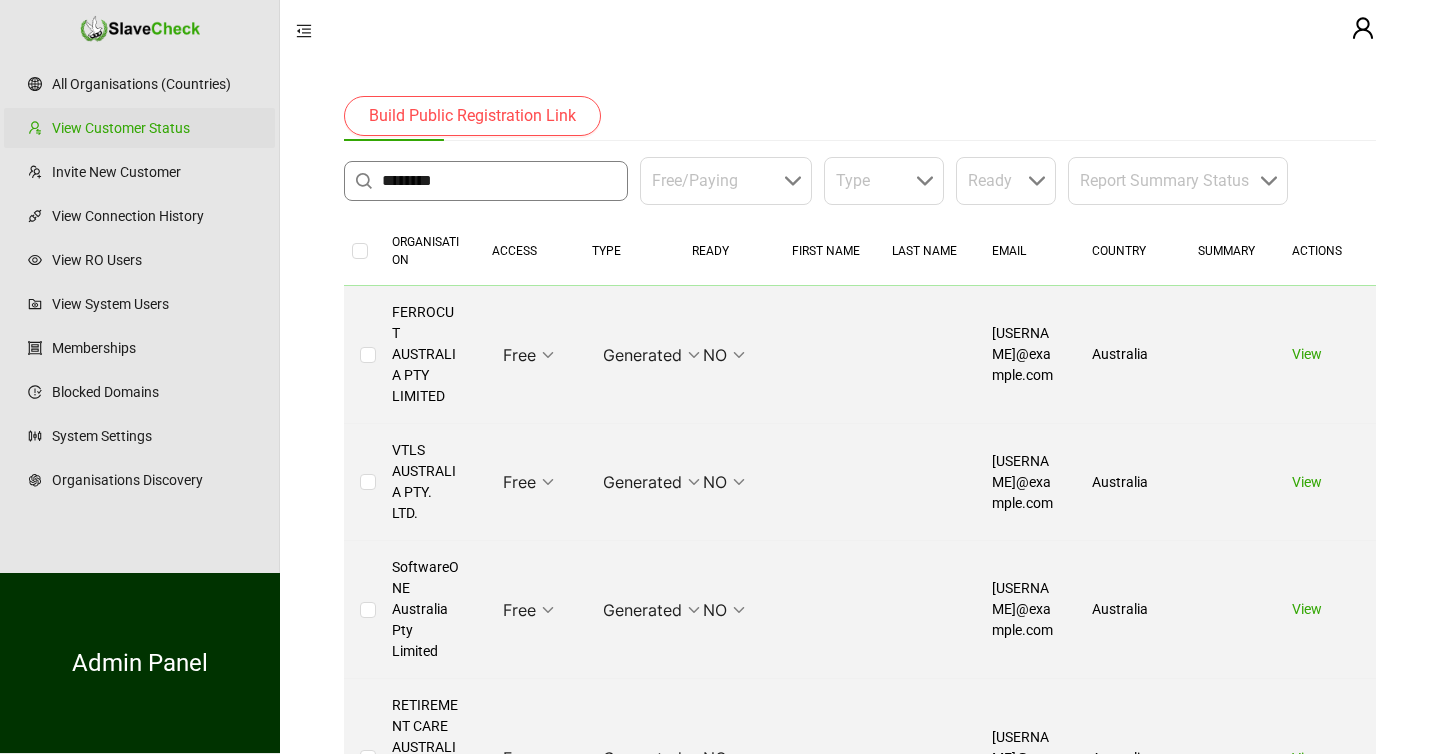 click on "********" at bounding box center [499, 181] 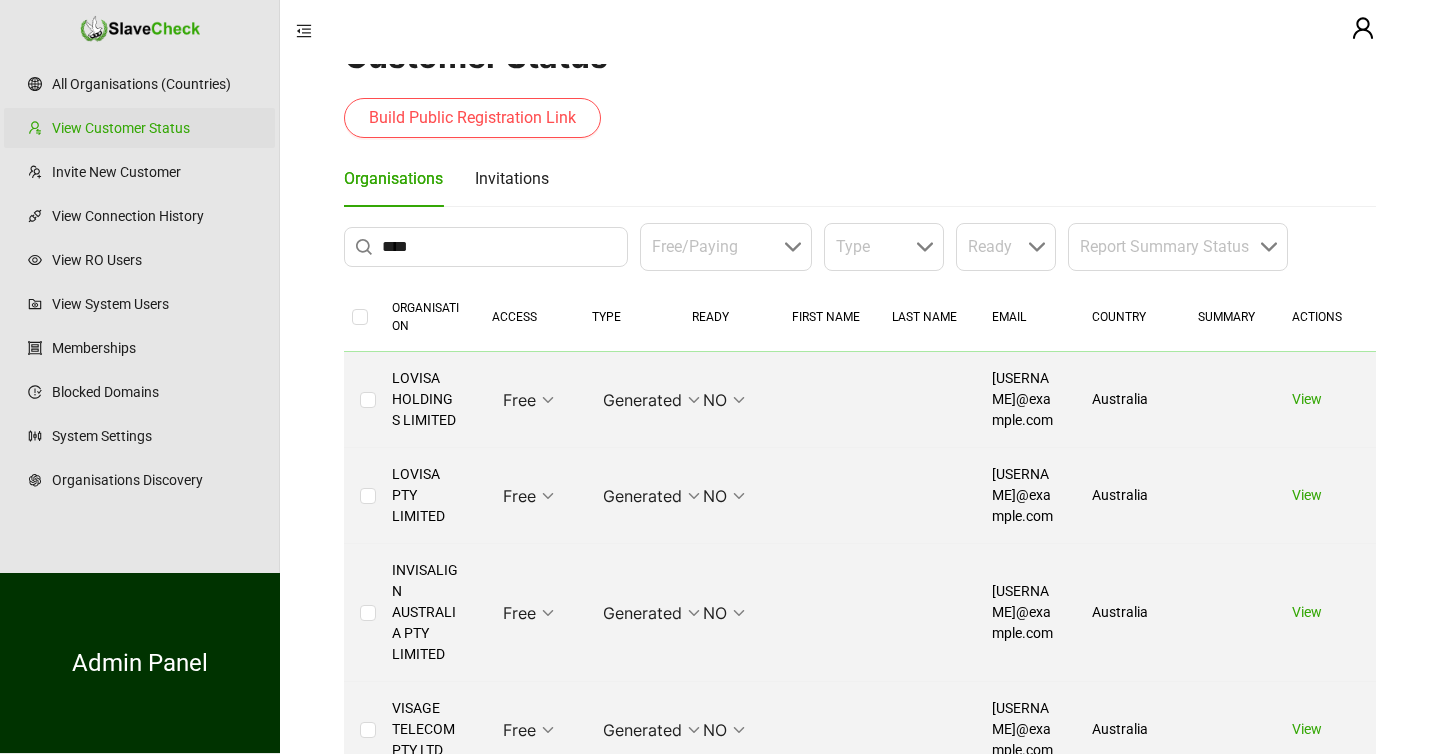 scroll, scrollTop: 81, scrollLeft: 0, axis: vertical 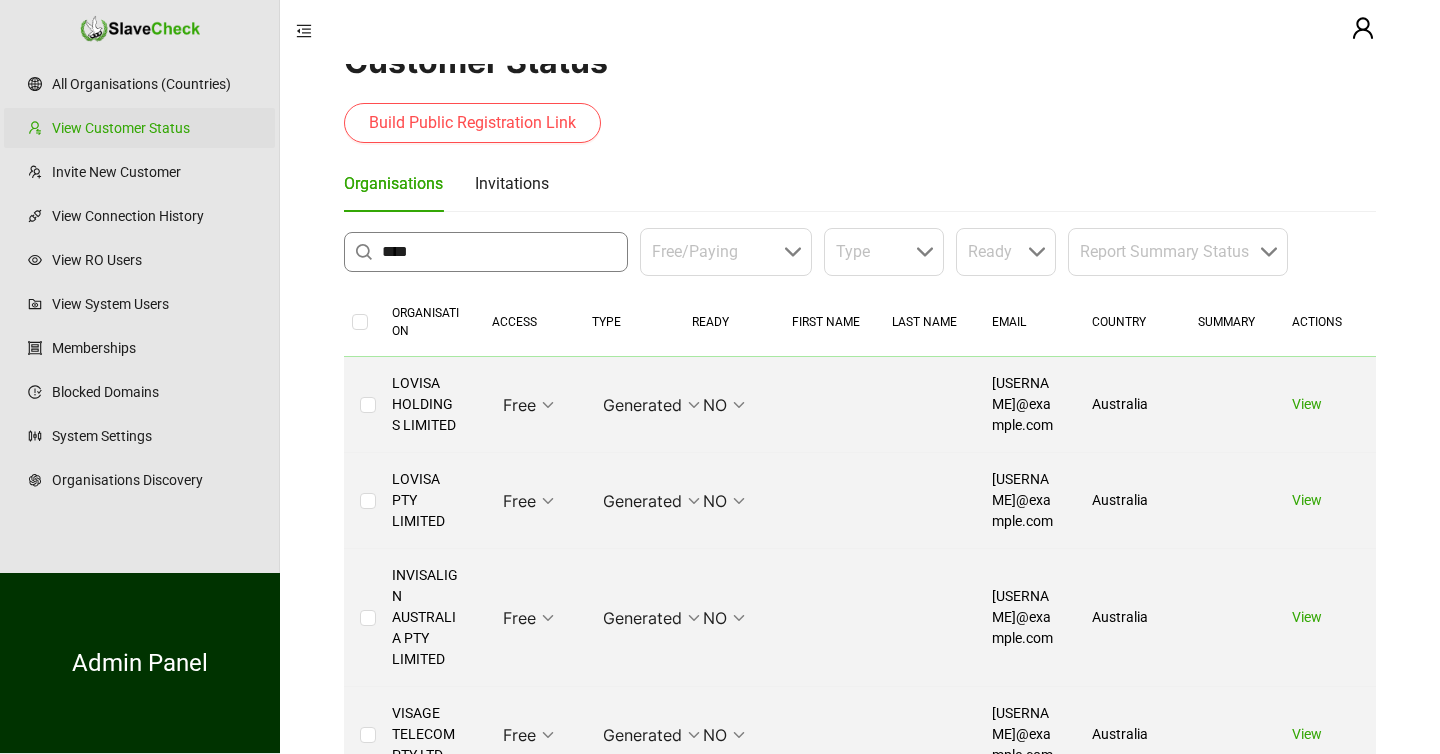 click on "****" at bounding box center (499, 252) 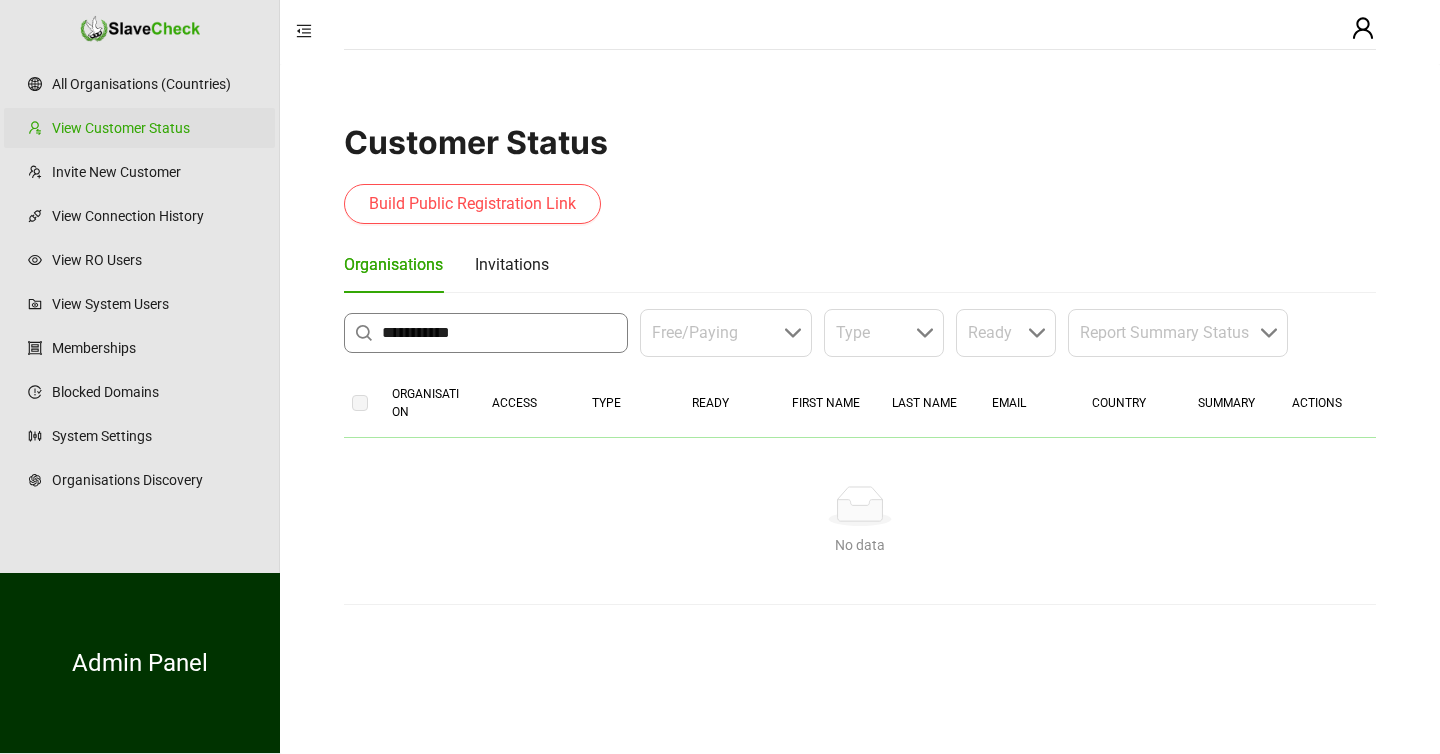scroll, scrollTop: 0, scrollLeft: 0, axis: both 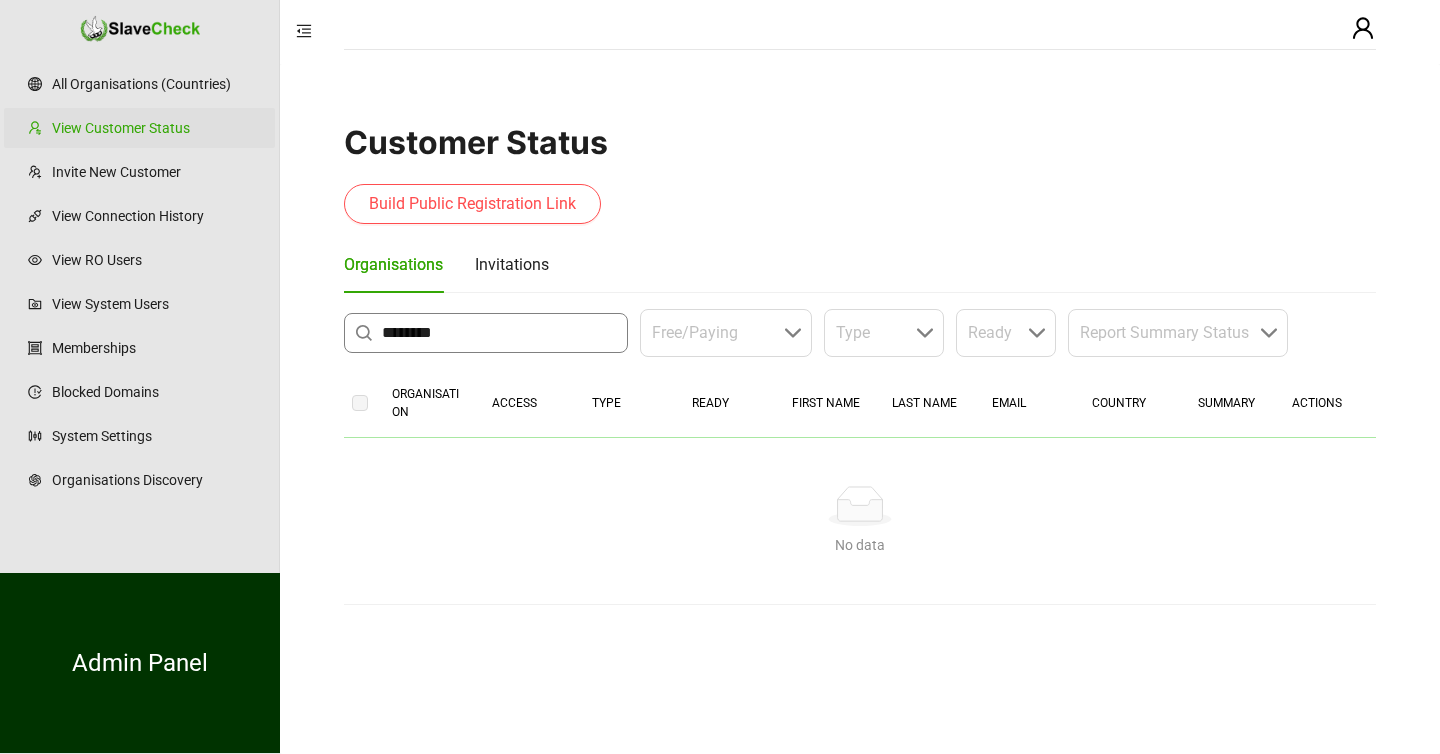 type on "********" 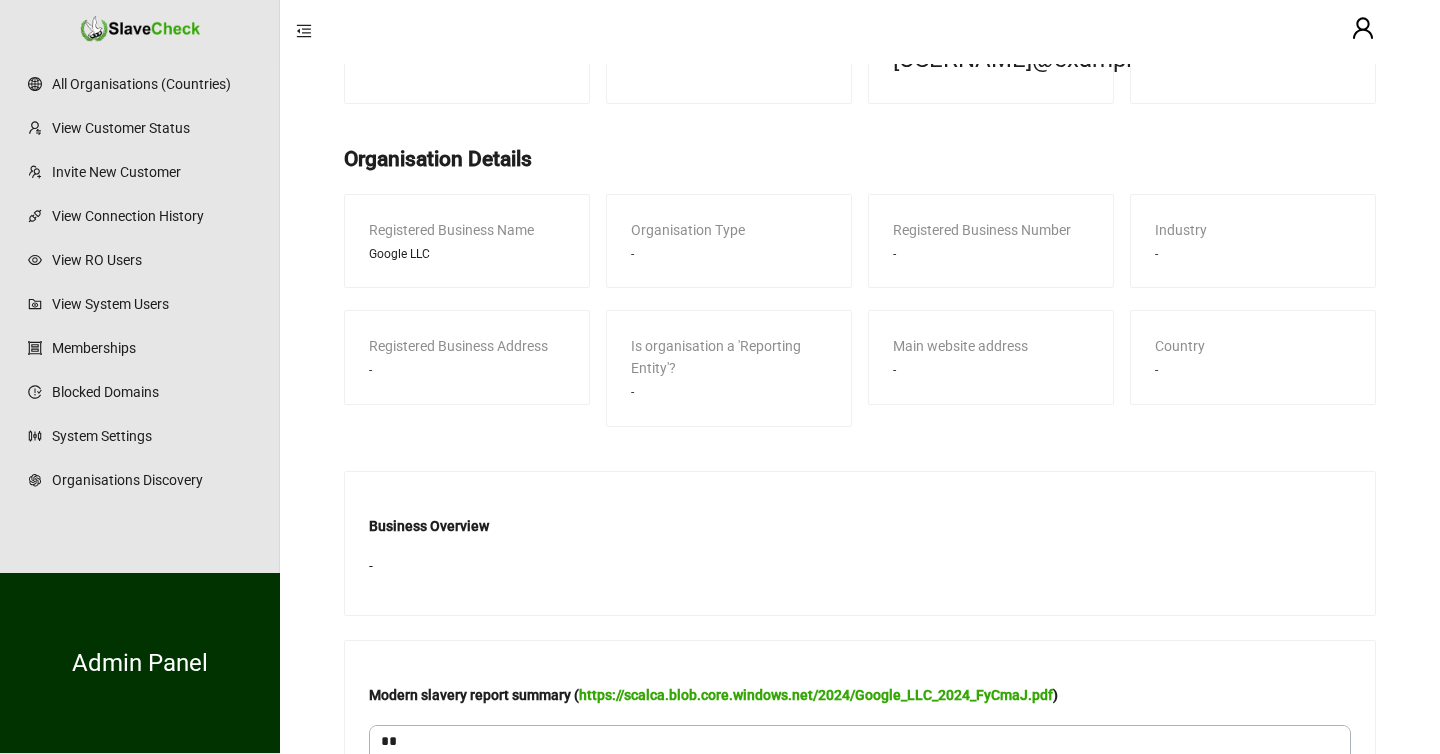 scroll, scrollTop: 582, scrollLeft: 0, axis: vertical 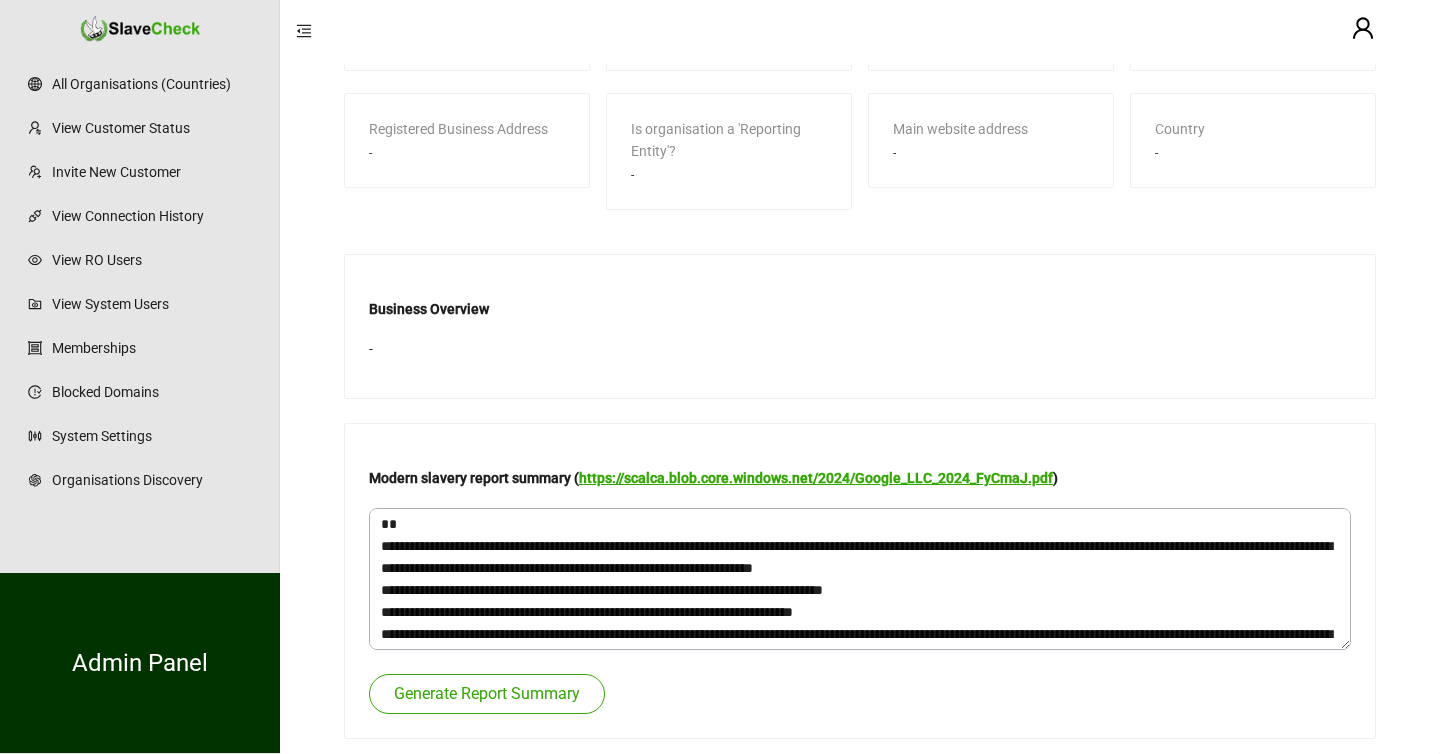 click on "https://scalca.blob.core.windows.net/2024/Google_LLC_2024_FyCmaJ.pdf" at bounding box center (816, 478) 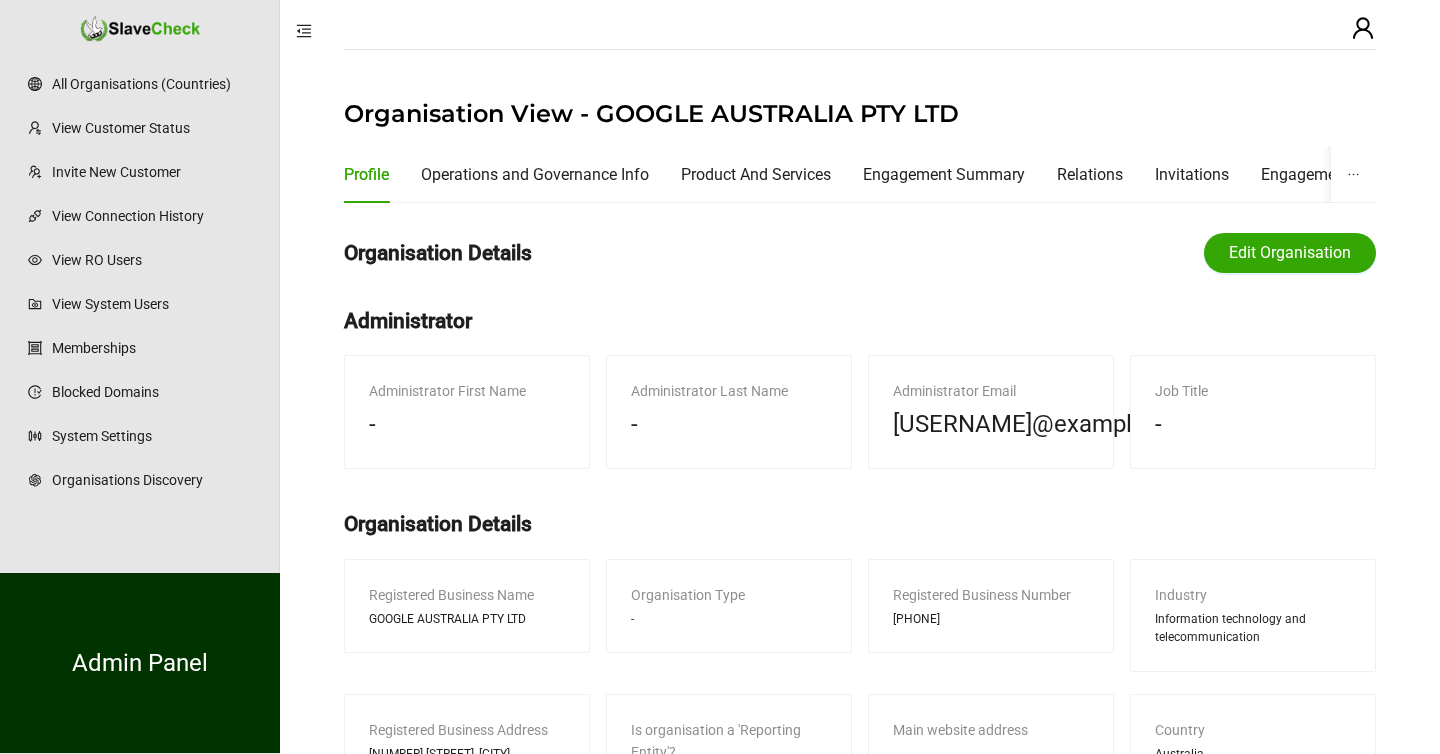 scroll, scrollTop: 654, scrollLeft: 0, axis: vertical 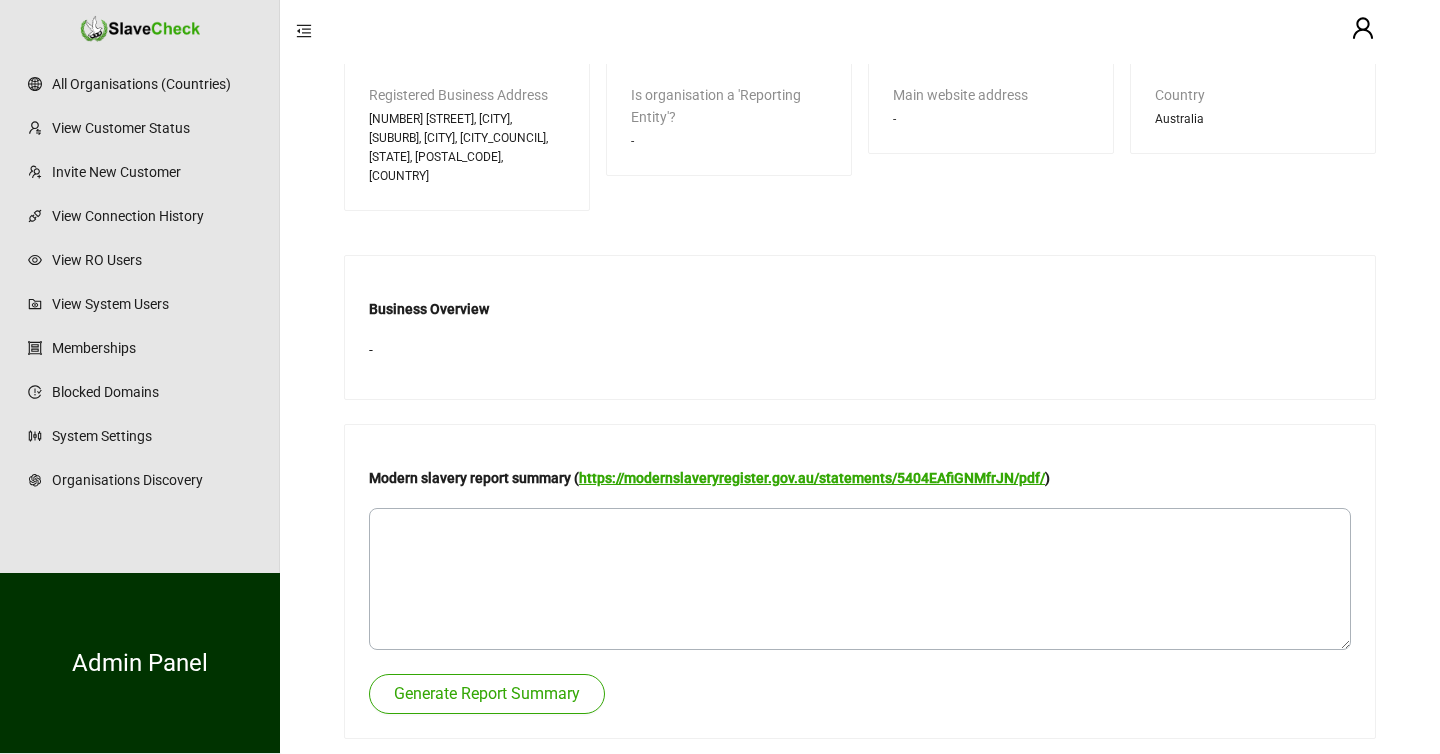 click on "https://modernslaveryregister.gov.au/statements/5404EAfiGNMfrJN/pdf/" at bounding box center [812, 478] 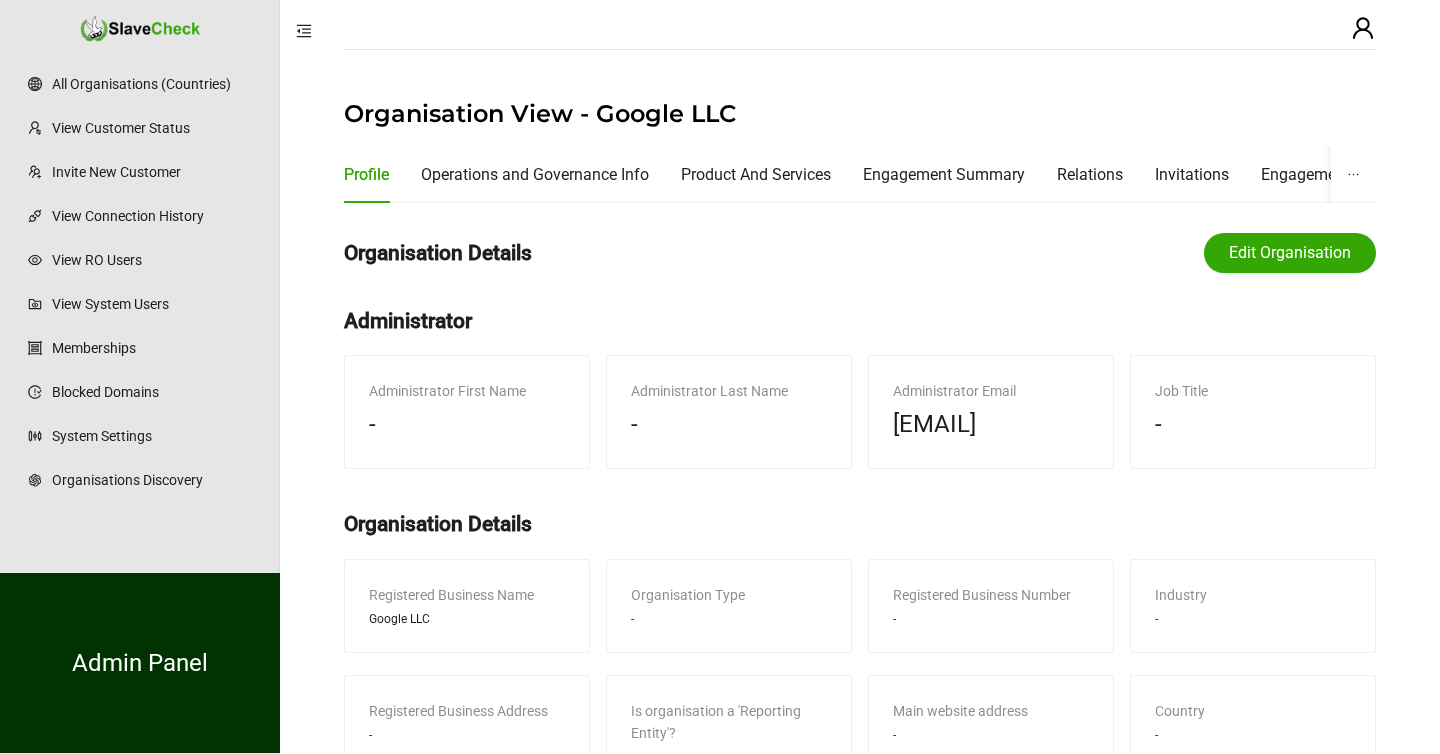 scroll, scrollTop: 582, scrollLeft: 0, axis: vertical 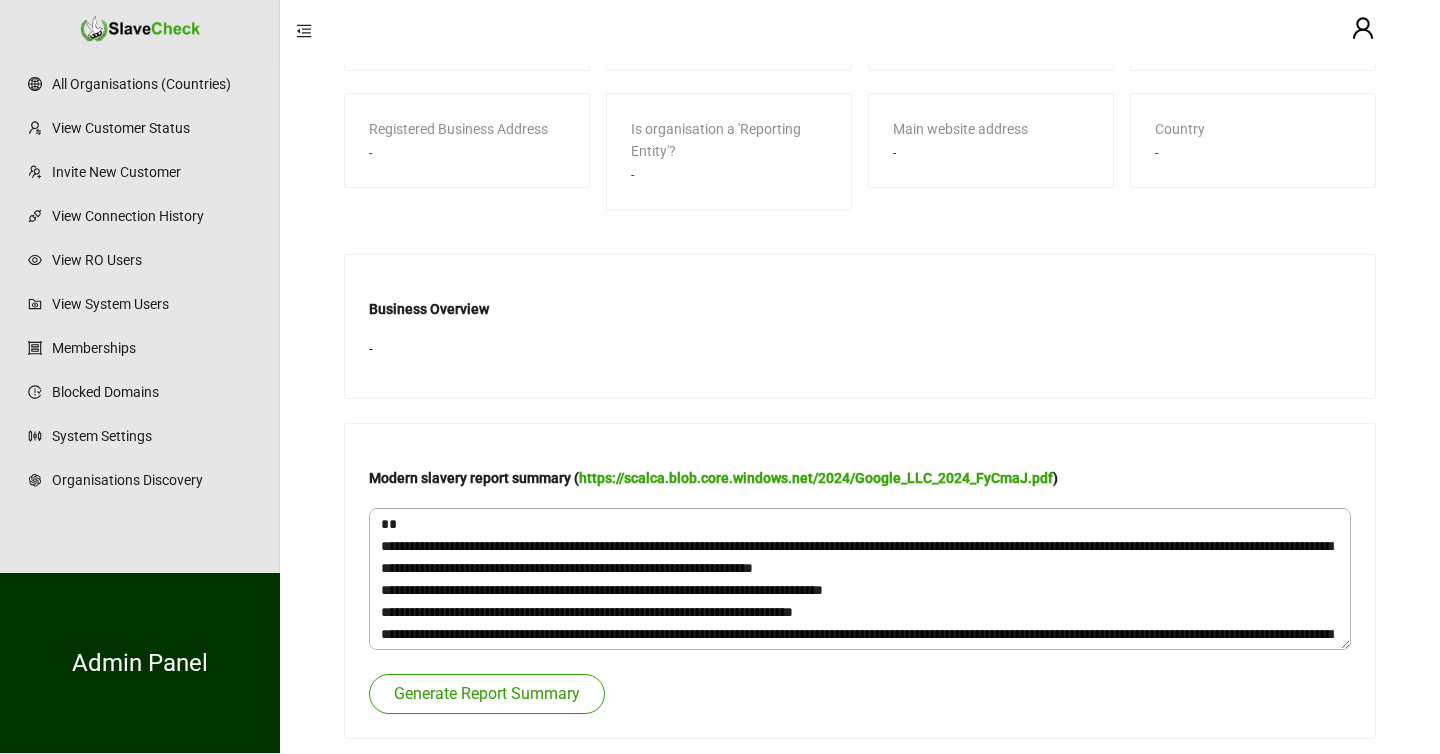 click on "Generate Report Summary" at bounding box center (487, 694) 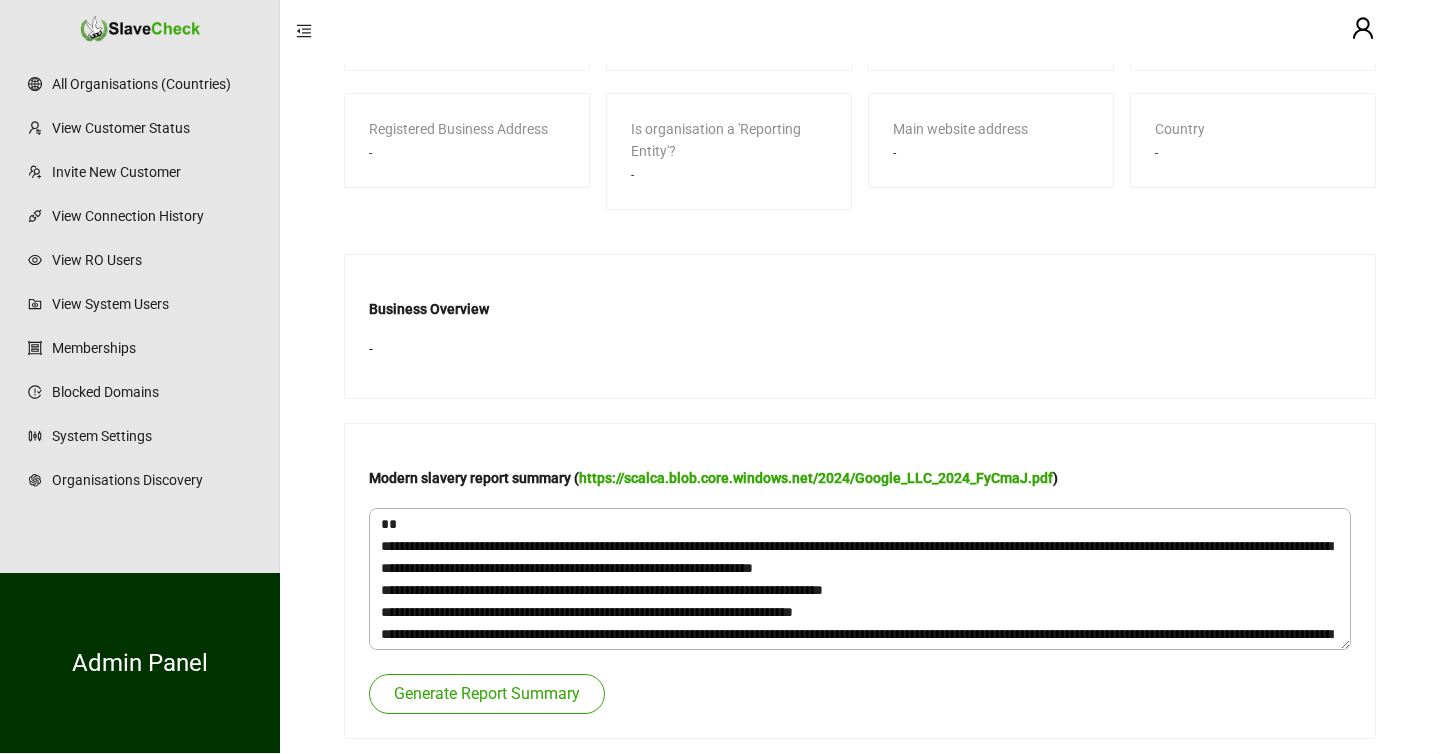 click on "Organisation View - Google LLC Profile Operations and Governance Info Product And Services Engagement Summary Relations Invitations Engagement Performance Slavery Risk Summary Continuous improvement roadmap Organisation Details Edit Organisation Administrator Administrator First Name - [NAME] Administrator Last Name - [NAME] Administrator Email [EMAIL] Job Title - Organisation Details Registered Business Name Google LLC Organisation Type - Registered Business Number - Industry - Registered Business Address - Is organisation a 'Reporting Entity'? - Main website address - Country - Business Overview - Modern slavery report summary ( https://scalca.blob.core.windows.net/2024/Google_LLC_2024_FyCmaJ.pdf ) Generate Report Summary" at bounding box center (860, 118) 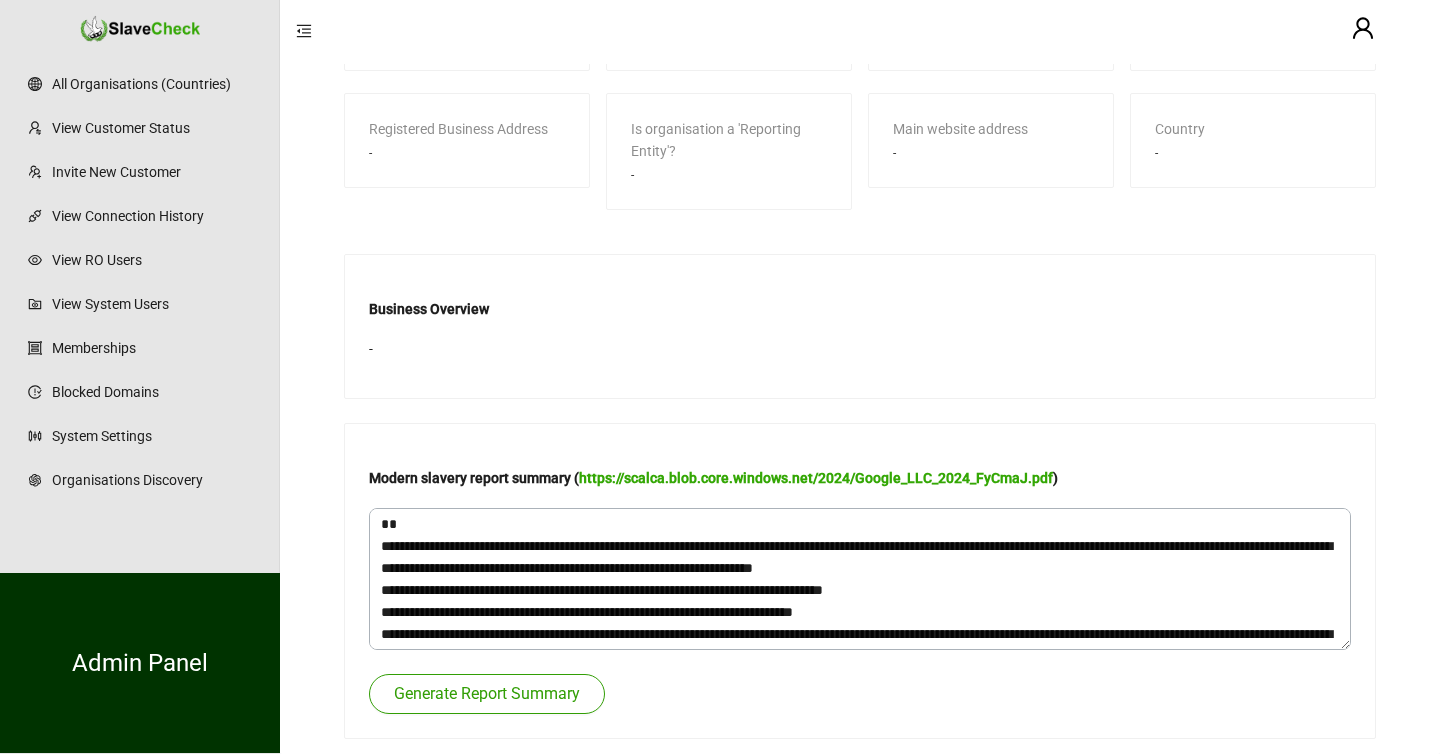 click on "Generate Report Summary" at bounding box center [487, 694] 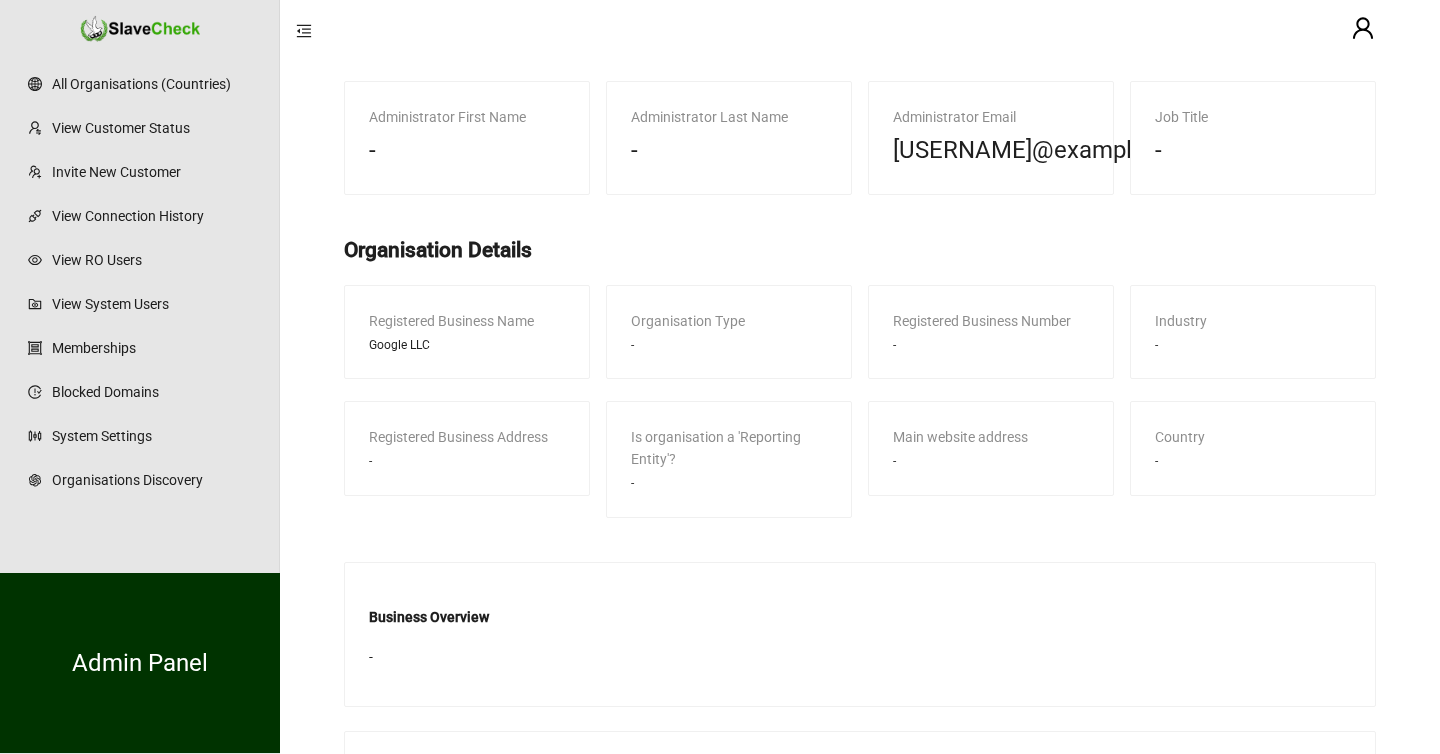 scroll, scrollTop: 630, scrollLeft: 0, axis: vertical 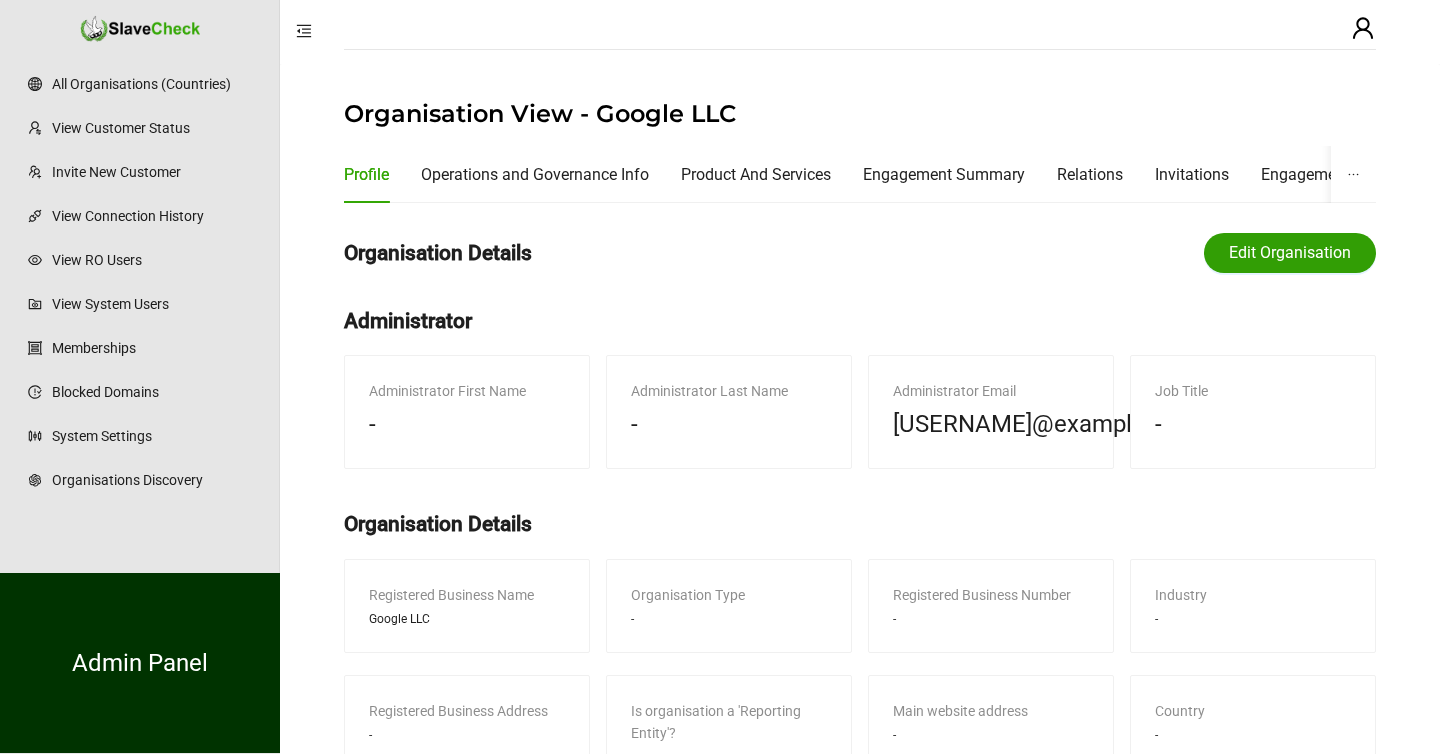 click on "Edit Organisation" at bounding box center (1290, 253) 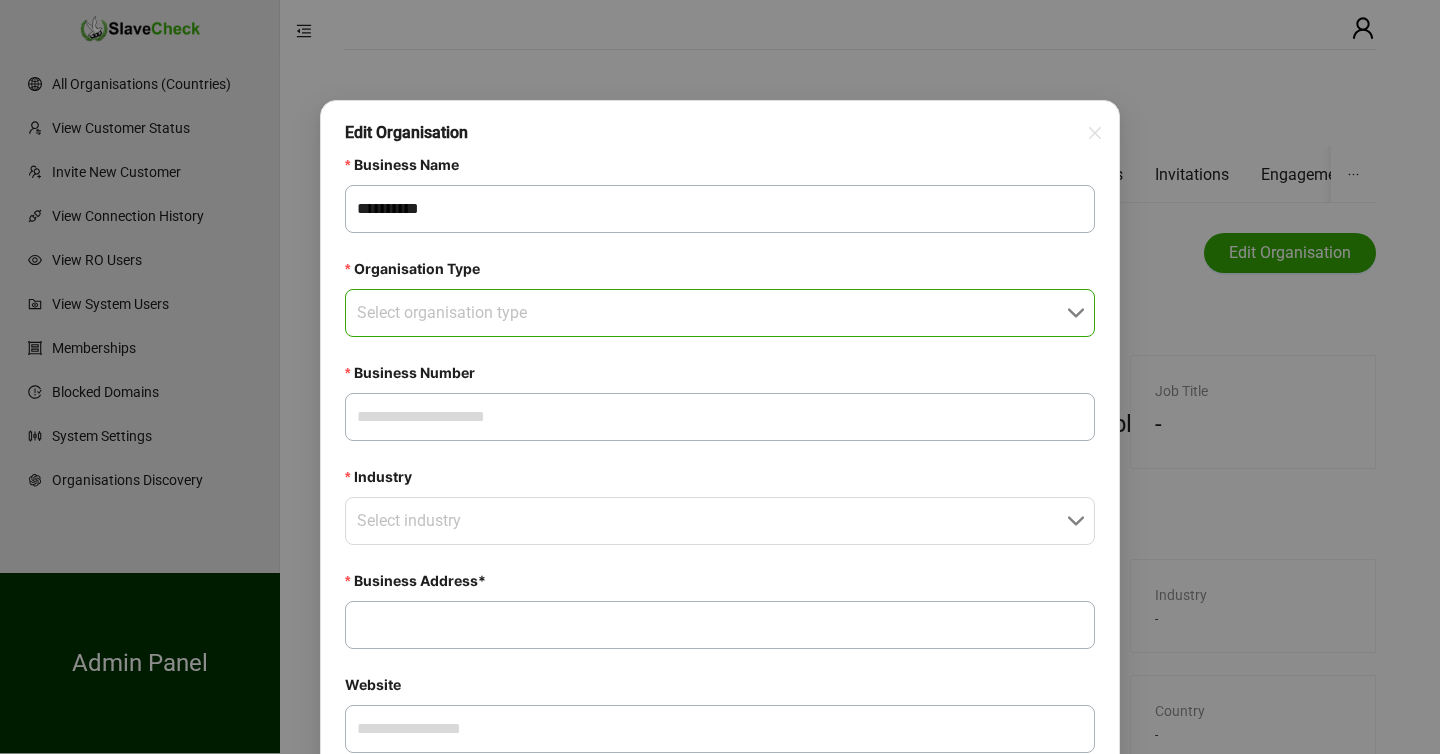 click on "Organisation Type" at bounding box center (714, 313) 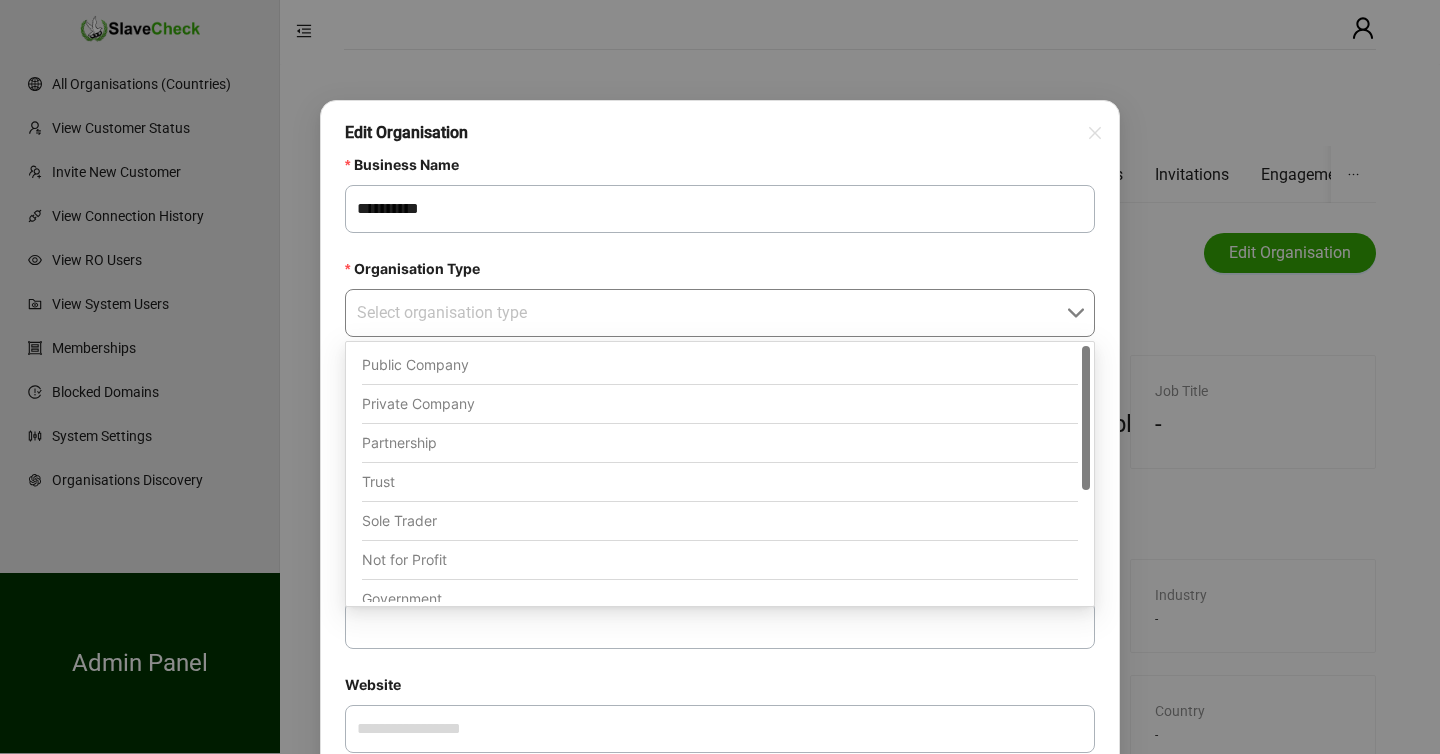 click on "Public Company" at bounding box center (720, 365) 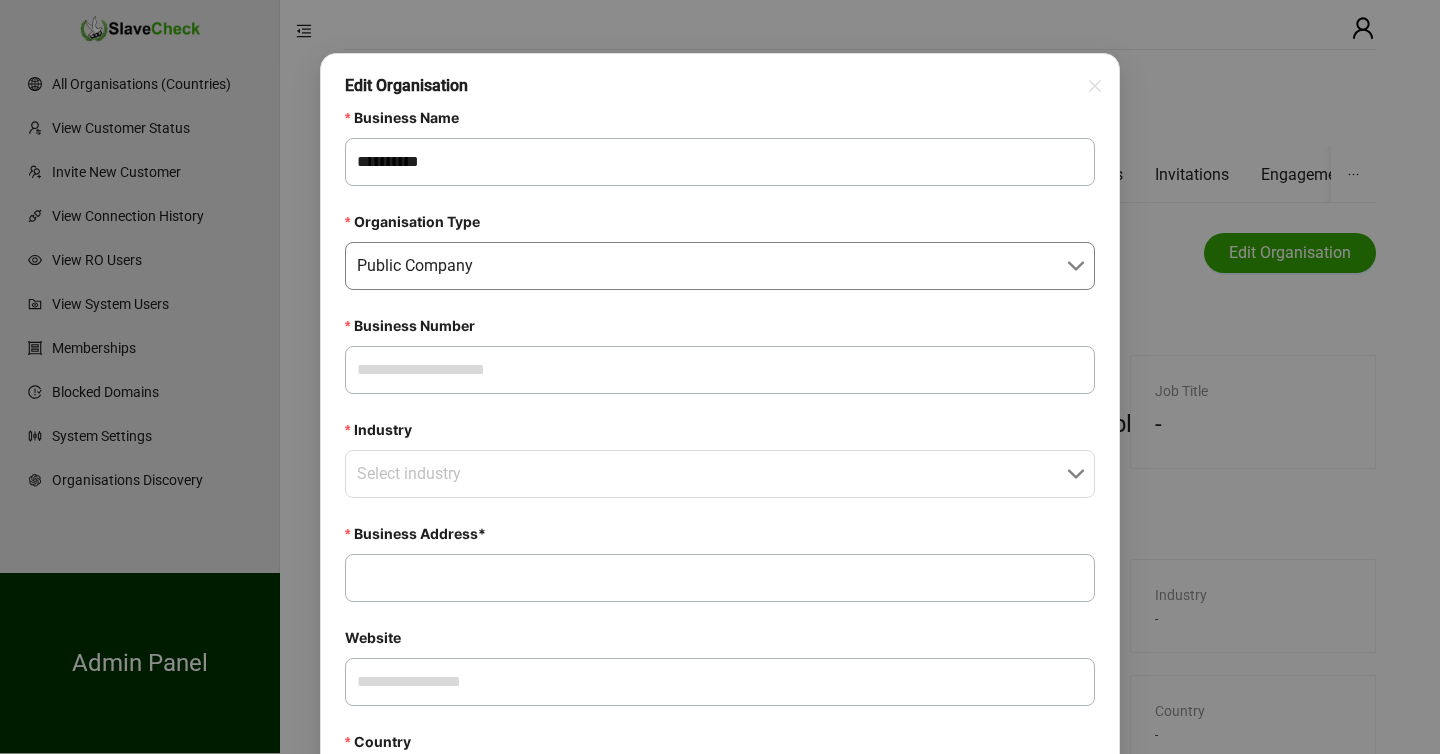 scroll, scrollTop: 56, scrollLeft: 0, axis: vertical 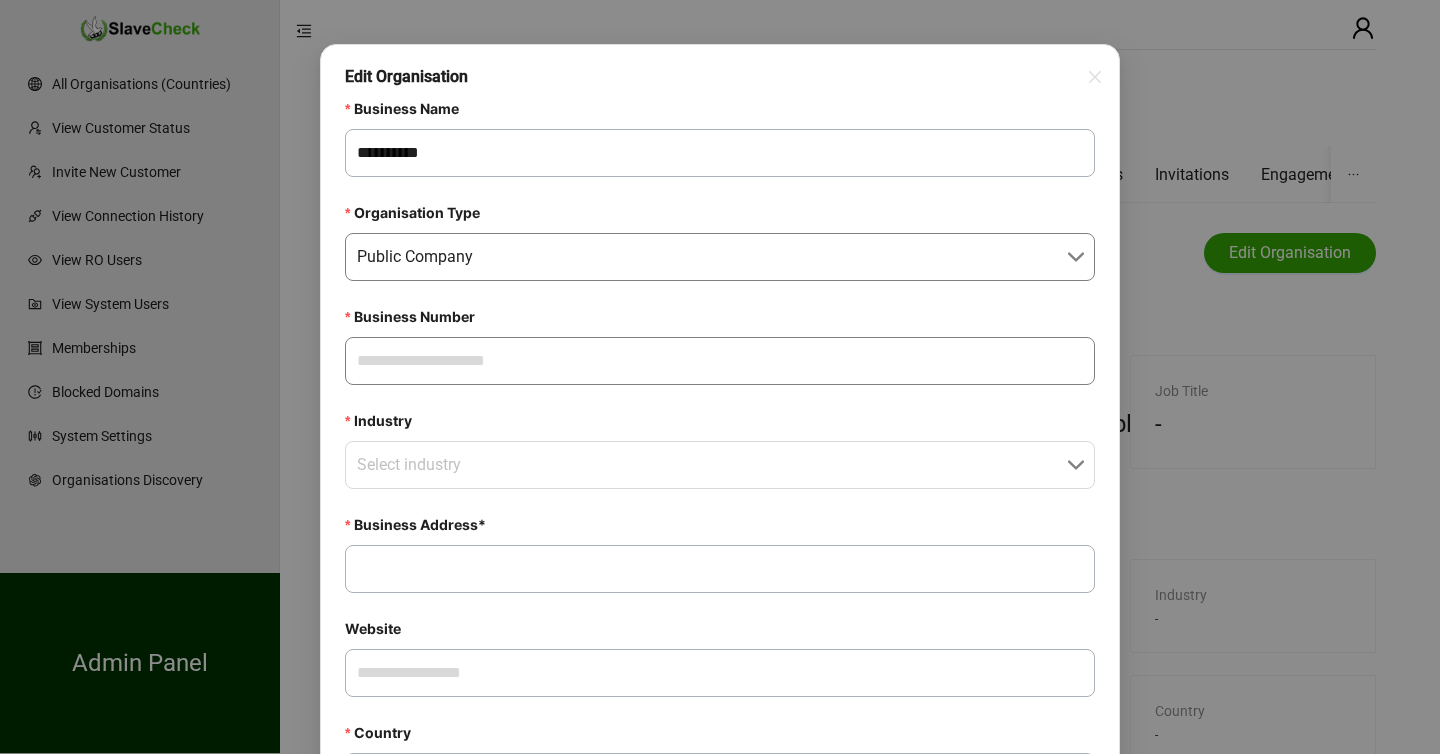 click on "Business Number" at bounding box center (720, 361) 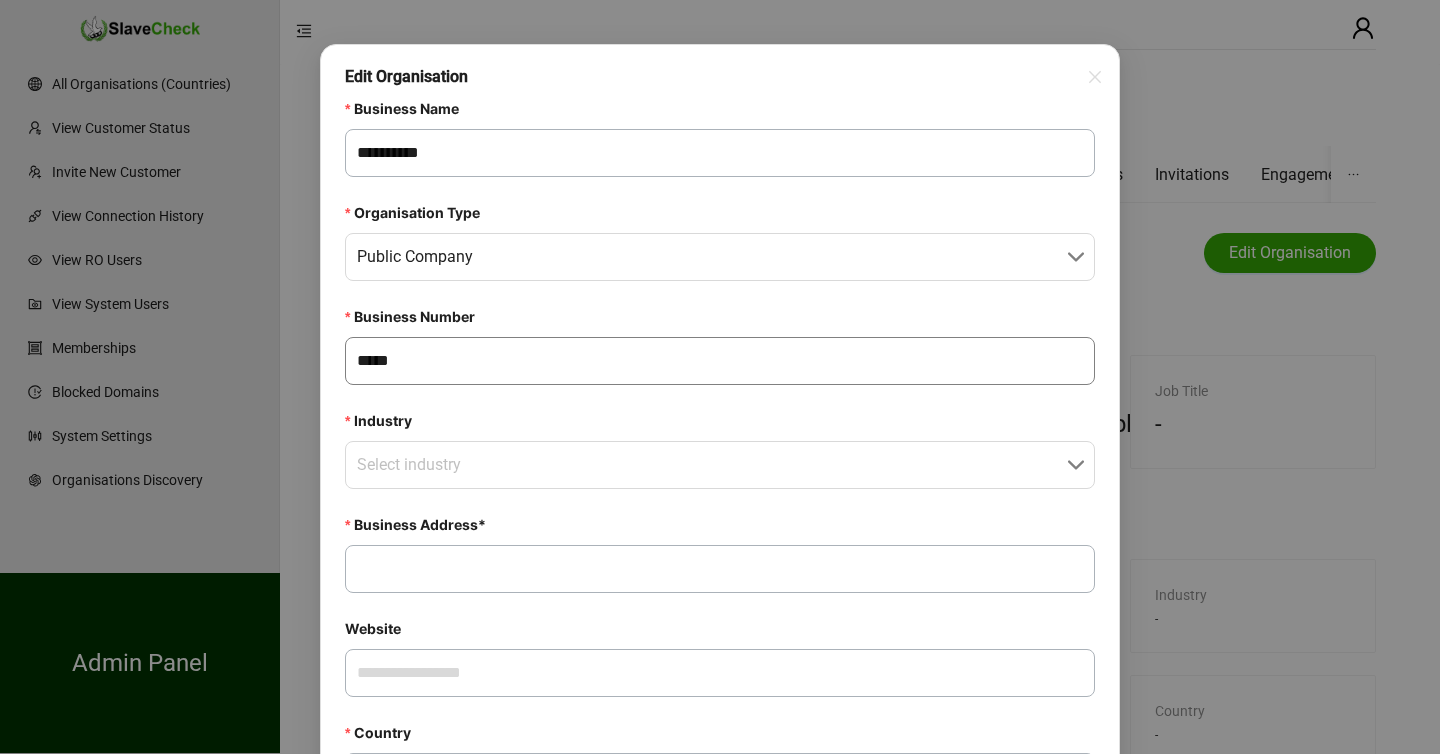 paste on "**********" 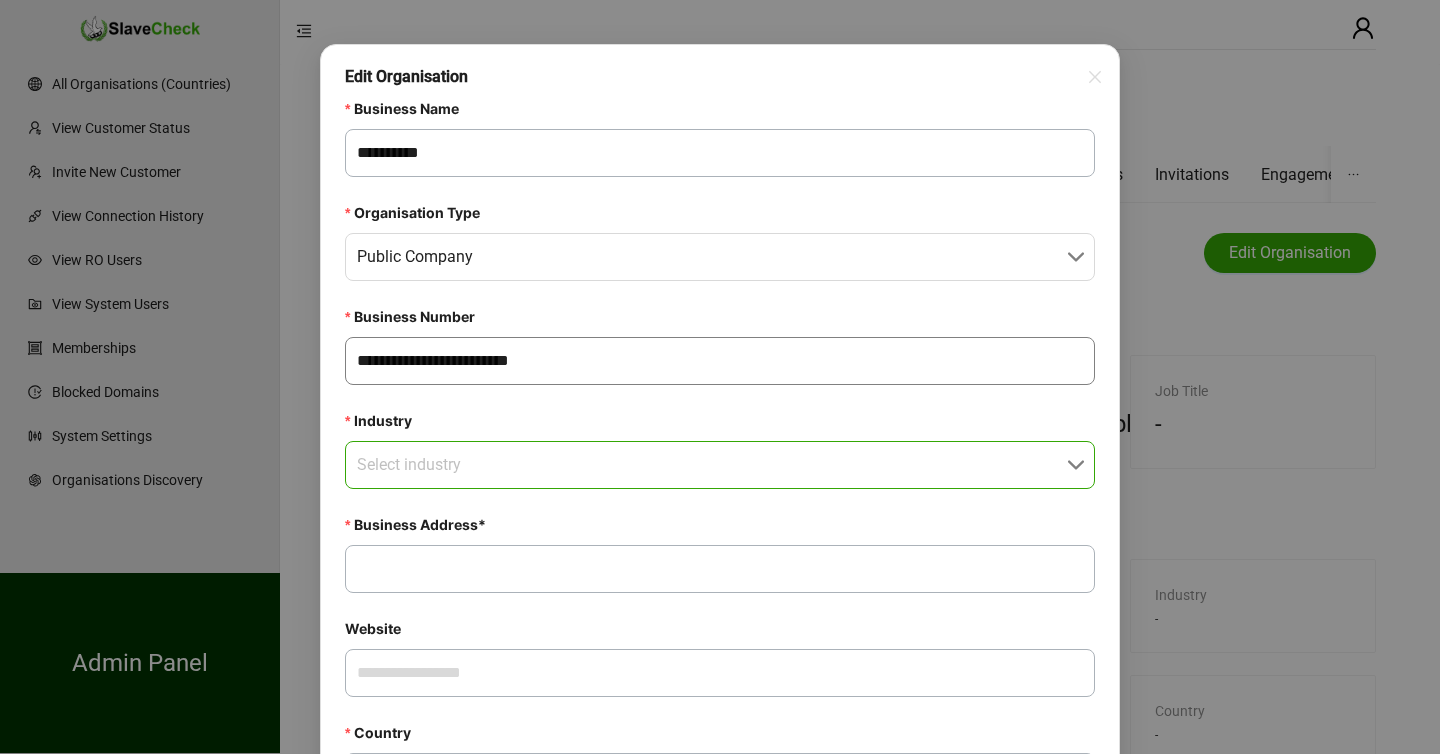 type on "**********" 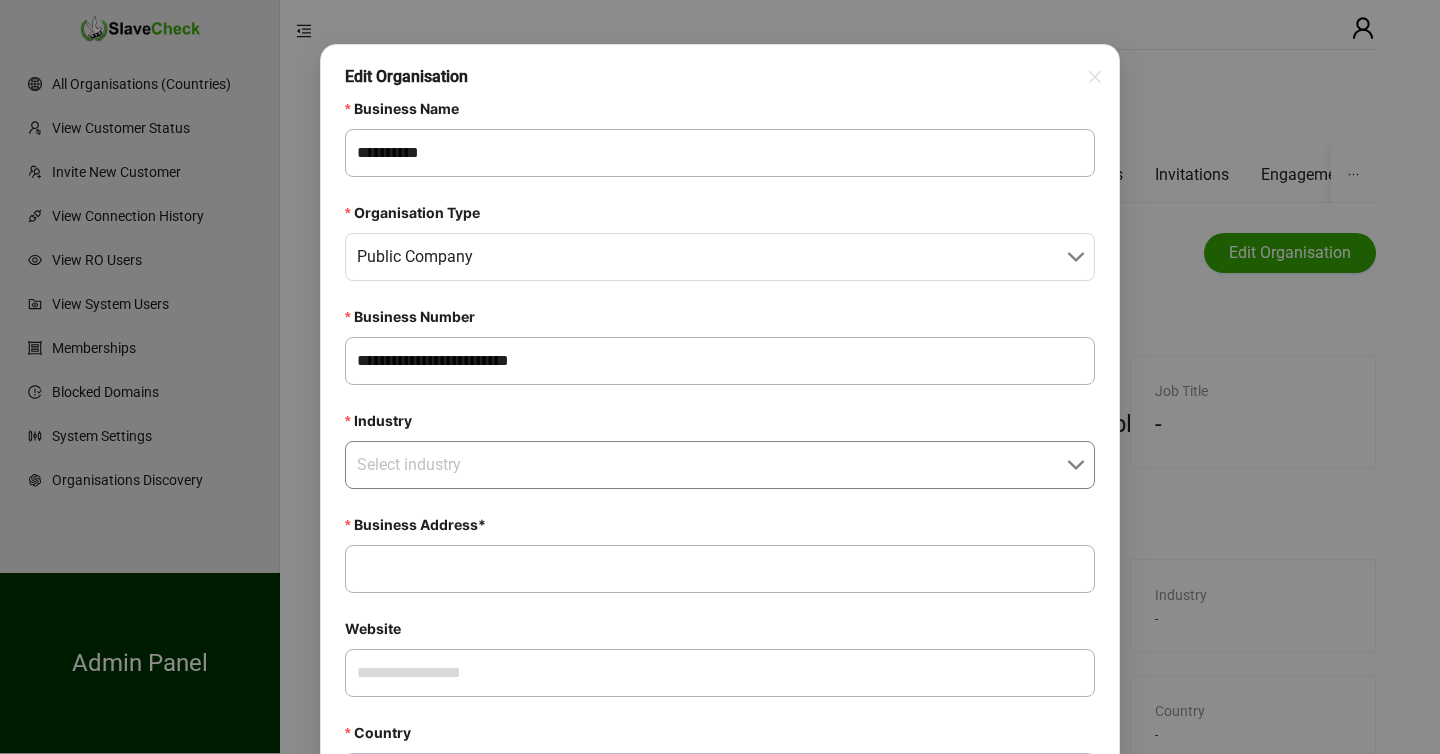 click on "Industry" at bounding box center [714, 465] 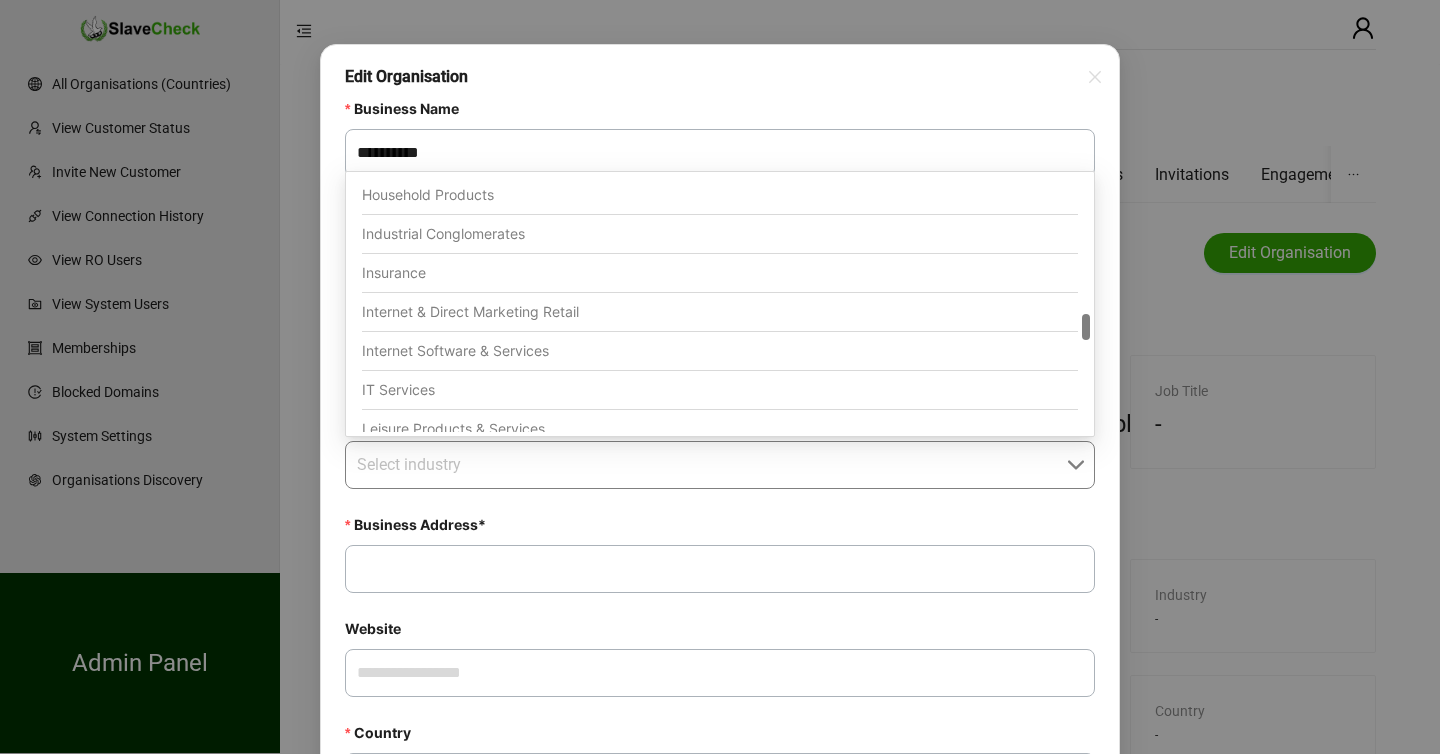 scroll, scrollTop: 1331, scrollLeft: 0, axis: vertical 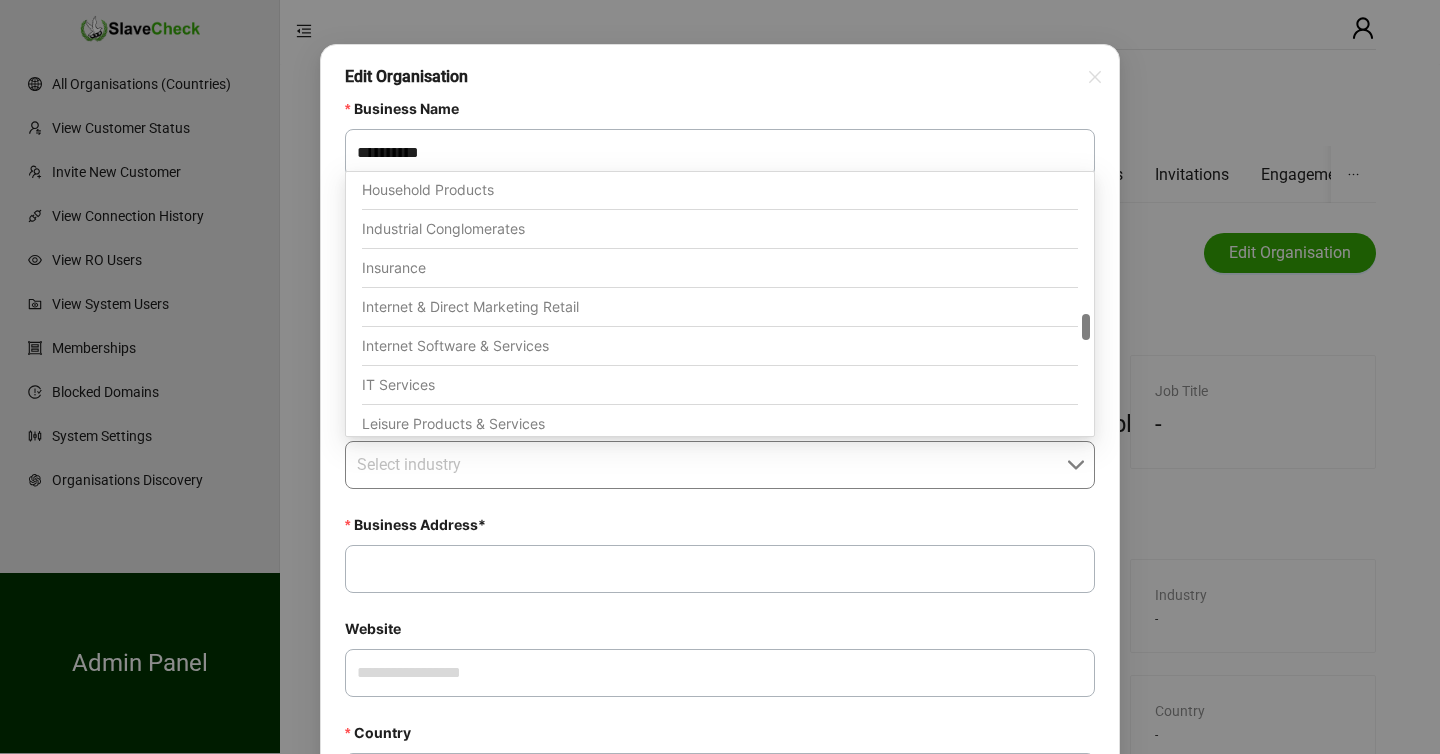 click on "Internet Software & Services" at bounding box center [720, 346] 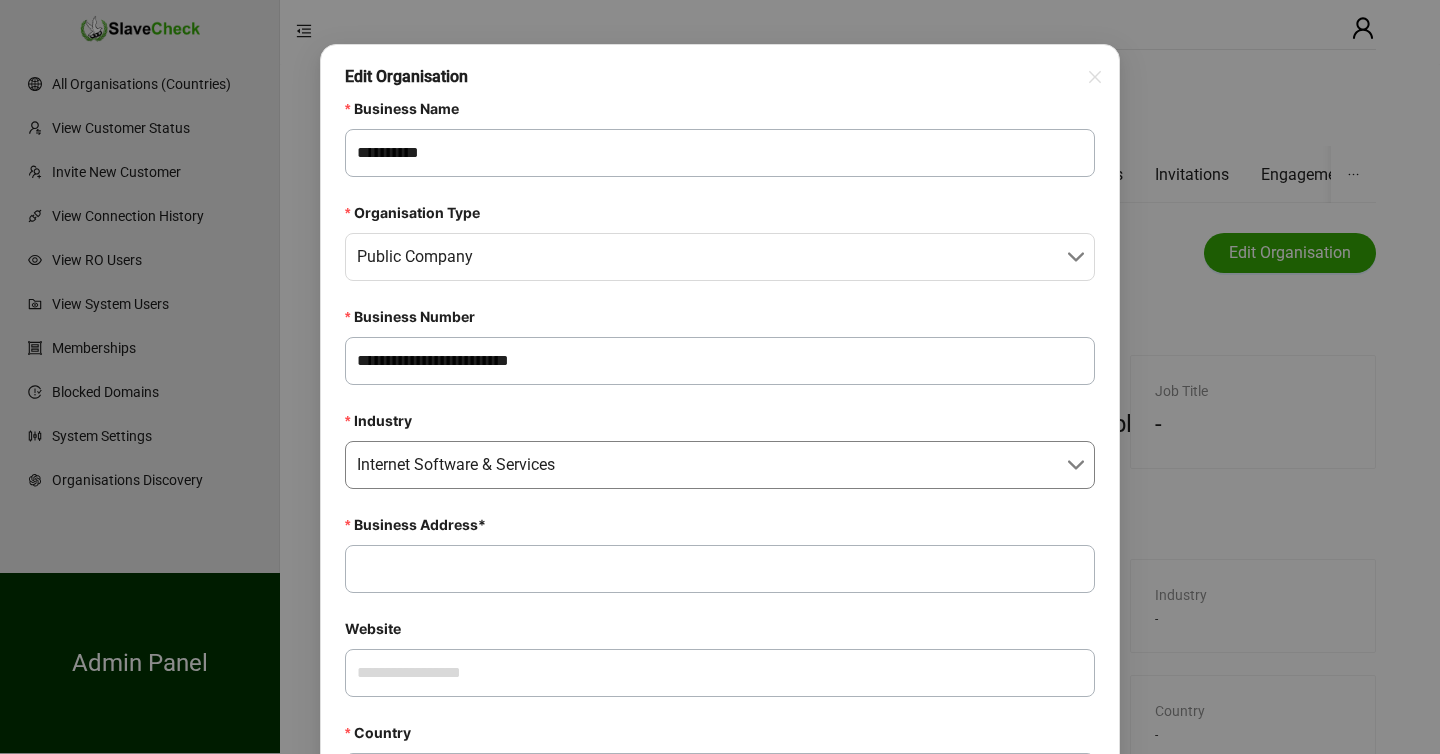 click on "Business Address*" at bounding box center [720, 569] 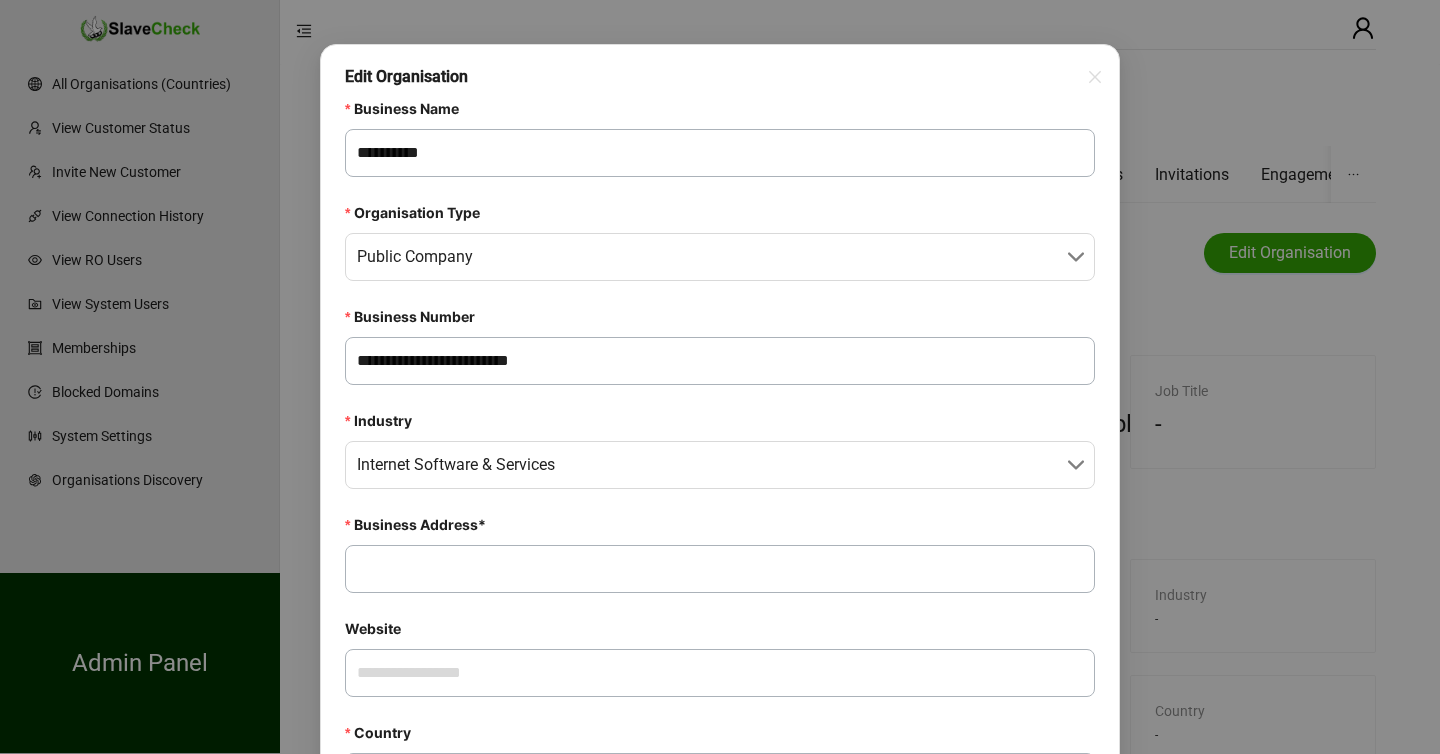 paste on "**********" 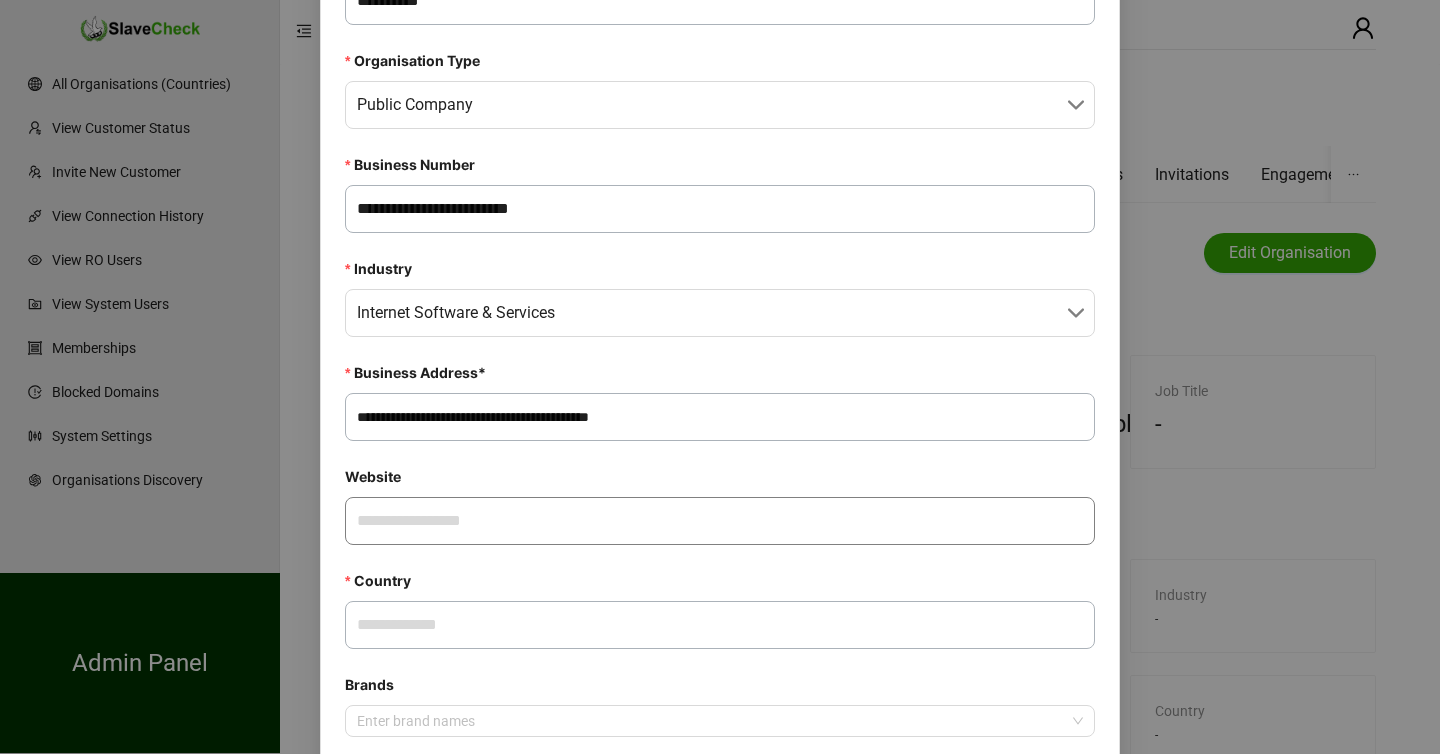 scroll, scrollTop: 210, scrollLeft: 0, axis: vertical 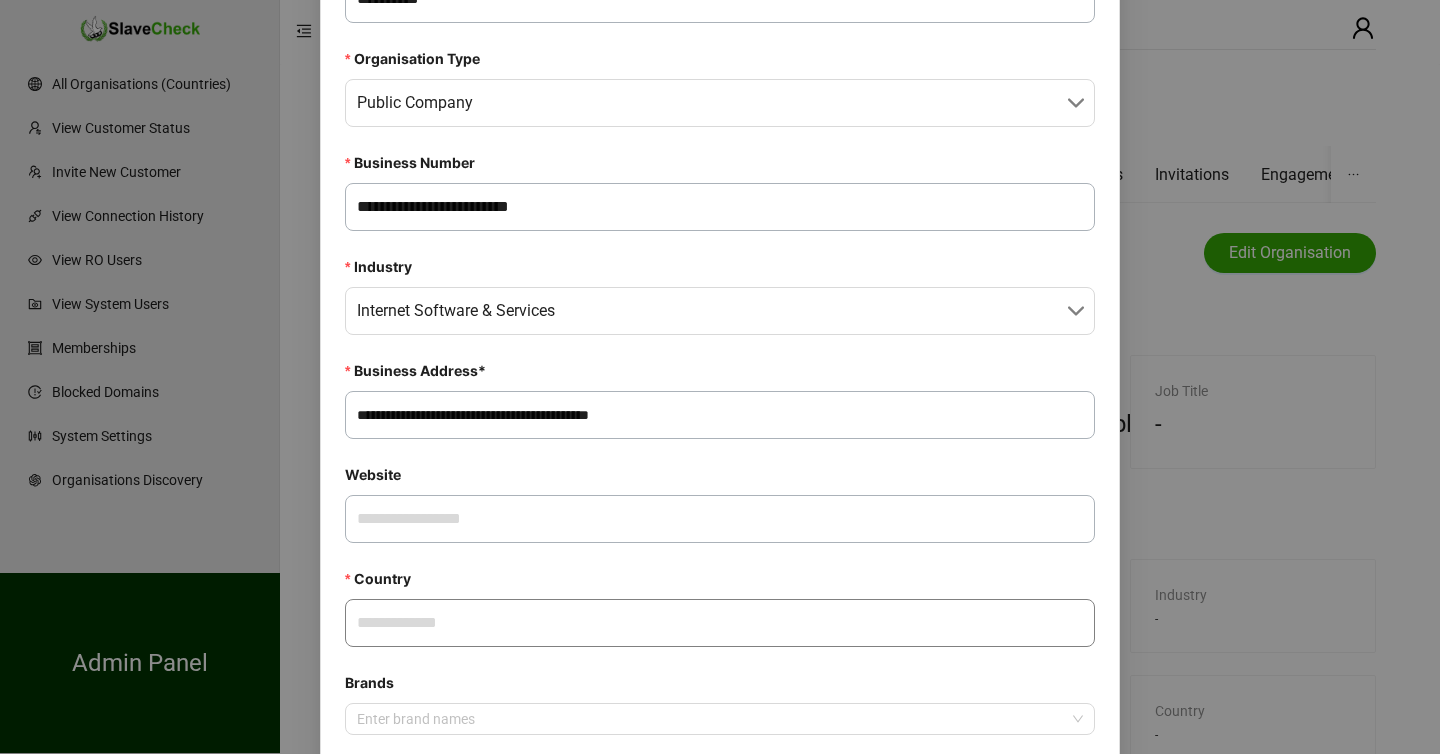 type on "**********" 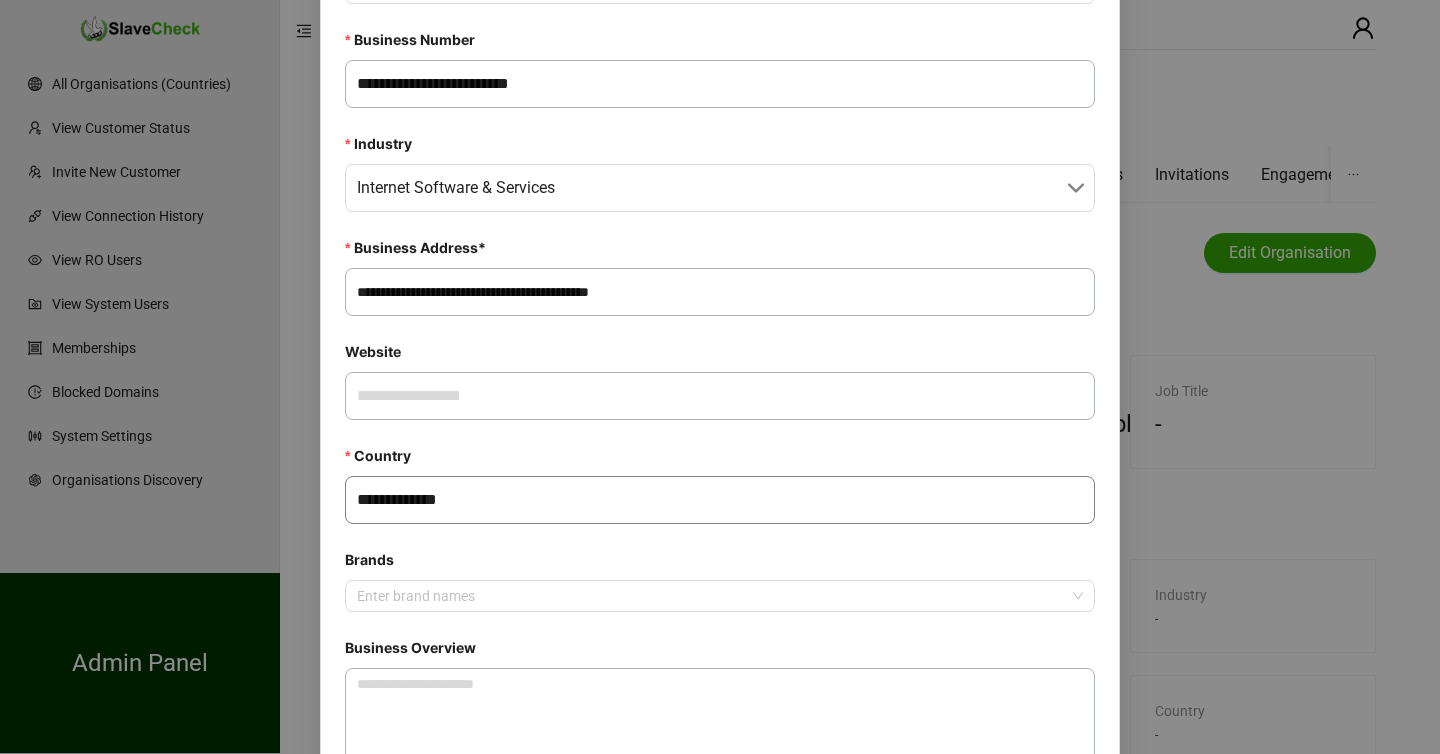 scroll, scrollTop: 335, scrollLeft: 0, axis: vertical 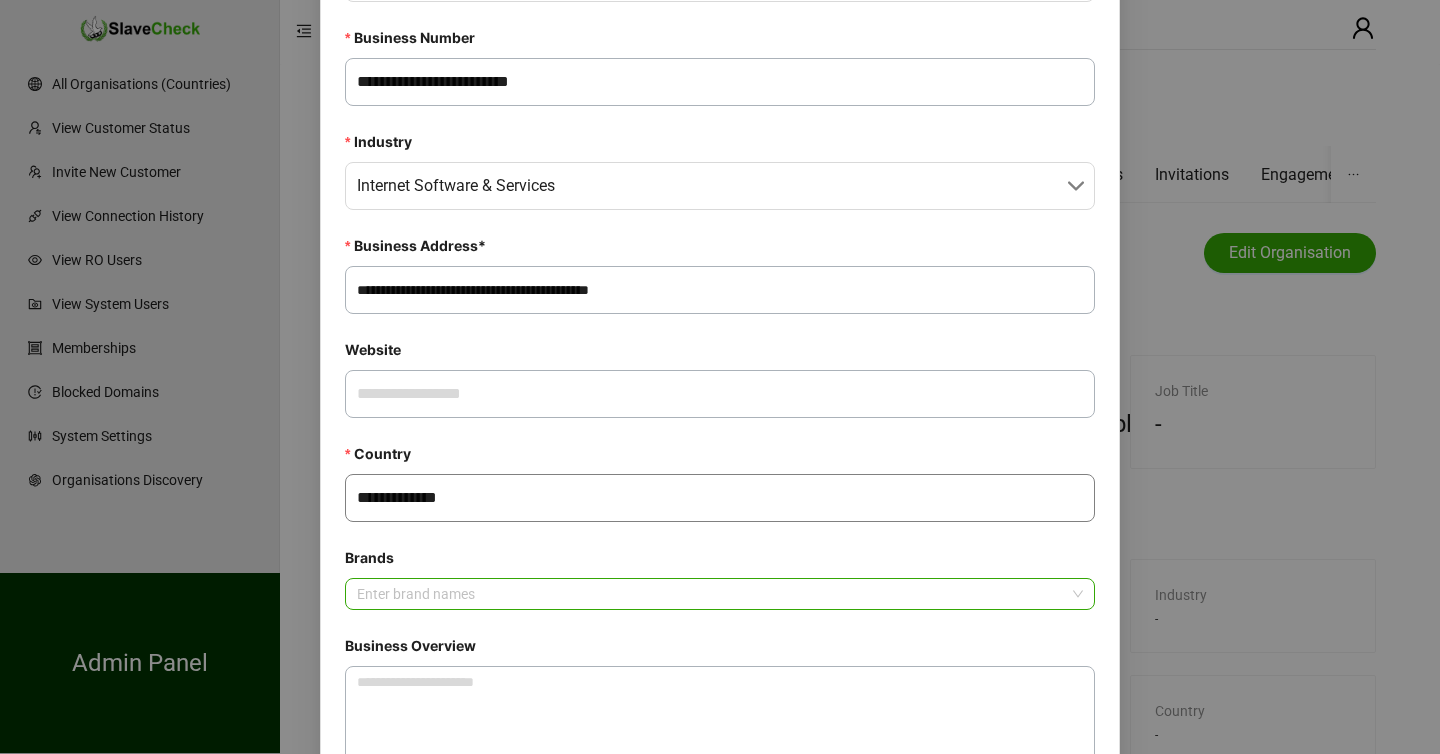 click on "Enter brand names" at bounding box center (720, 594) 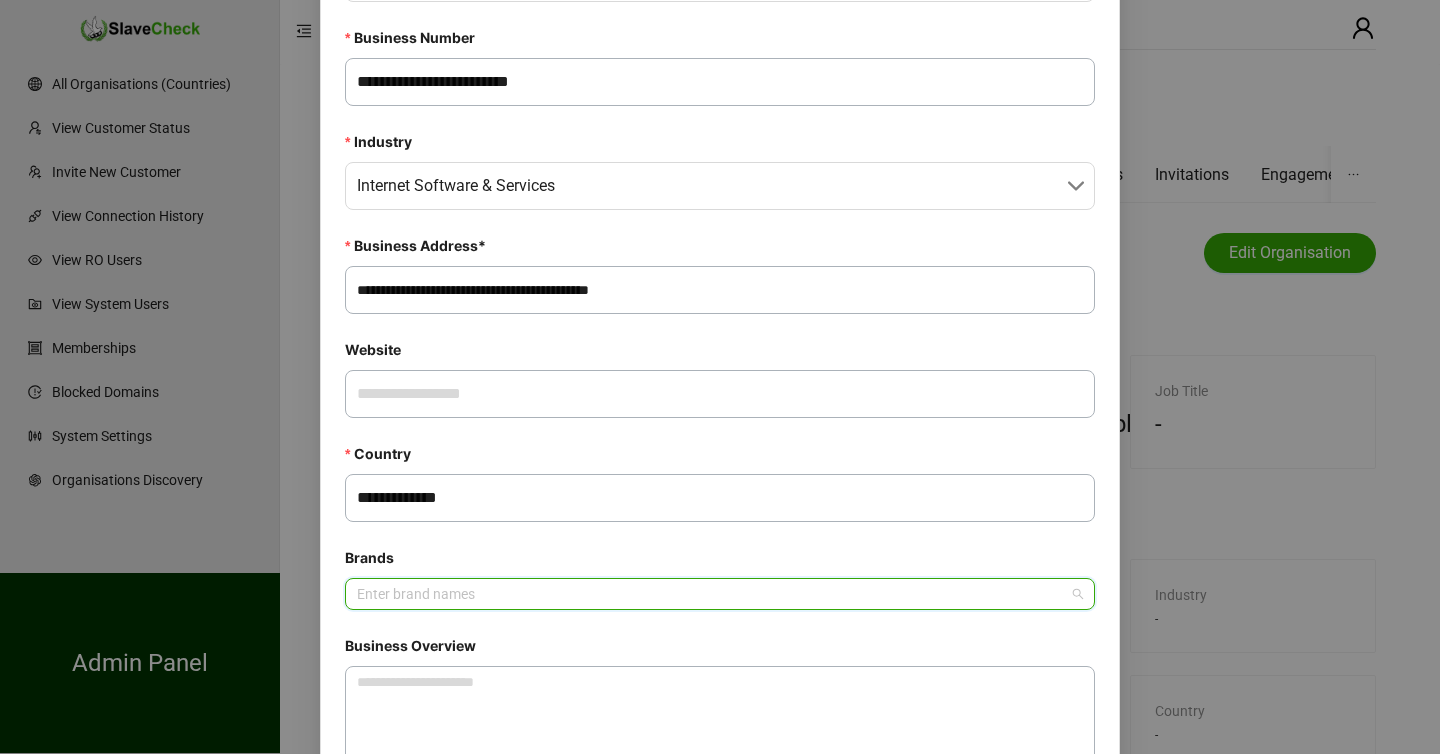 paste on "**********" 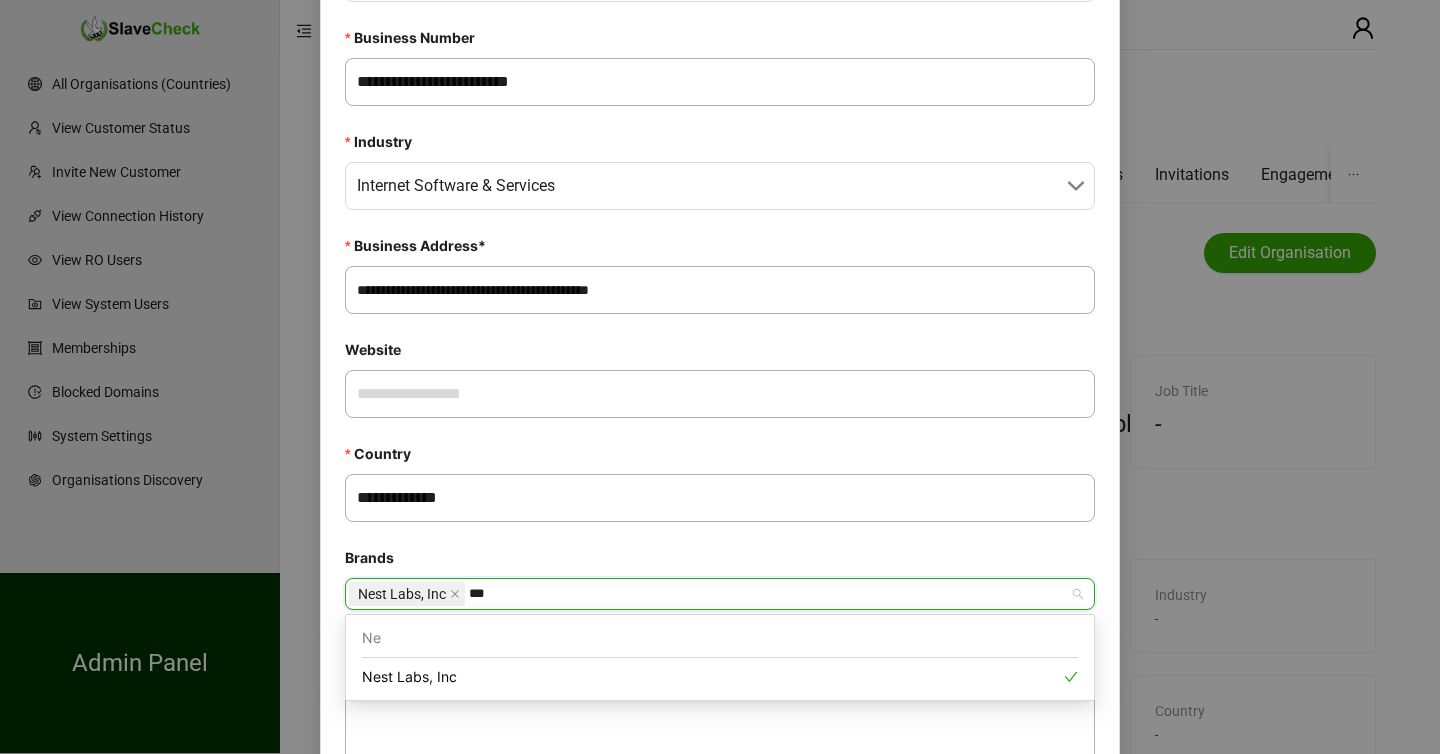 type on "****" 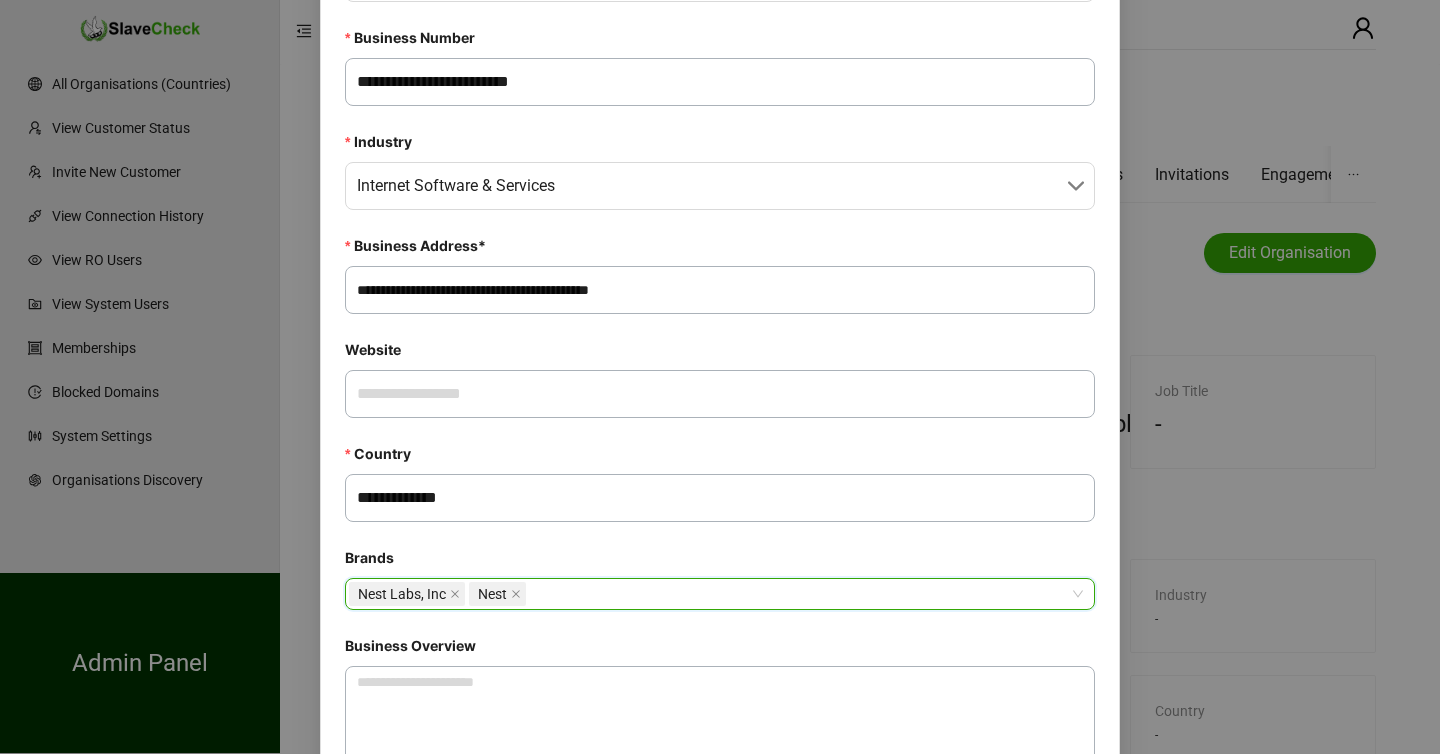 click on "Nest Labs, Inc Nest" at bounding box center (709, 594) 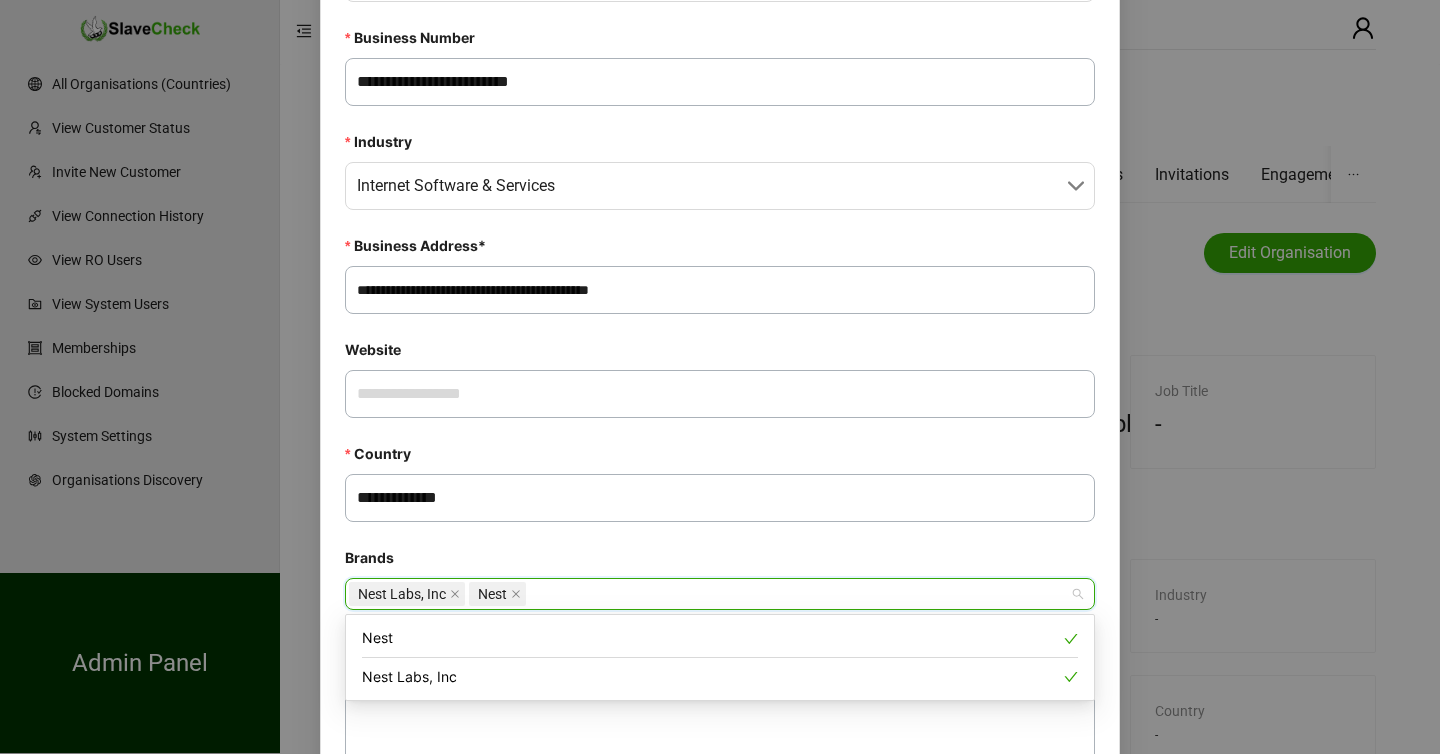 paste on "**********" 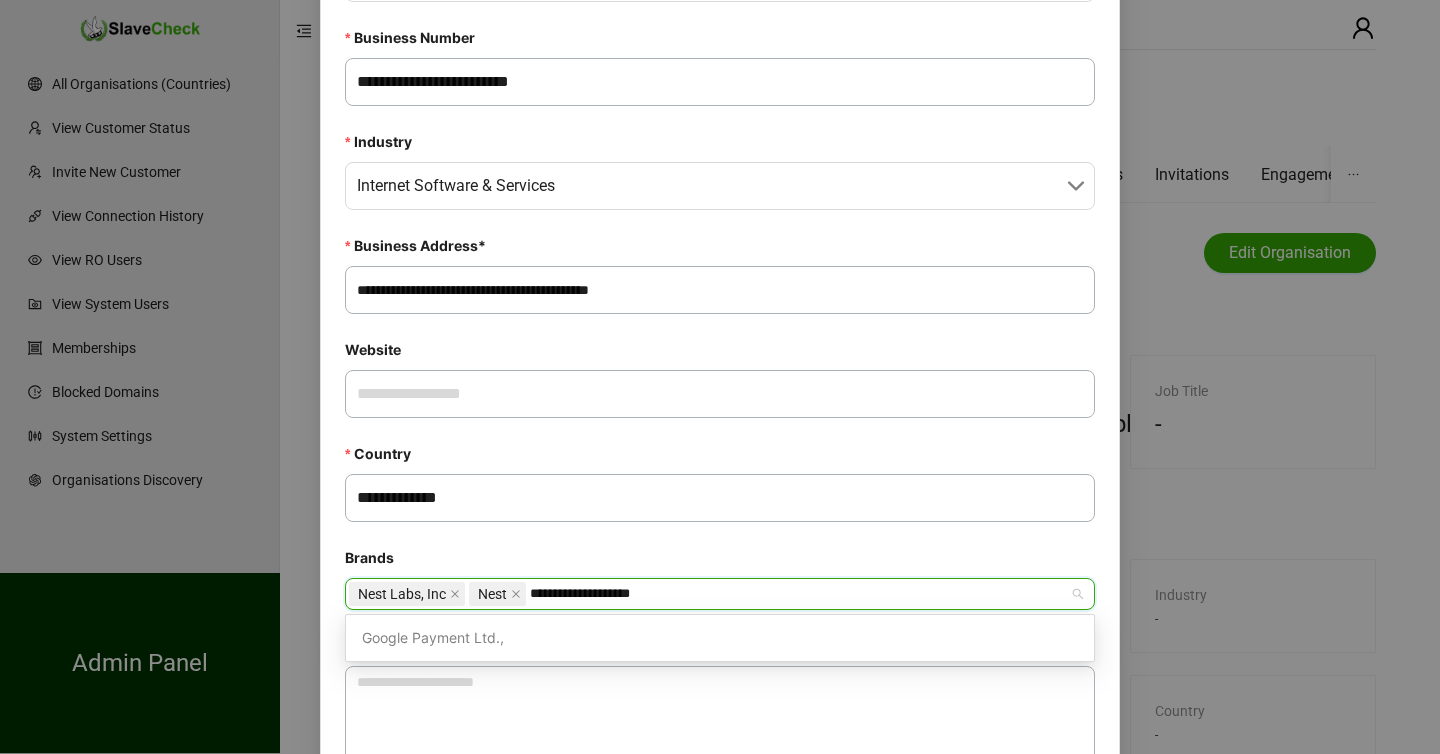 type on "**********" 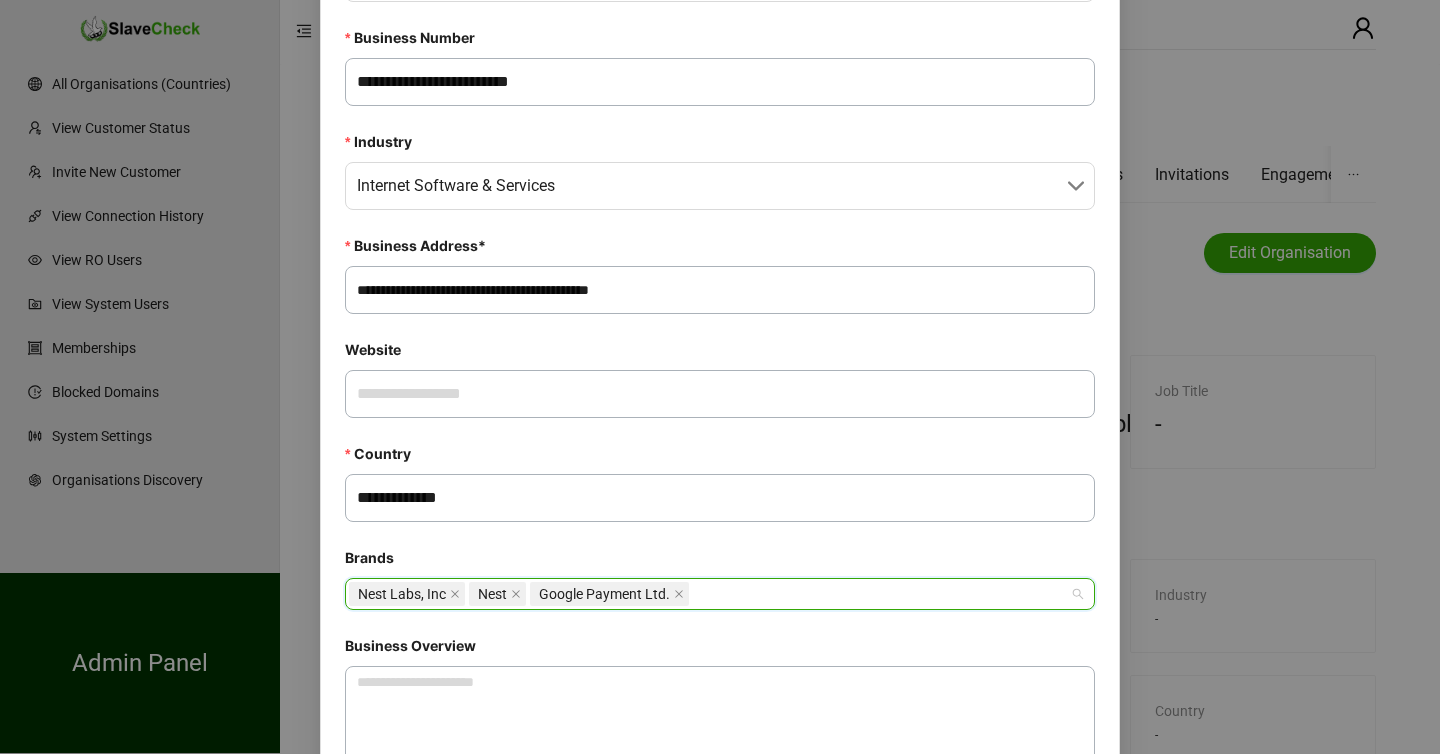 paste on "**********" 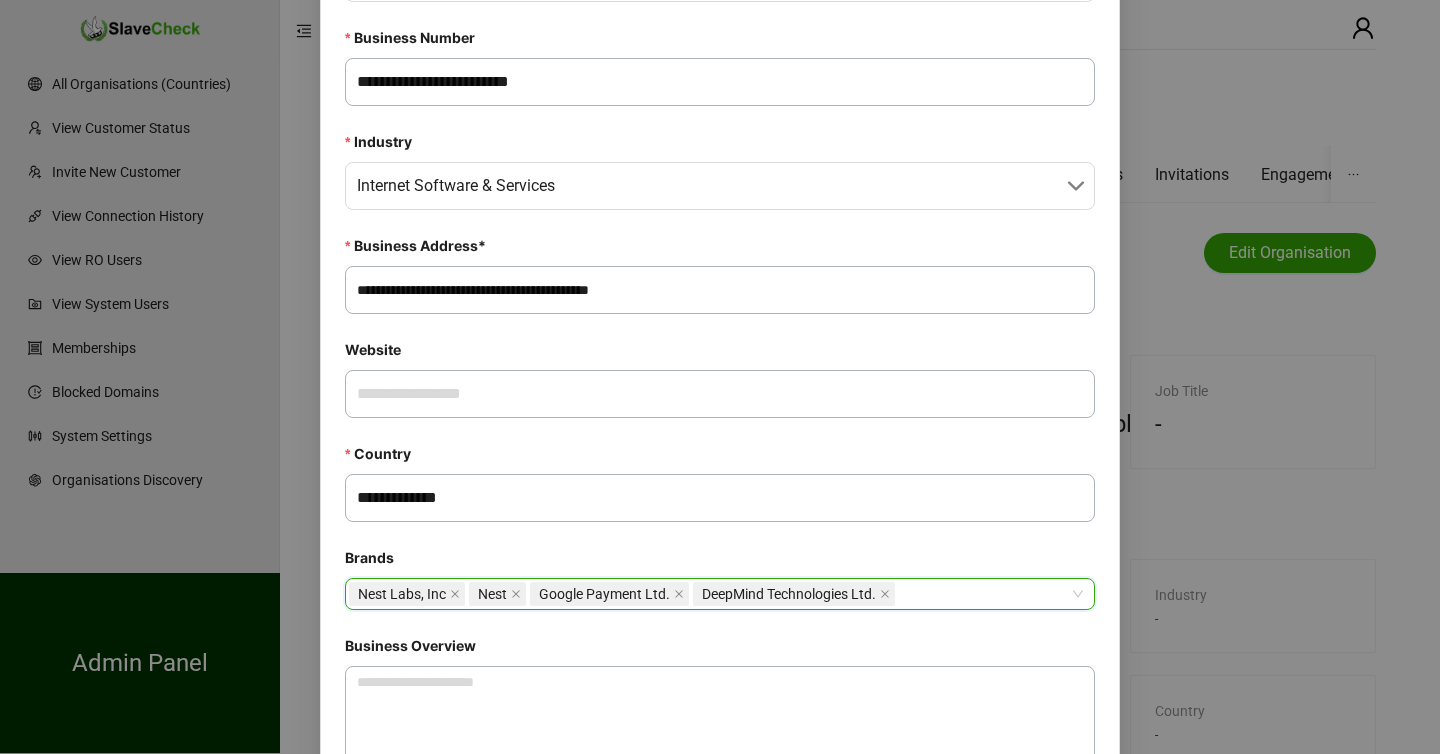 paste on "*******" 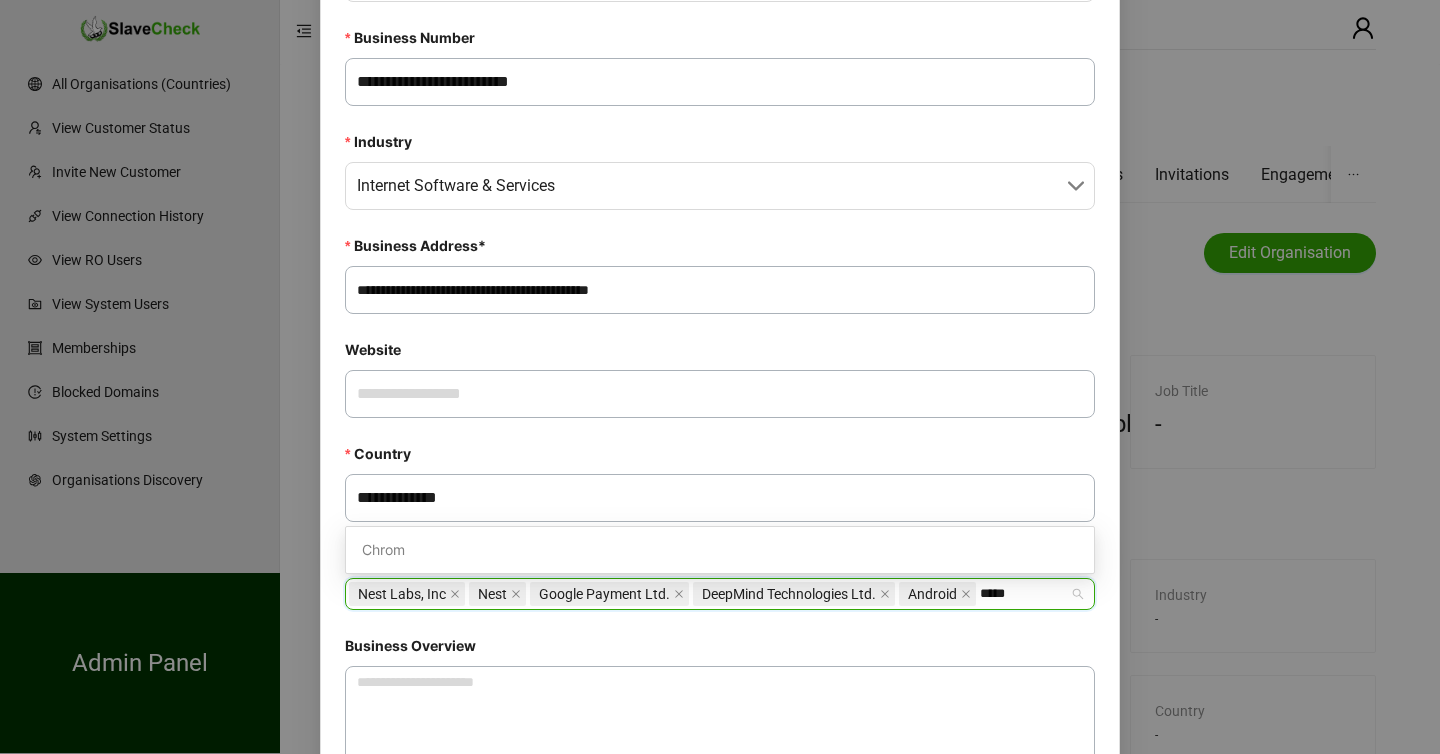 type on "******" 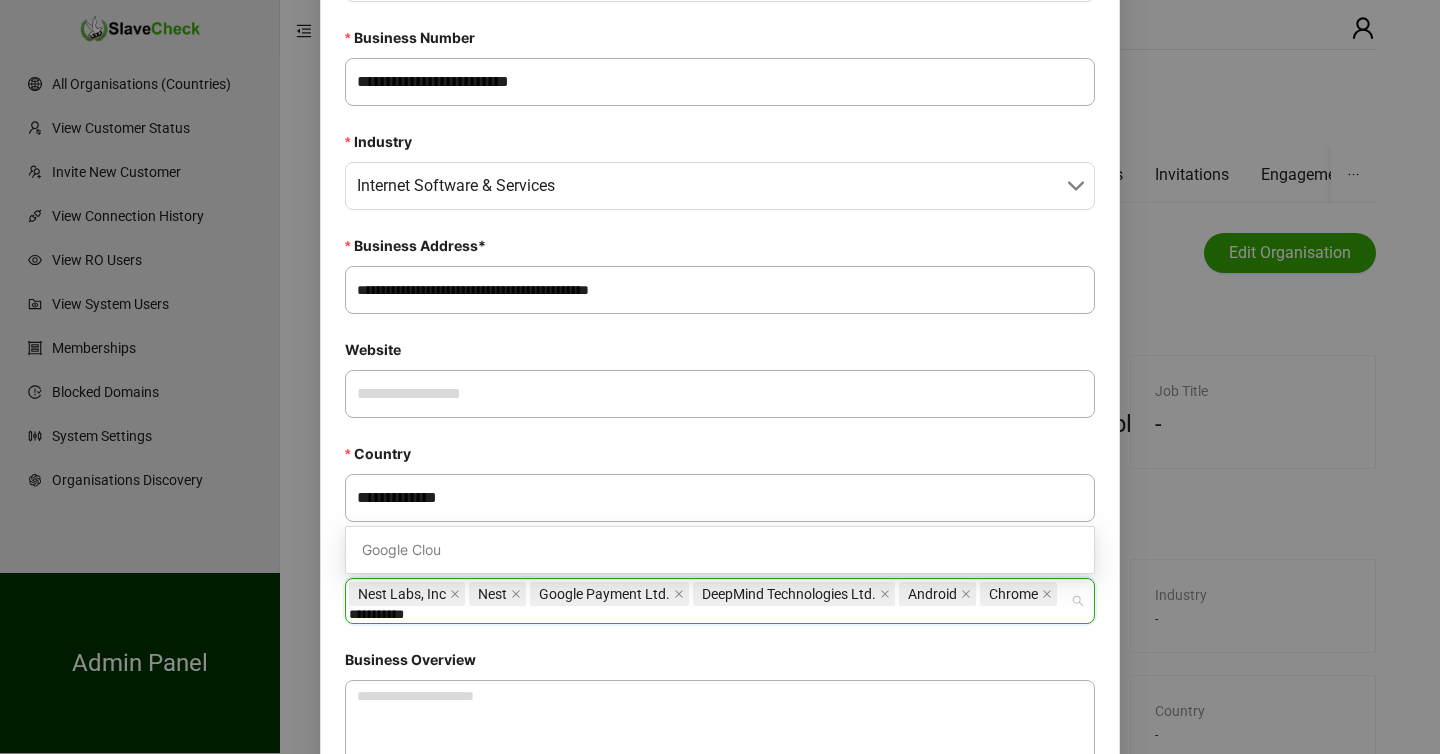 type on "**********" 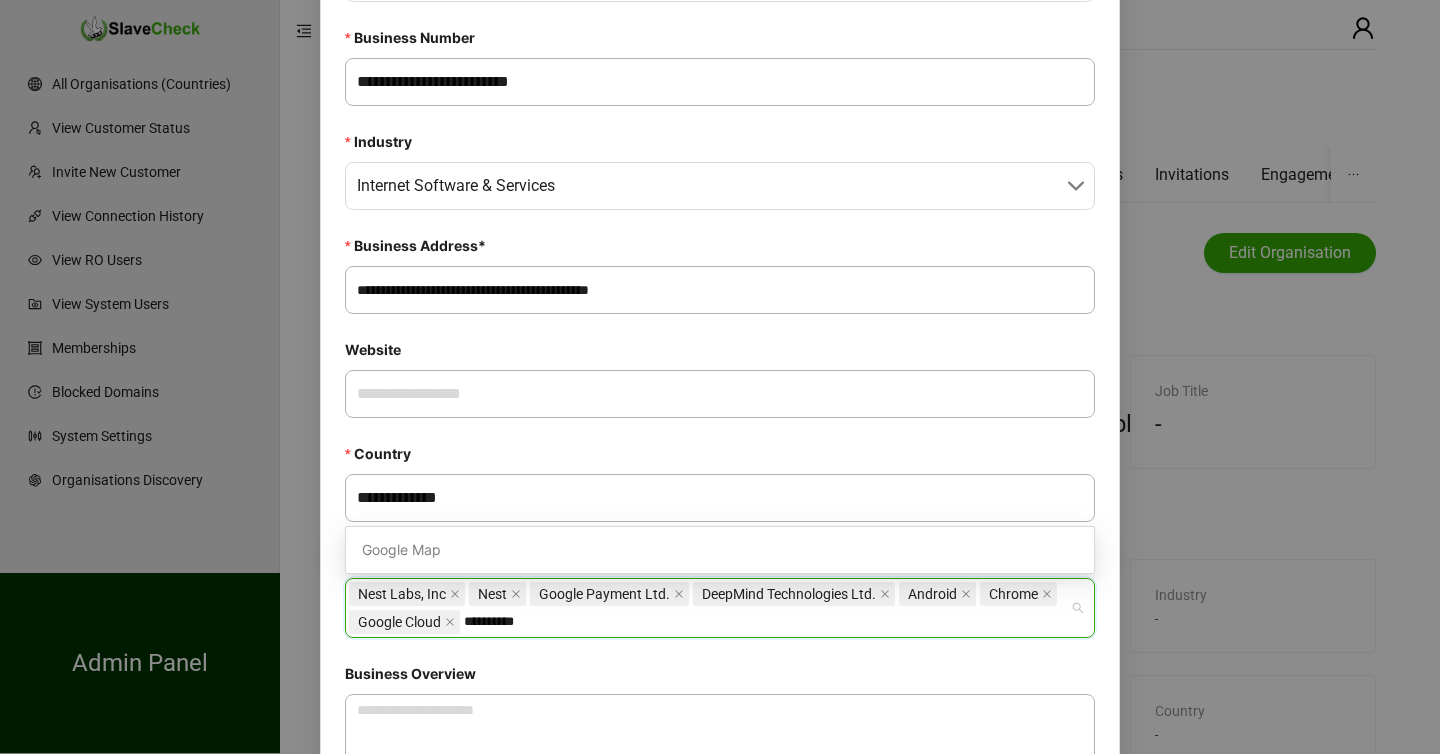 type on "**********" 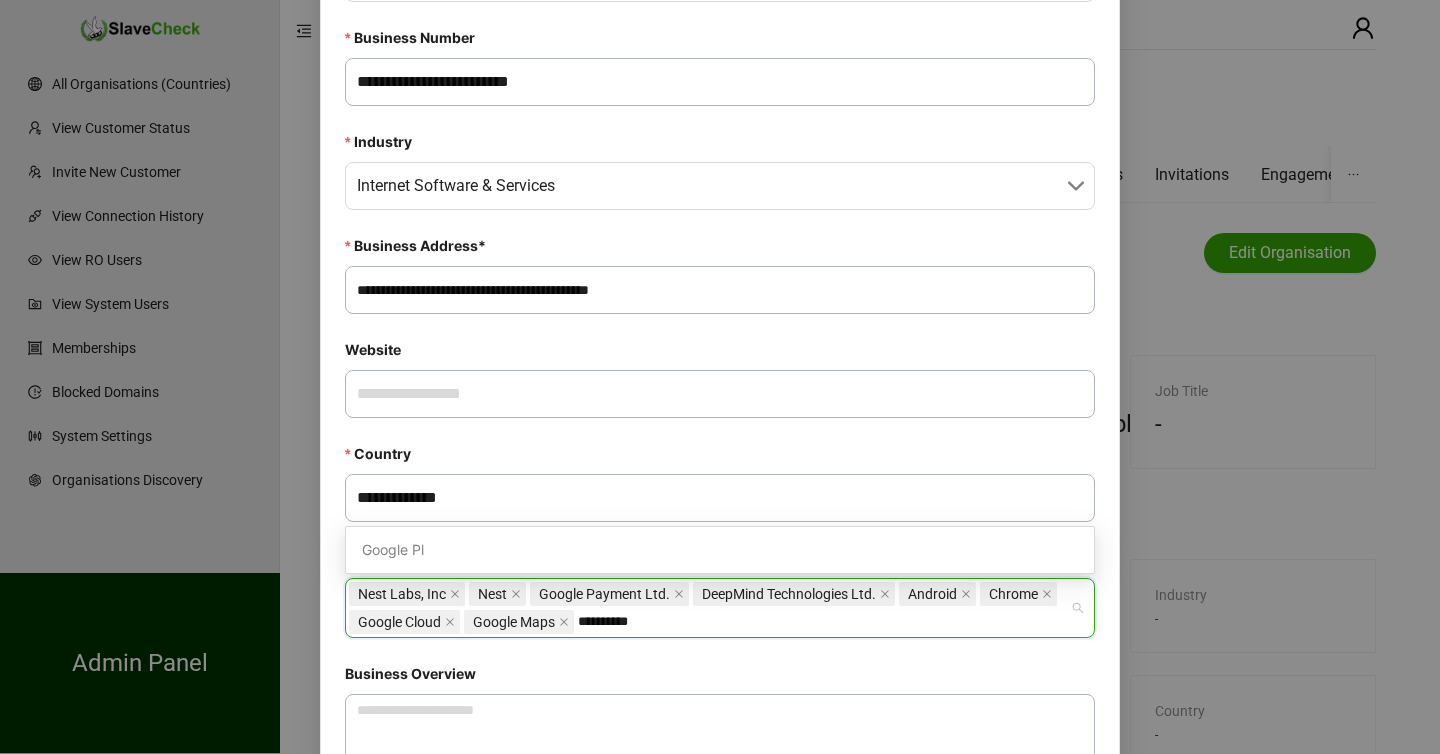 type on "**********" 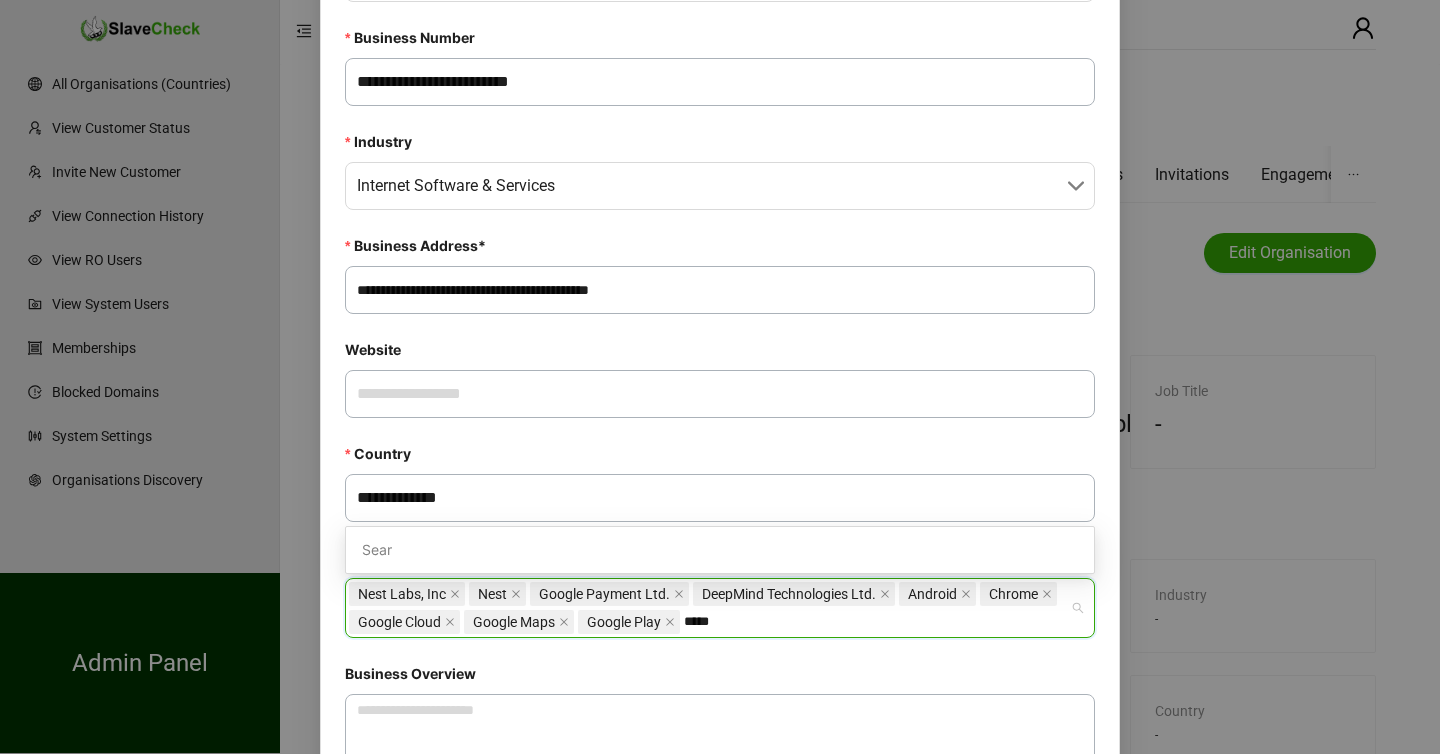 type on "******" 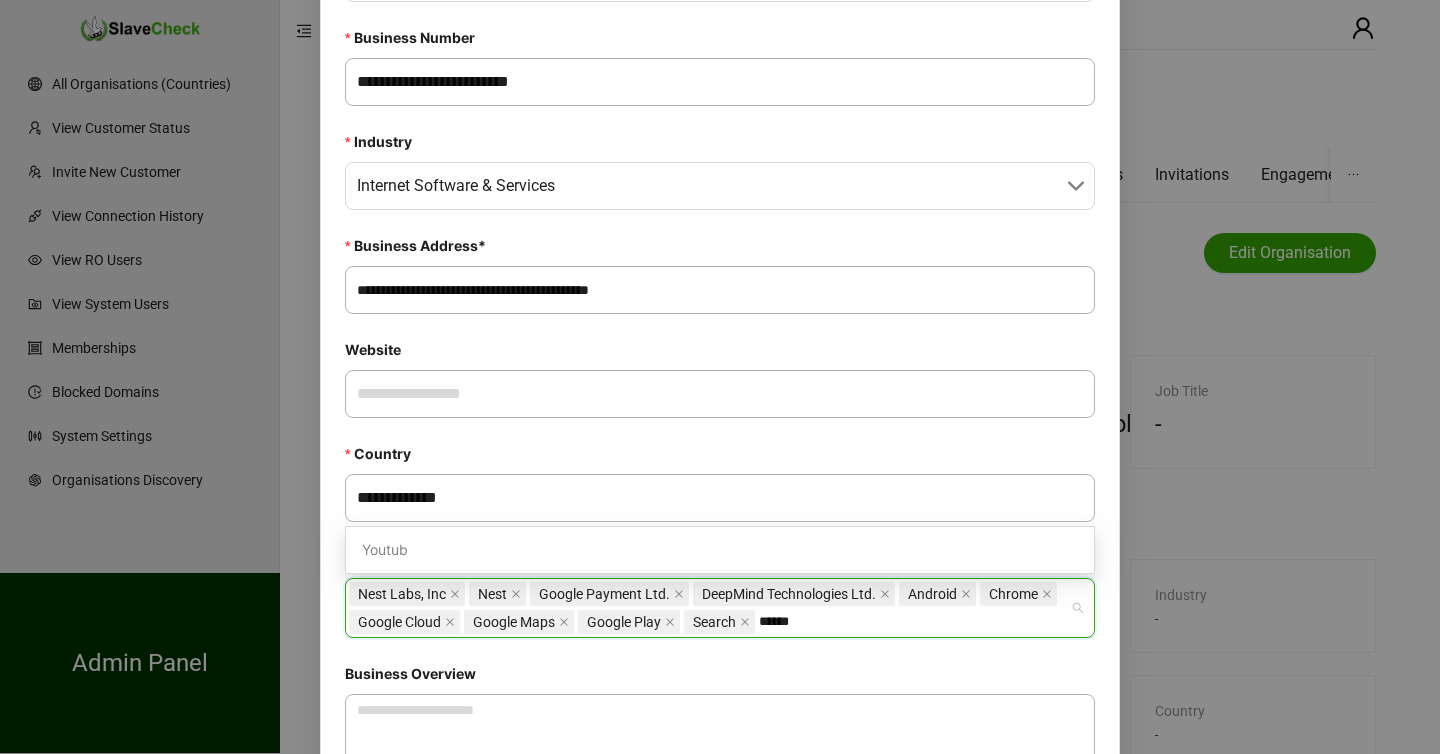 type on "*******" 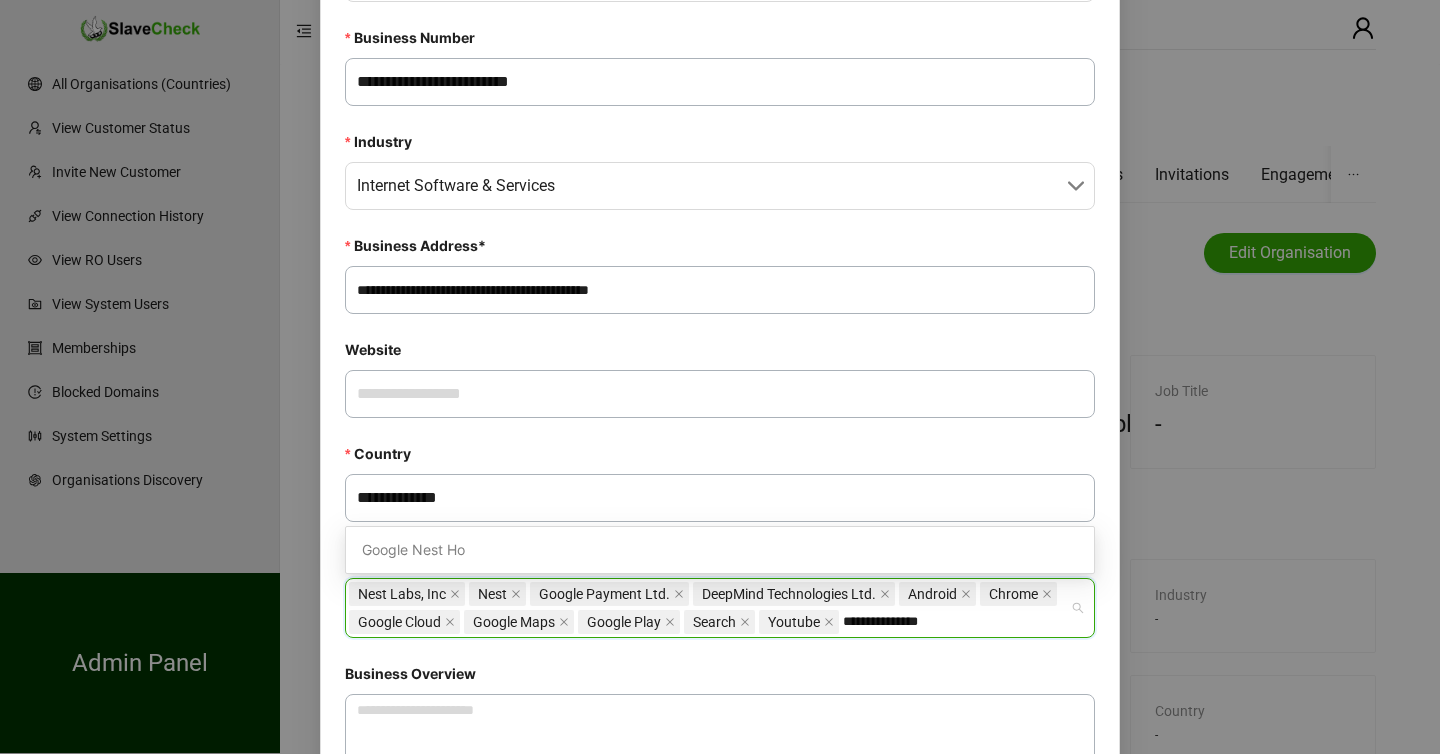 type on "**********" 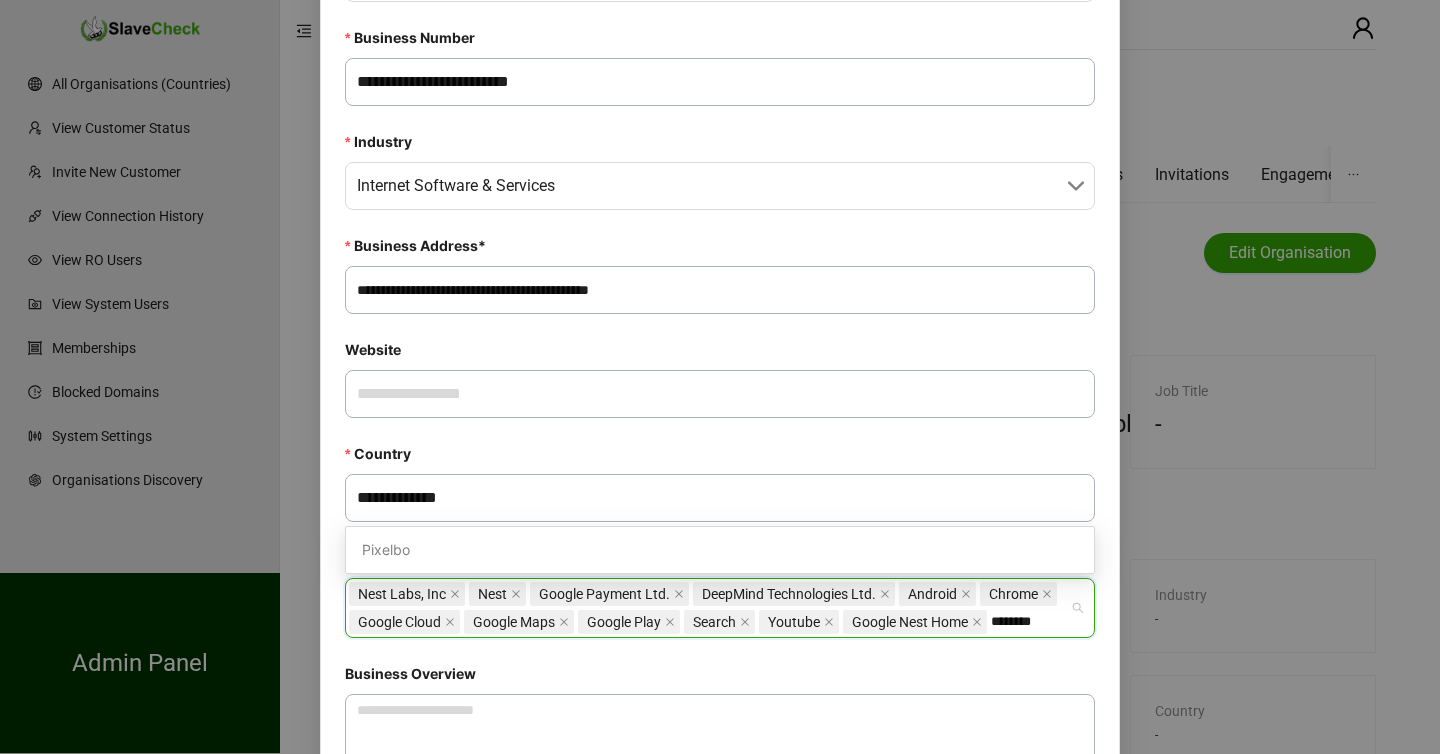 type on "*********" 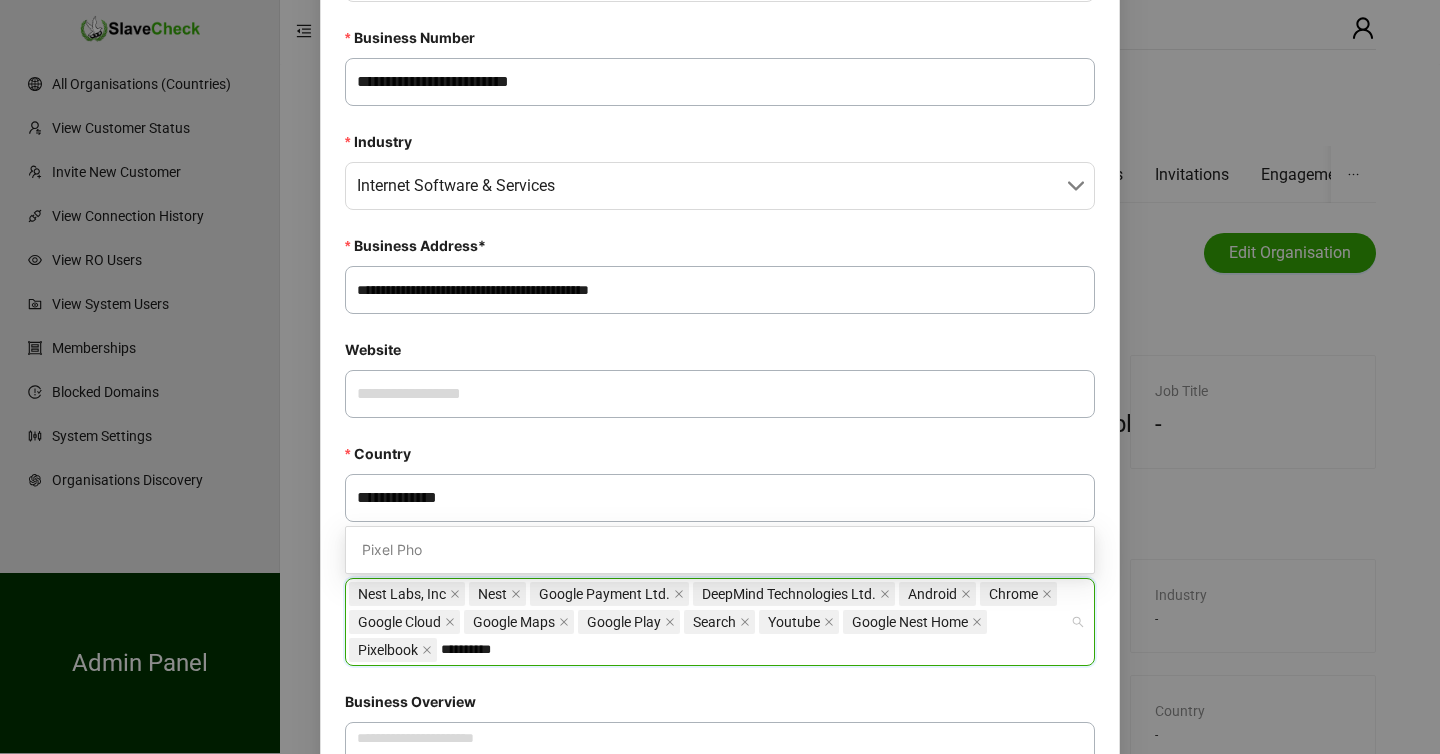 type on "**********" 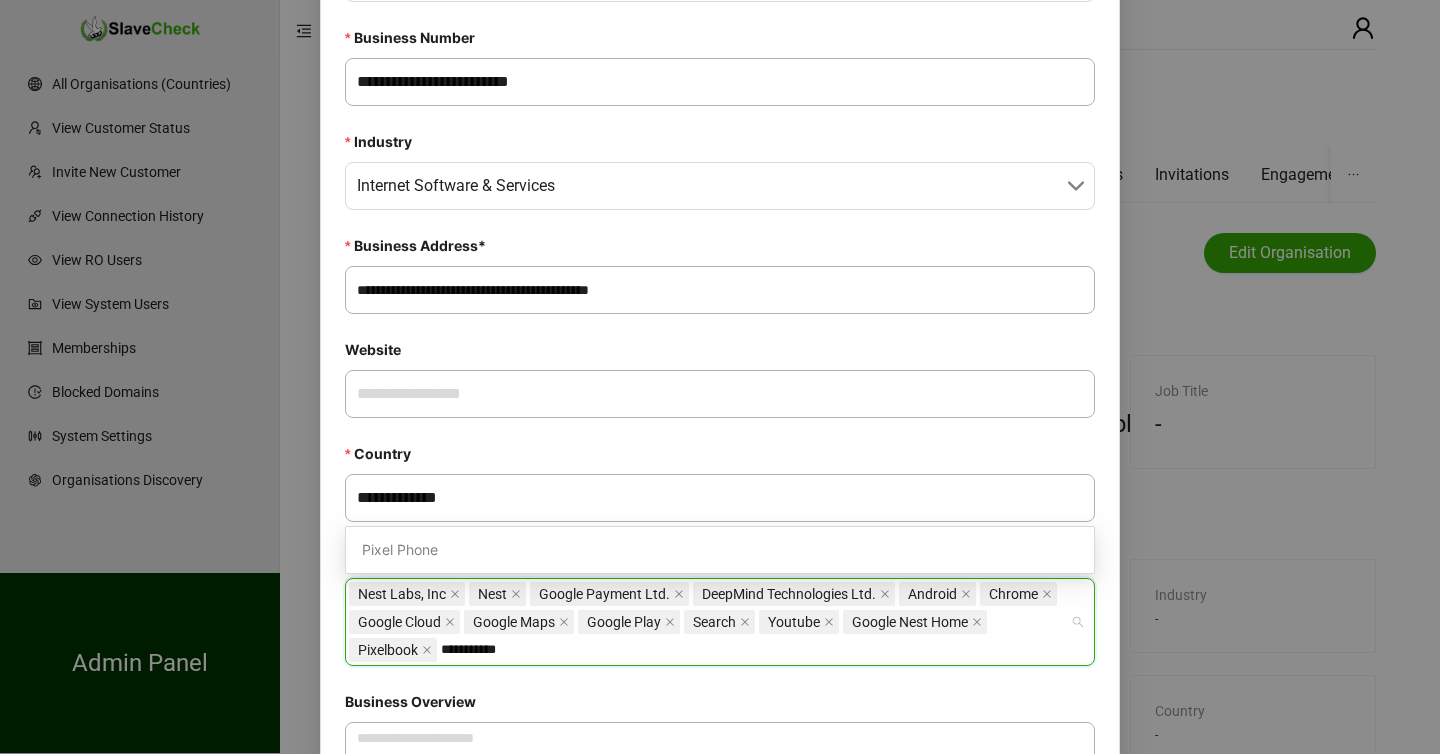 type 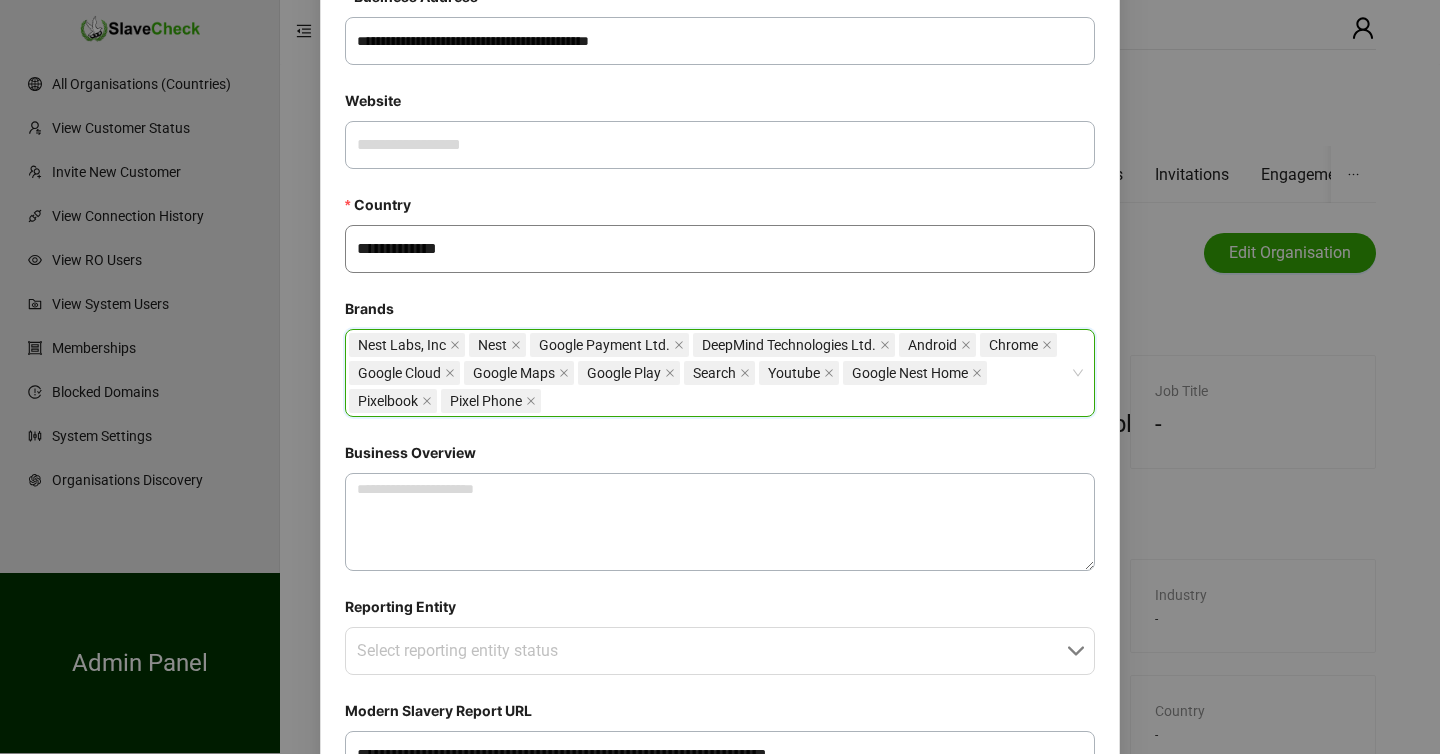 scroll, scrollTop: 718, scrollLeft: 0, axis: vertical 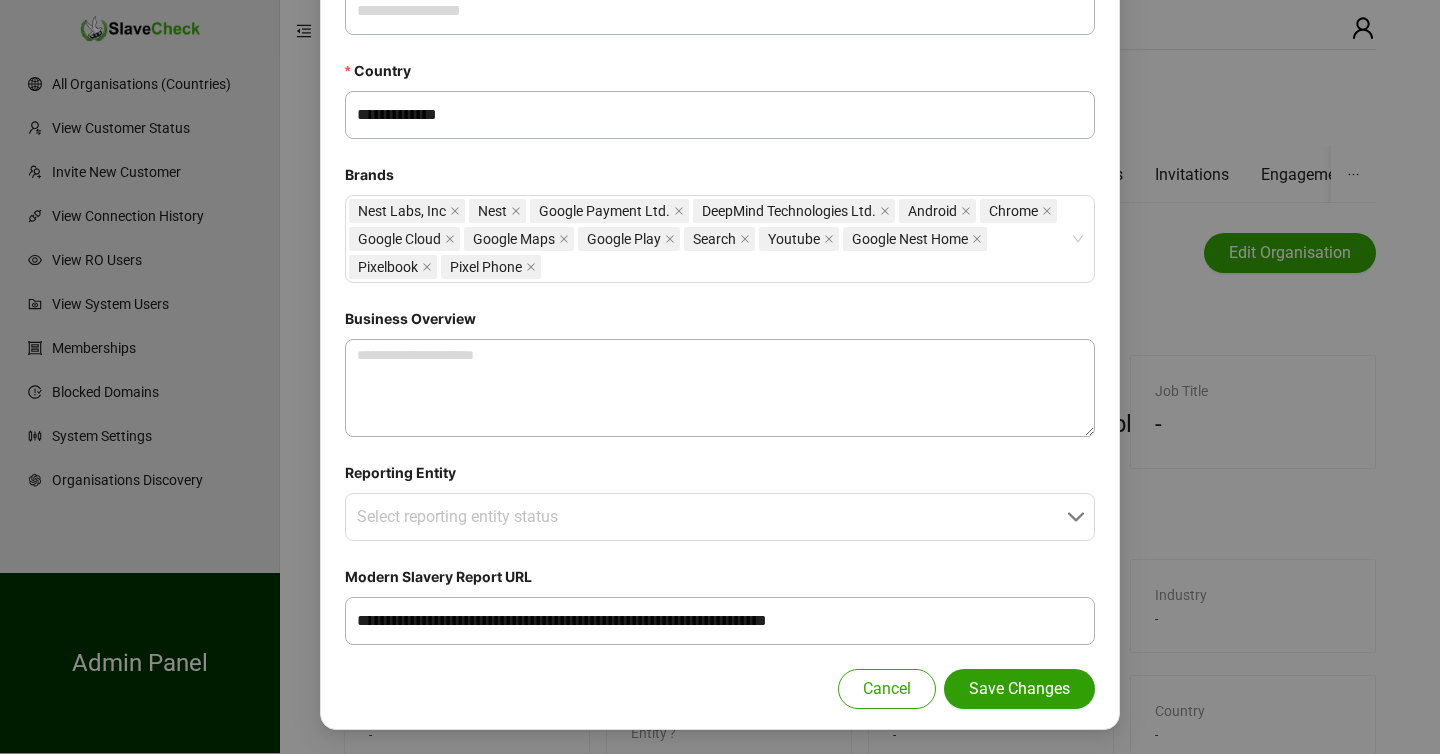 click on "Save Changes" at bounding box center [1019, 689] 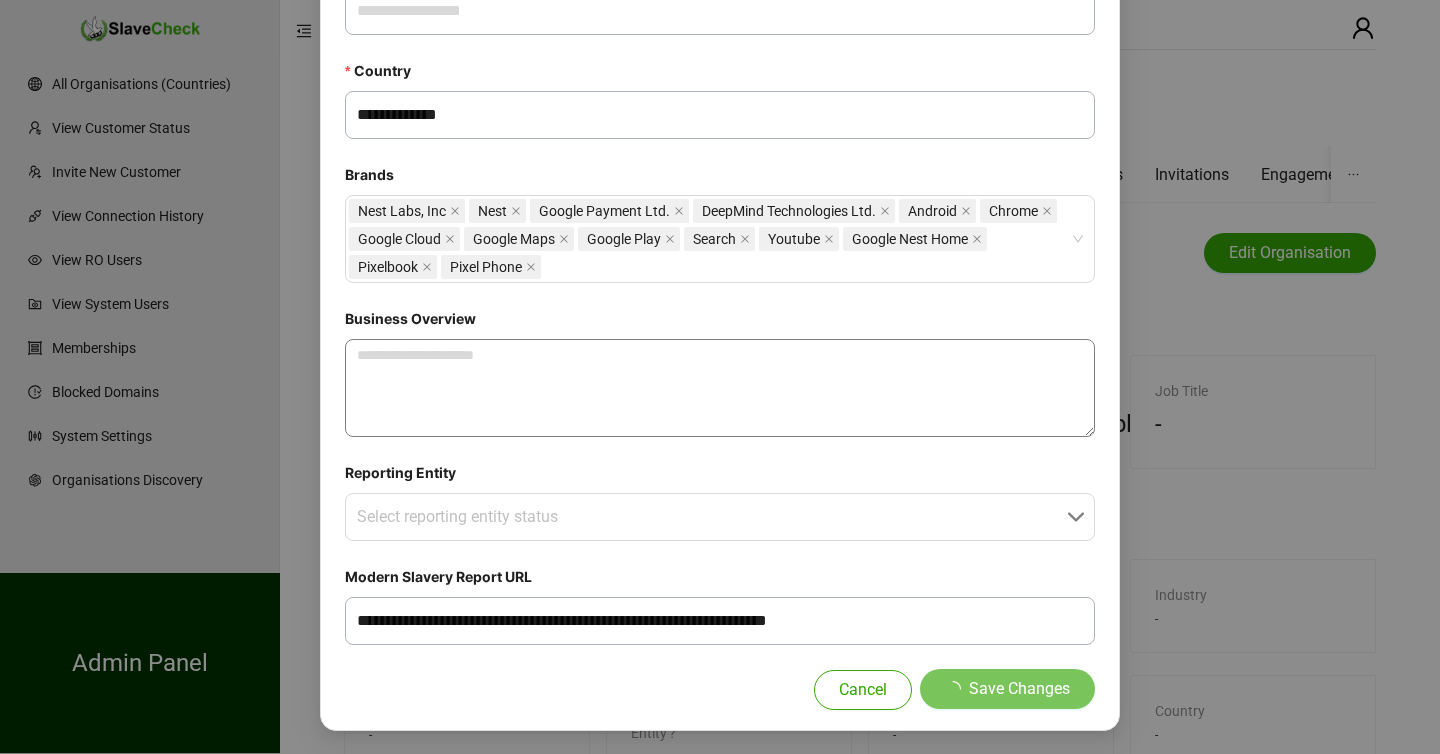 type 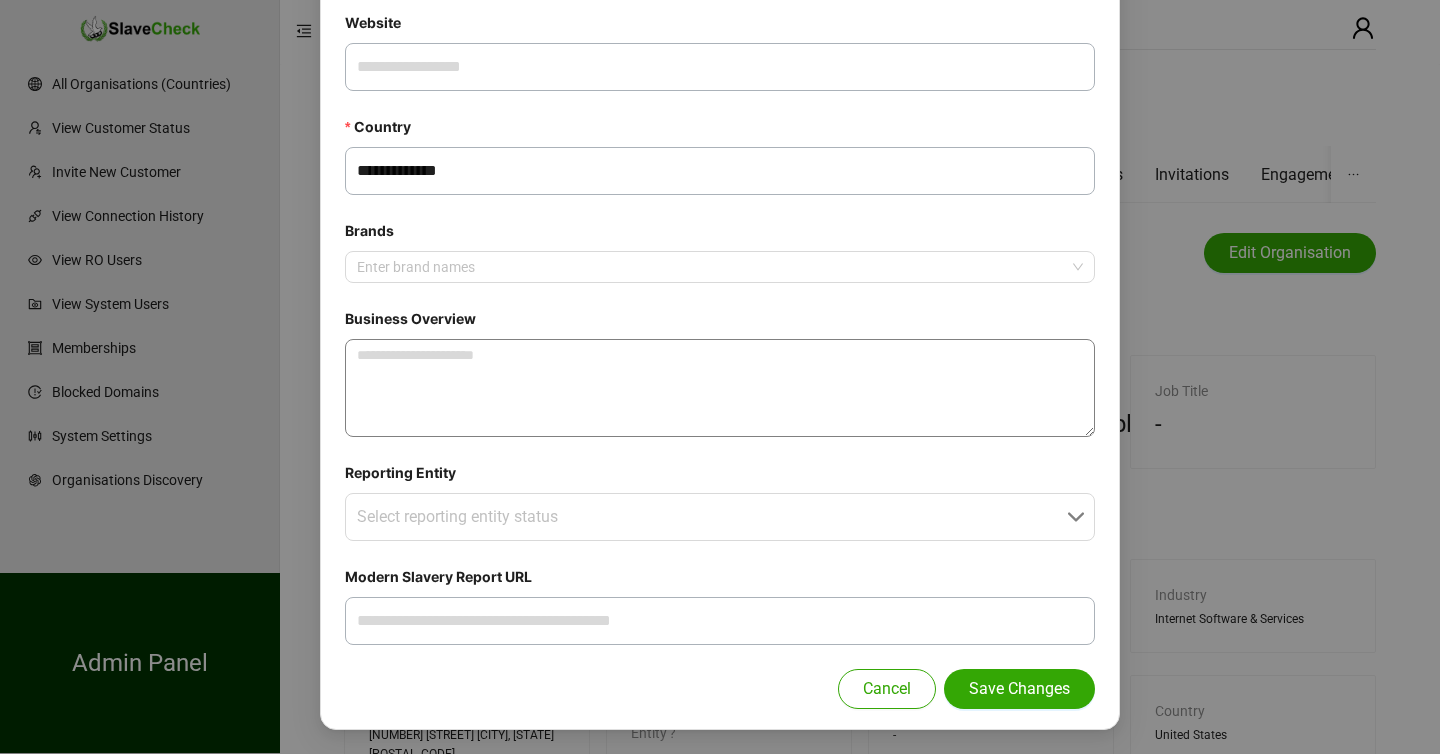 scroll, scrollTop: 562, scrollLeft: 0, axis: vertical 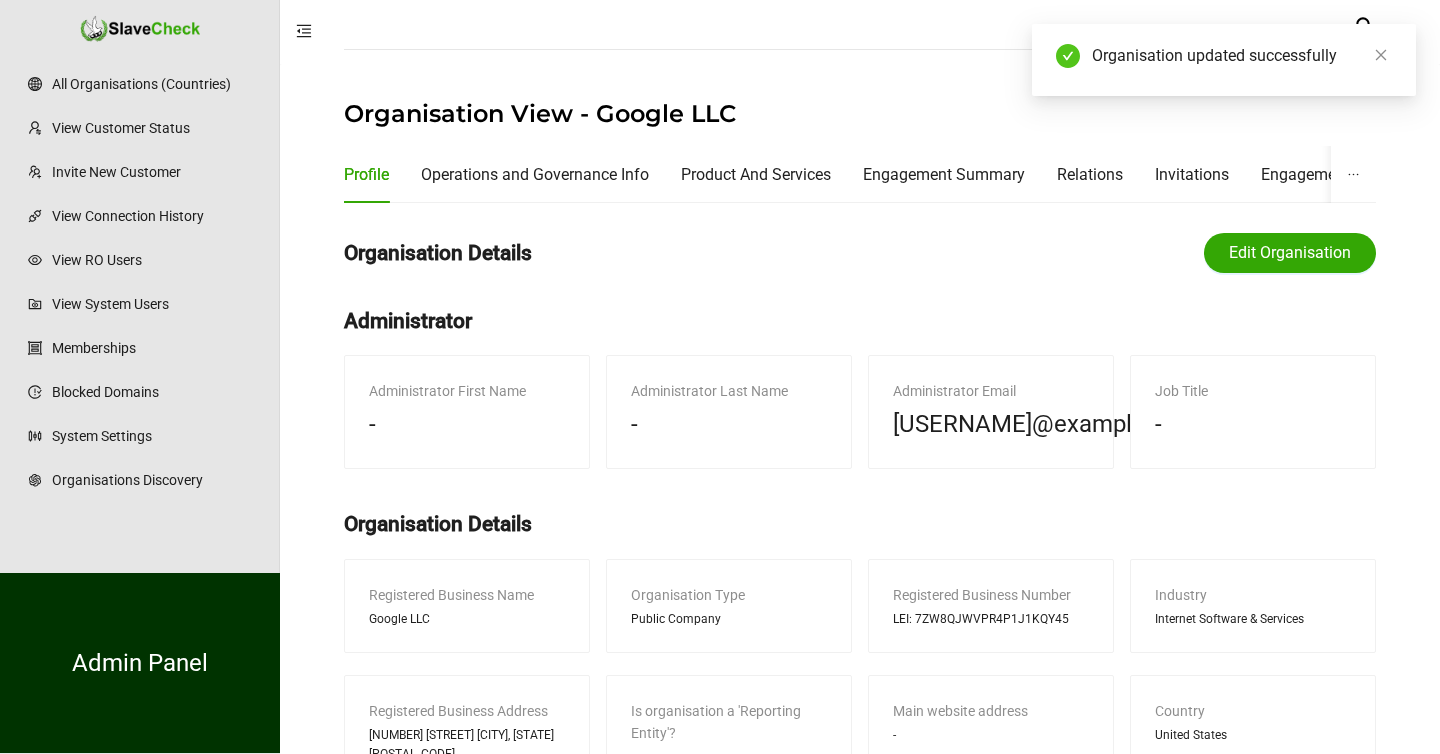 type on "**********" 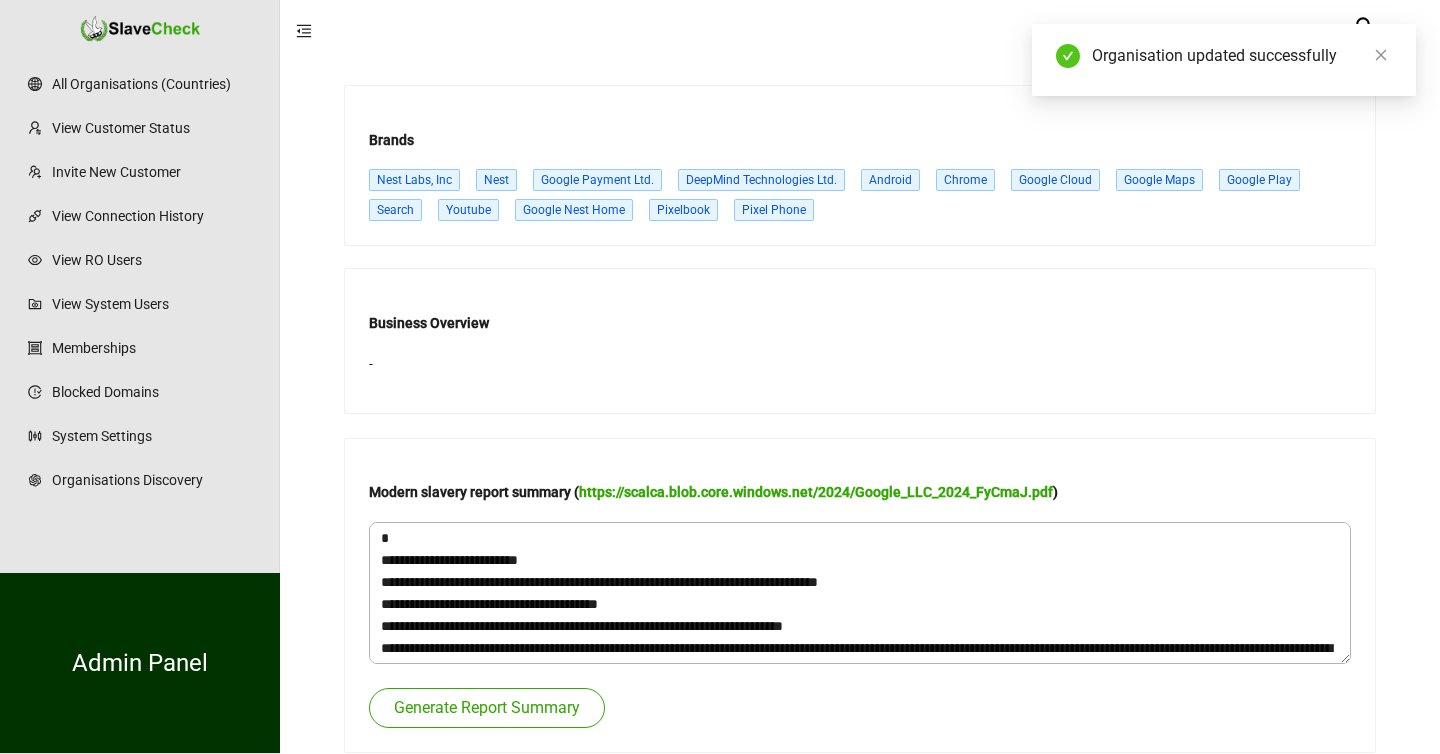scroll, scrollTop: 743, scrollLeft: 0, axis: vertical 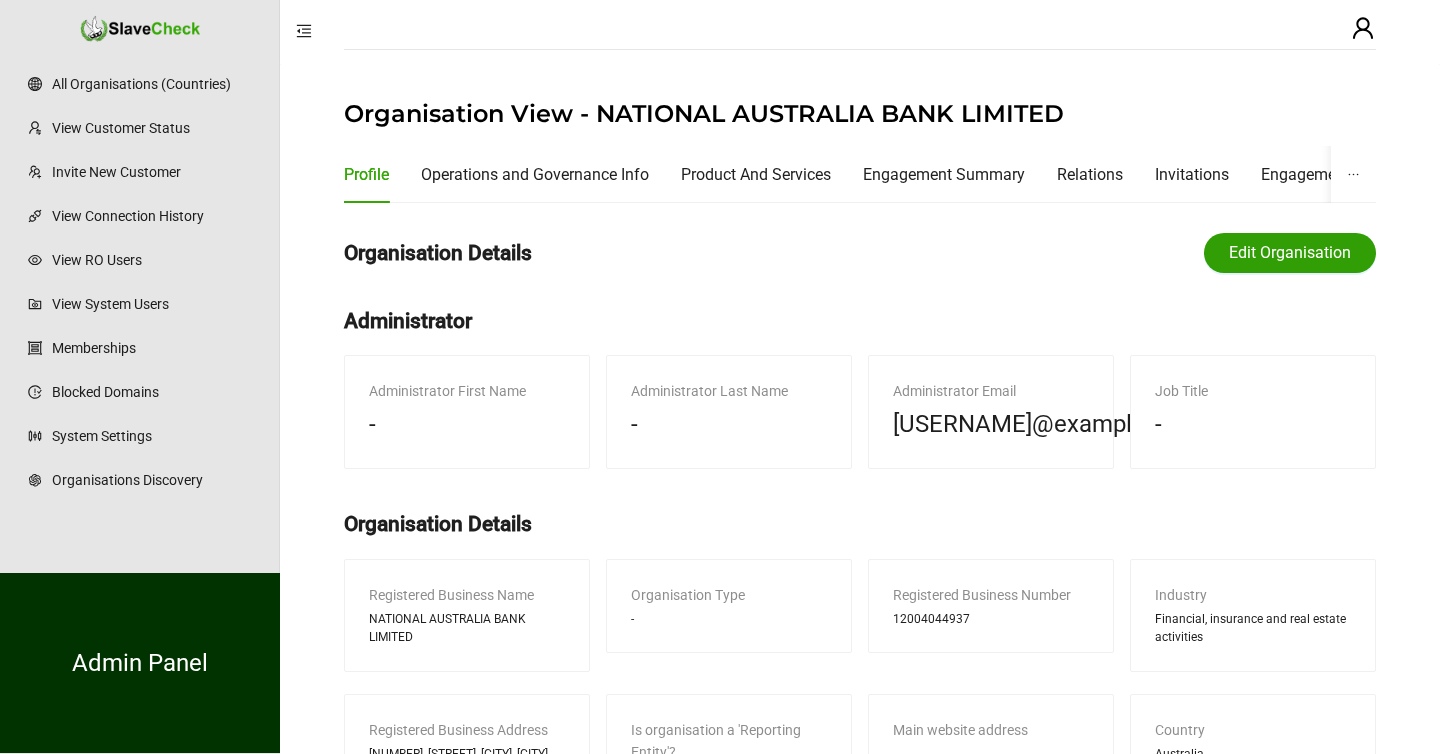 click on "Edit Organisation" at bounding box center [1290, 253] 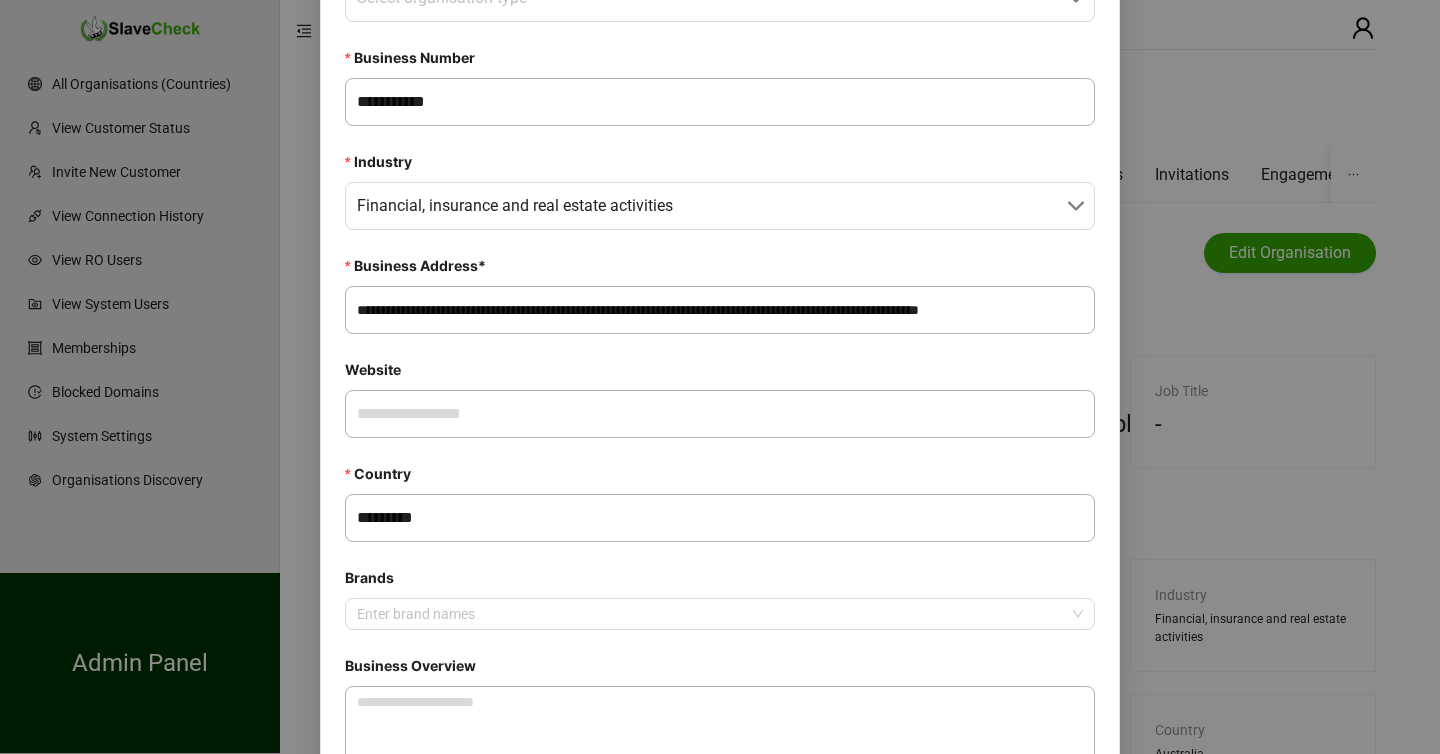 scroll, scrollTop: 317, scrollLeft: 0, axis: vertical 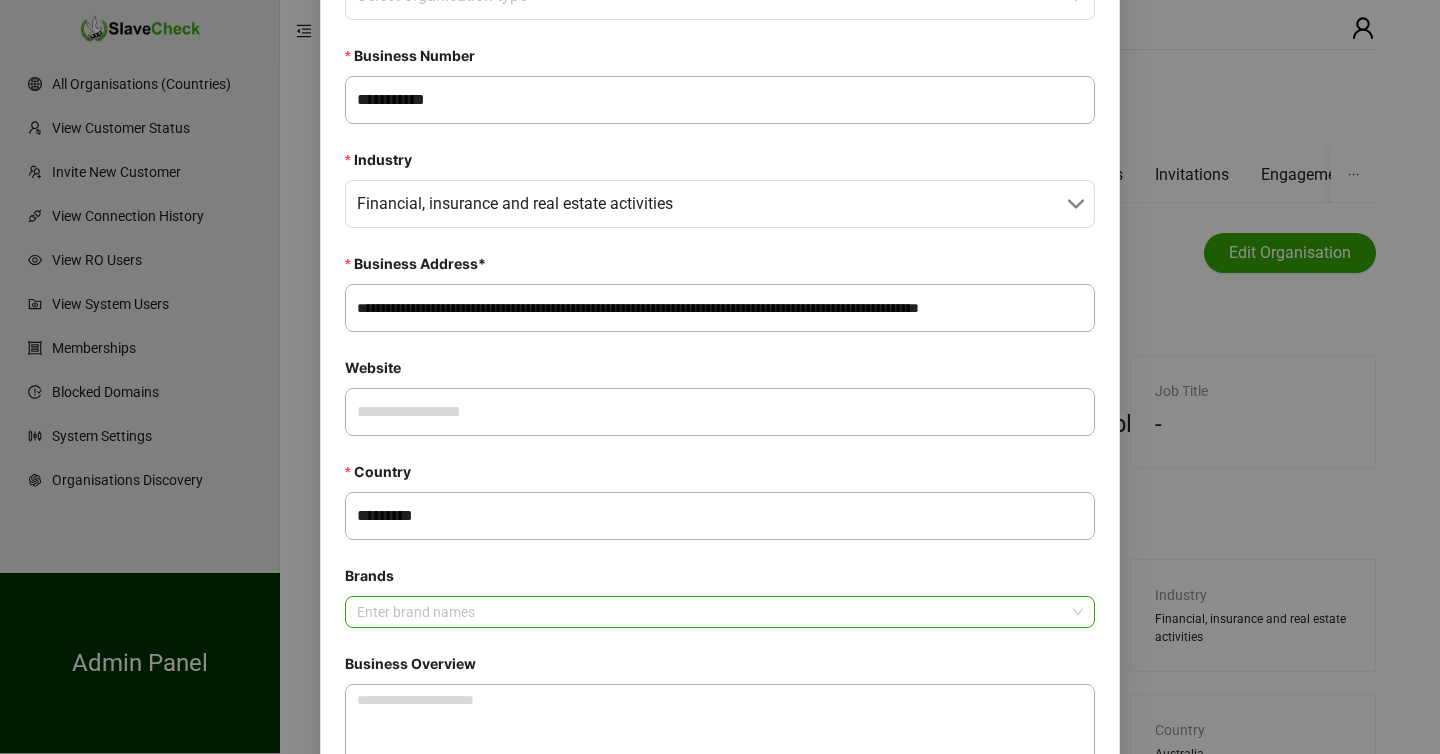 click at bounding box center (709, 612) 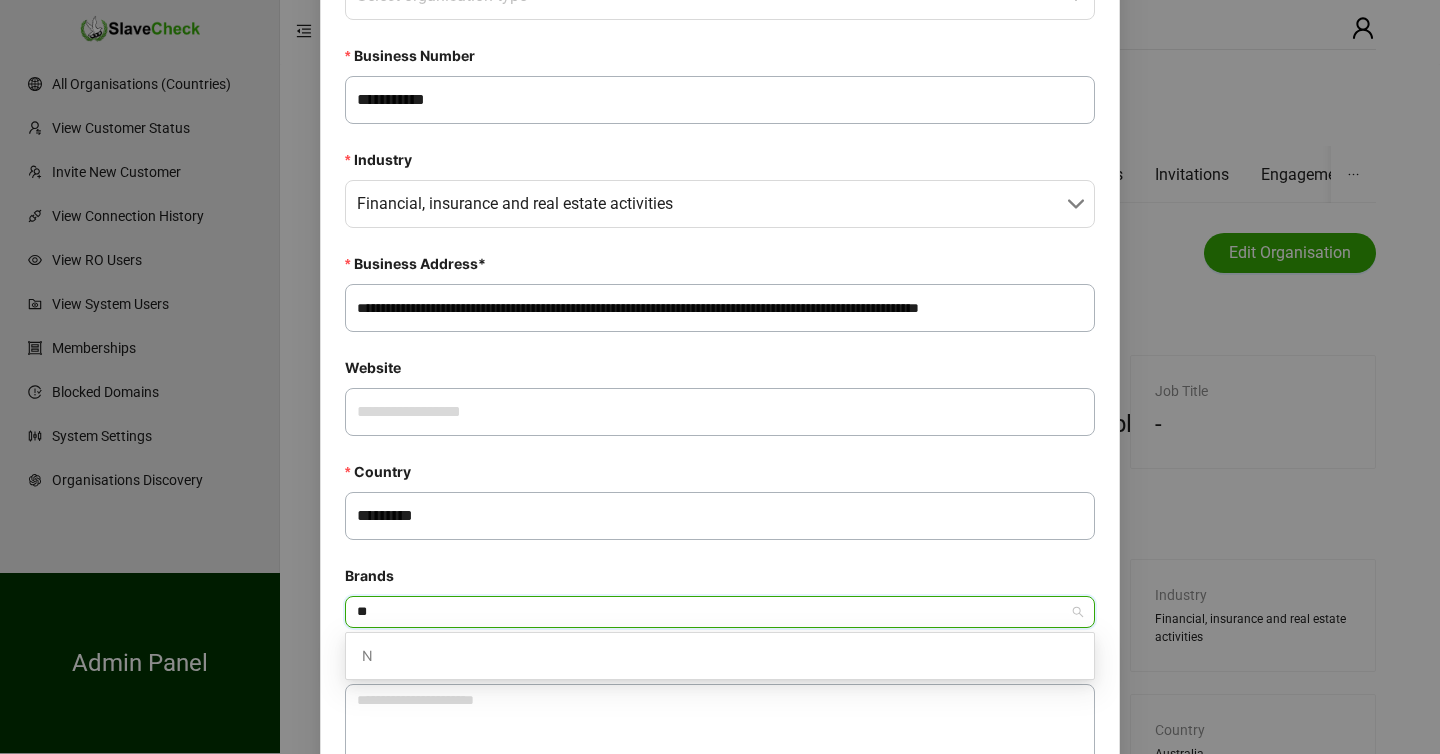 type on "***" 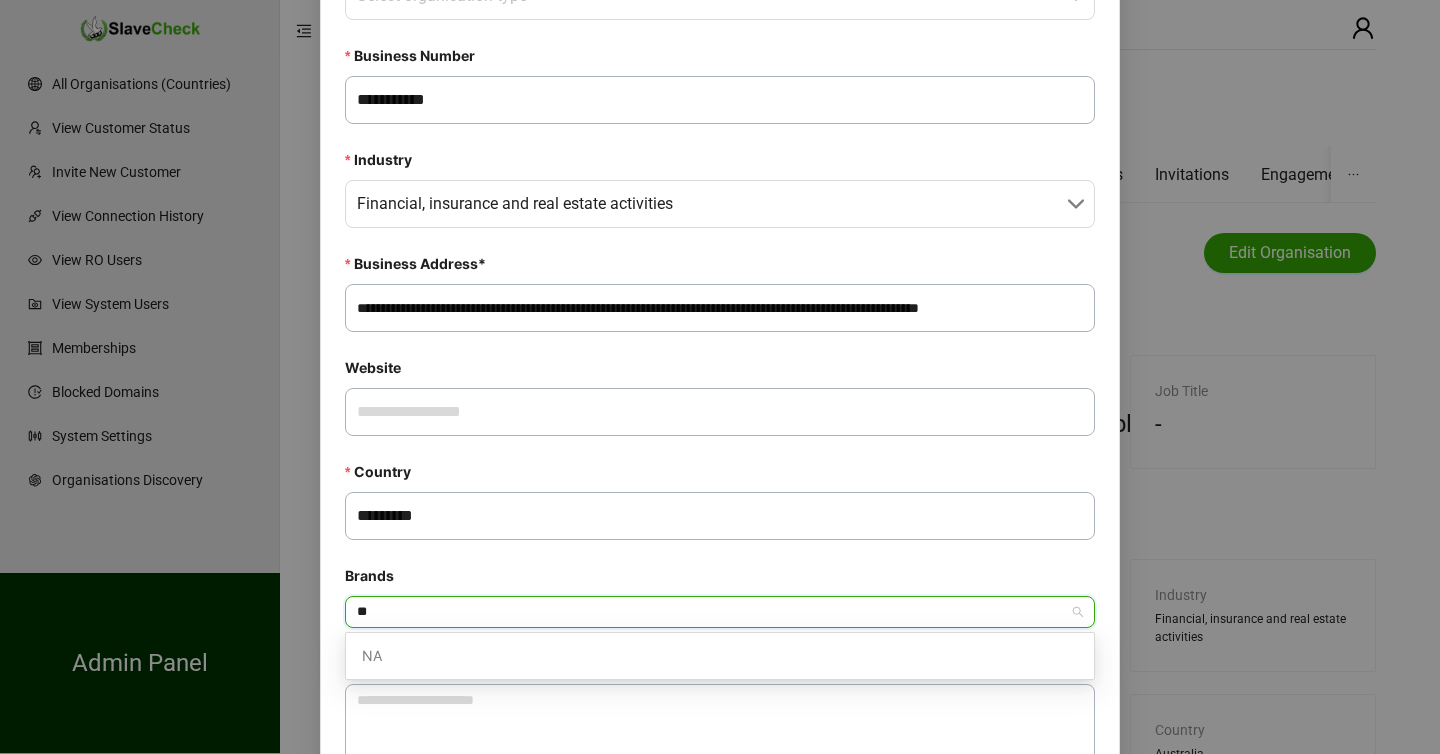 type on "***" 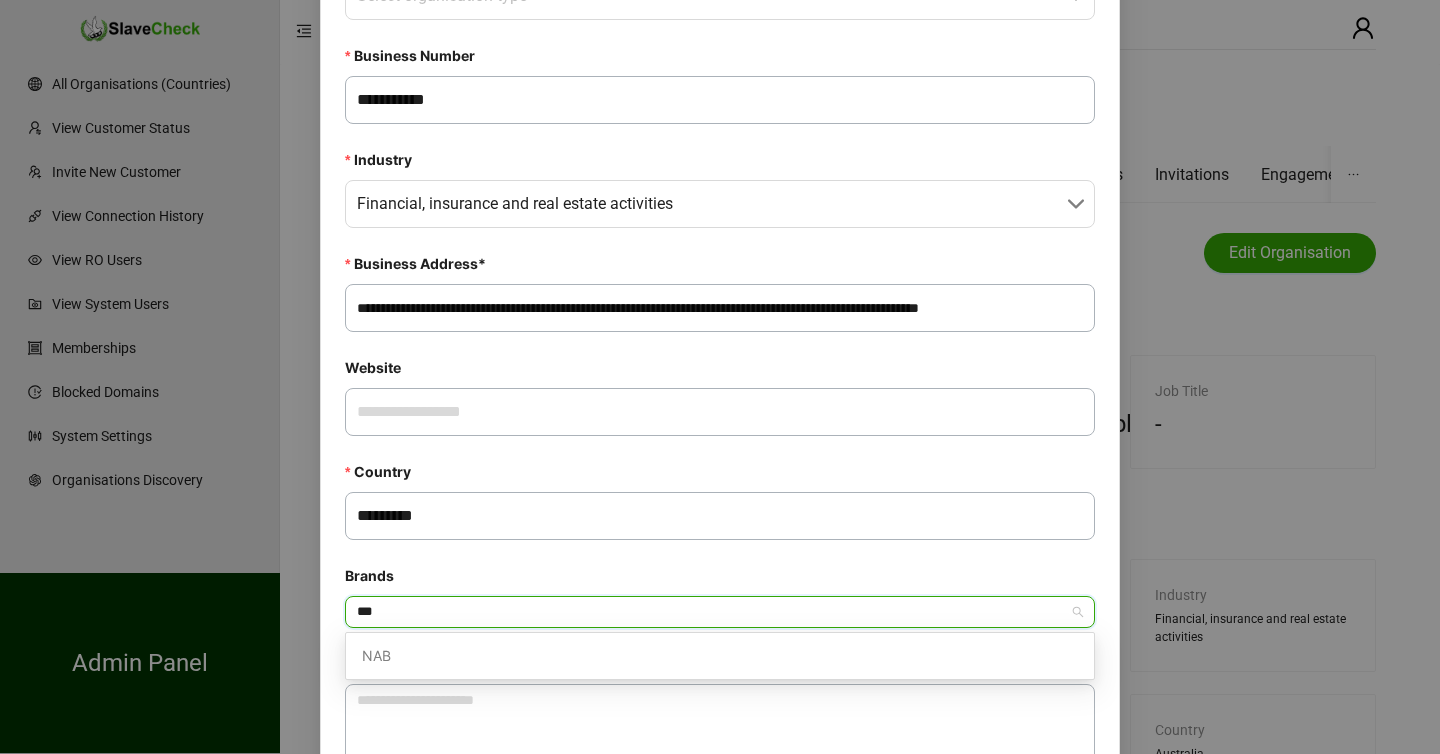 type 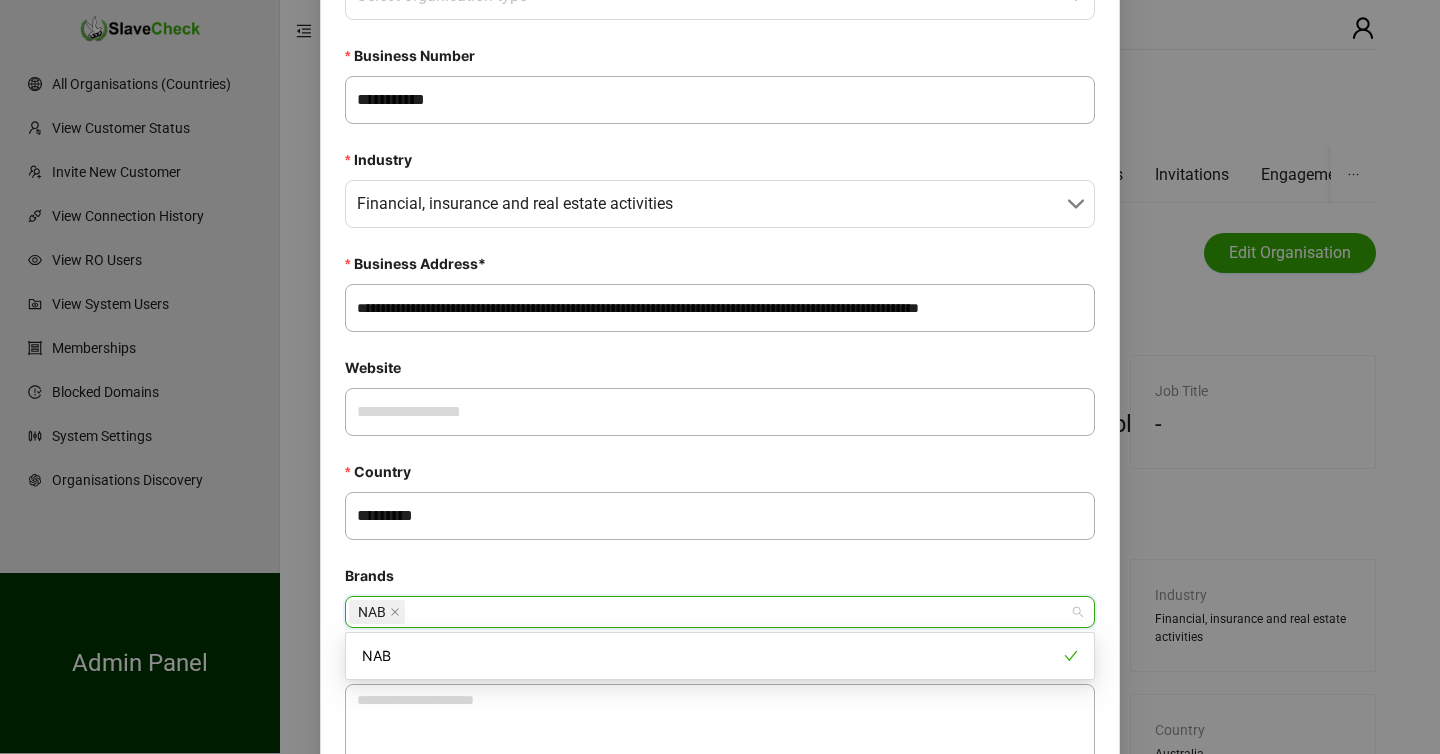 click on "Brands" at bounding box center [720, 580] 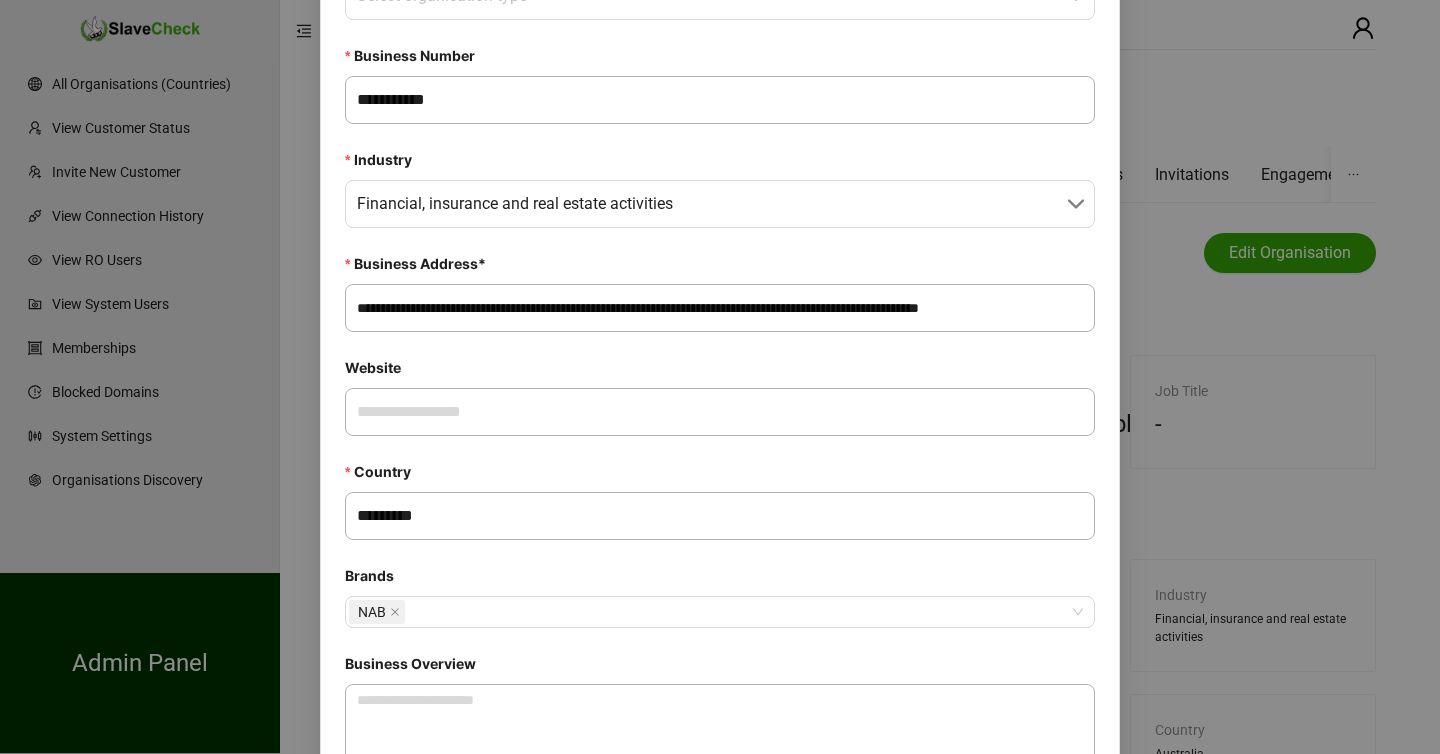 scroll, scrollTop: 662, scrollLeft: 0, axis: vertical 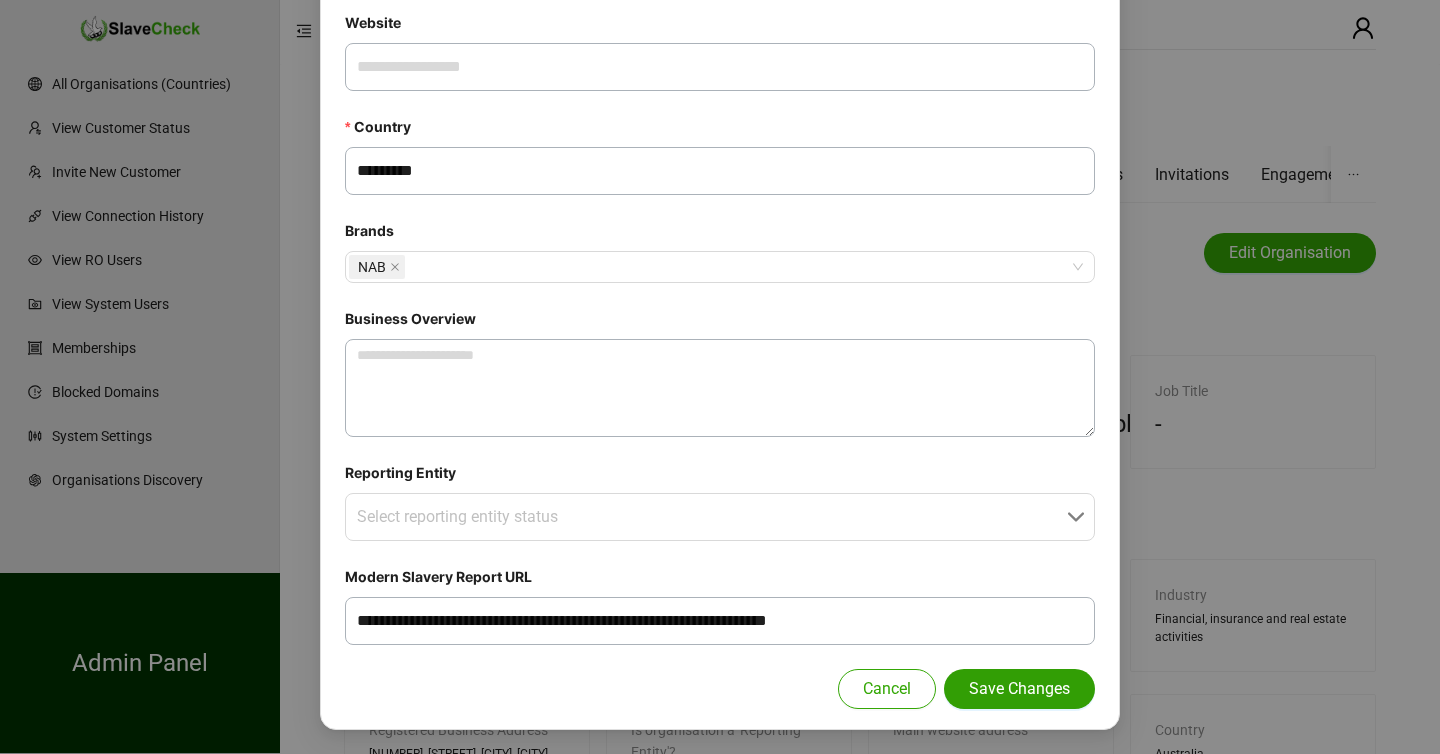 click on "Save Changes" at bounding box center [1019, 689] 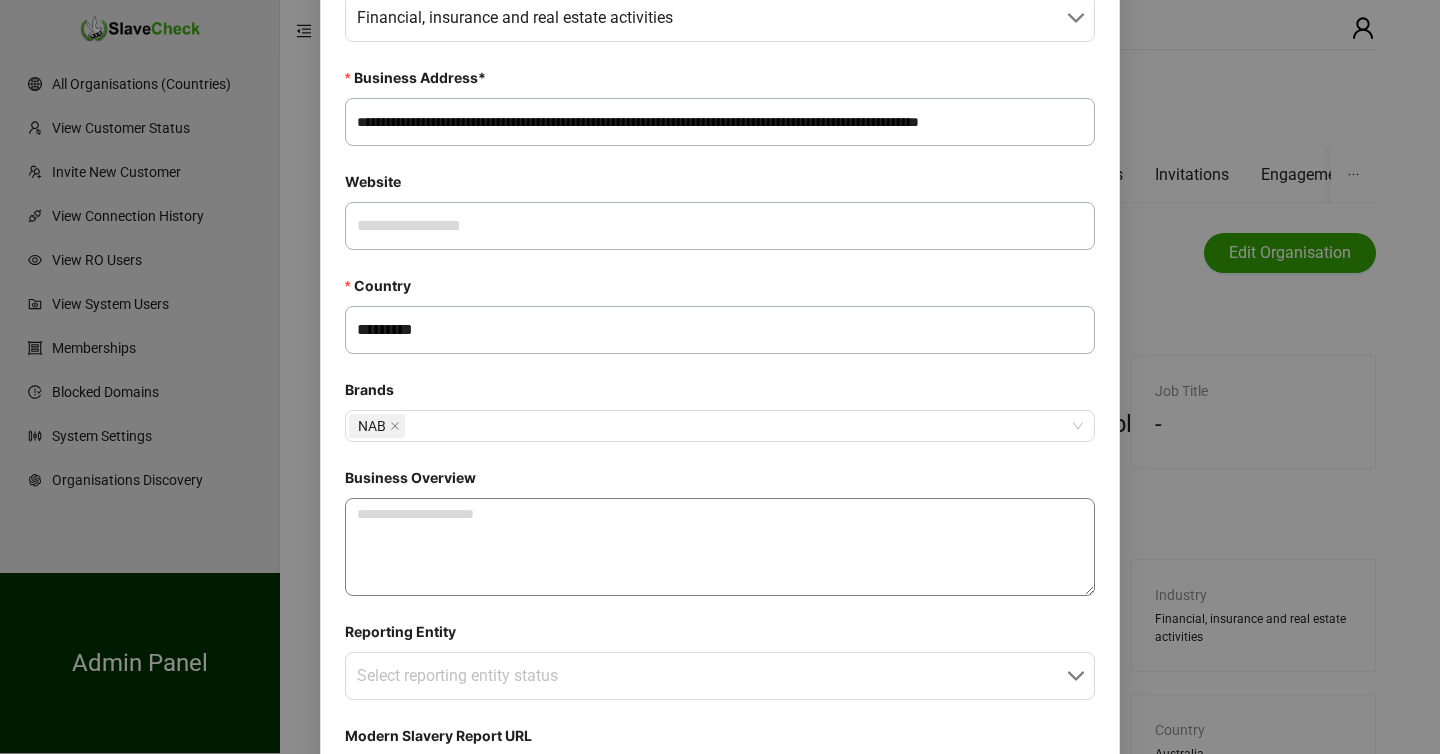 scroll, scrollTop: 0, scrollLeft: 0, axis: both 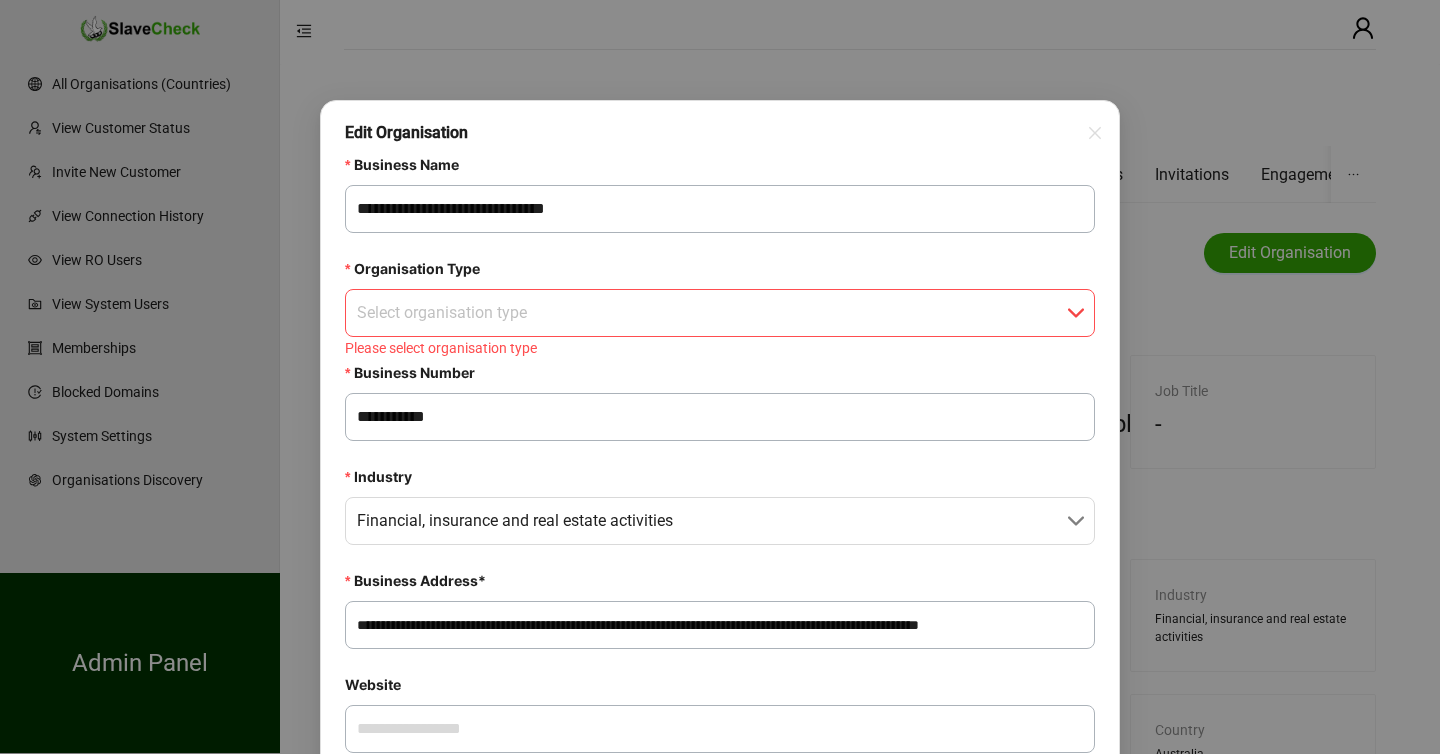 type 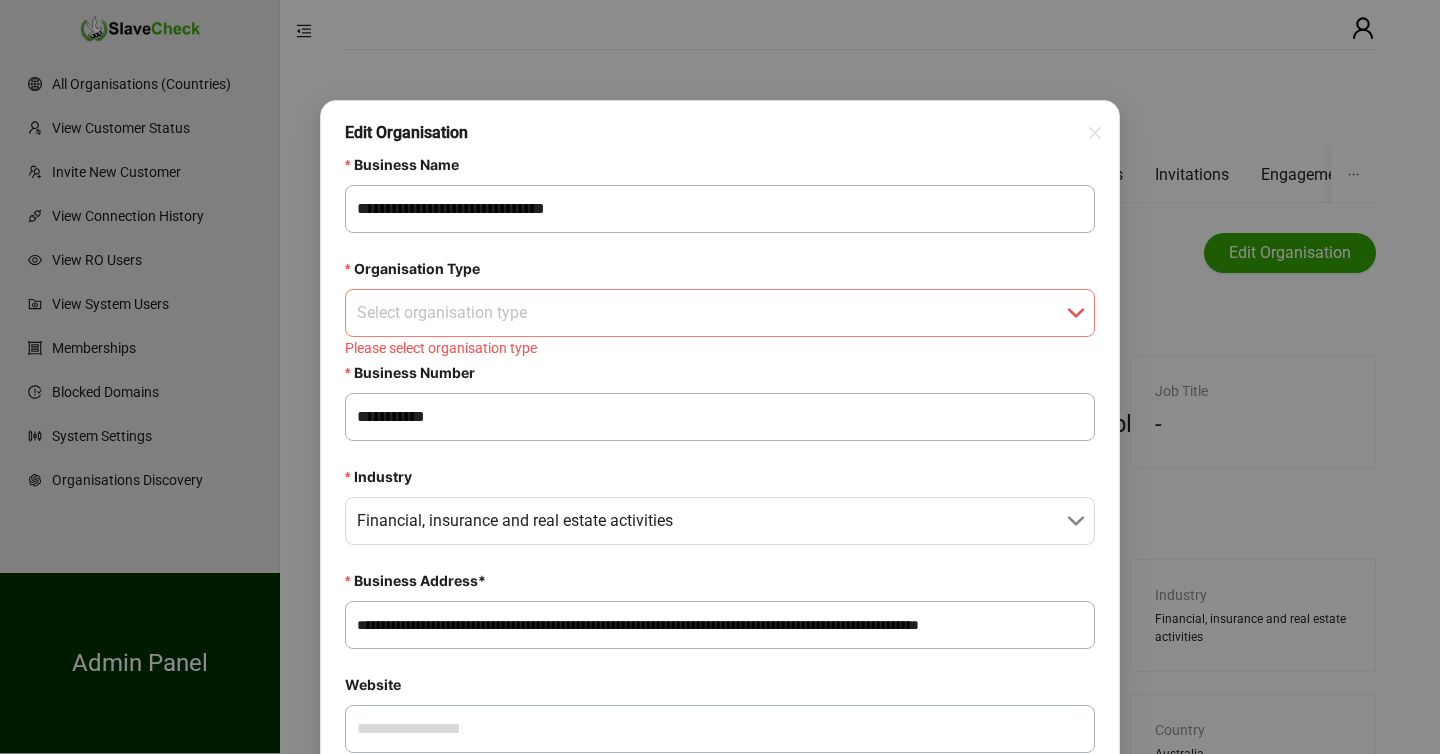 click on "Organisation Type" at bounding box center [714, 313] 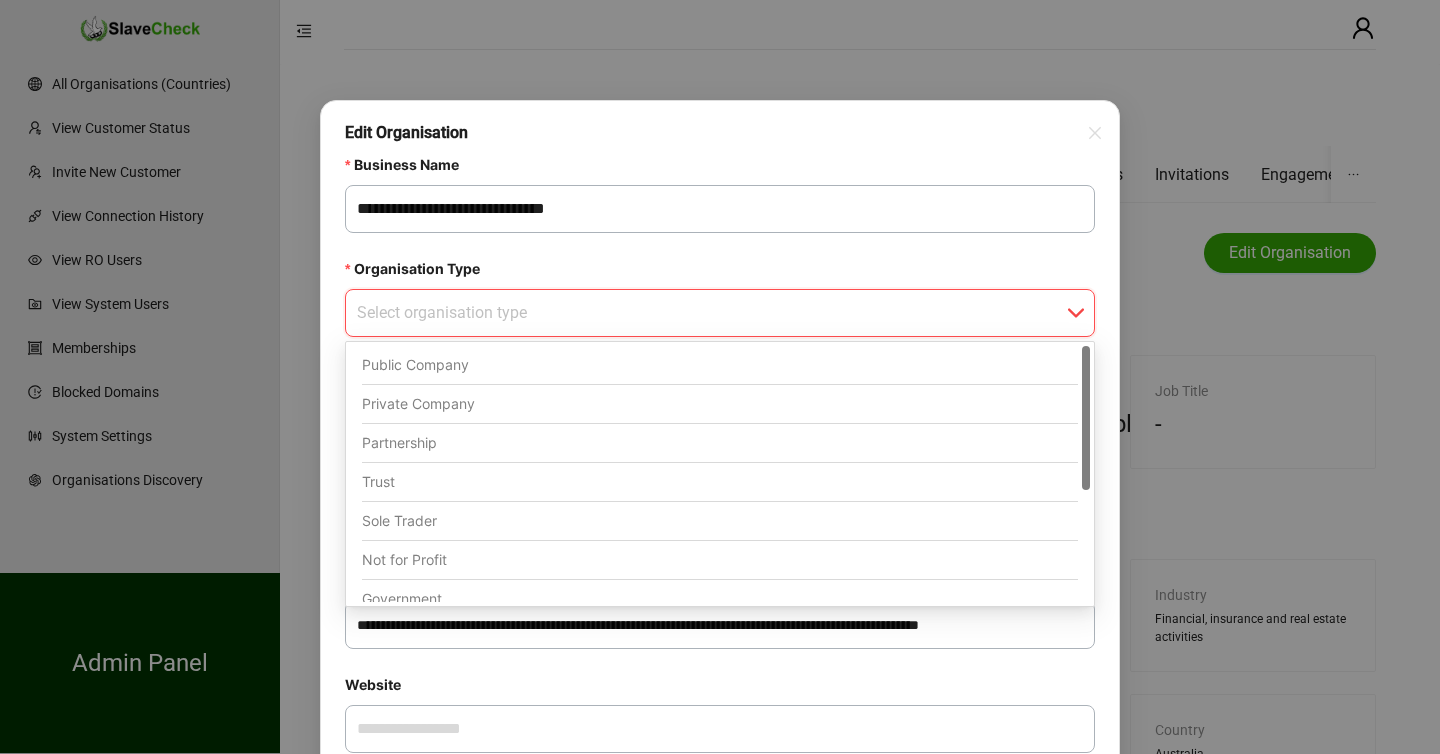 click on "Public Company" at bounding box center (720, 365) 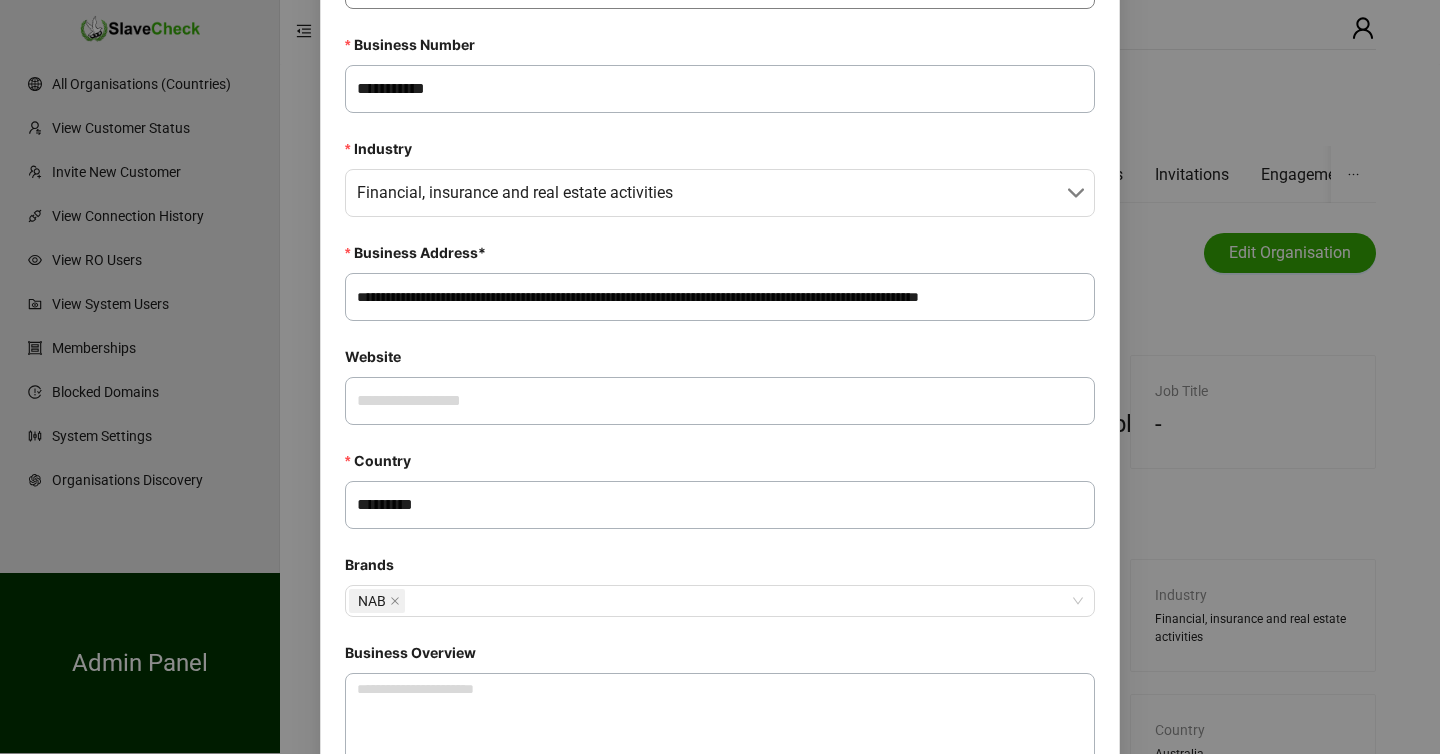 scroll, scrollTop: 662, scrollLeft: 0, axis: vertical 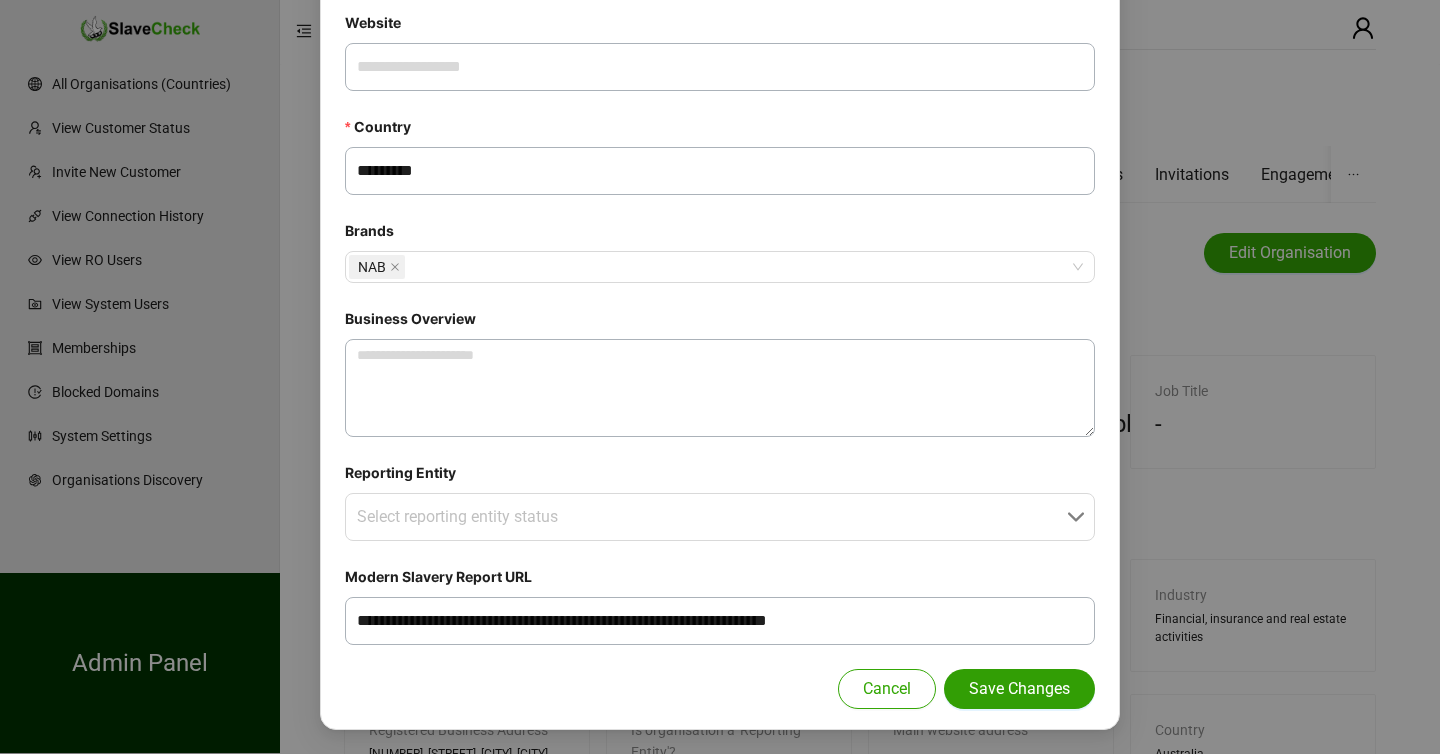 click on "Save Changes" at bounding box center [1019, 689] 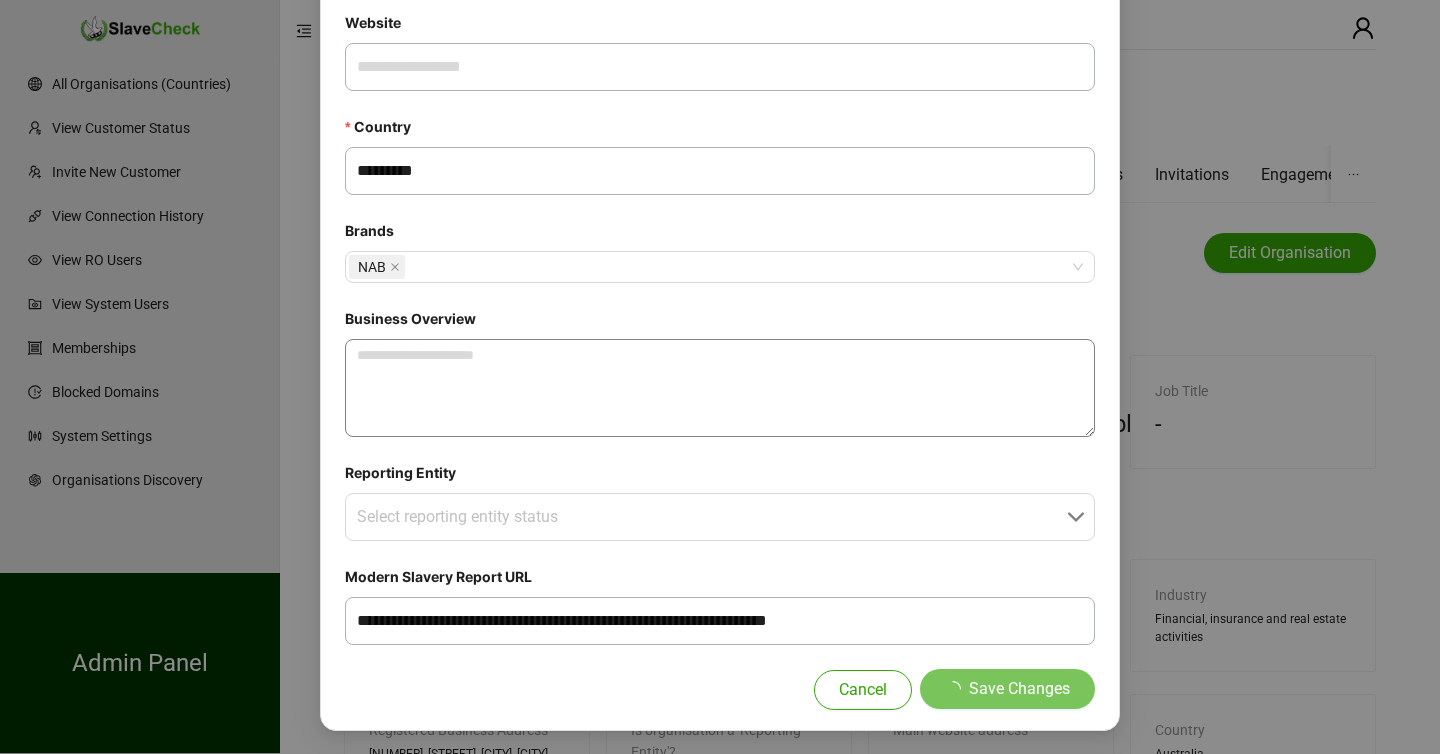 type 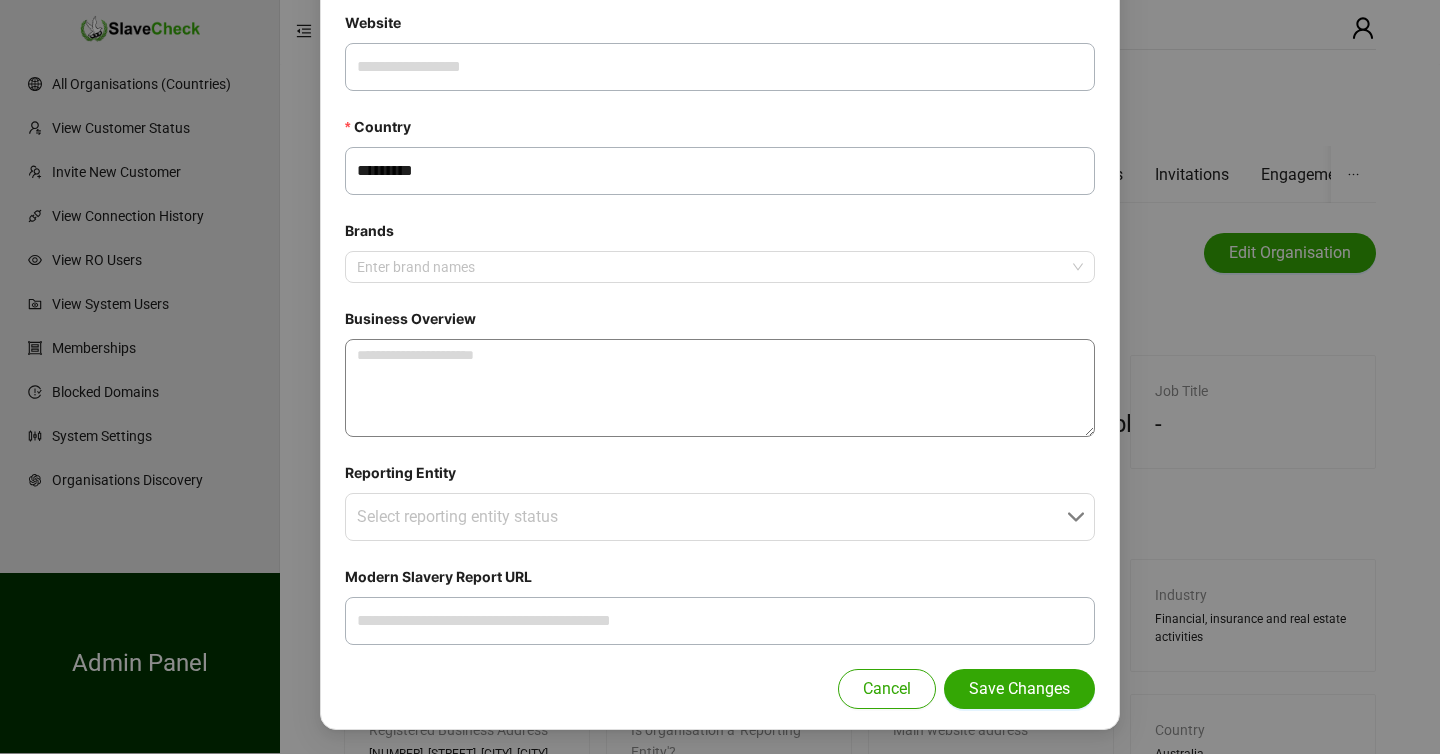 scroll, scrollTop: 562, scrollLeft: 0, axis: vertical 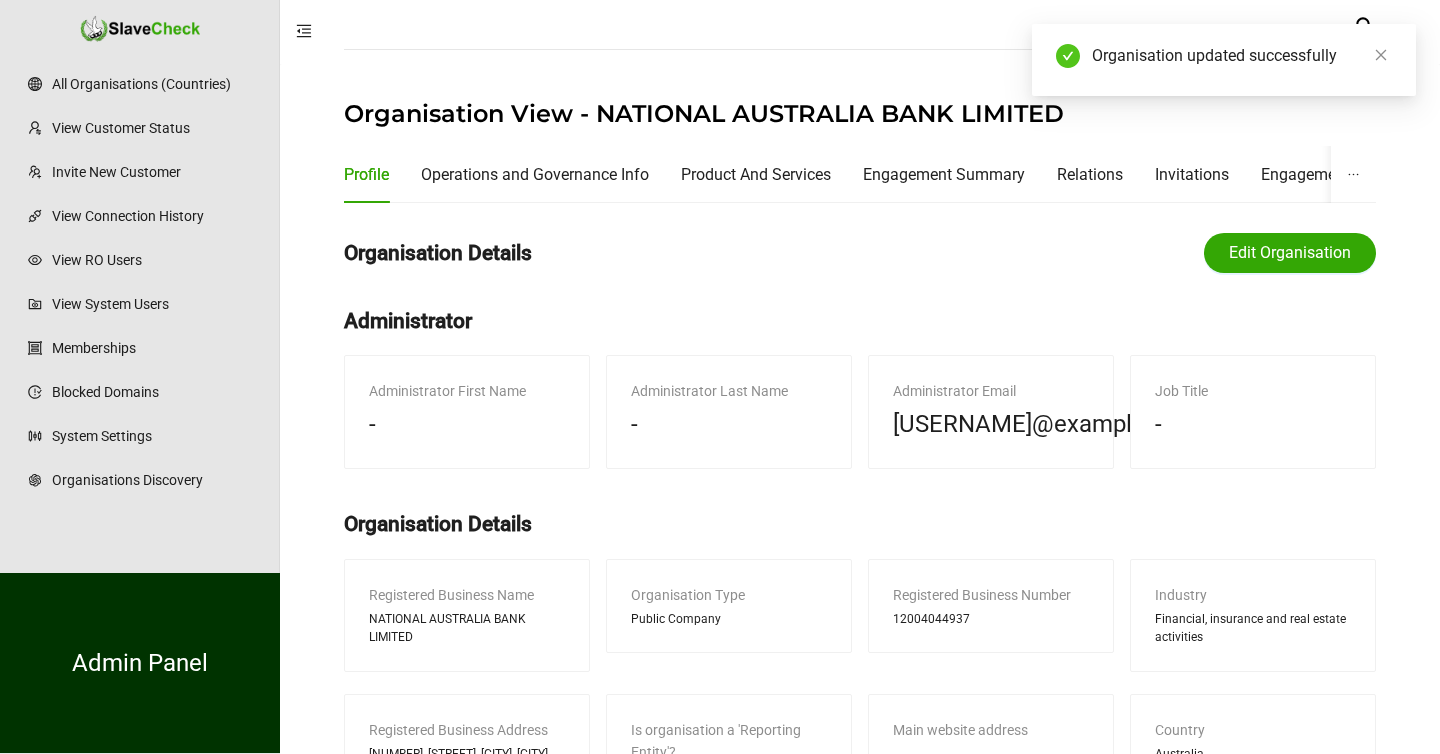 type on "**********" 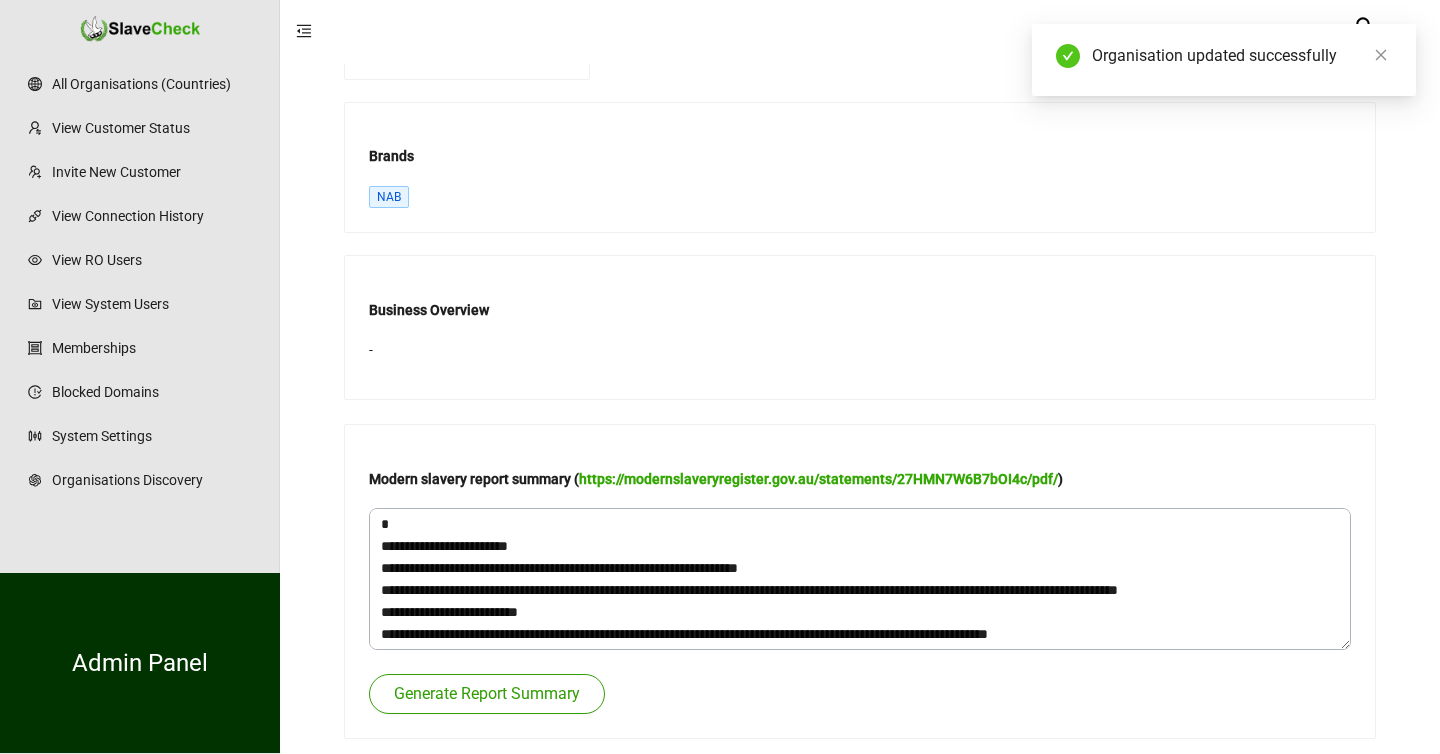 click on "Generate Report Summary" at bounding box center [487, 694] 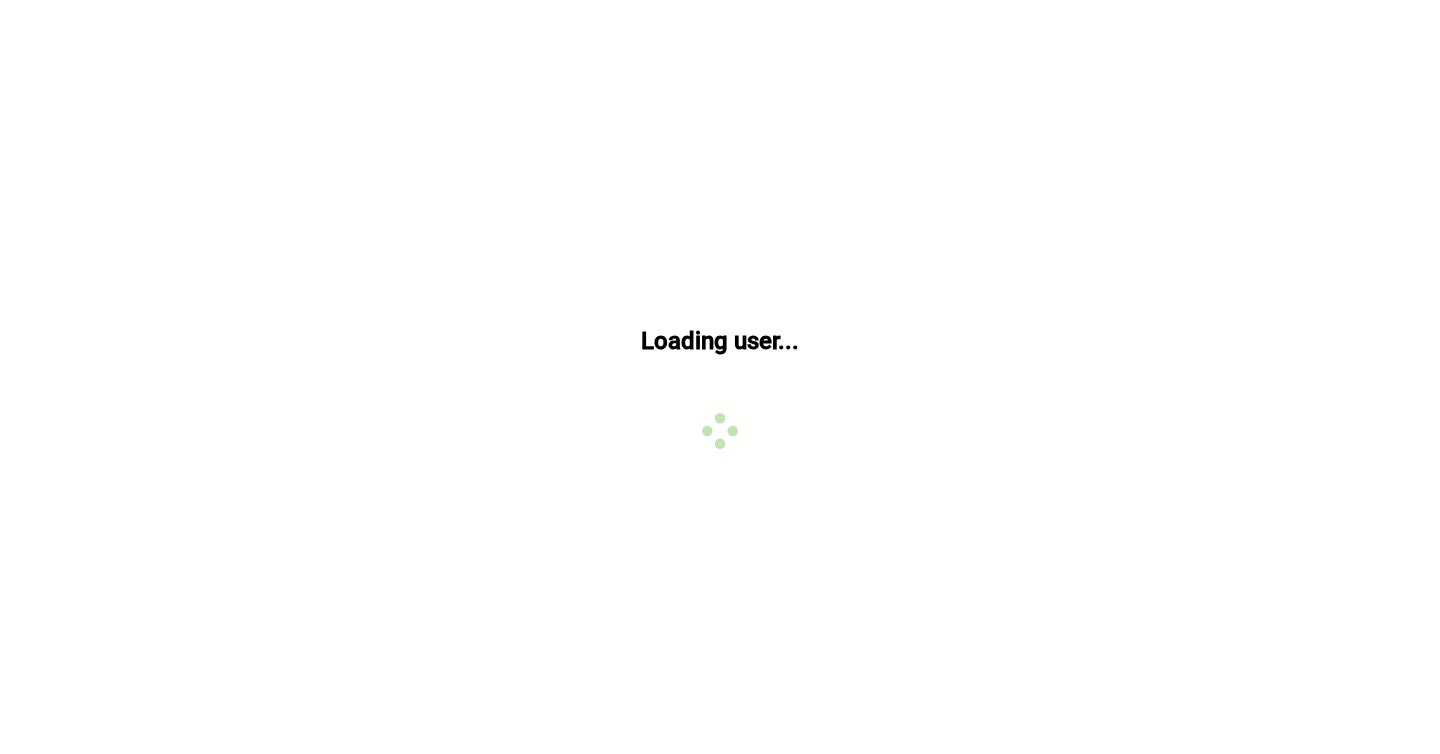 scroll, scrollTop: 0, scrollLeft: 0, axis: both 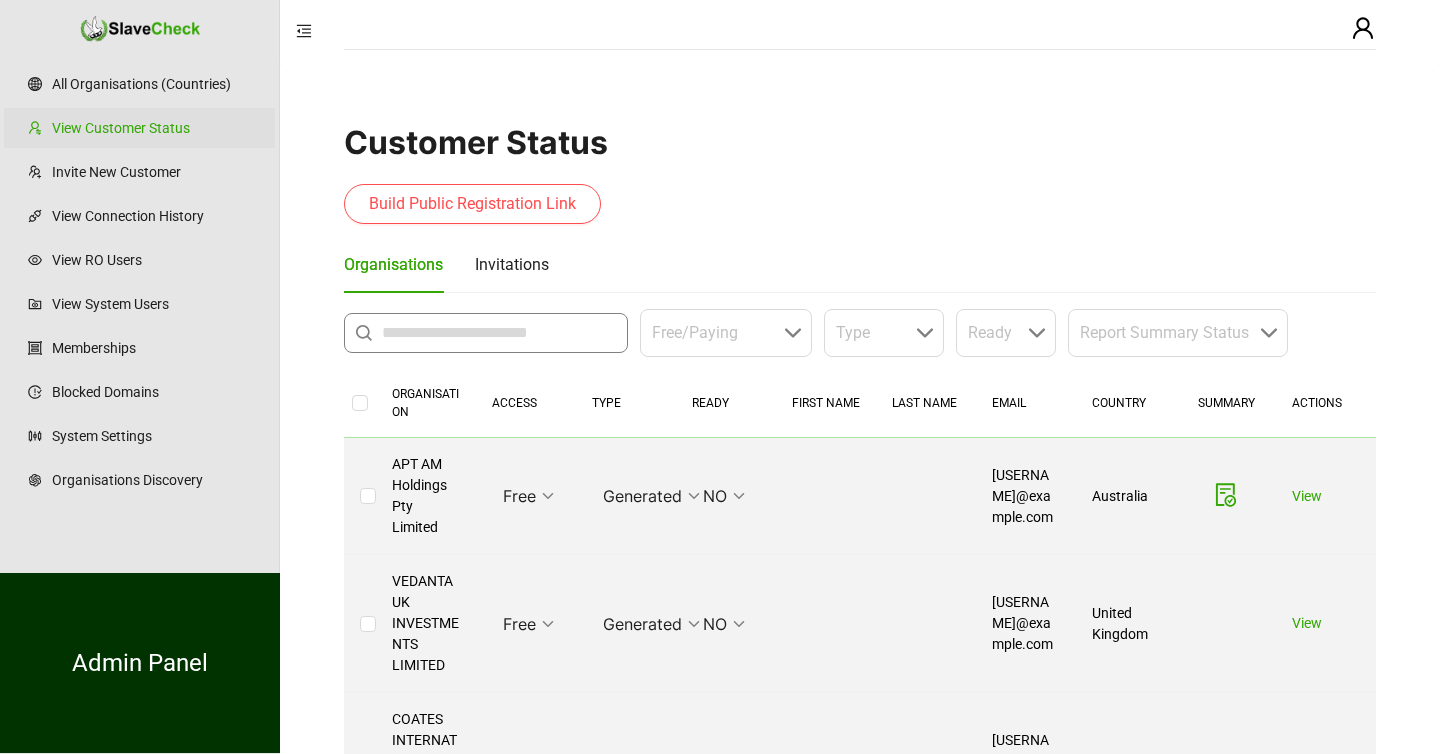 click at bounding box center (499, 333) 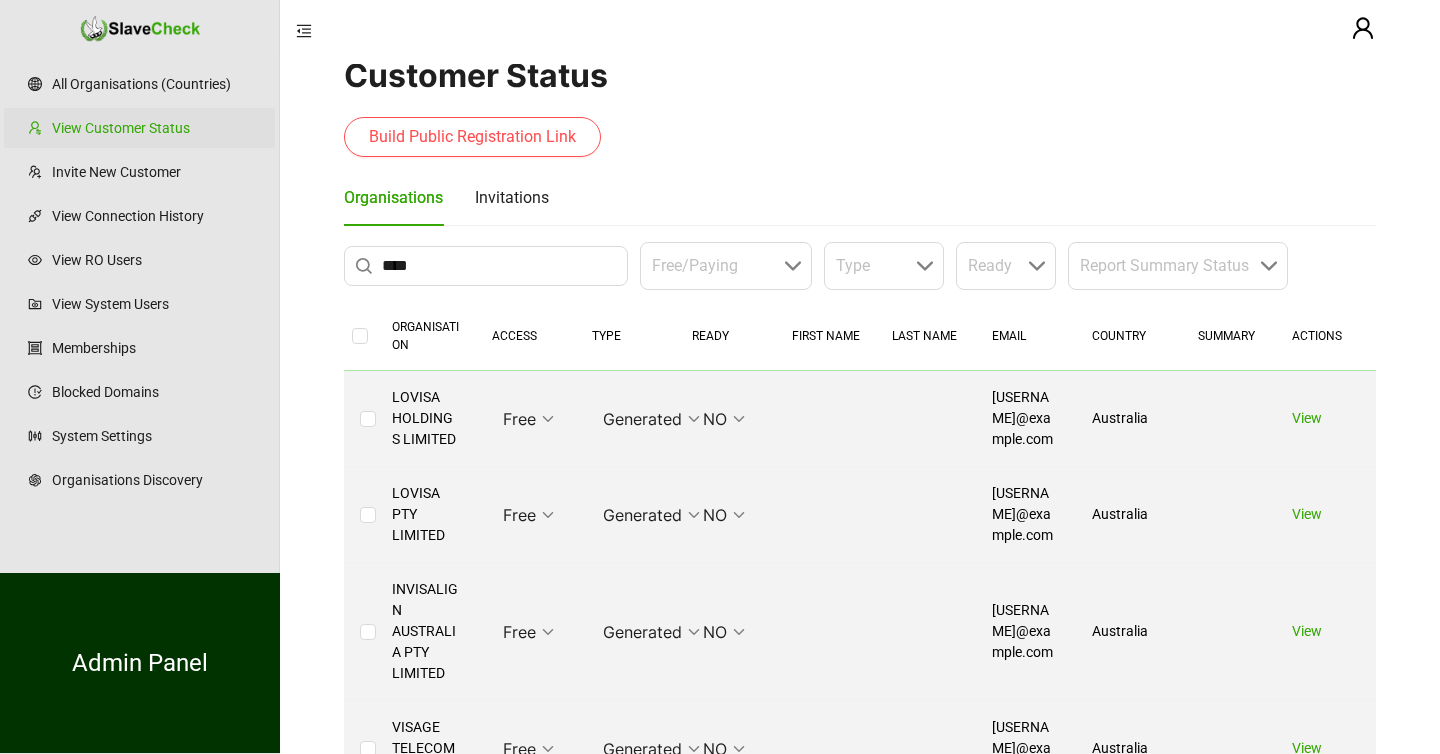 scroll, scrollTop: 0, scrollLeft: 0, axis: both 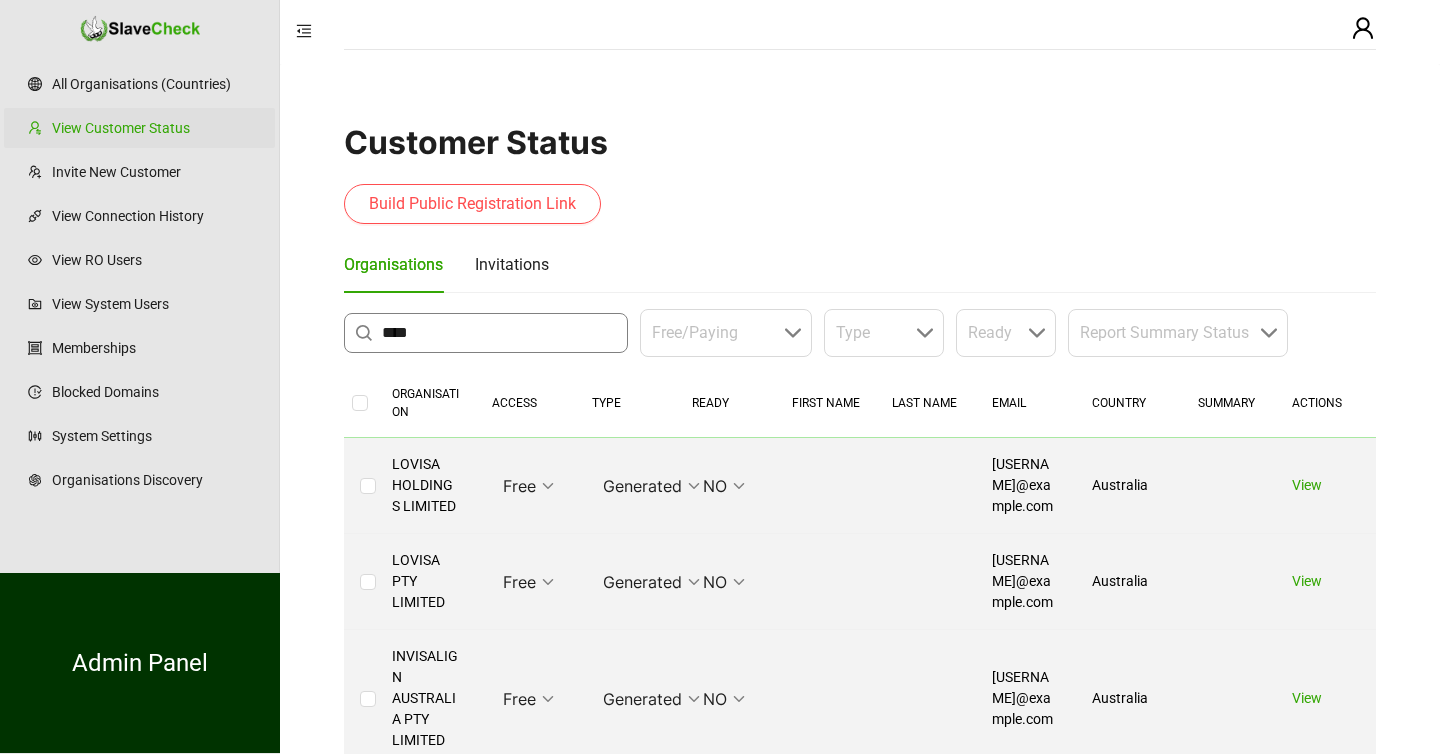 click on "****" at bounding box center (499, 333) 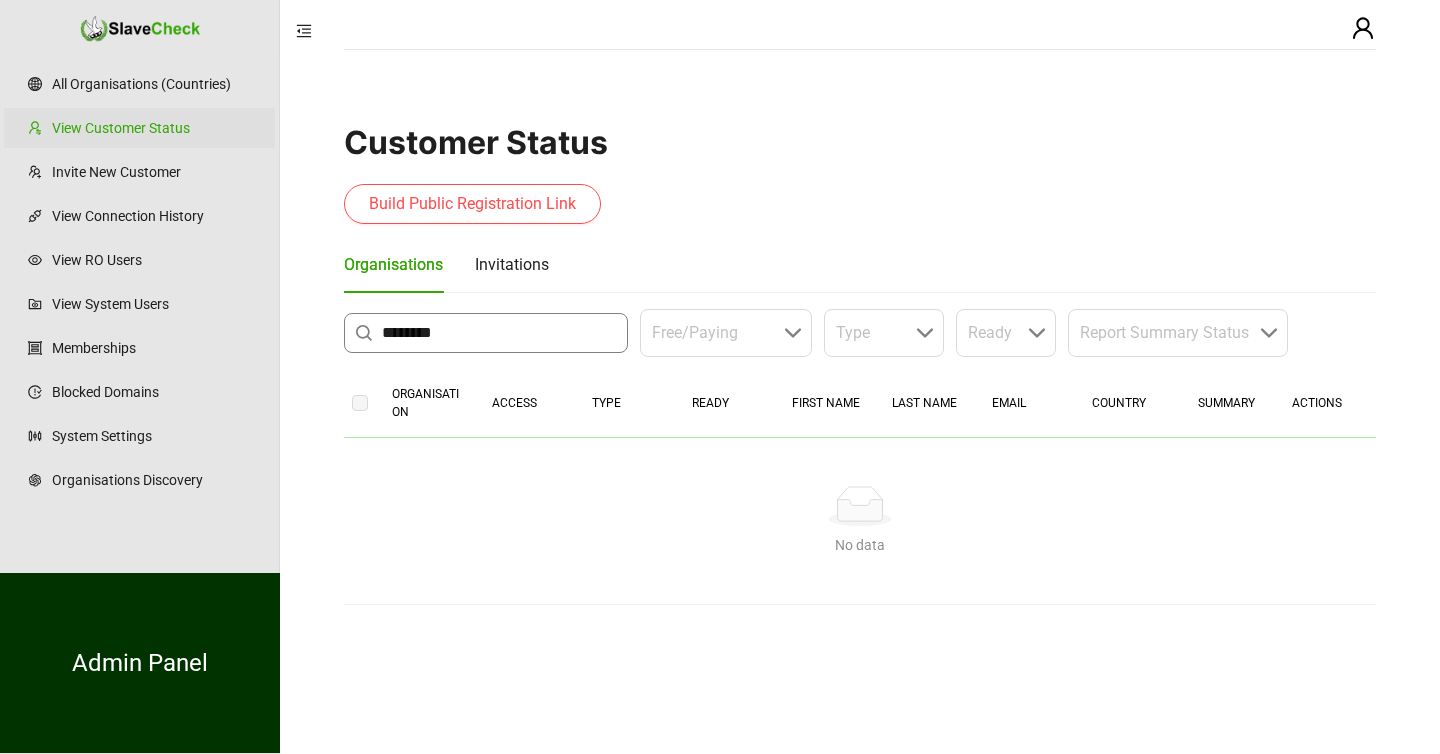 click on "********" at bounding box center (499, 333) 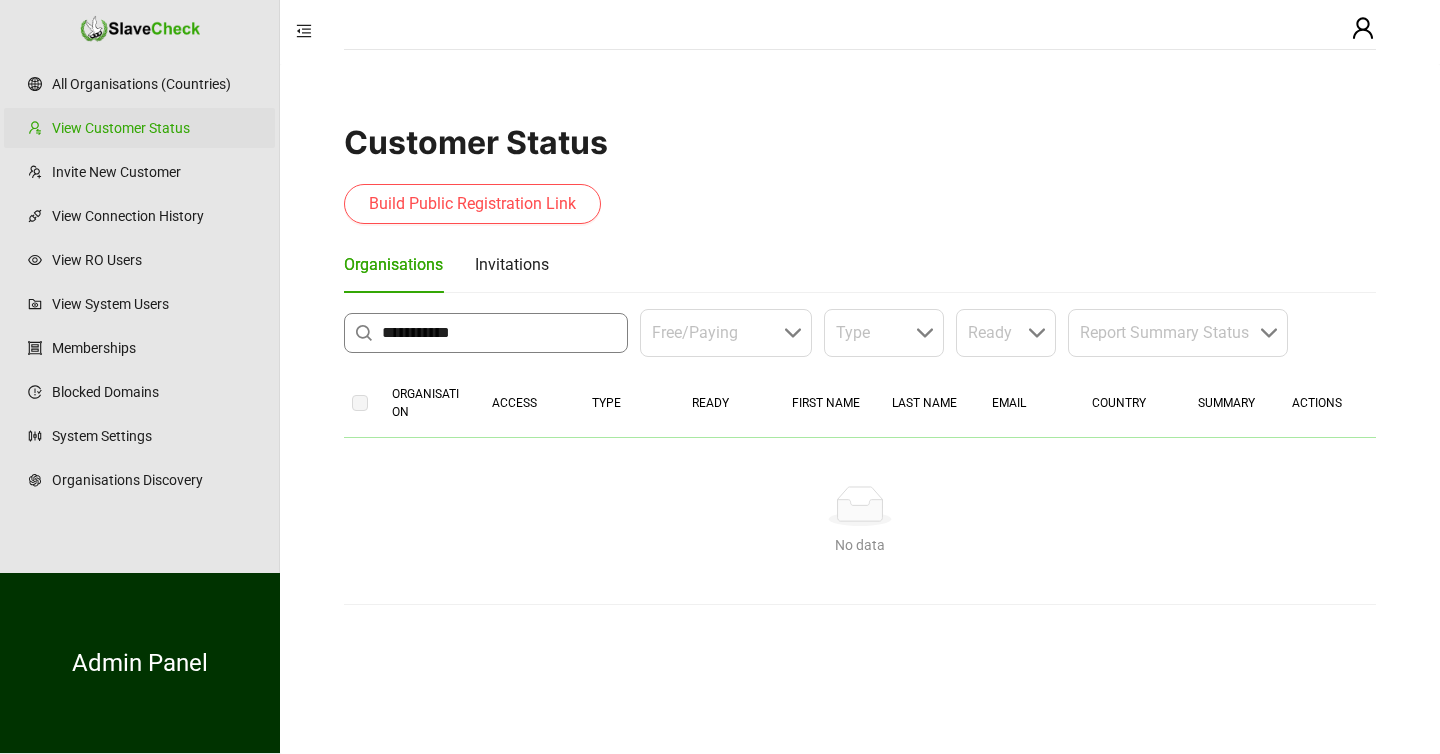 type on "**********" 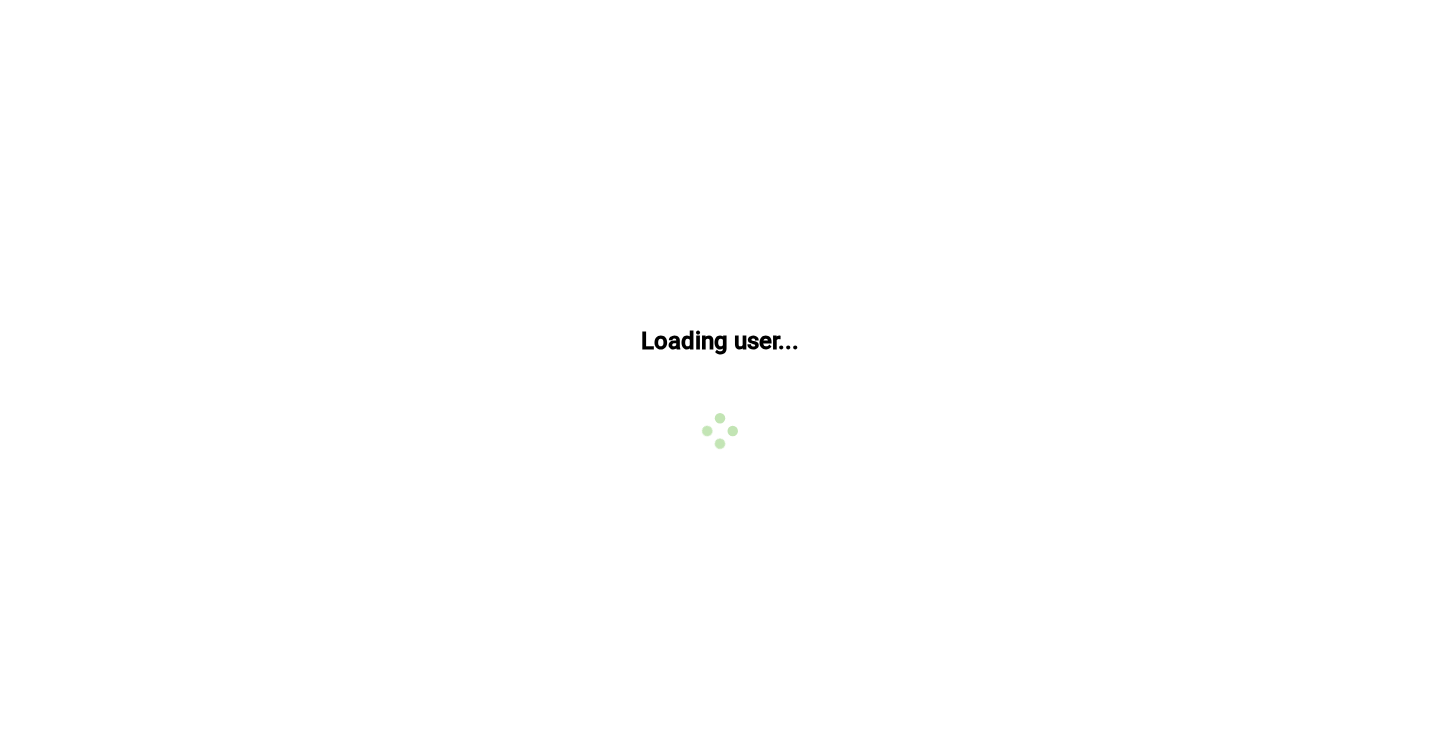 scroll, scrollTop: 0, scrollLeft: 0, axis: both 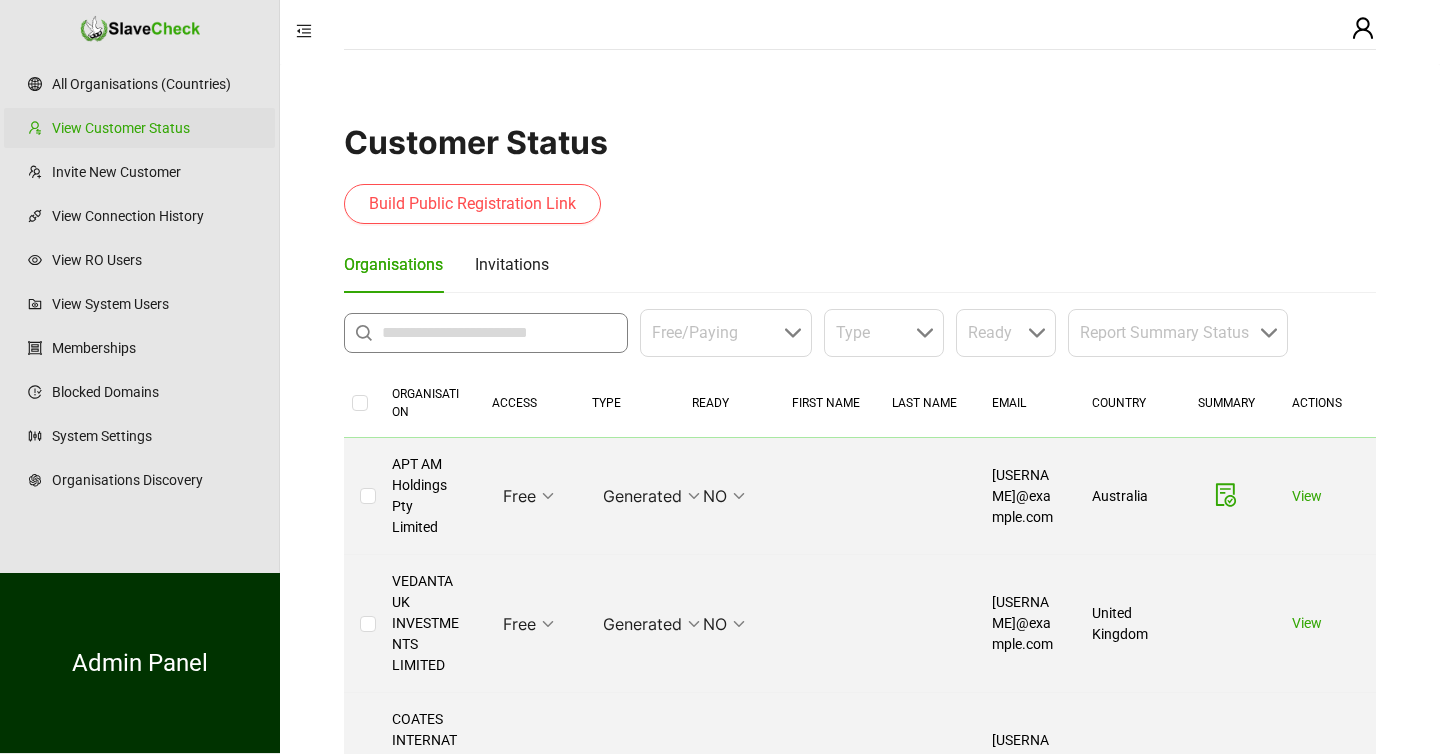 click at bounding box center (499, 333) 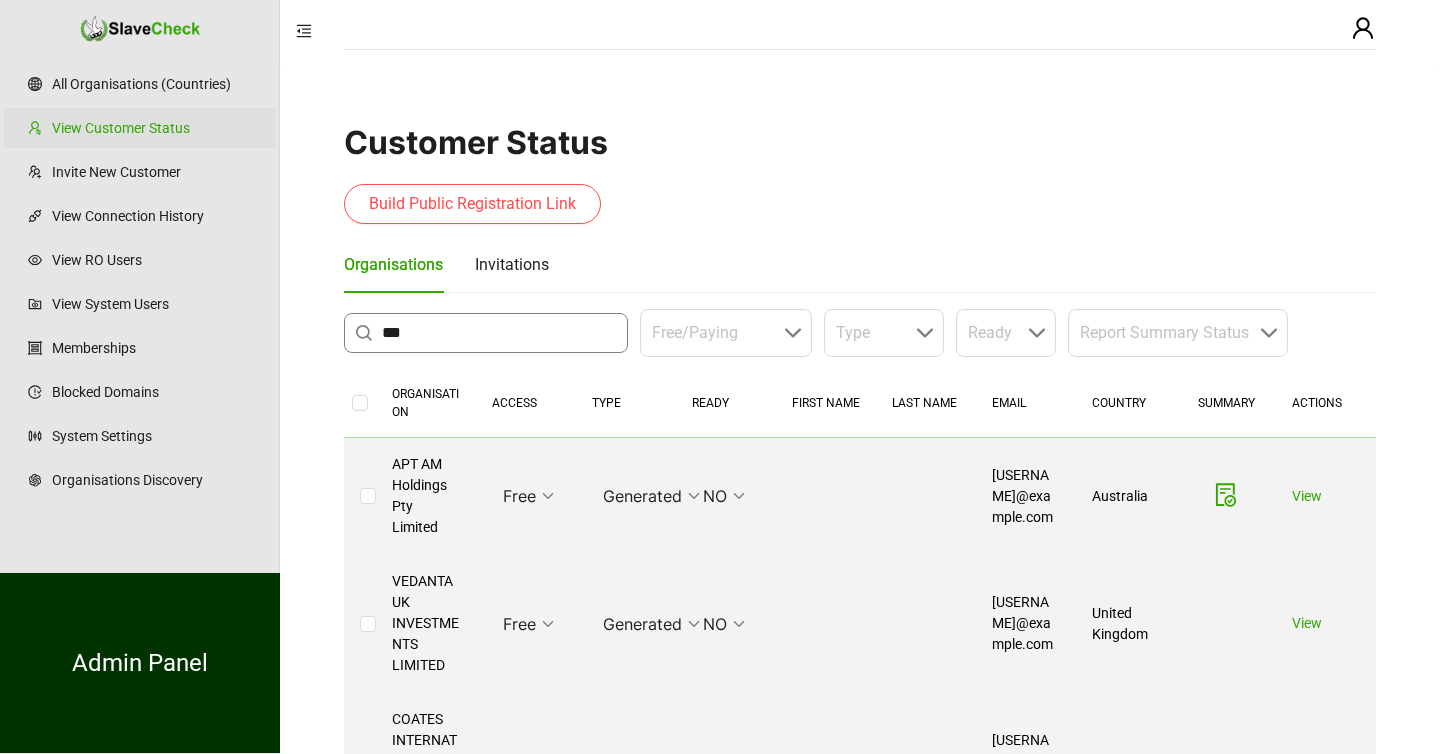 type on "***" 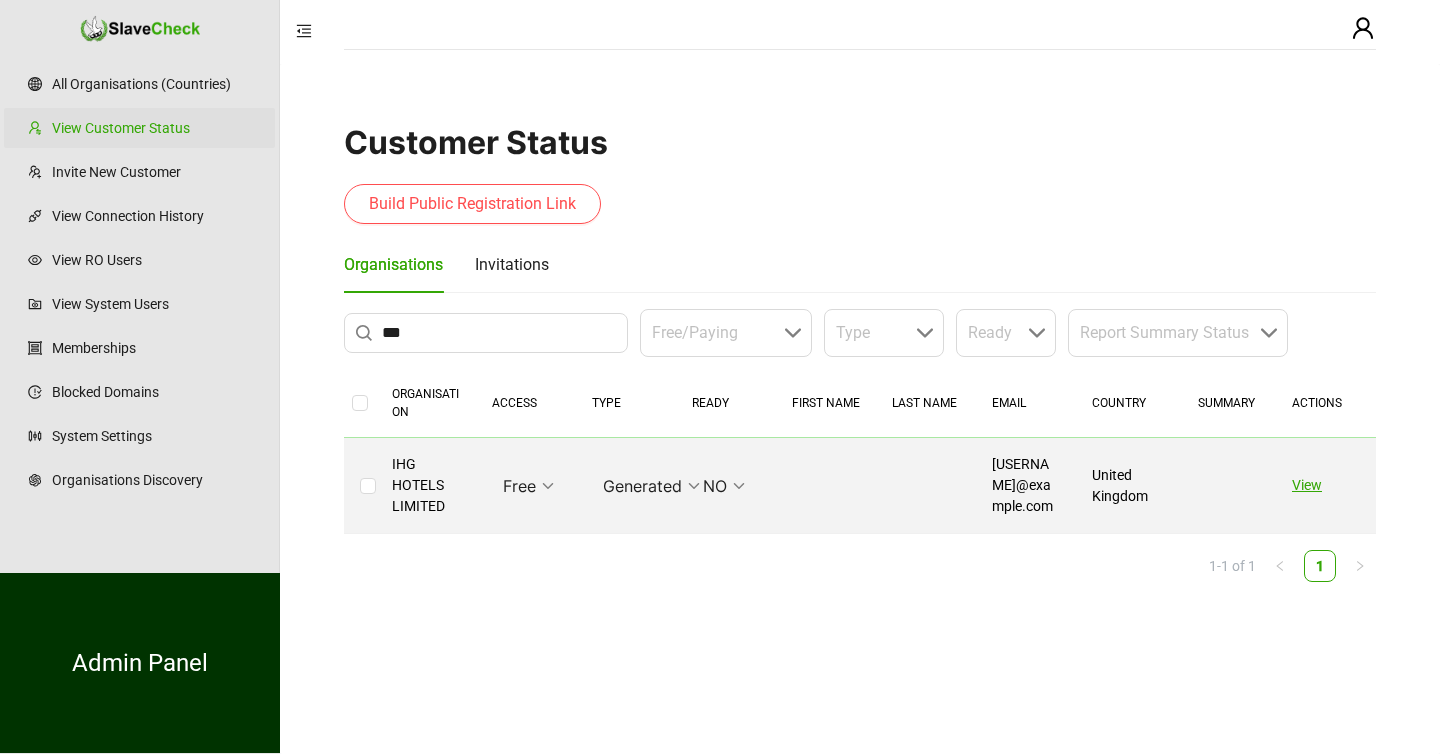 click on "View" at bounding box center (1307, 485) 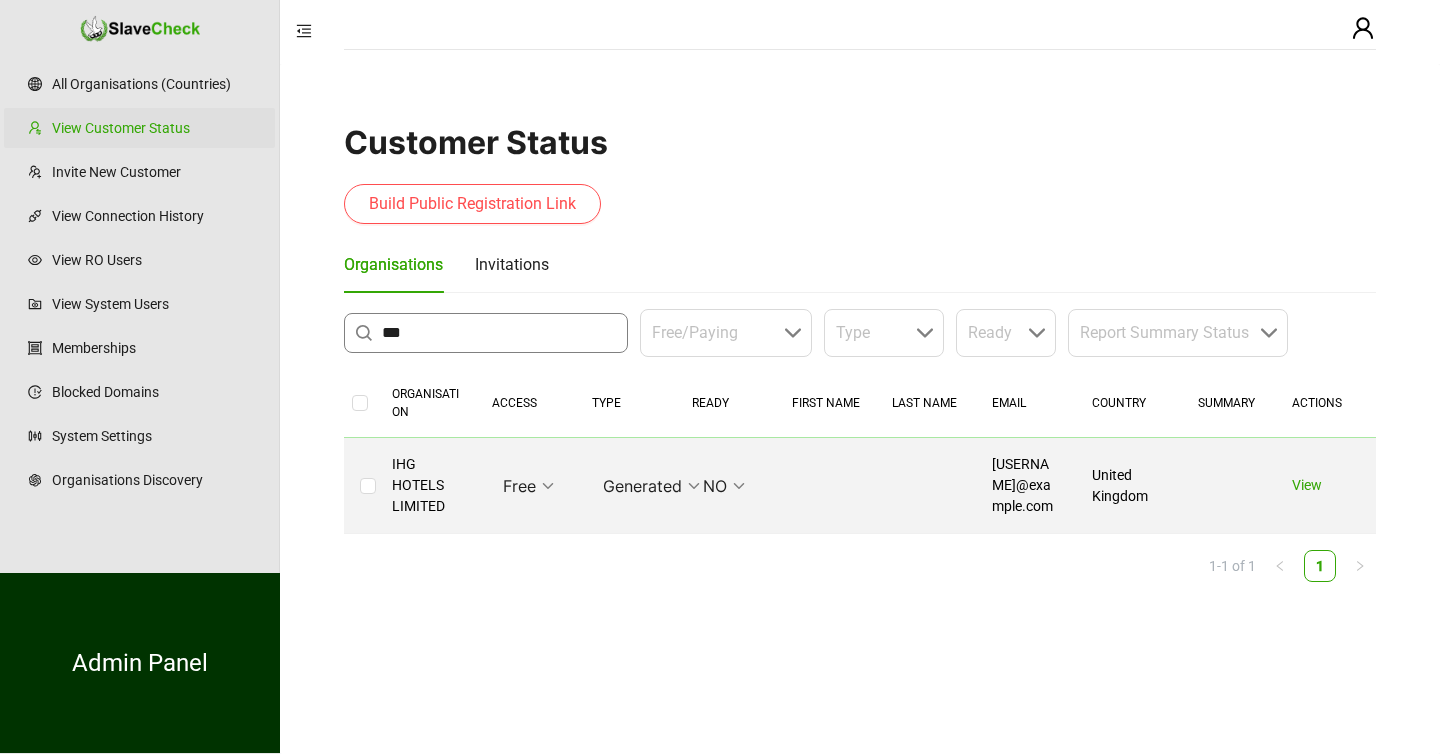 click on "***" at bounding box center [499, 333] 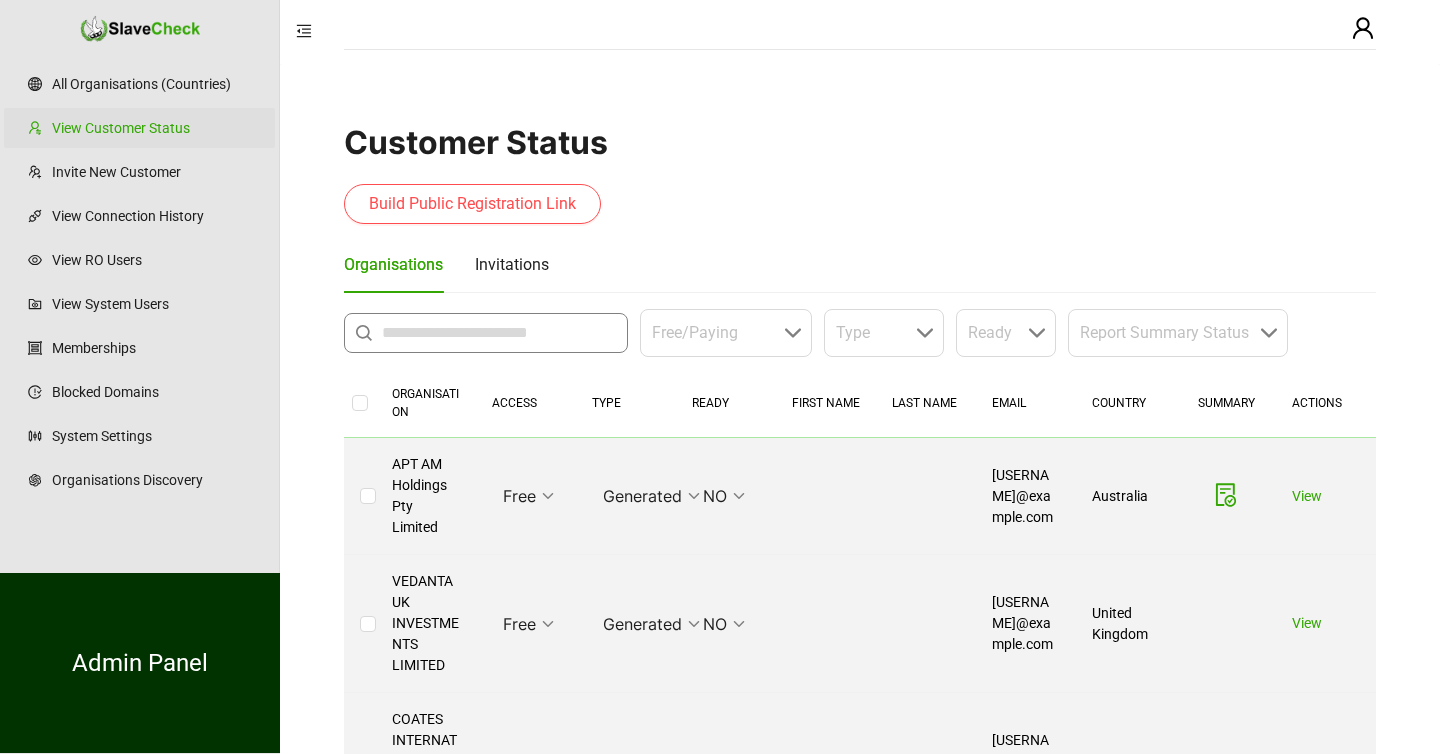 click at bounding box center [499, 333] 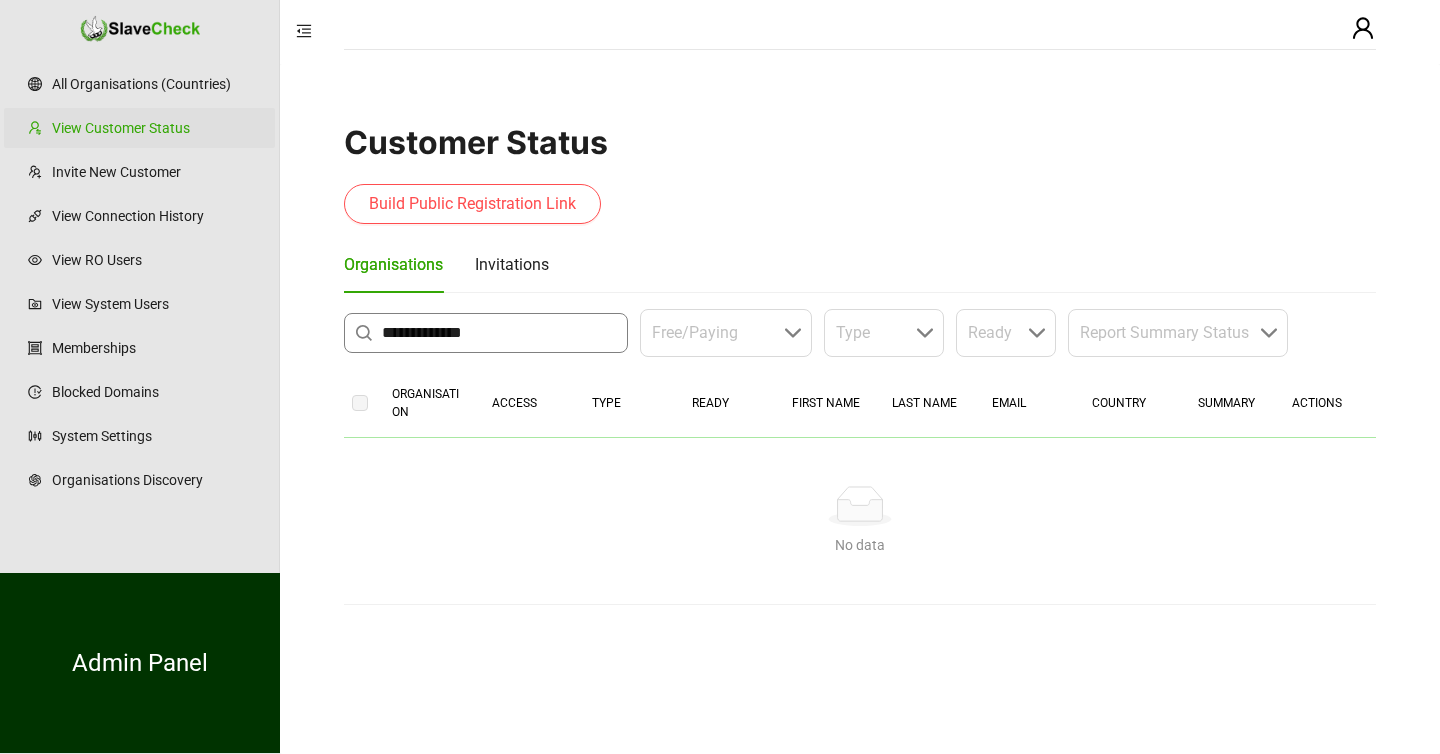 click on "**********" at bounding box center (499, 333) 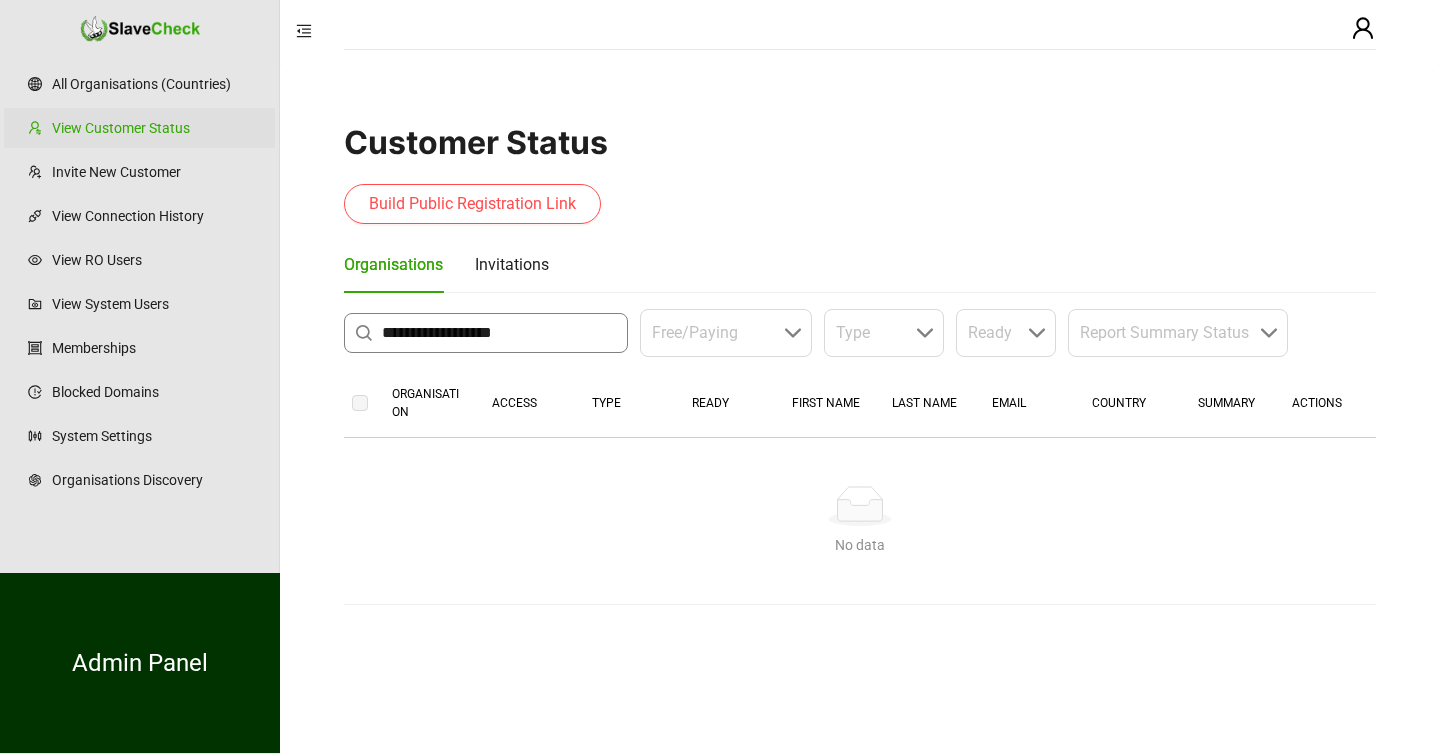 type on "**********" 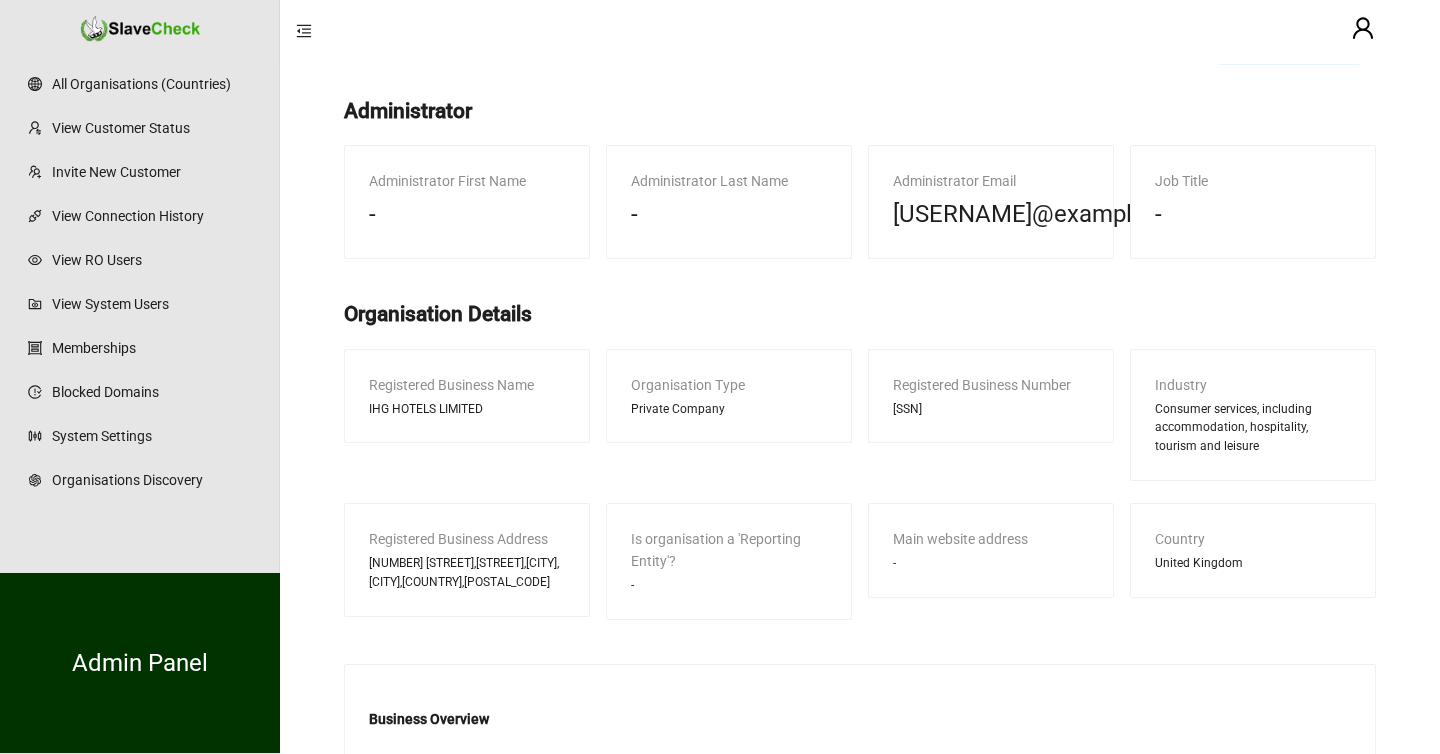 scroll, scrollTop: 657, scrollLeft: 0, axis: vertical 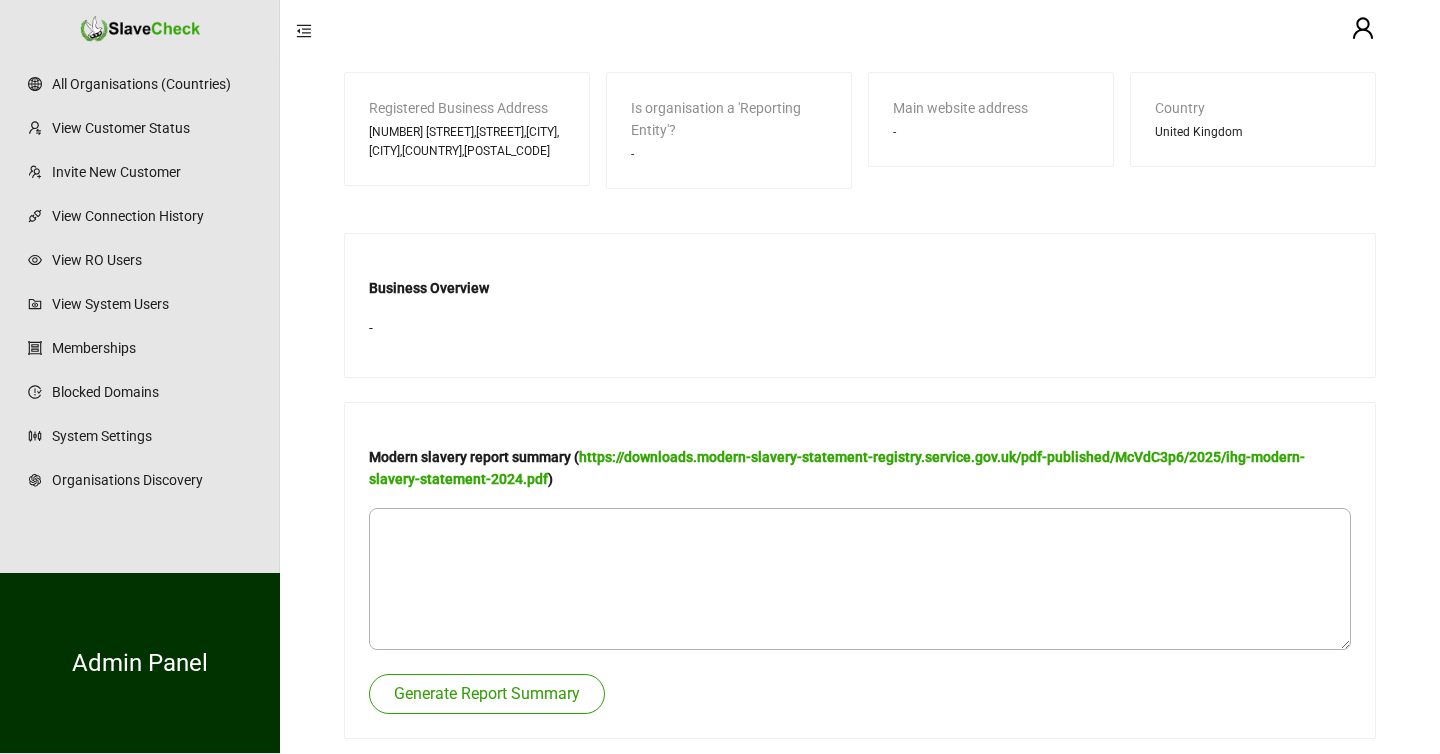 click on "Generate Report Summary" at bounding box center (487, 694) 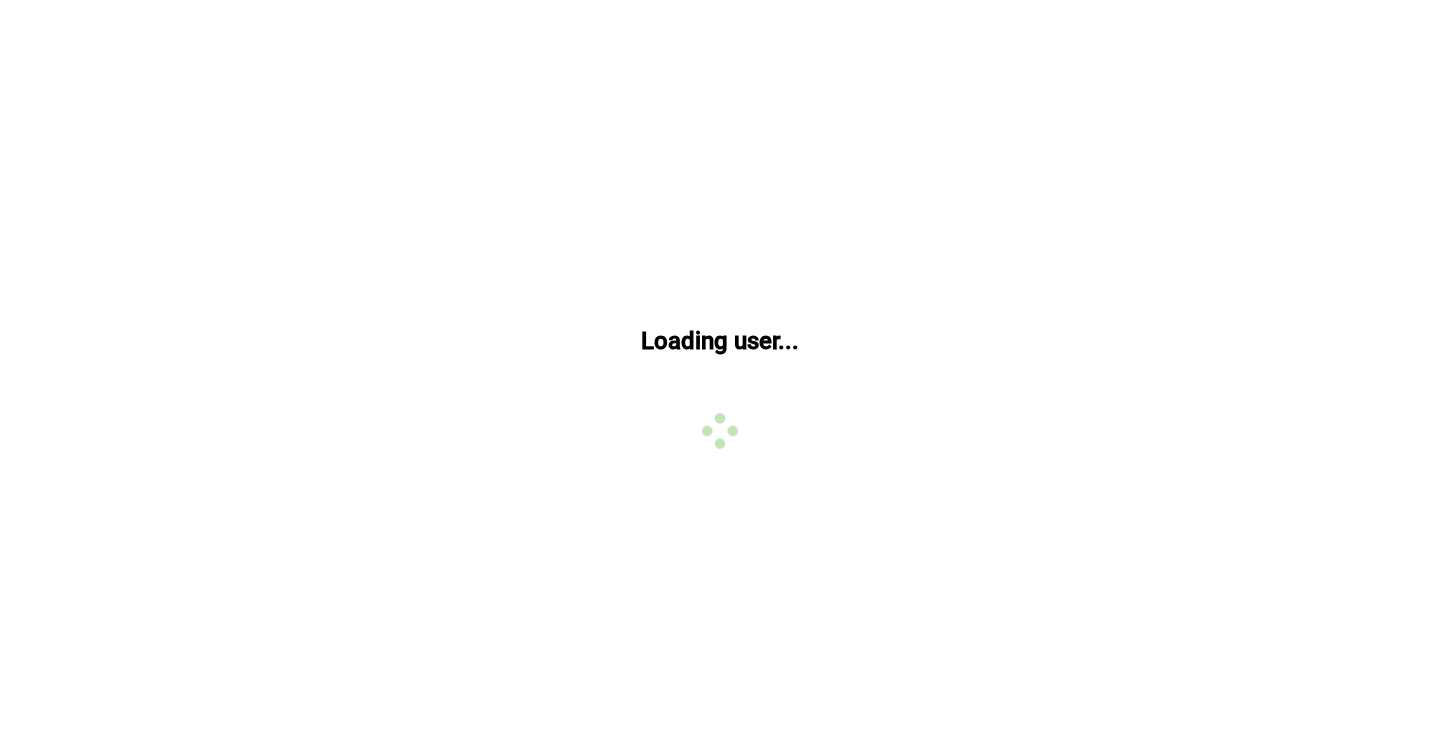 scroll, scrollTop: 0, scrollLeft: 0, axis: both 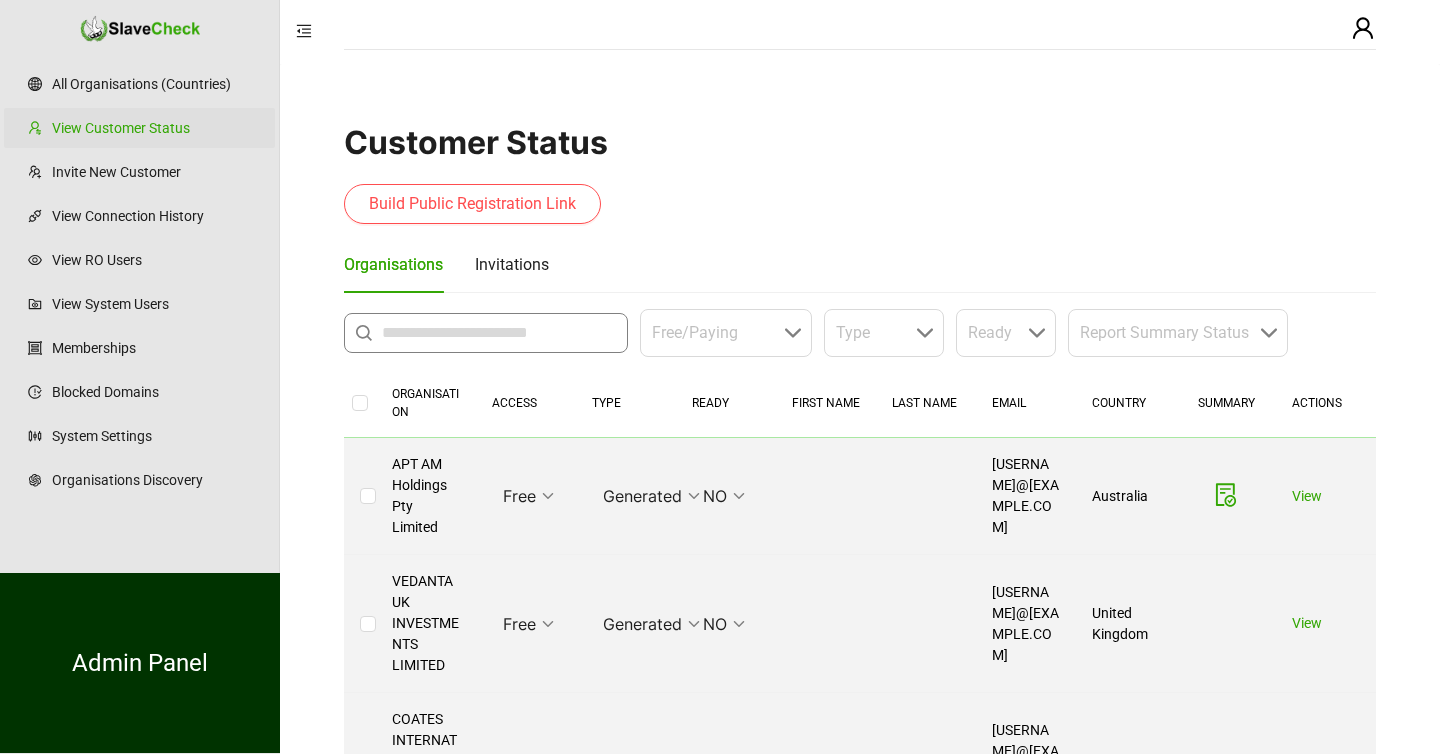 click at bounding box center (499, 333) 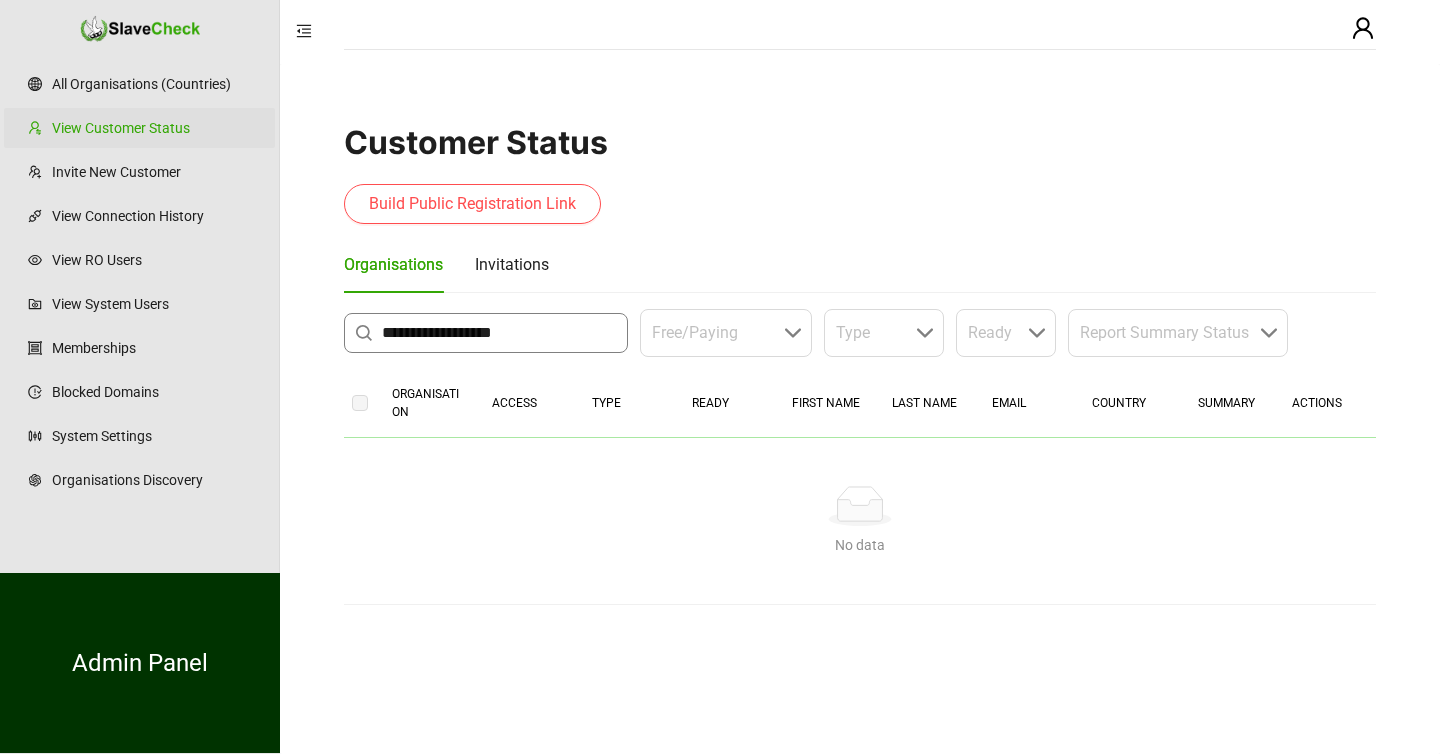 drag, startPoint x: 442, startPoint y: 334, endPoint x: 591, endPoint y: 332, distance: 149.01343 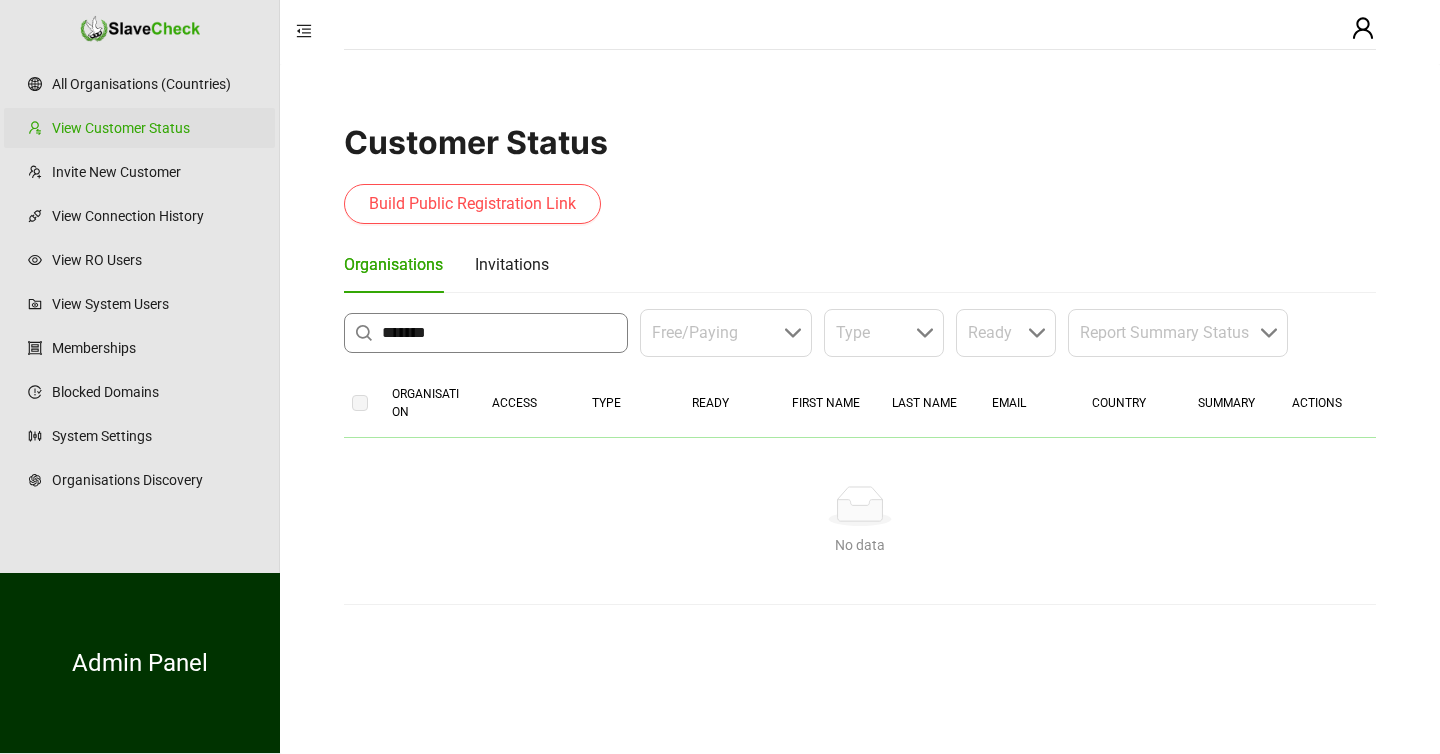 type on "*******" 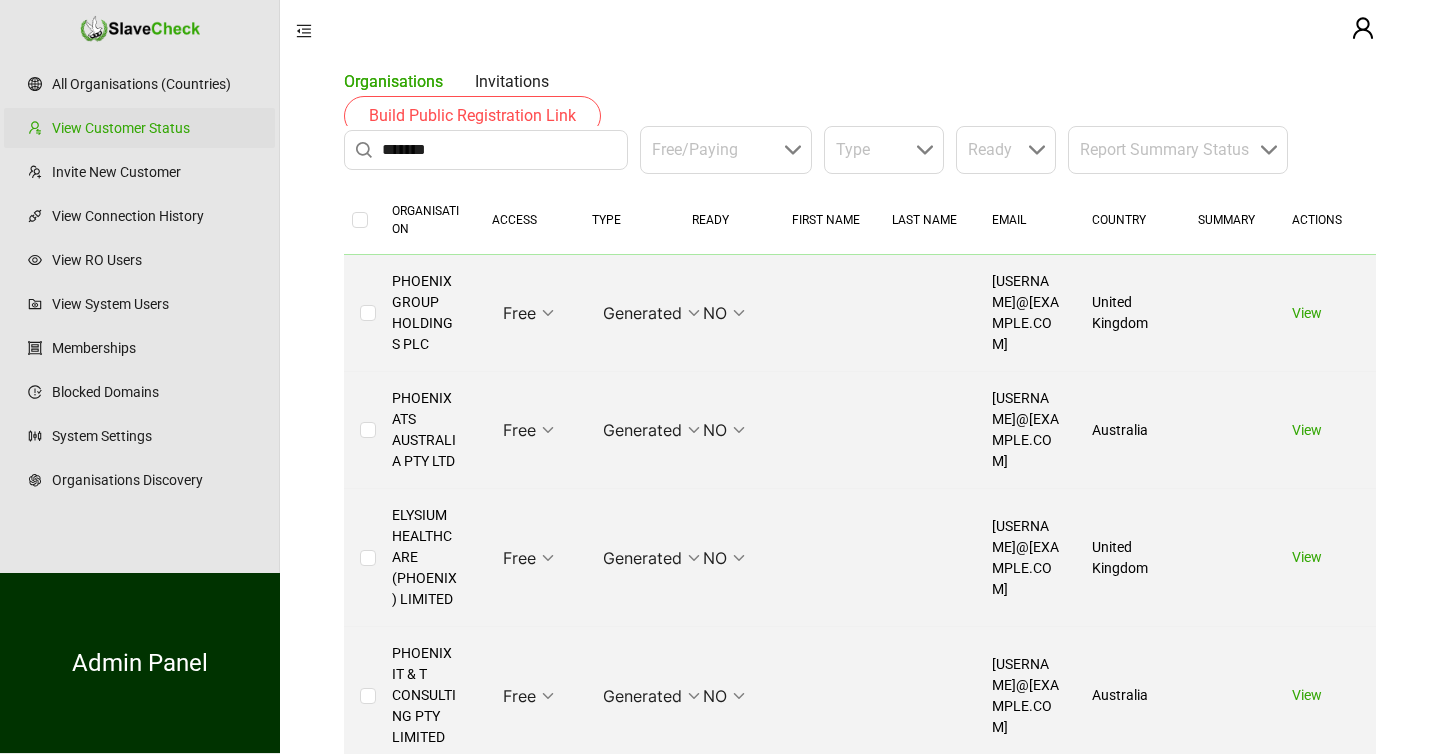 scroll, scrollTop: 192, scrollLeft: 0, axis: vertical 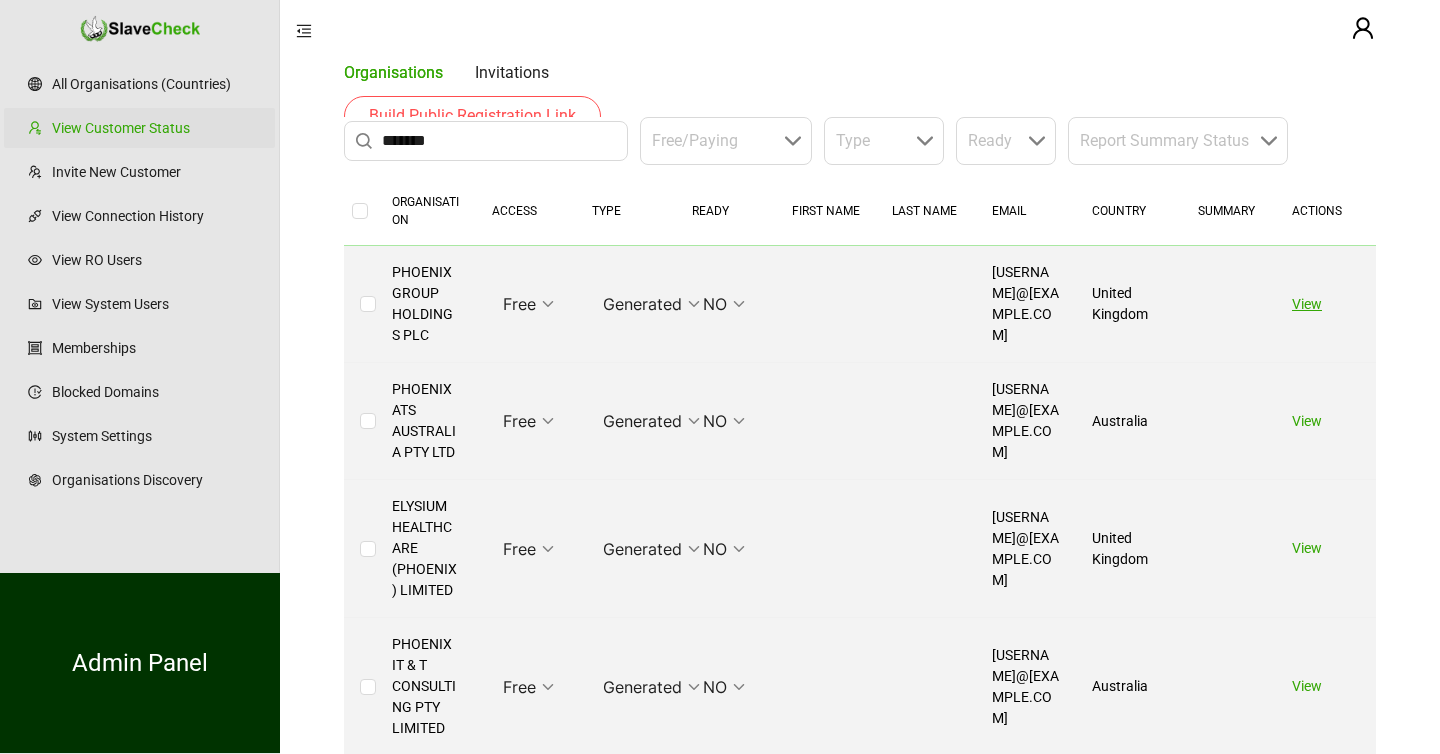 click on "View" at bounding box center (1307, 304) 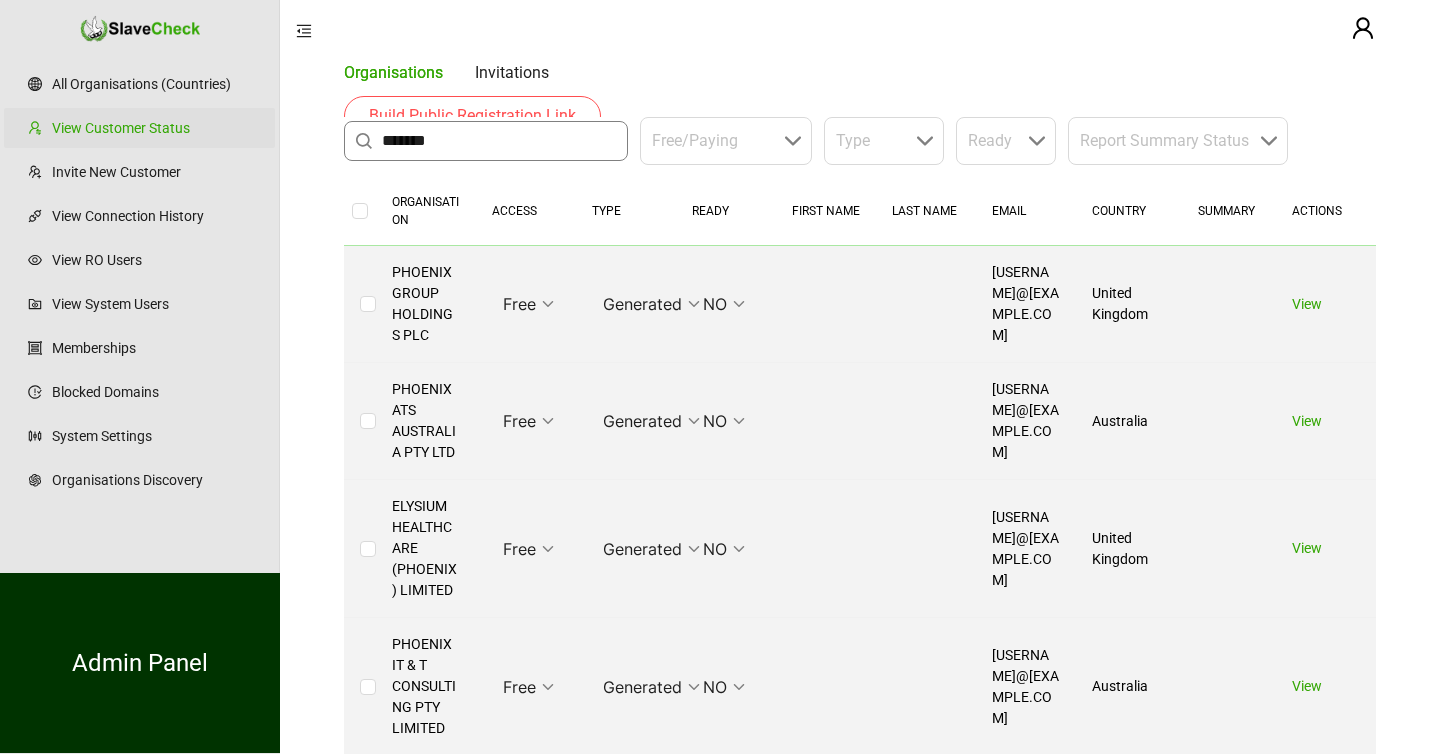 click on "*******" at bounding box center [499, 141] 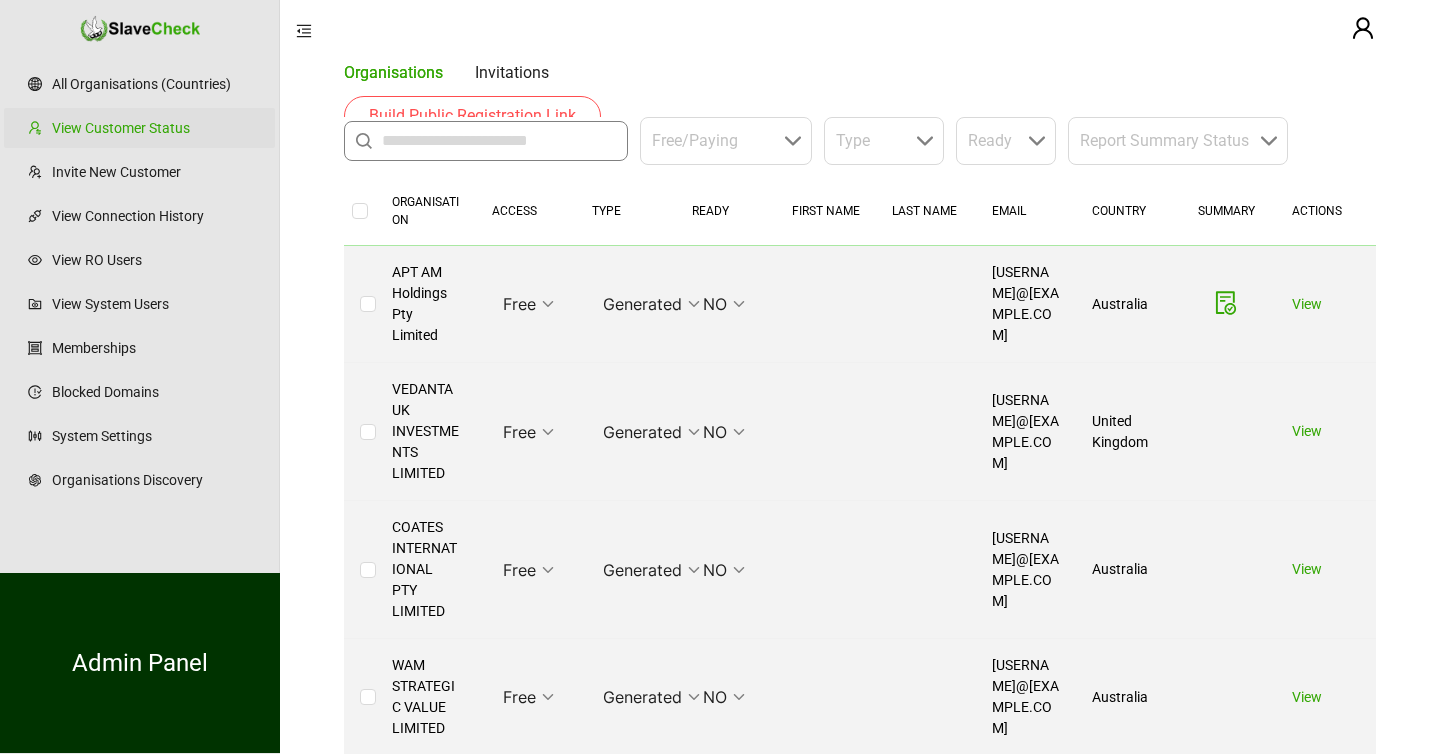 click at bounding box center [499, 141] 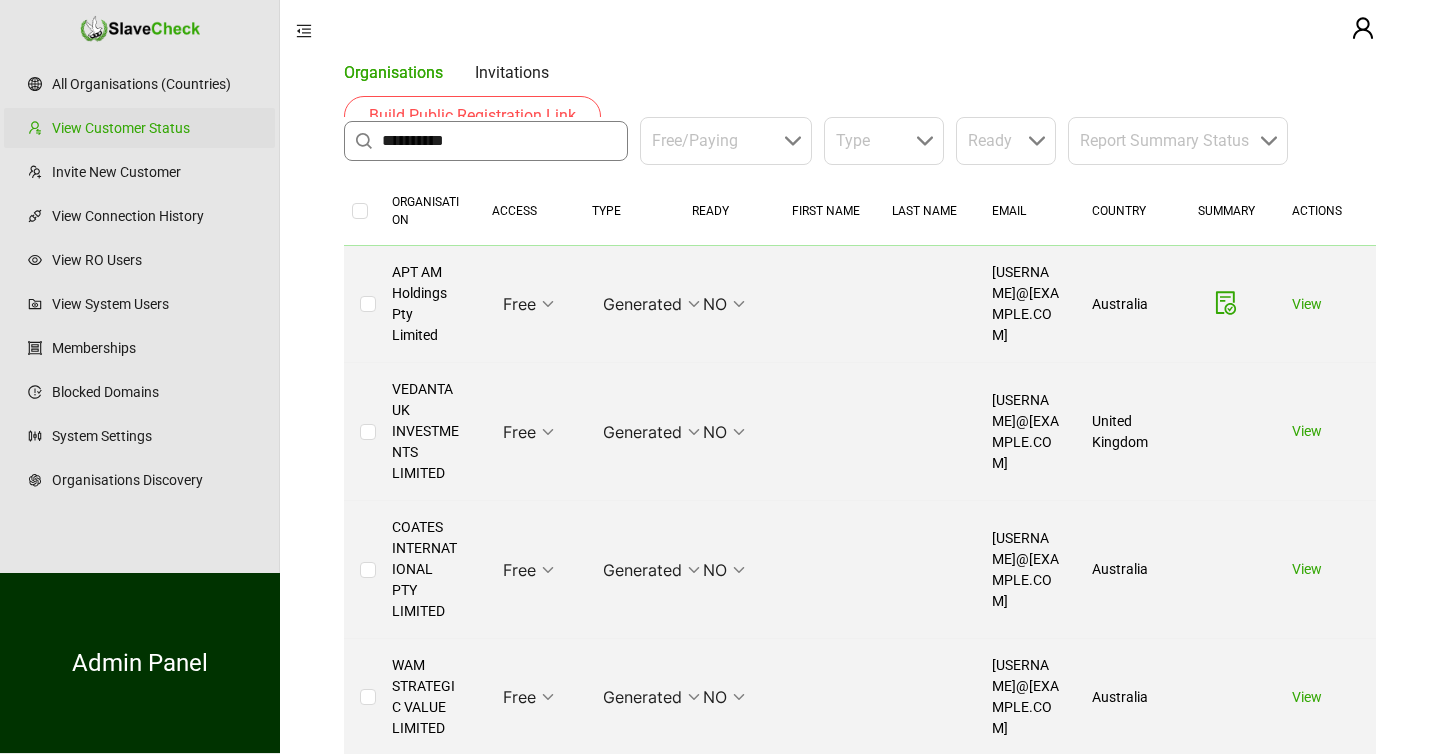 type on "**********" 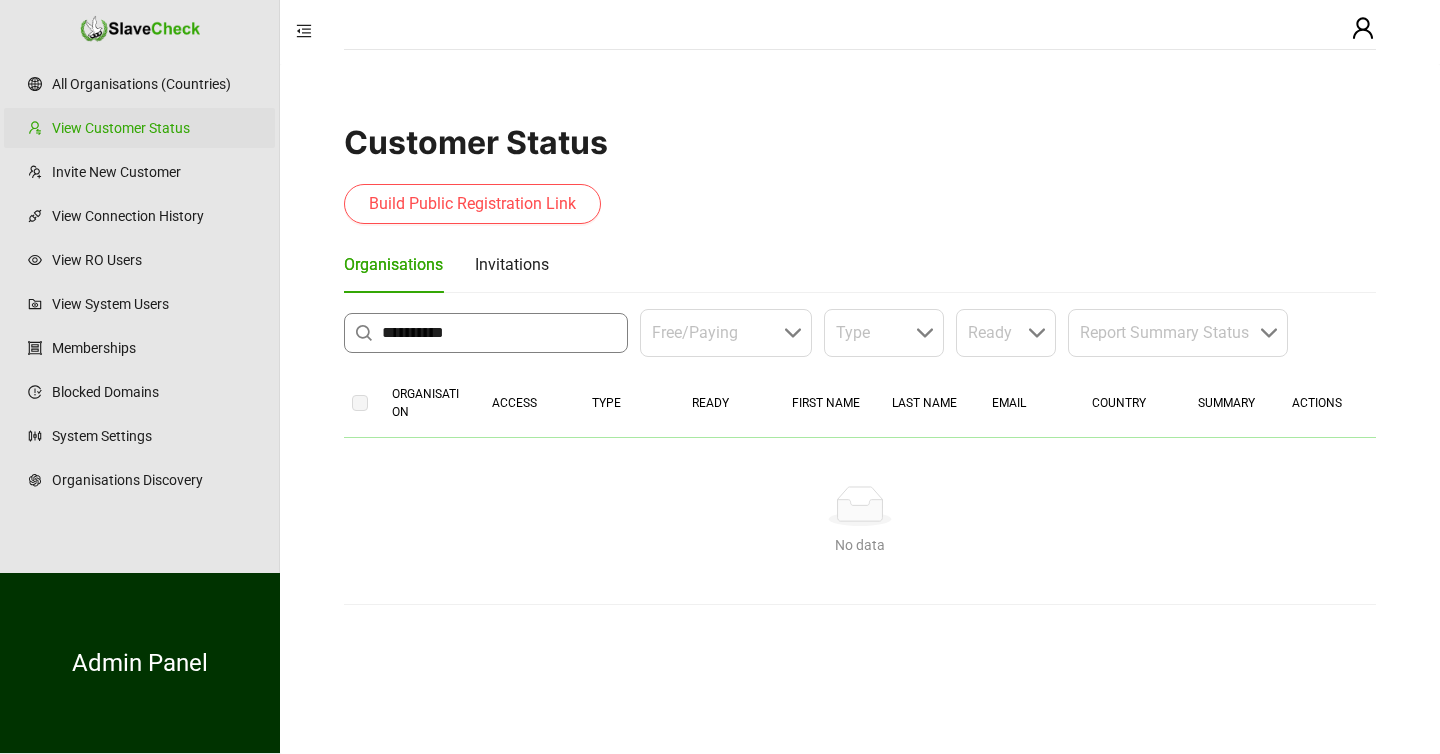 scroll, scrollTop: 0, scrollLeft: 0, axis: both 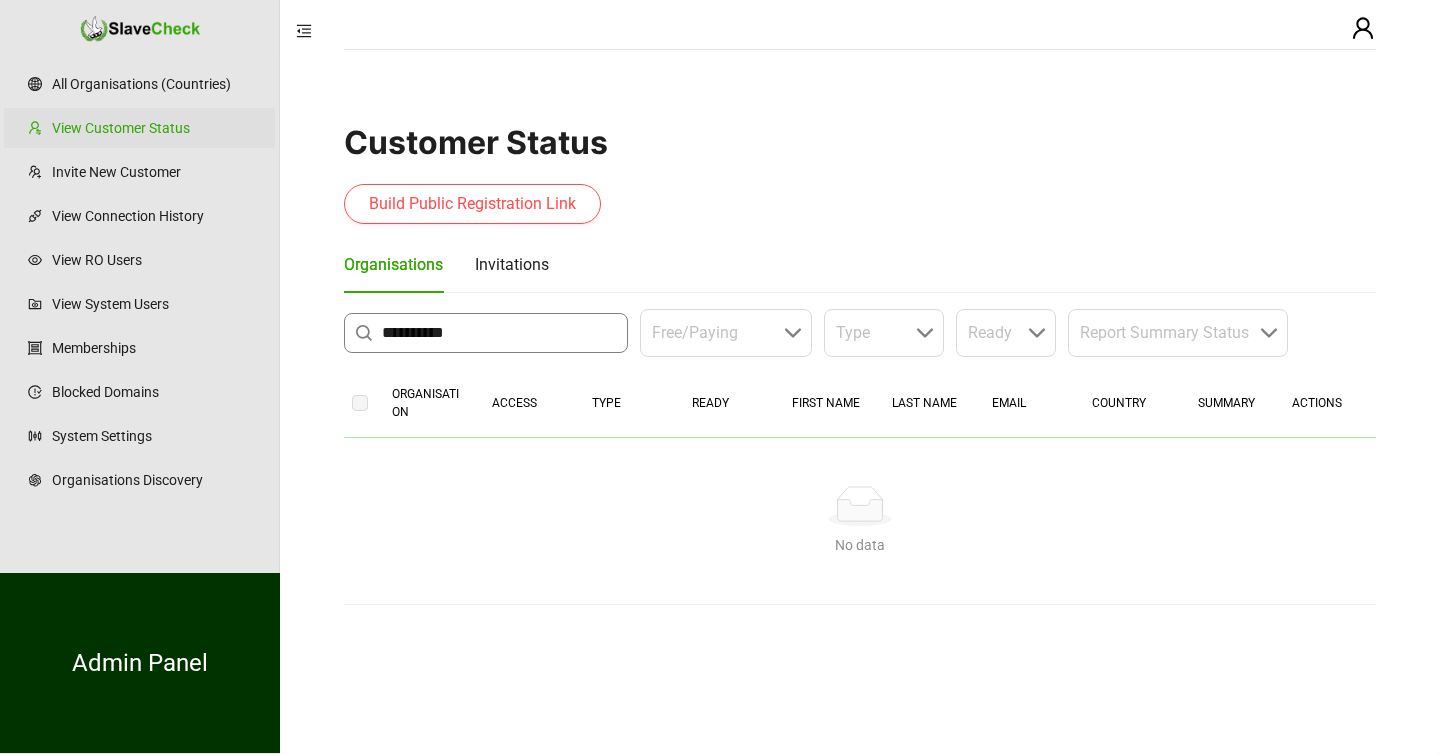 click on "**********" at bounding box center [486, 333] 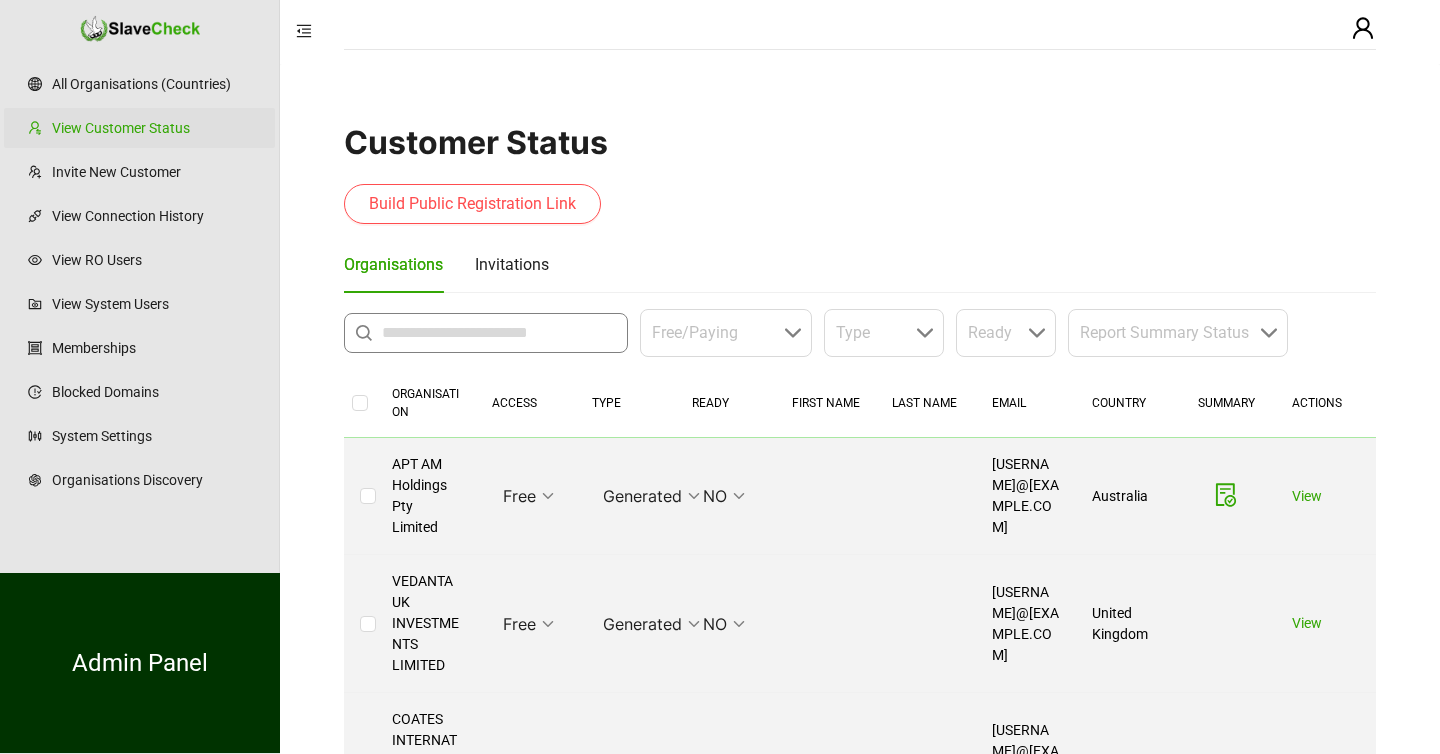 click at bounding box center [499, 333] 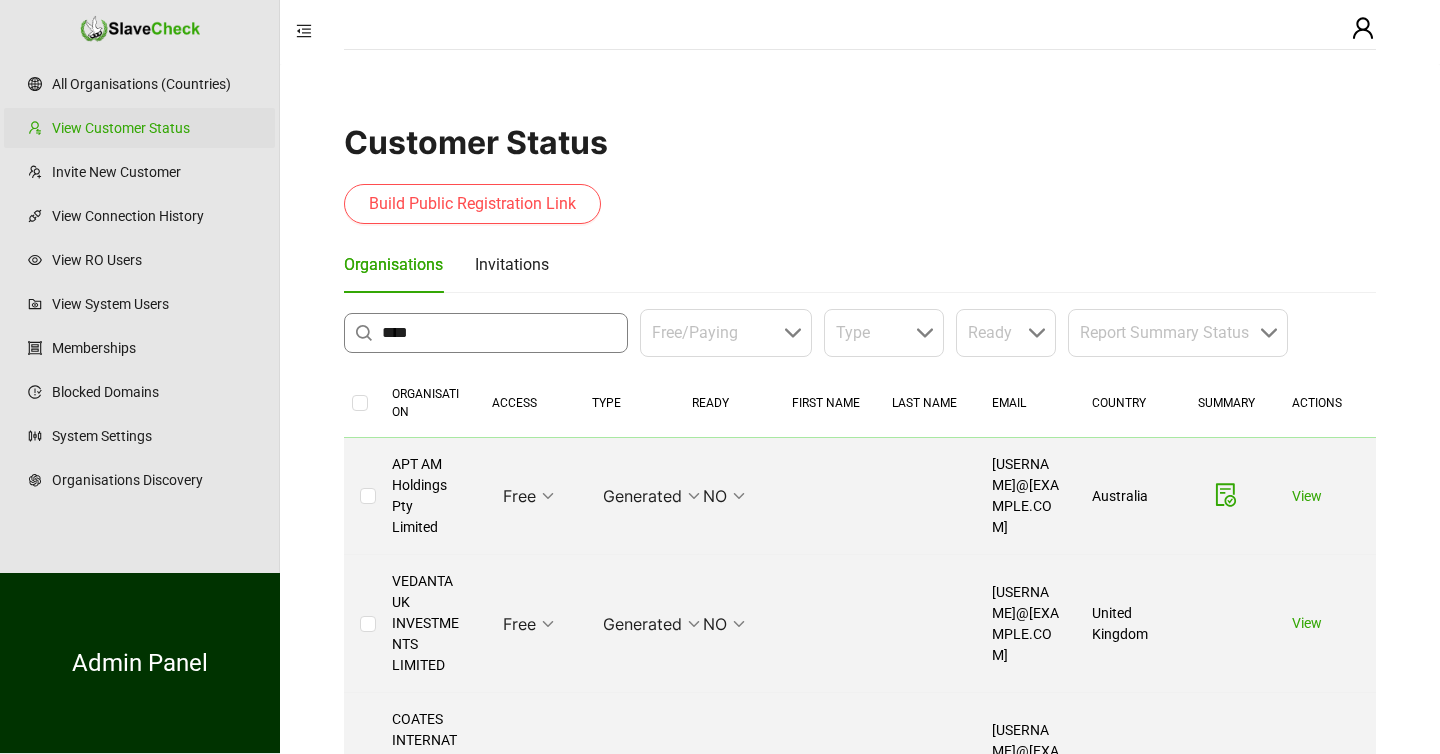 type on "****" 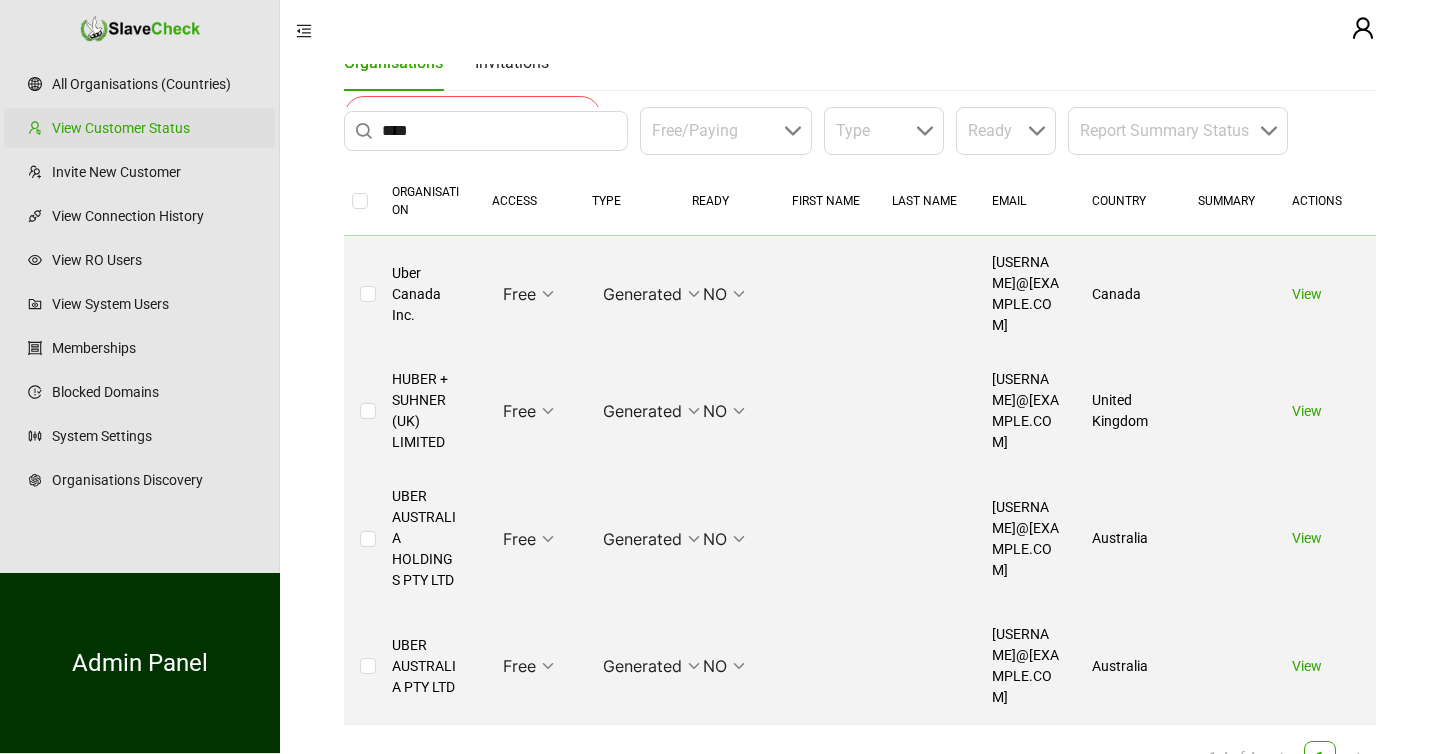 scroll, scrollTop: 206, scrollLeft: 0, axis: vertical 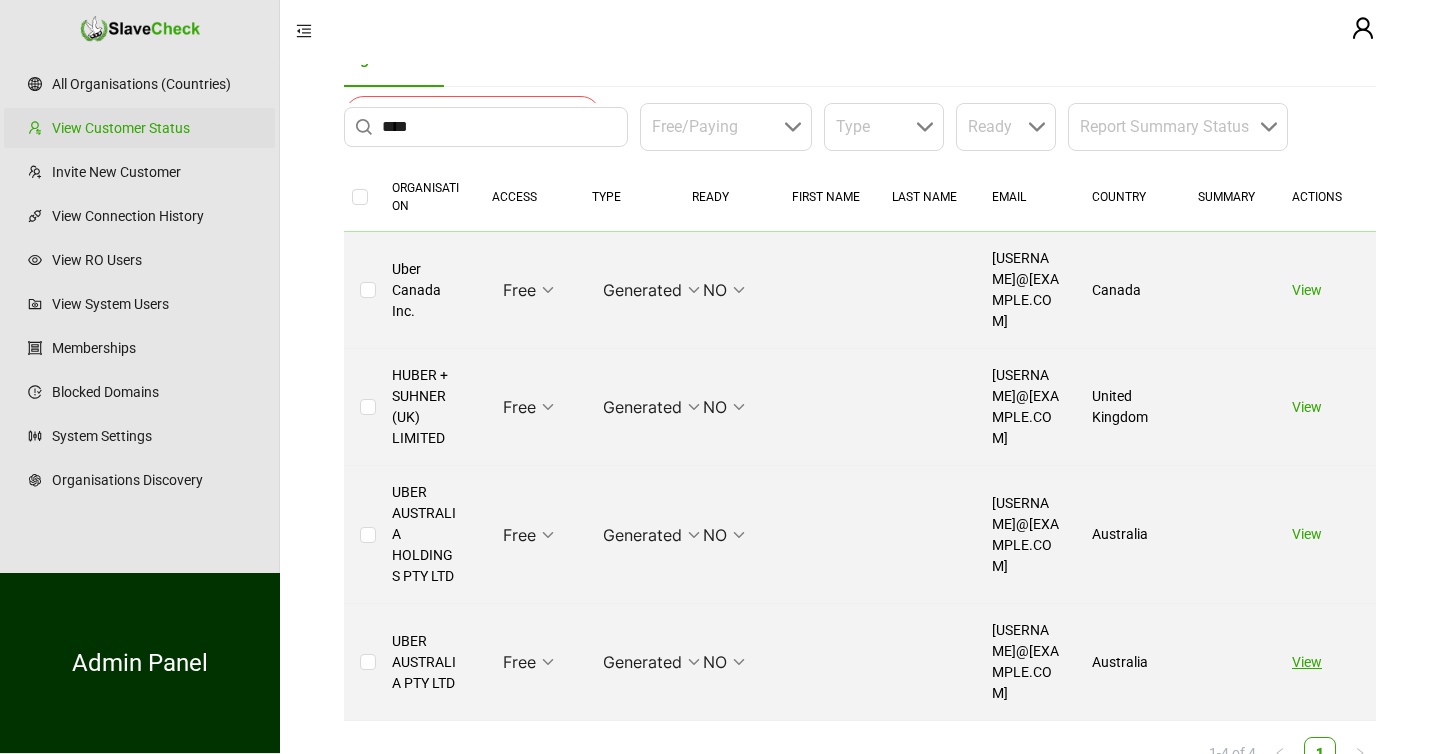 click on "View" at bounding box center (1307, 662) 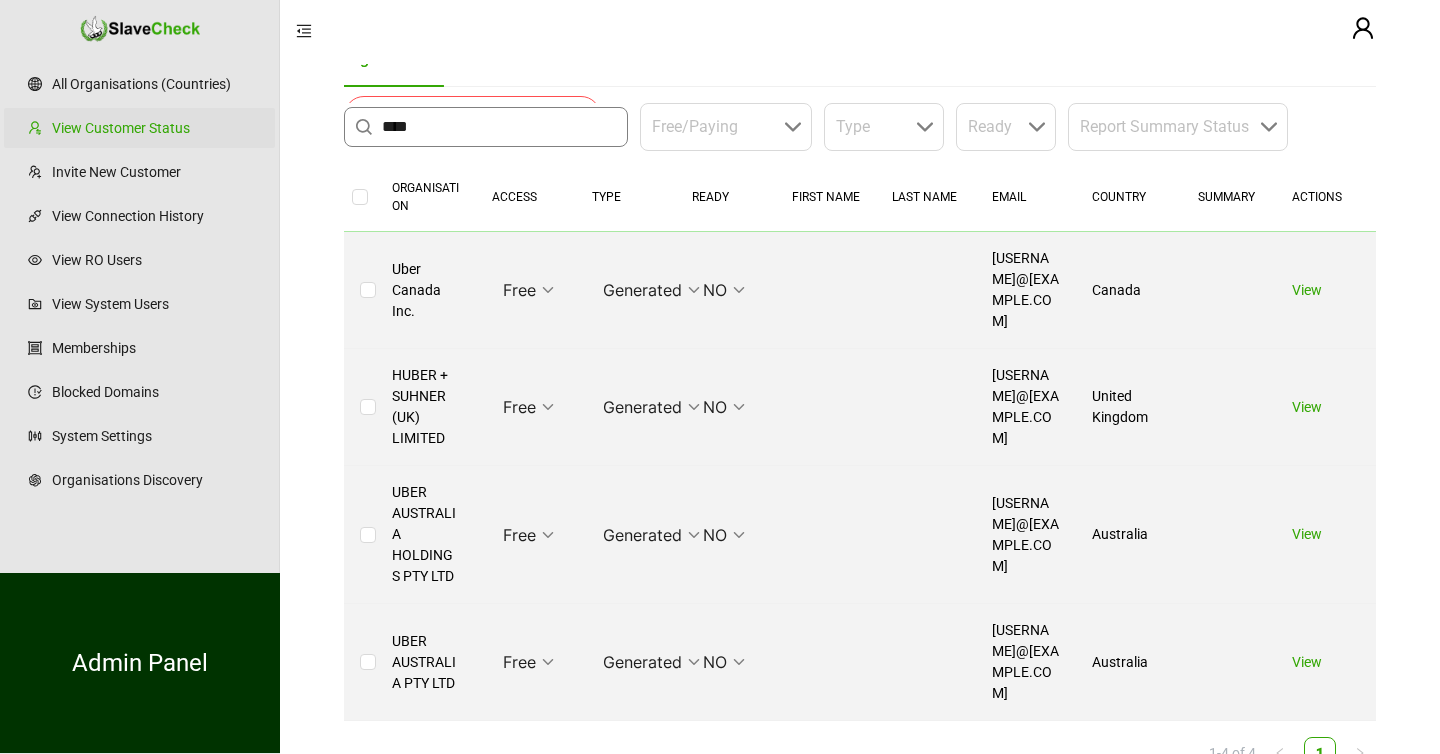 click on "****" at bounding box center [499, 127] 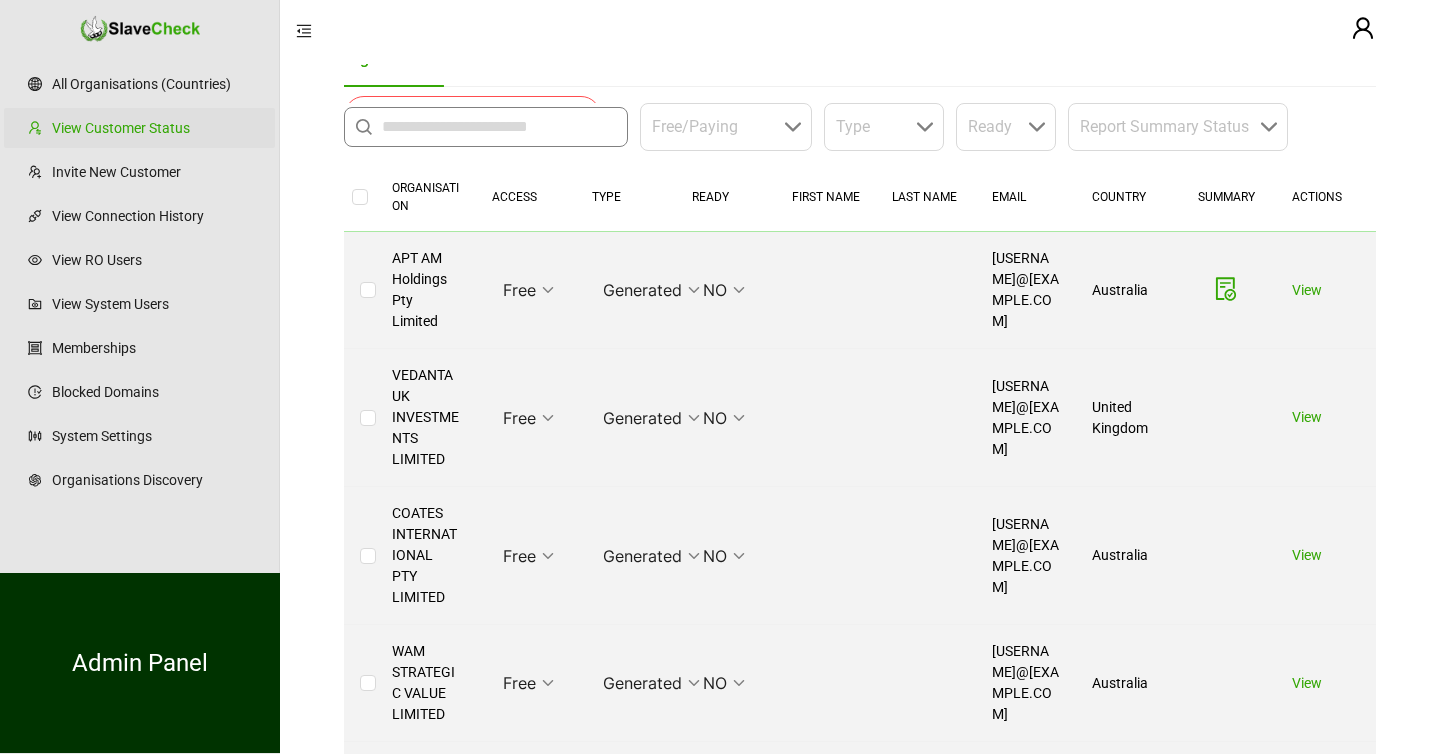 click at bounding box center (499, 127) 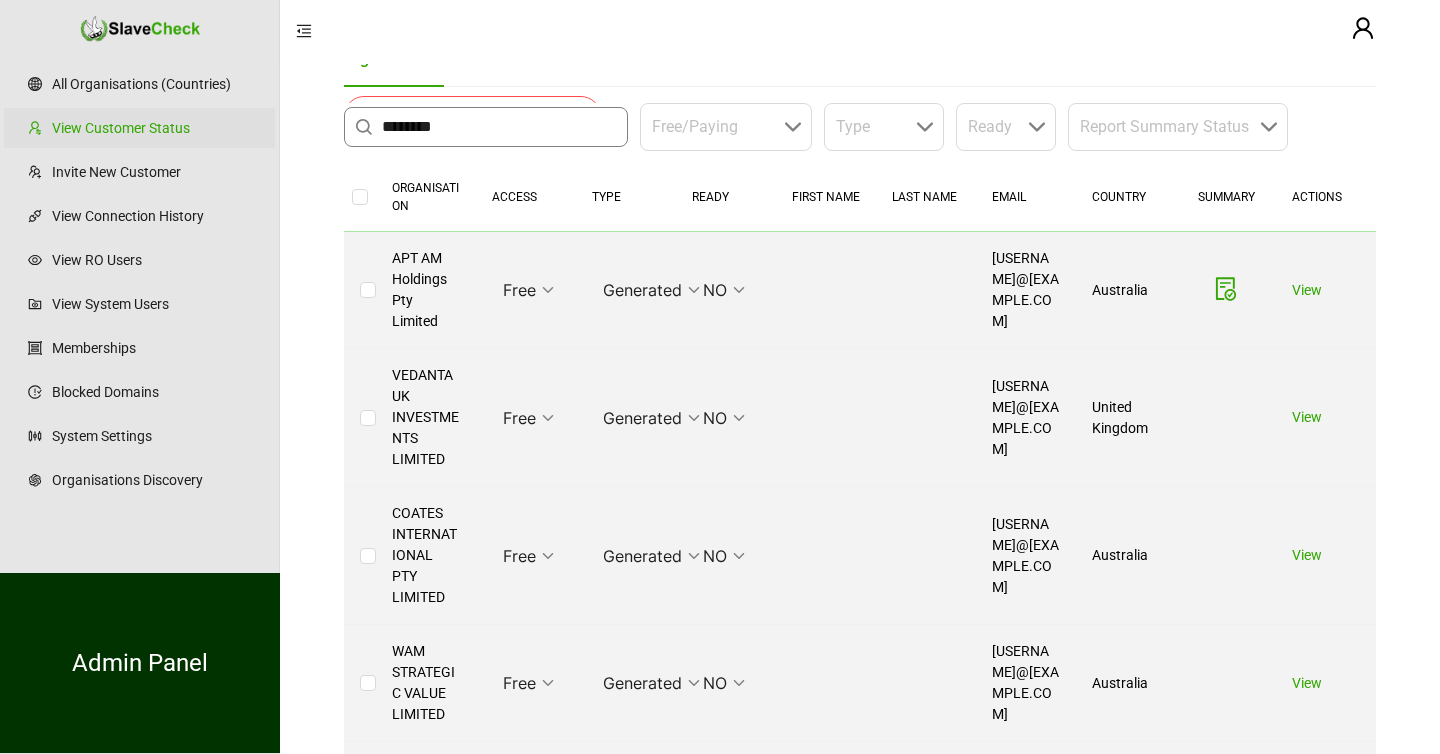 type on "********" 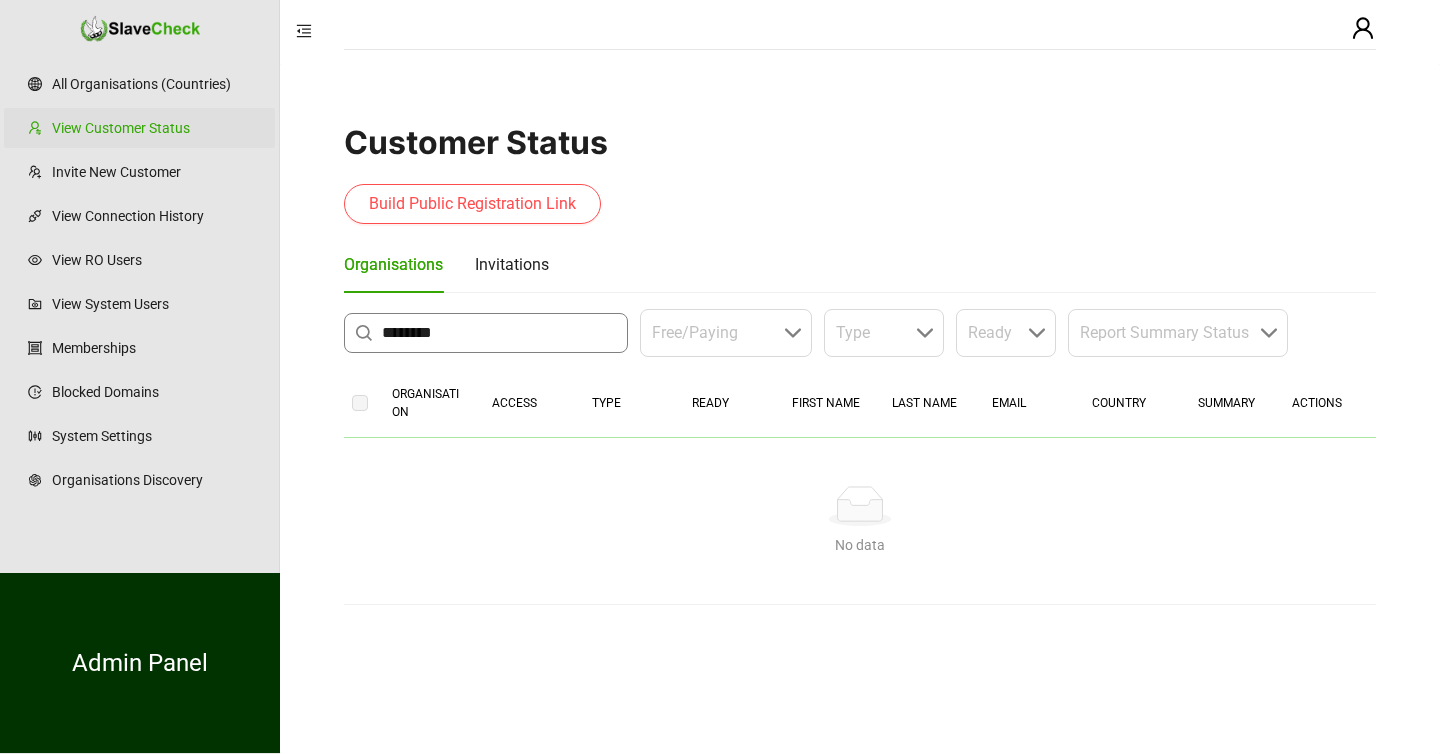 scroll, scrollTop: 0, scrollLeft: 0, axis: both 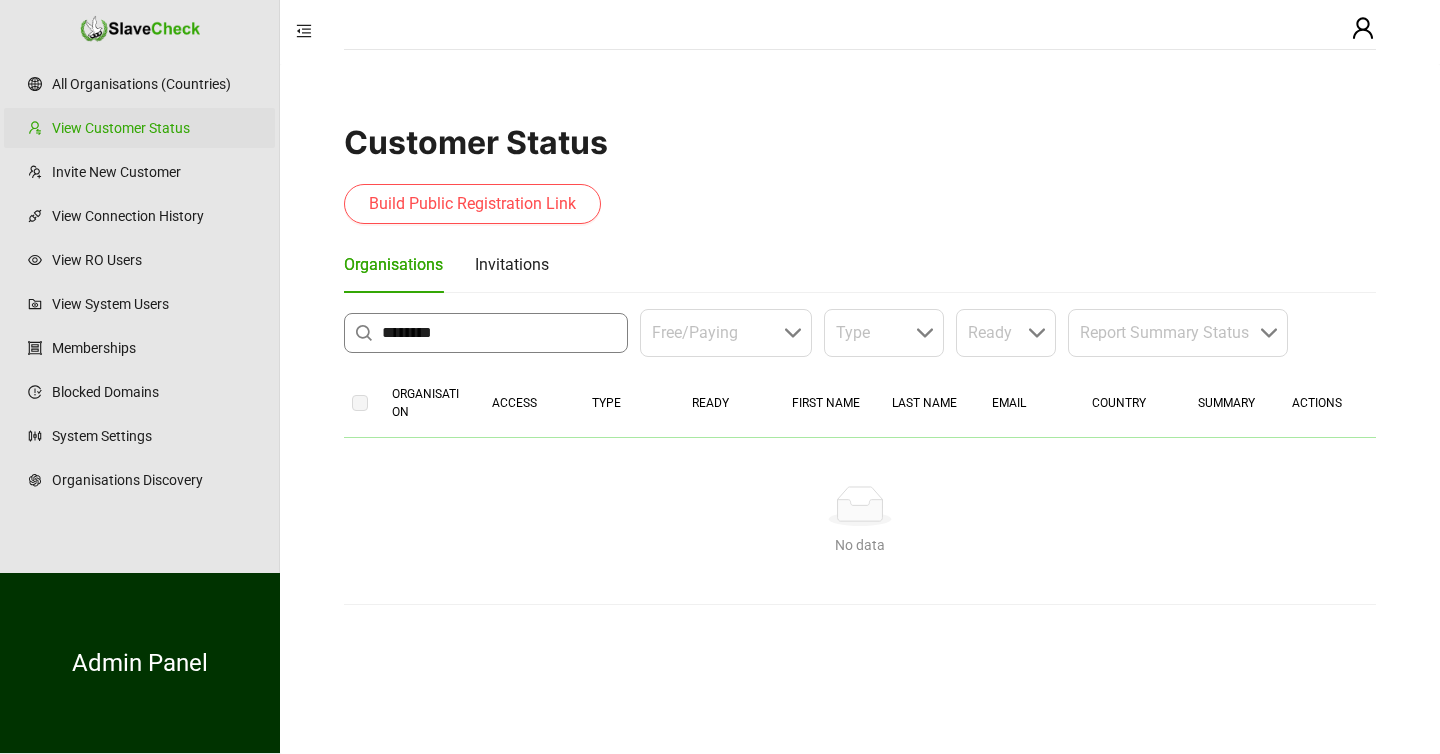 click on "********" at bounding box center [499, 333] 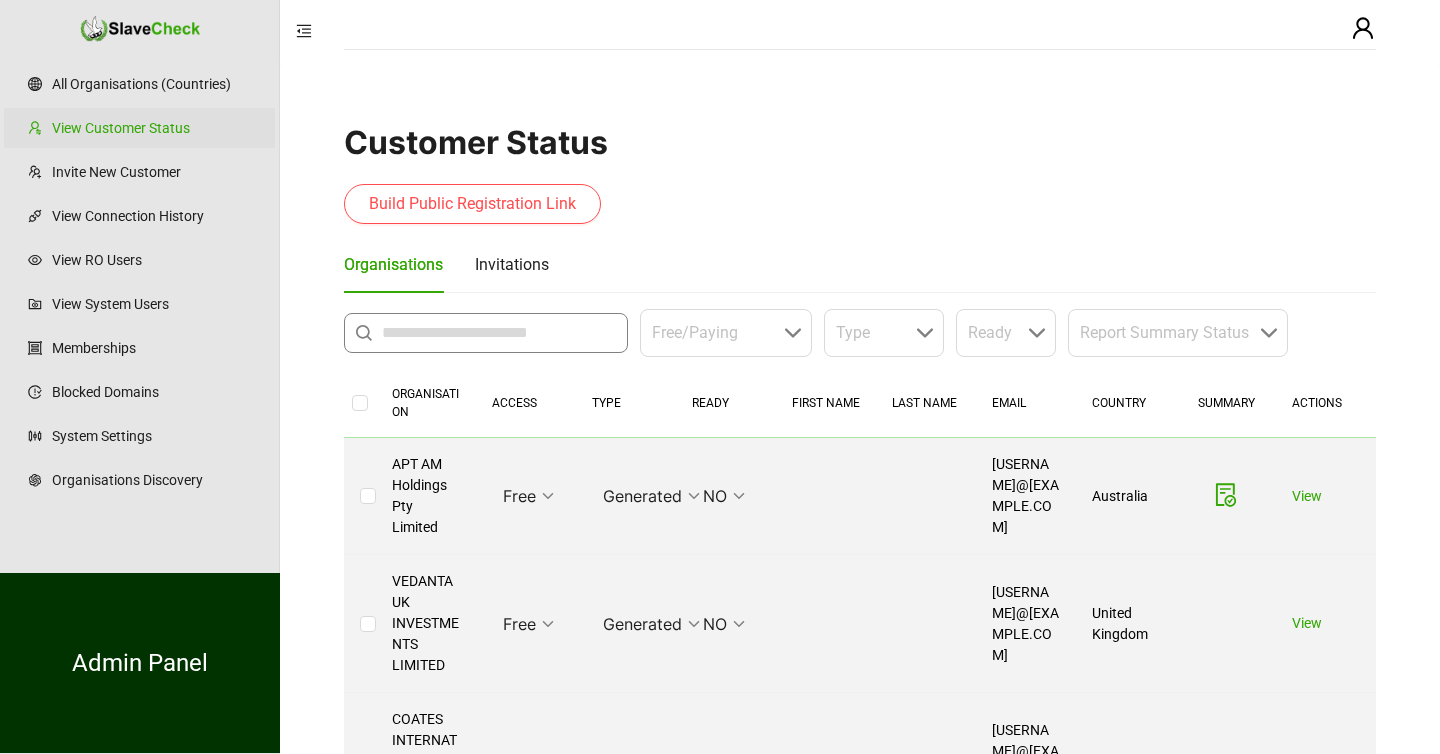 click at bounding box center (499, 333) 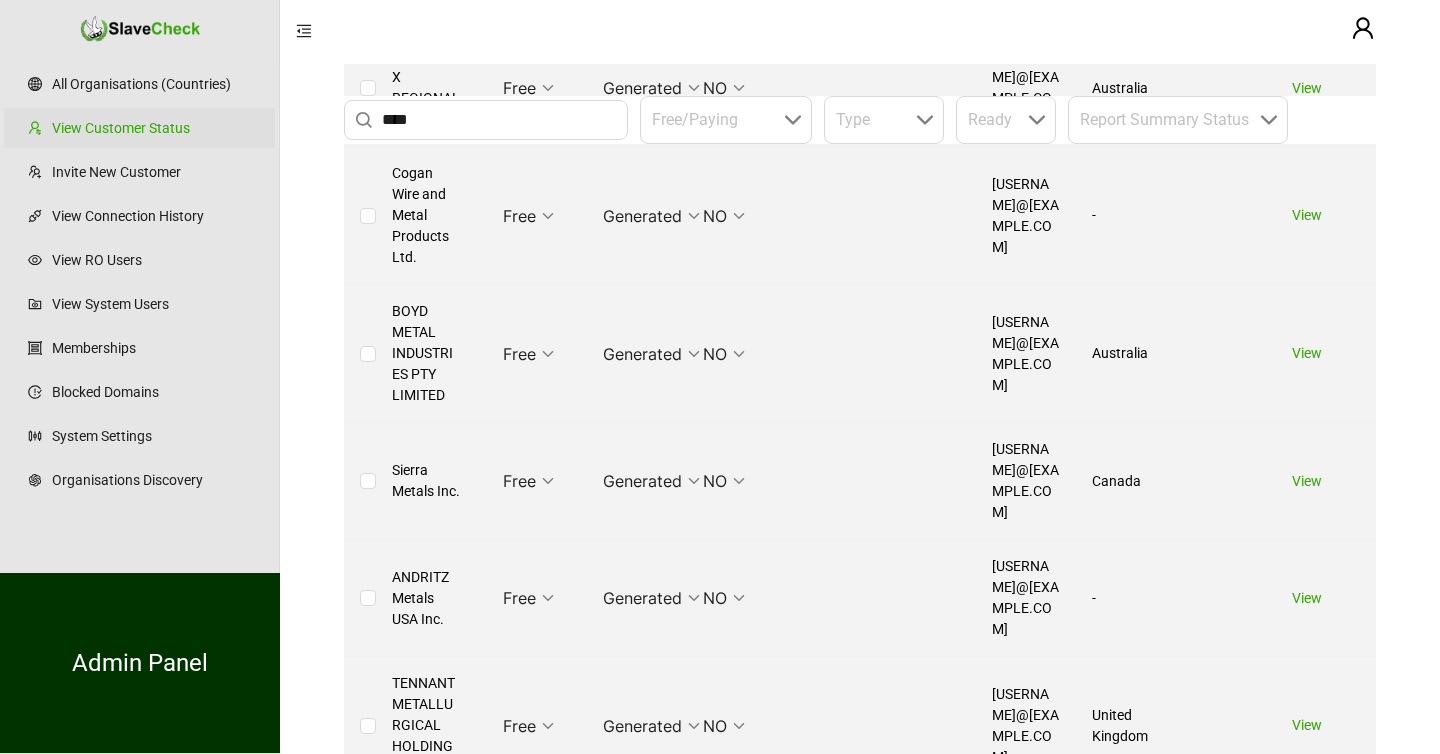 scroll, scrollTop: 2941, scrollLeft: 0, axis: vertical 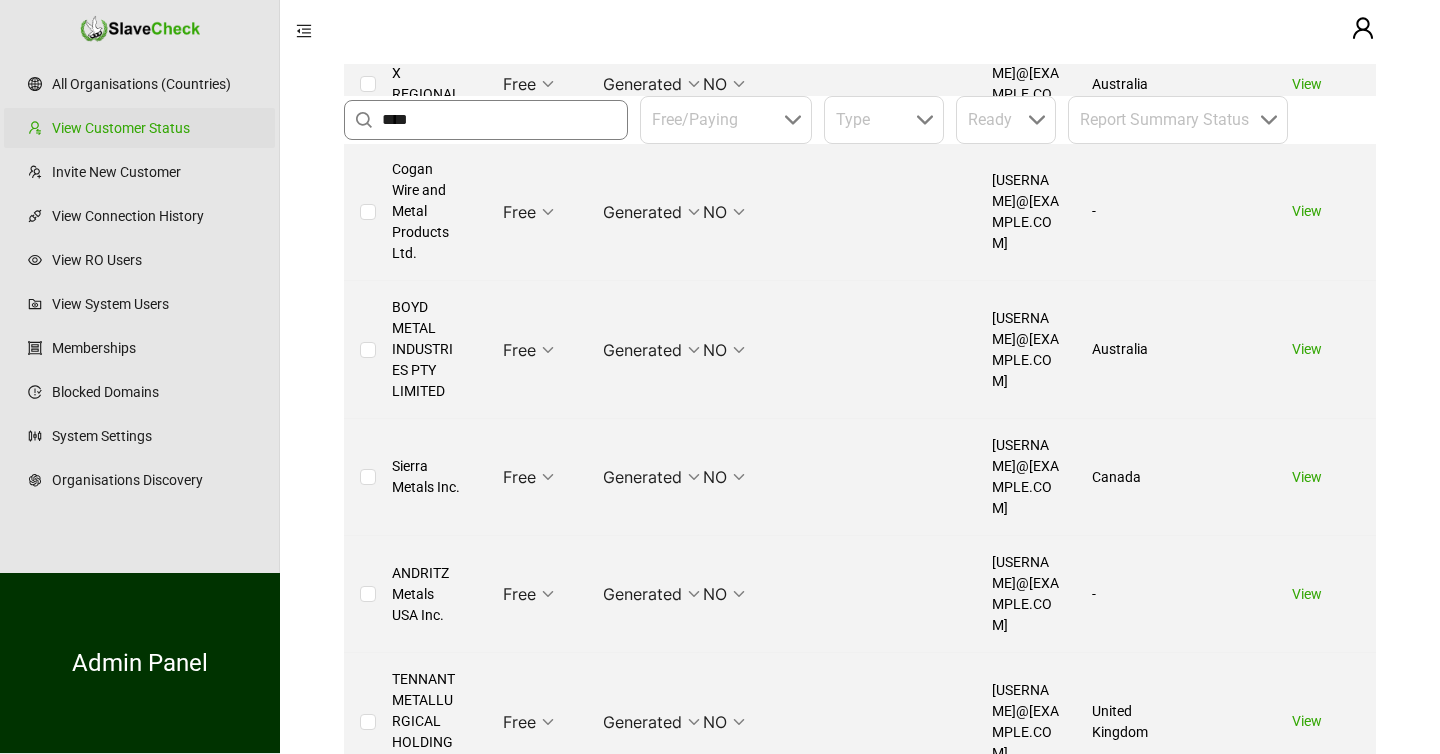 click on "****" at bounding box center (499, 120) 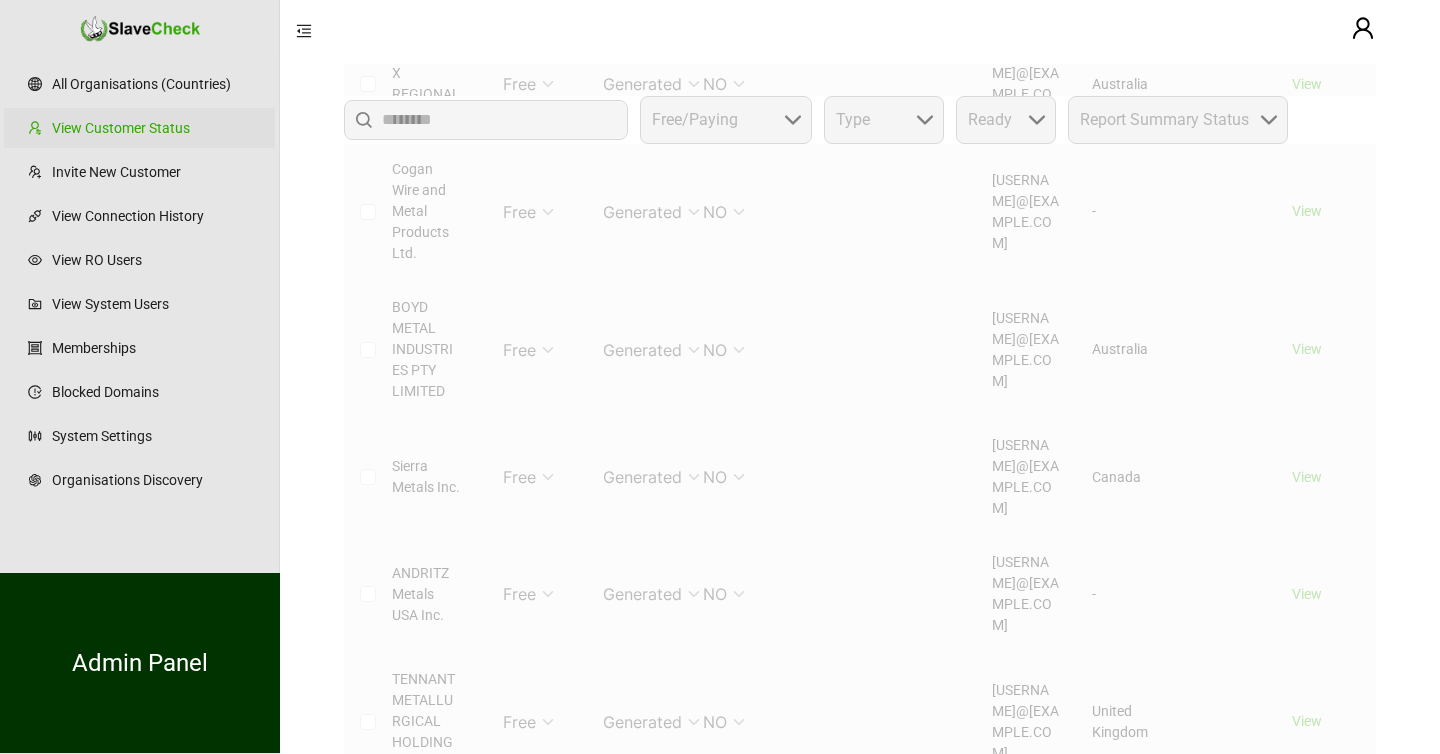scroll, scrollTop: 0, scrollLeft: 0, axis: both 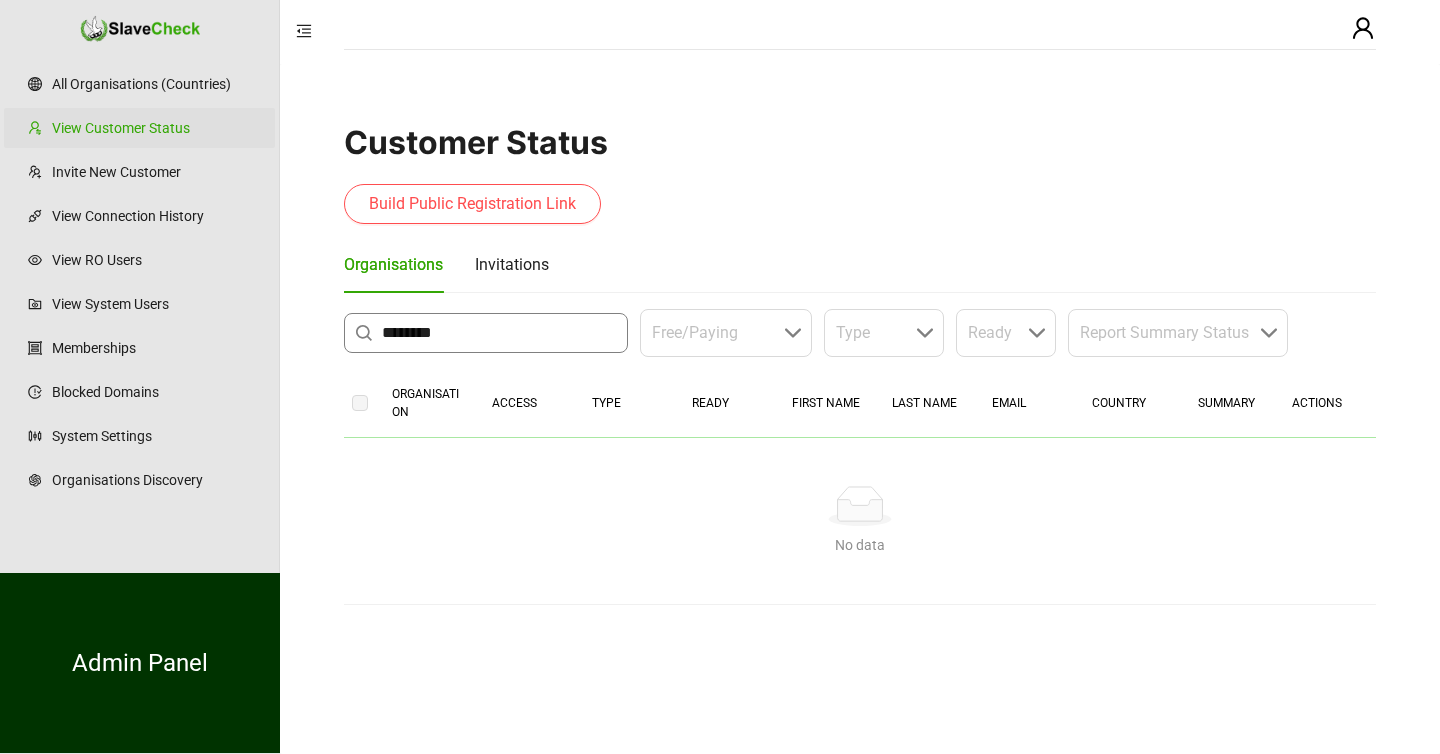 click on "********" at bounding box center [499, 333] 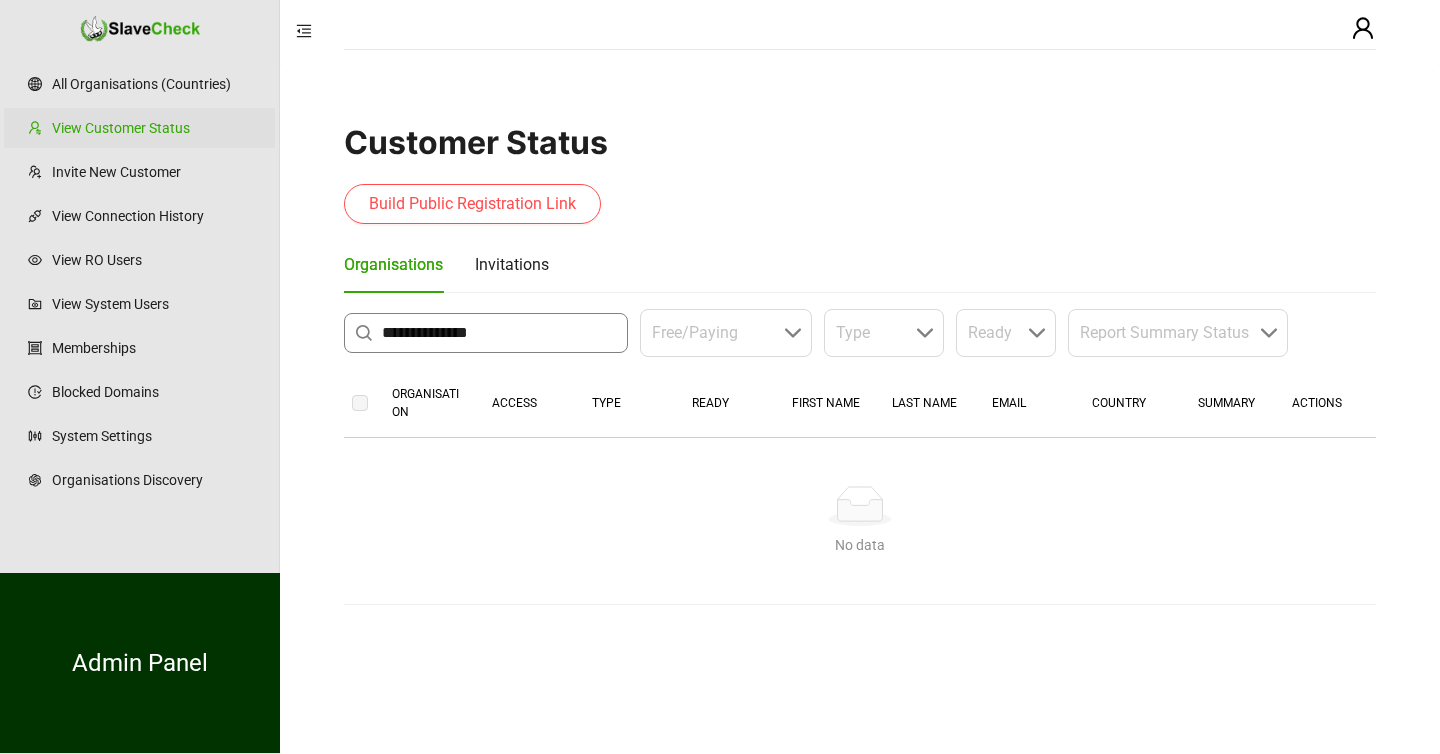 type on "**********" 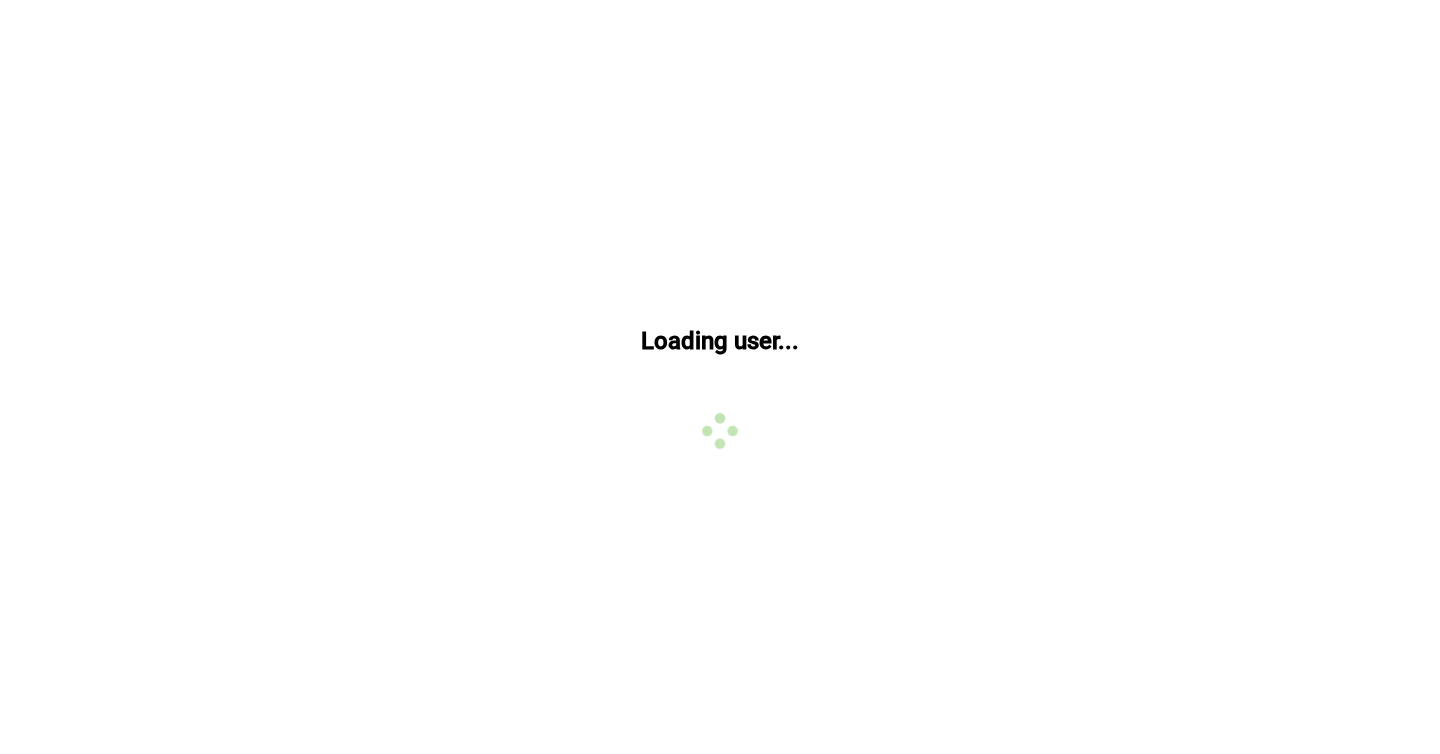 scroll, scrollTop: 0, scrollLeft: 0, axis: both 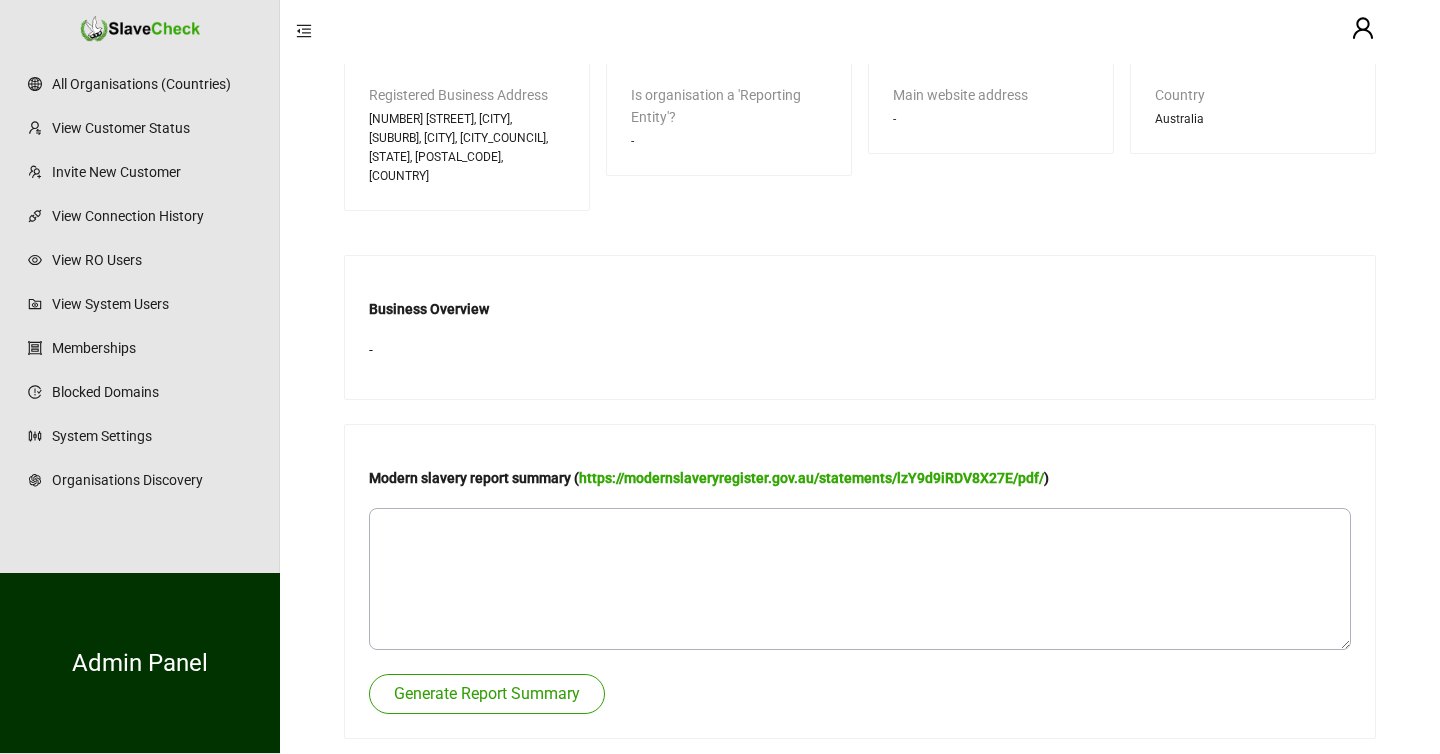 click on "Generate Report Summary" at bounding box center (487, 694) 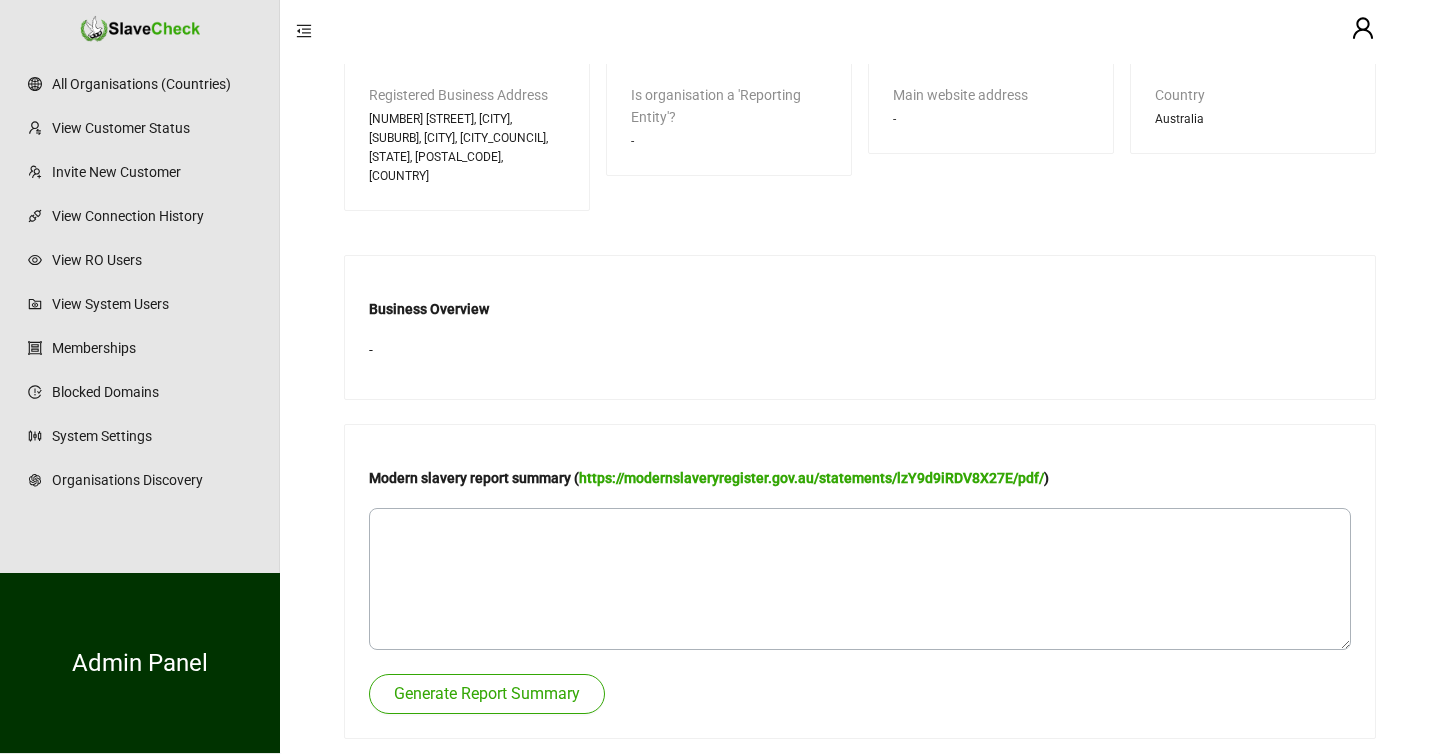 type 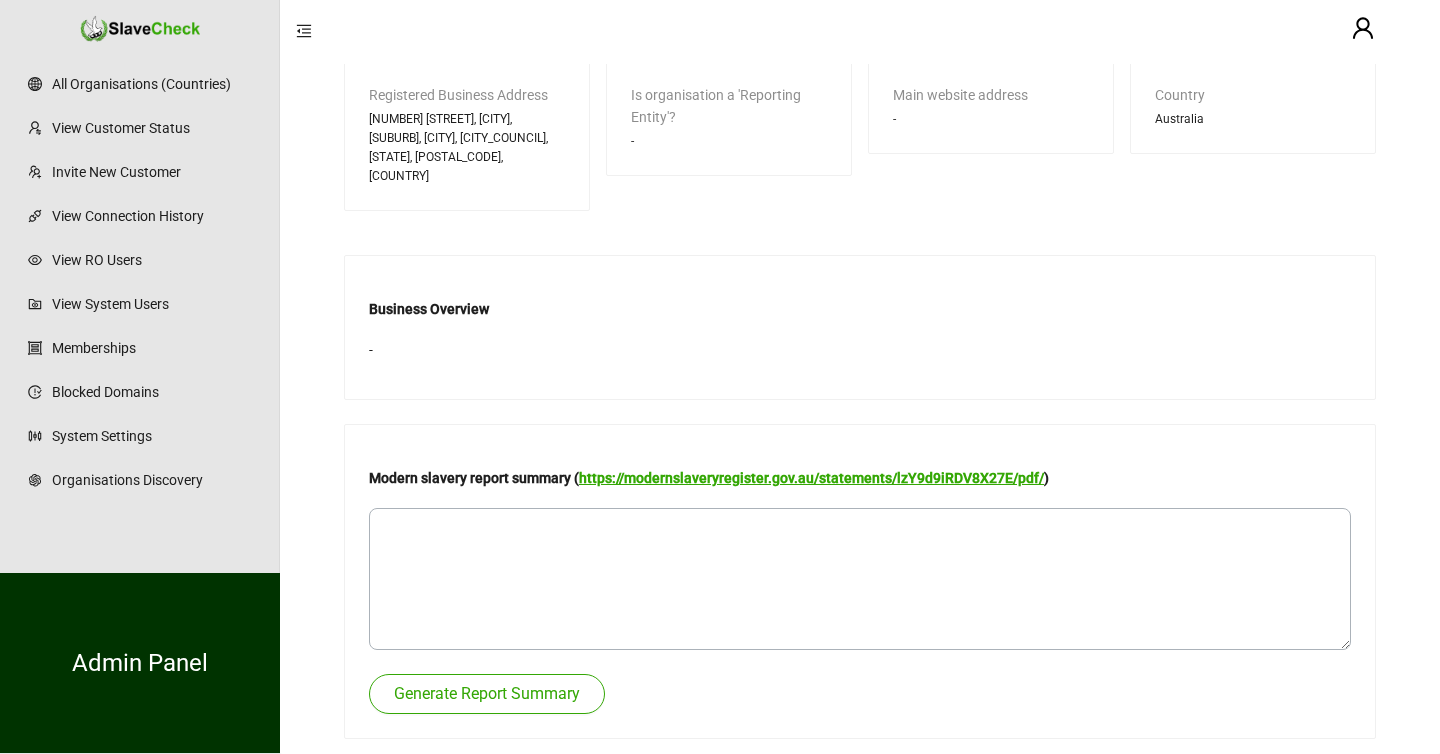 click on "https://modernslaveryregister.gov.au/statements/lzY9d9iRDV8X27E/pdf/" at bounding box center (811, 478) 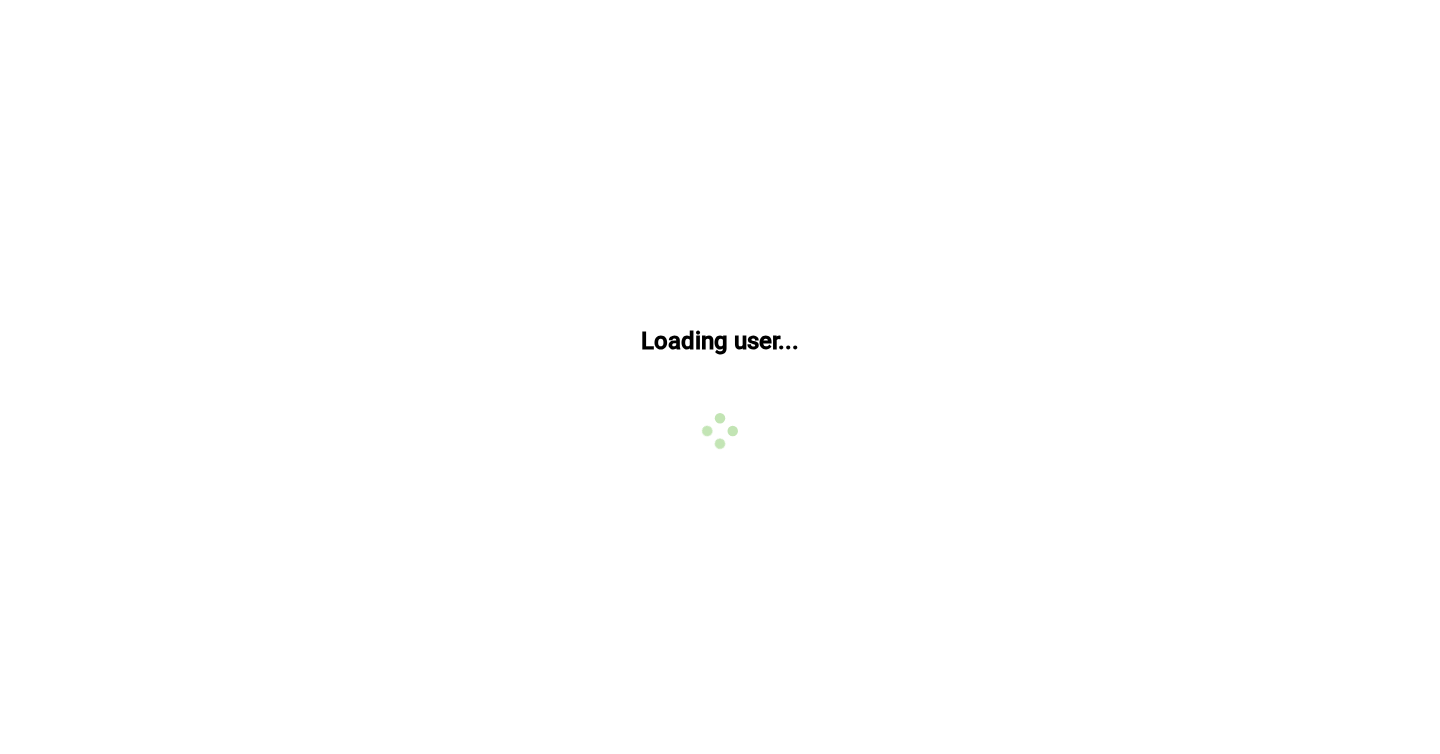 scroll, scrollTop: 0, scrollLeft: 0, axis: both 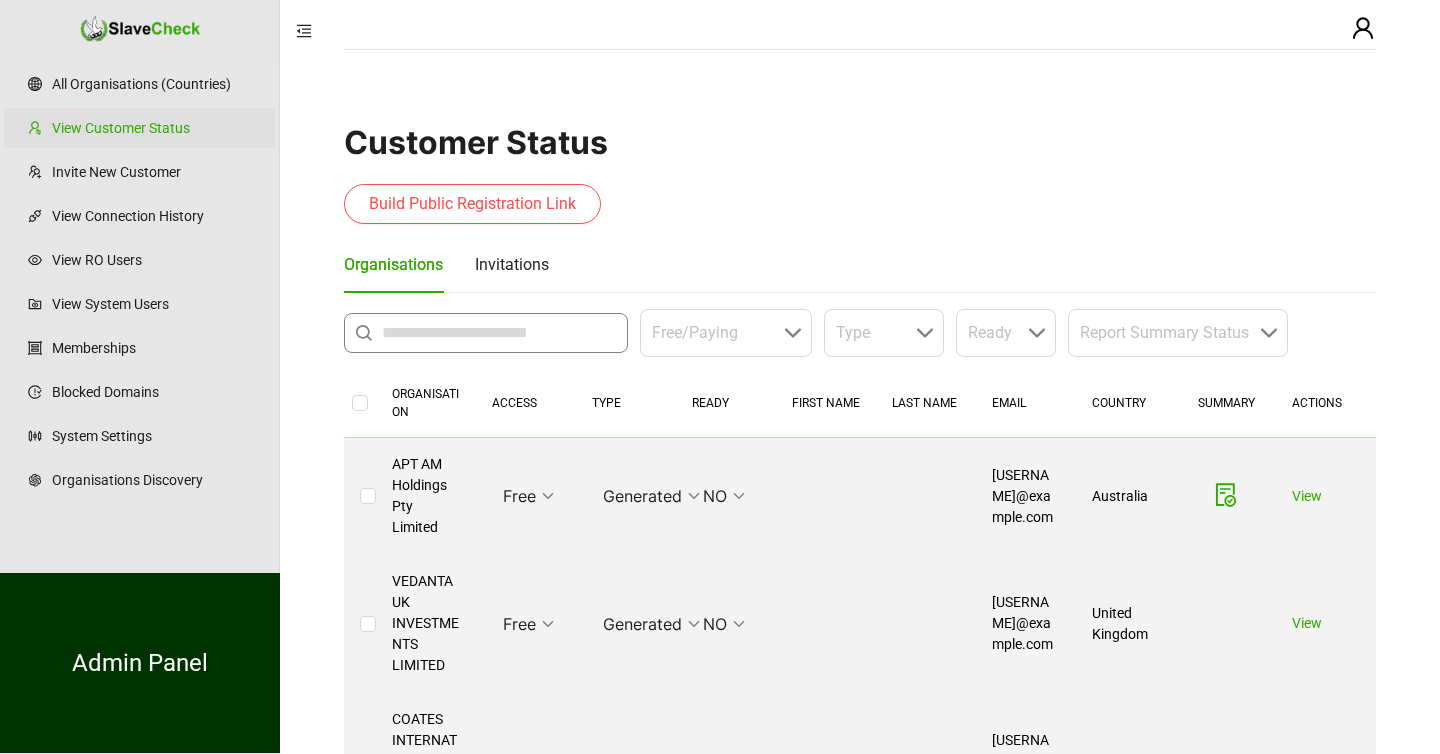 click at bounding box center (499, 333) 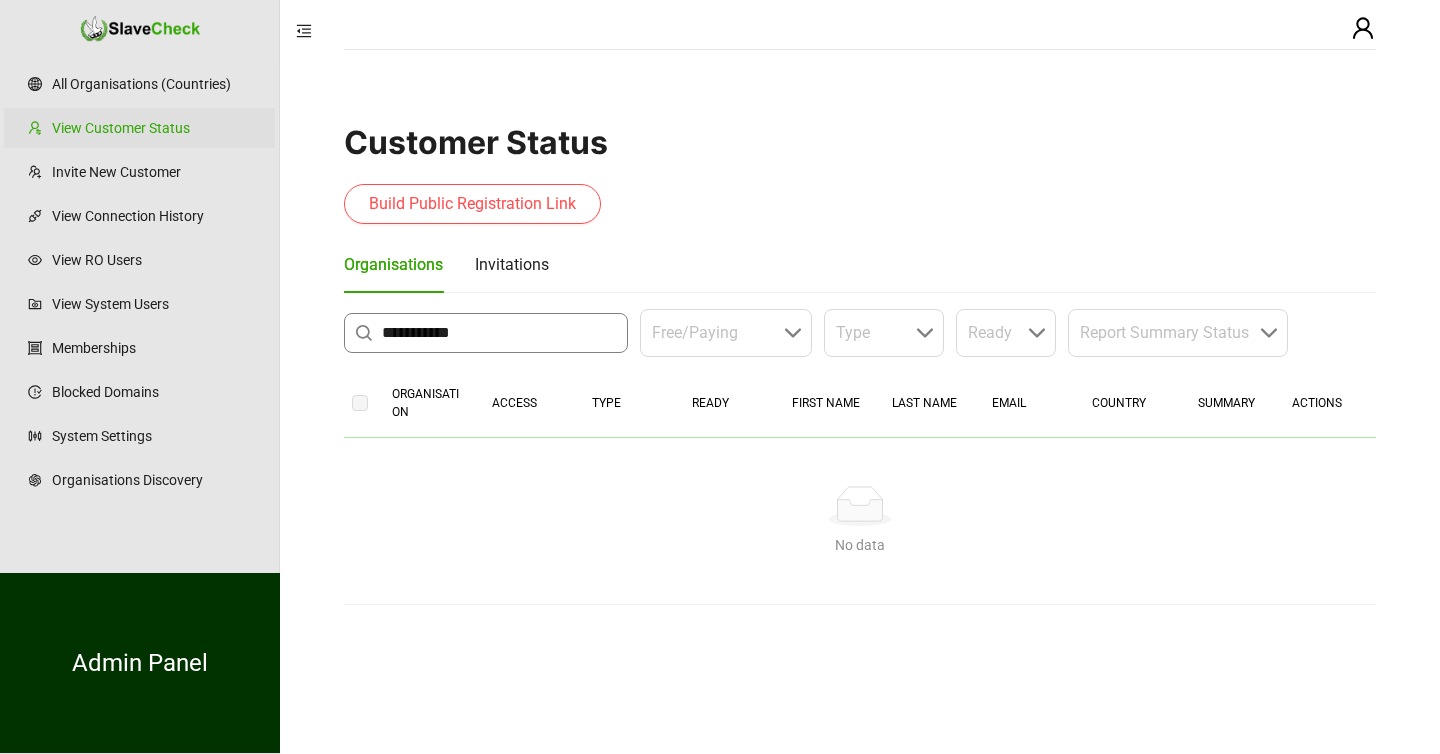 click on "**********" at bounding box center [486, 333] 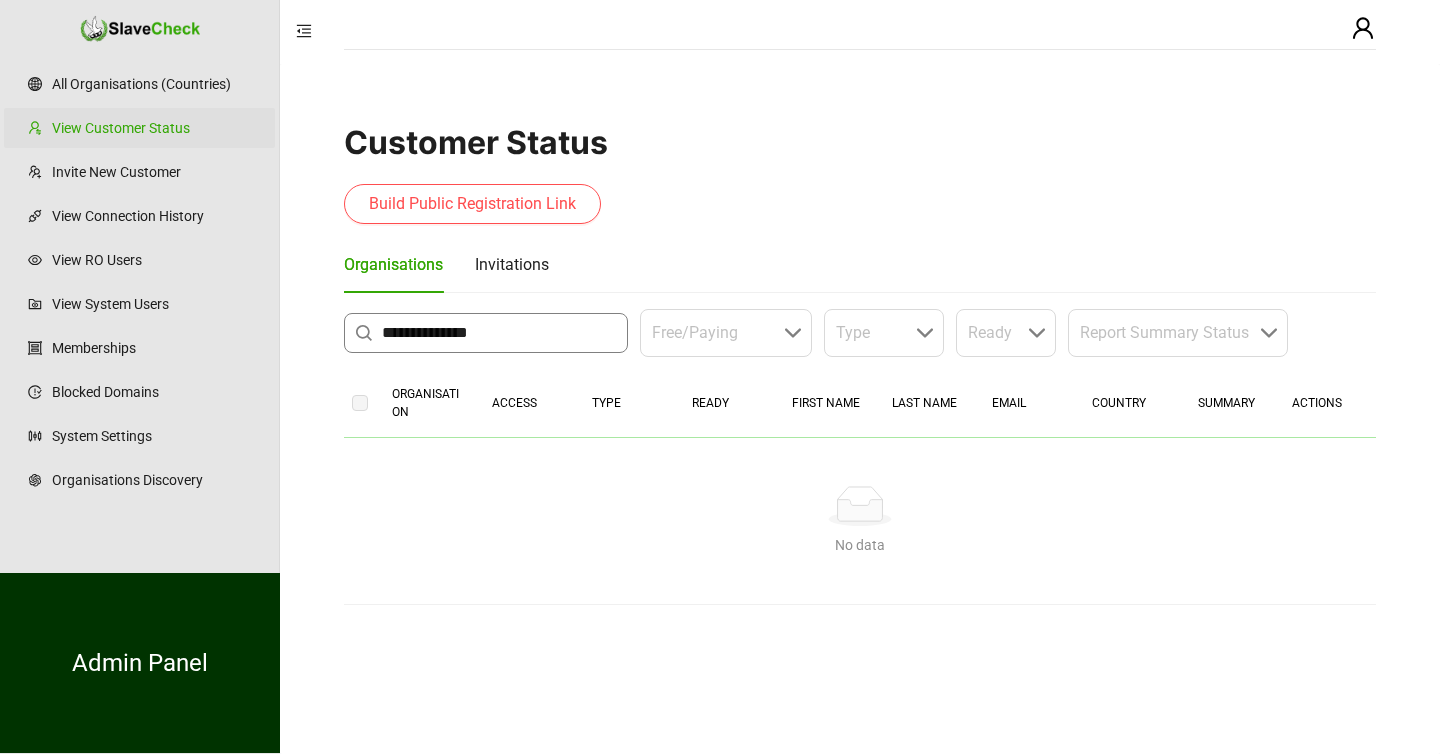 type on "**********" 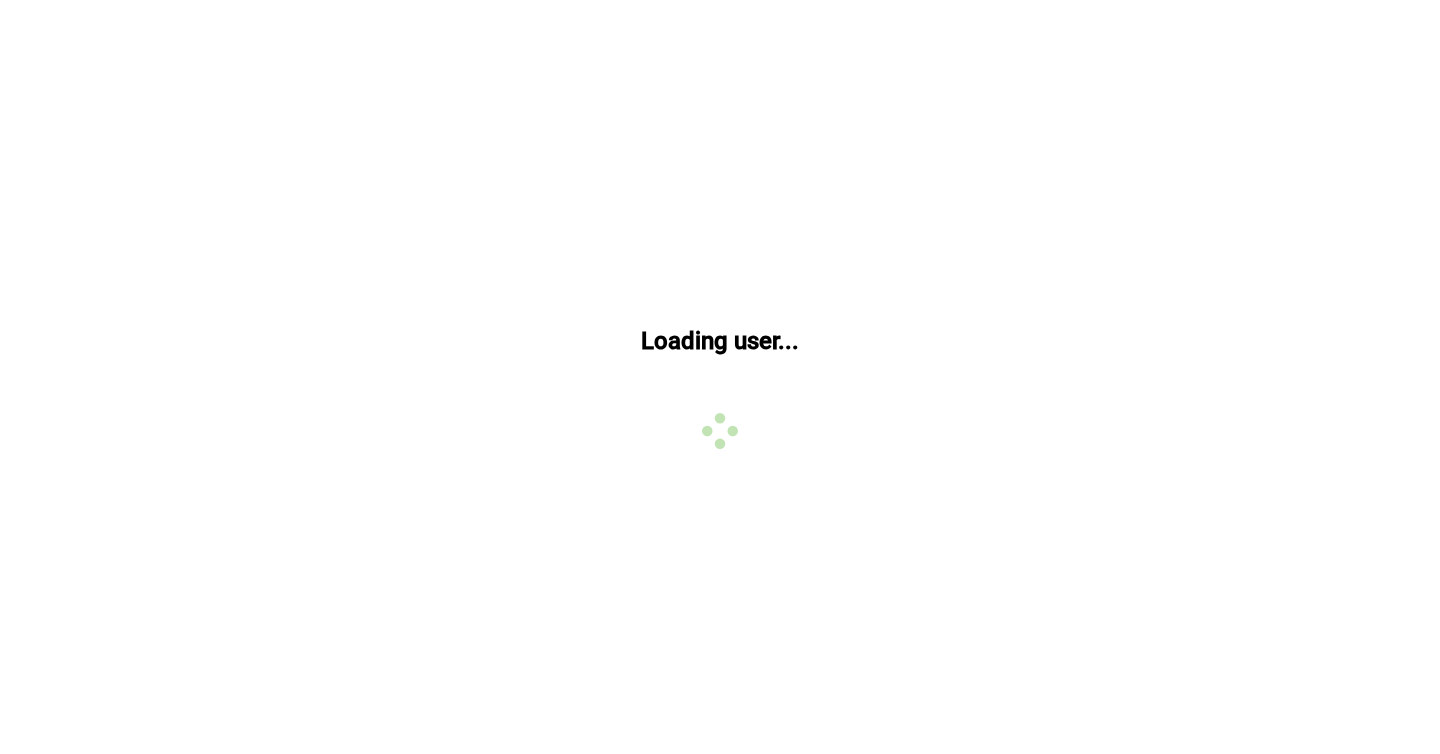 scroll, scrollTop: 0, scrollLeft: 0, axis: both 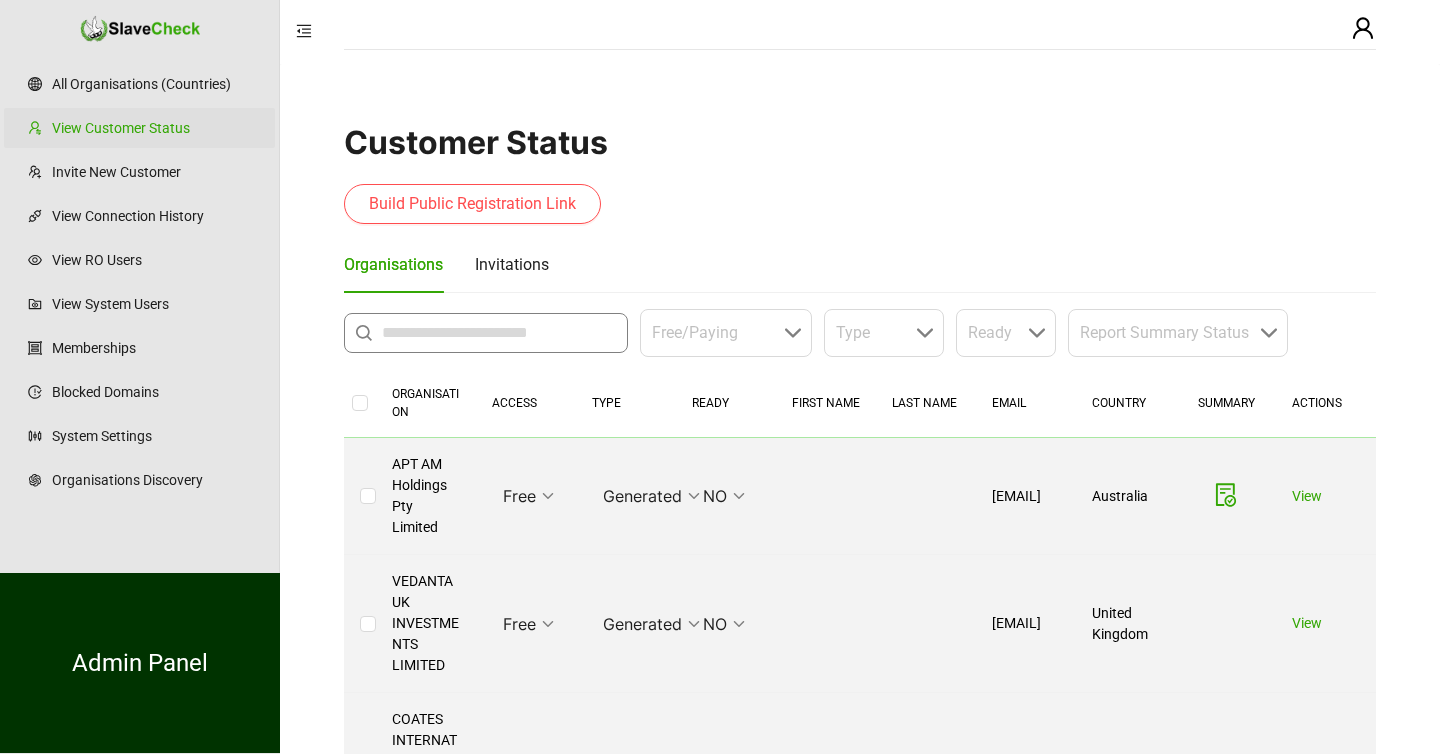 click at bounding box center [499, 333] 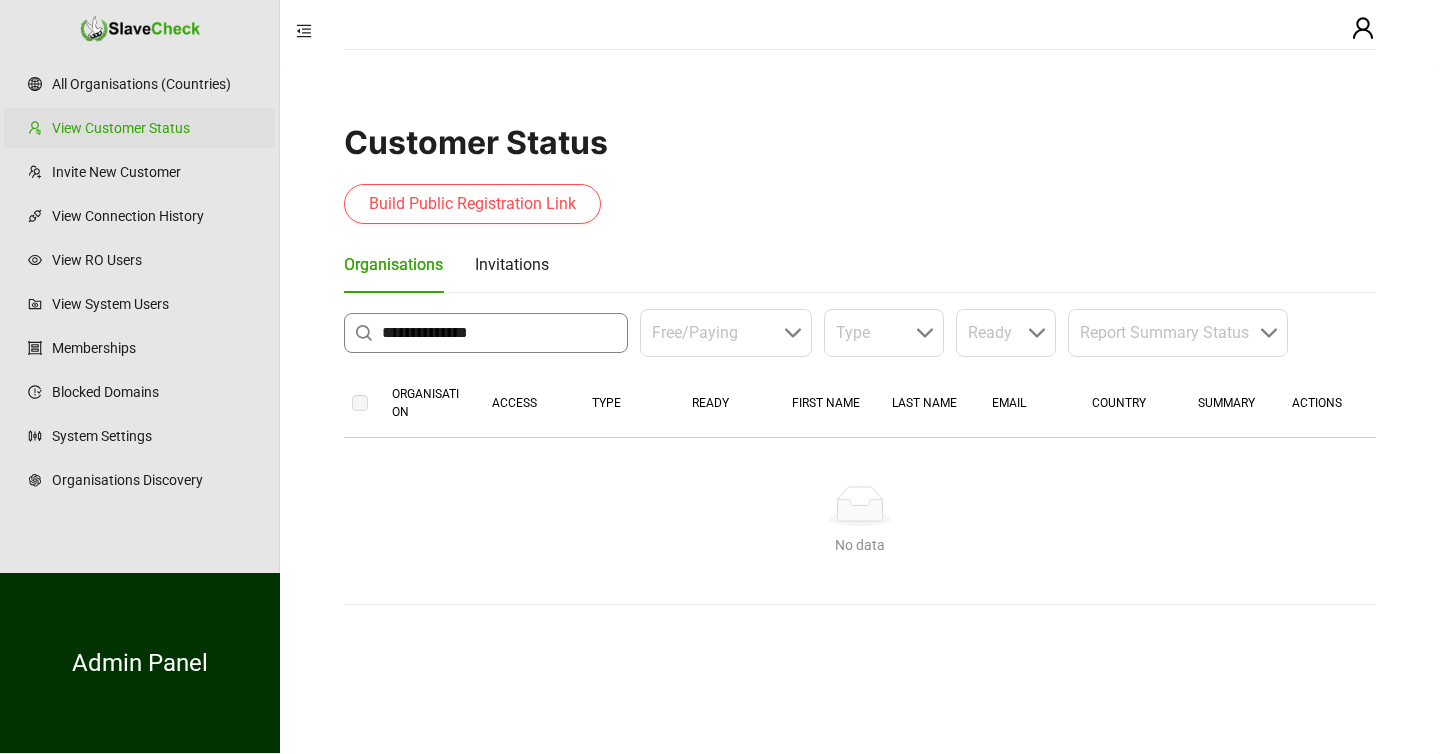 click on "**********" at bounding box center (499, 333) 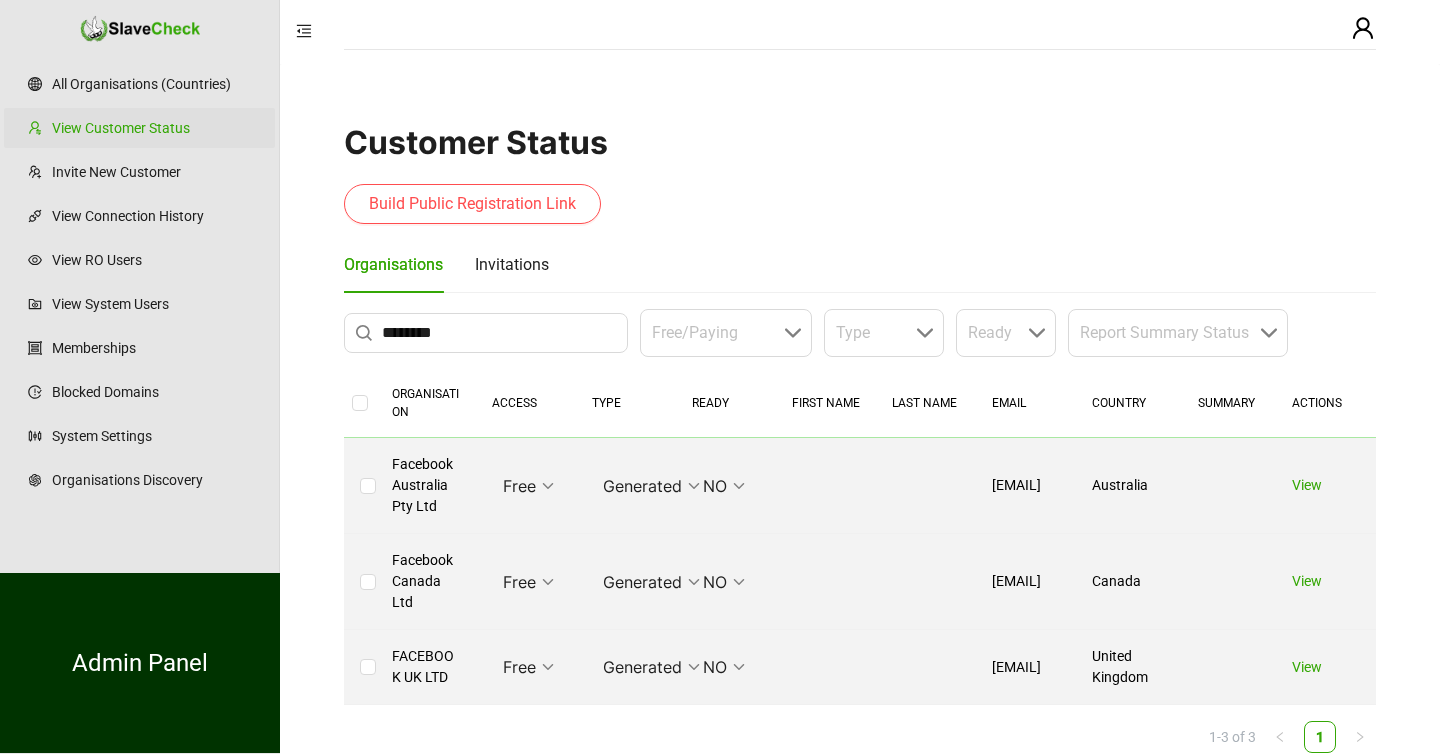 click on "Facebook Australia Pty Ltd" at bounding box center [426, 486] 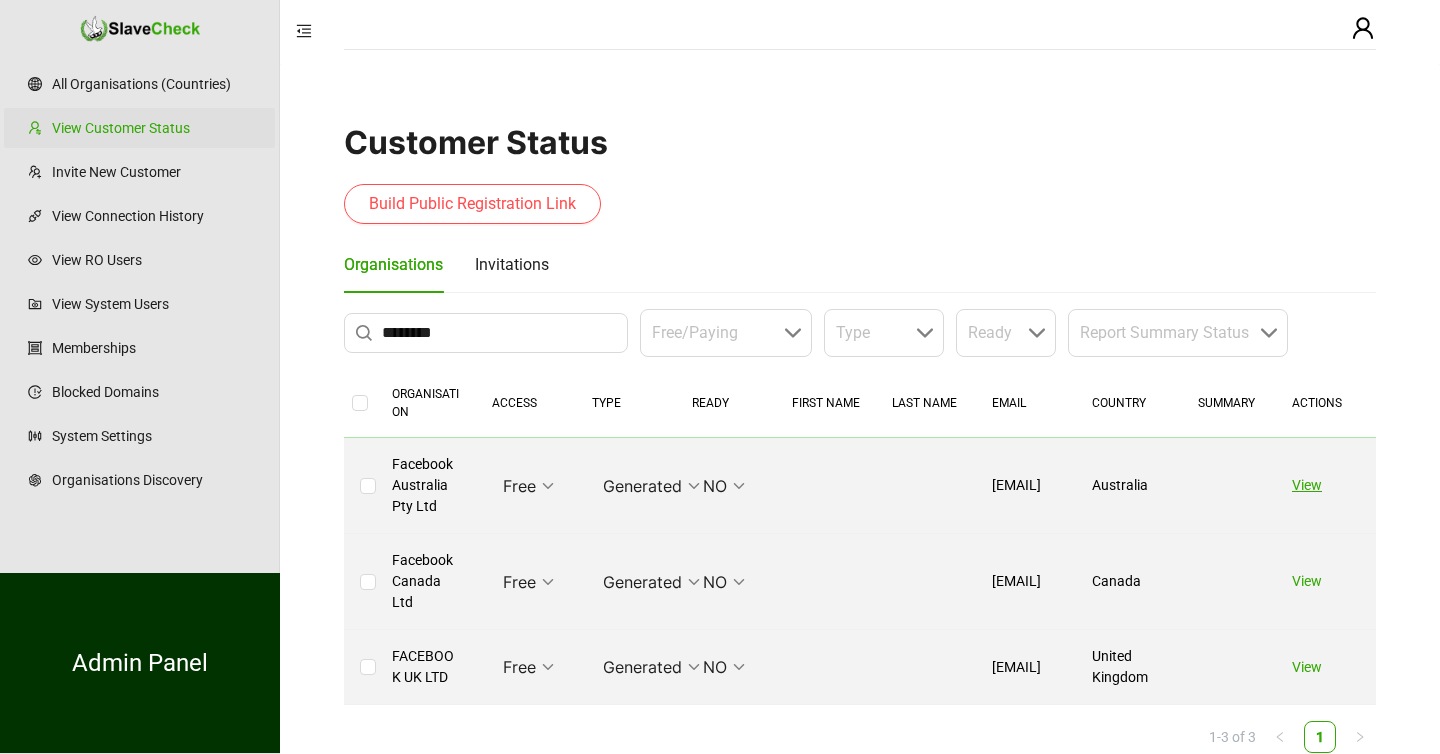click on "View" at bounding box center (1307, 485) 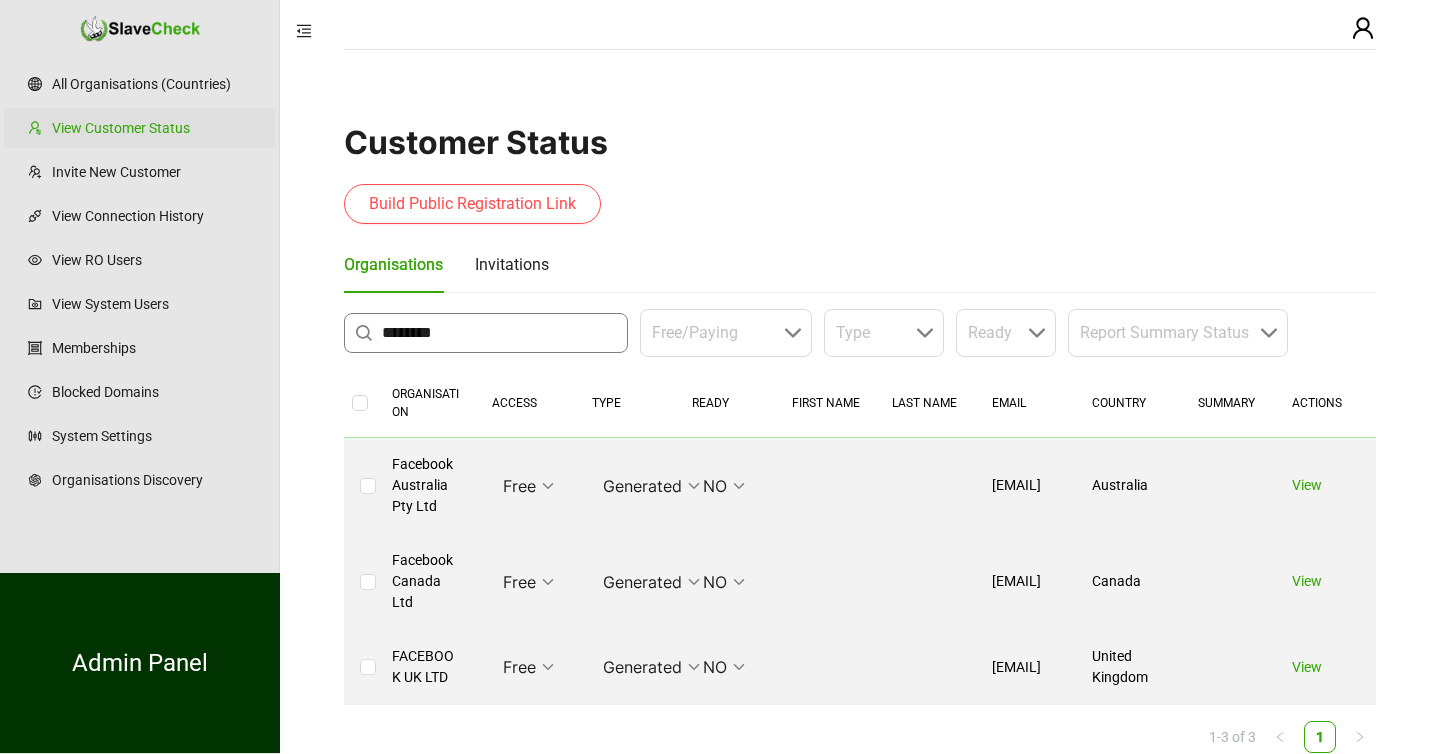 click on "********" at bounding box center (499, 333) 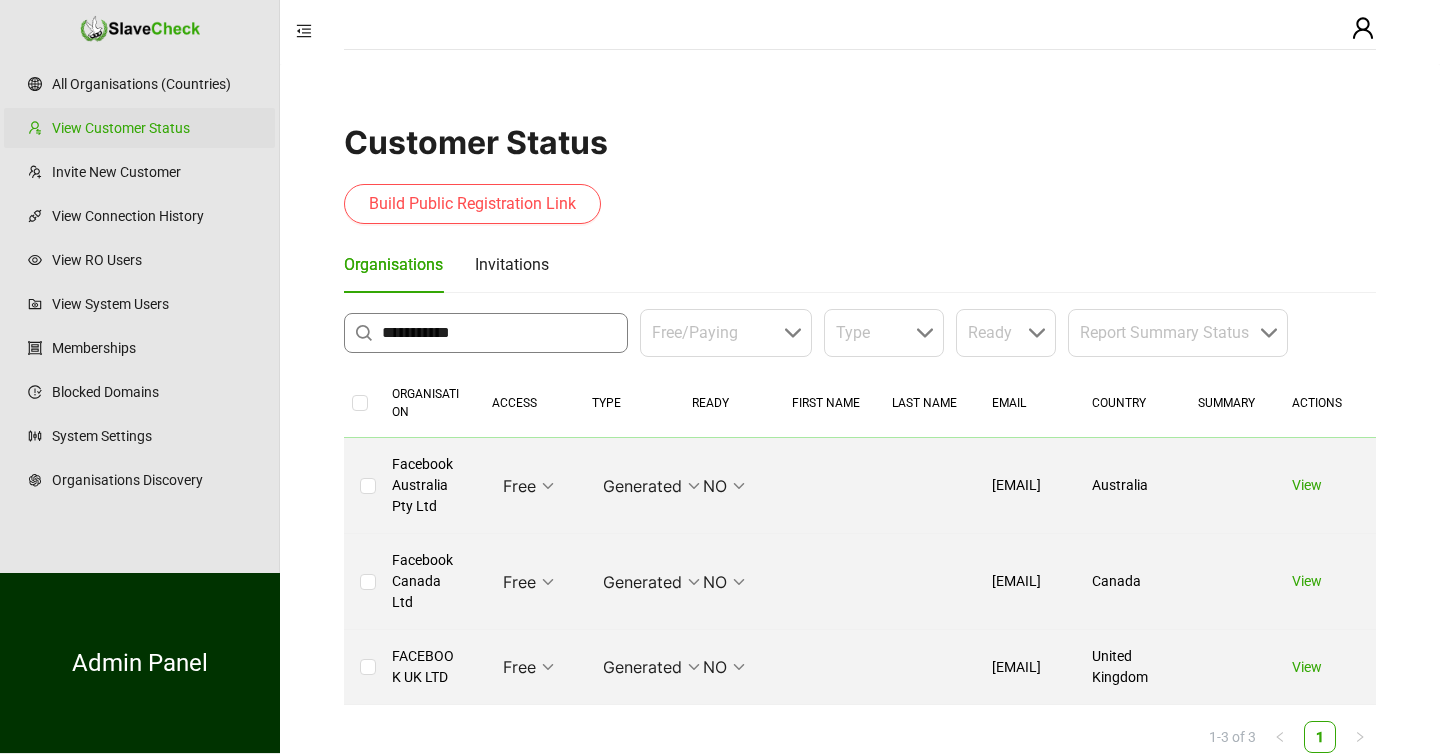 type on "**********" 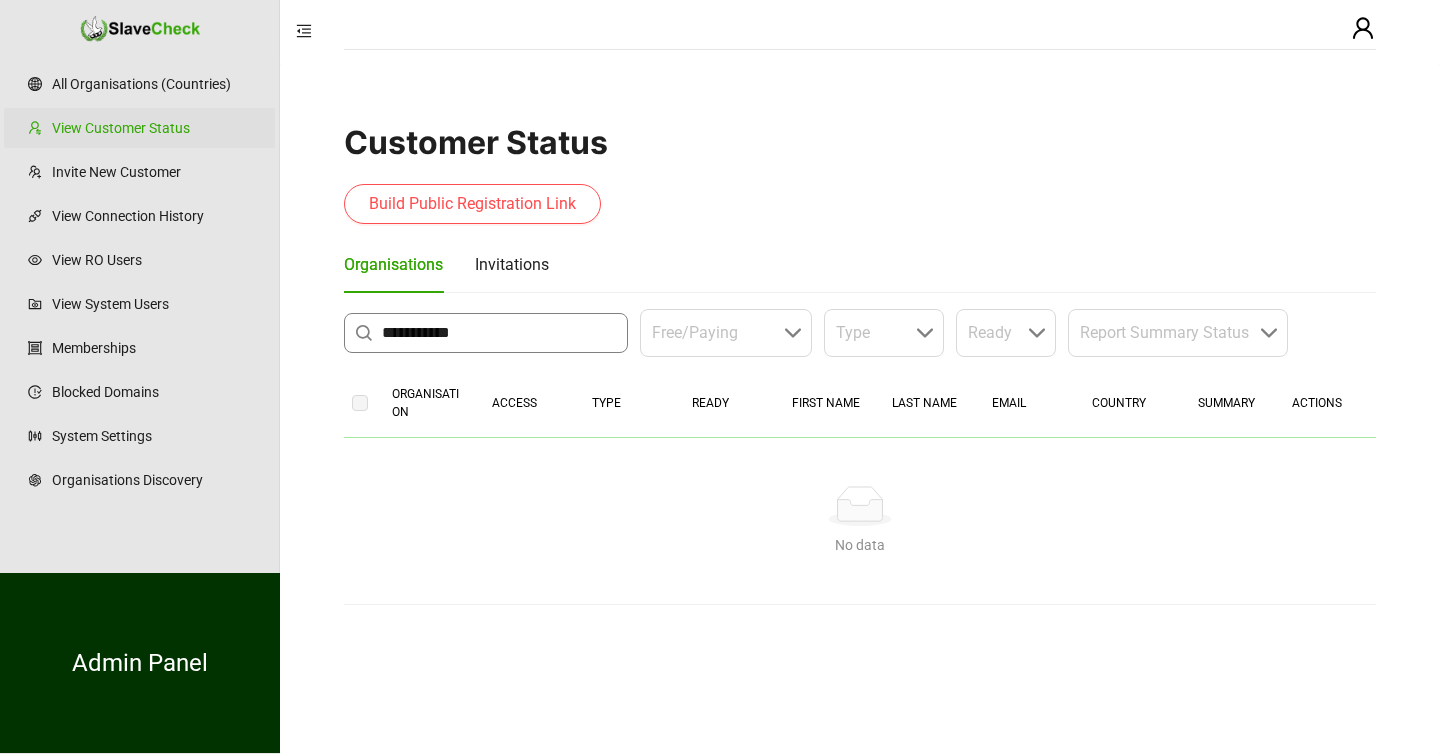 click on "**********" at bounding box center [499, 333] 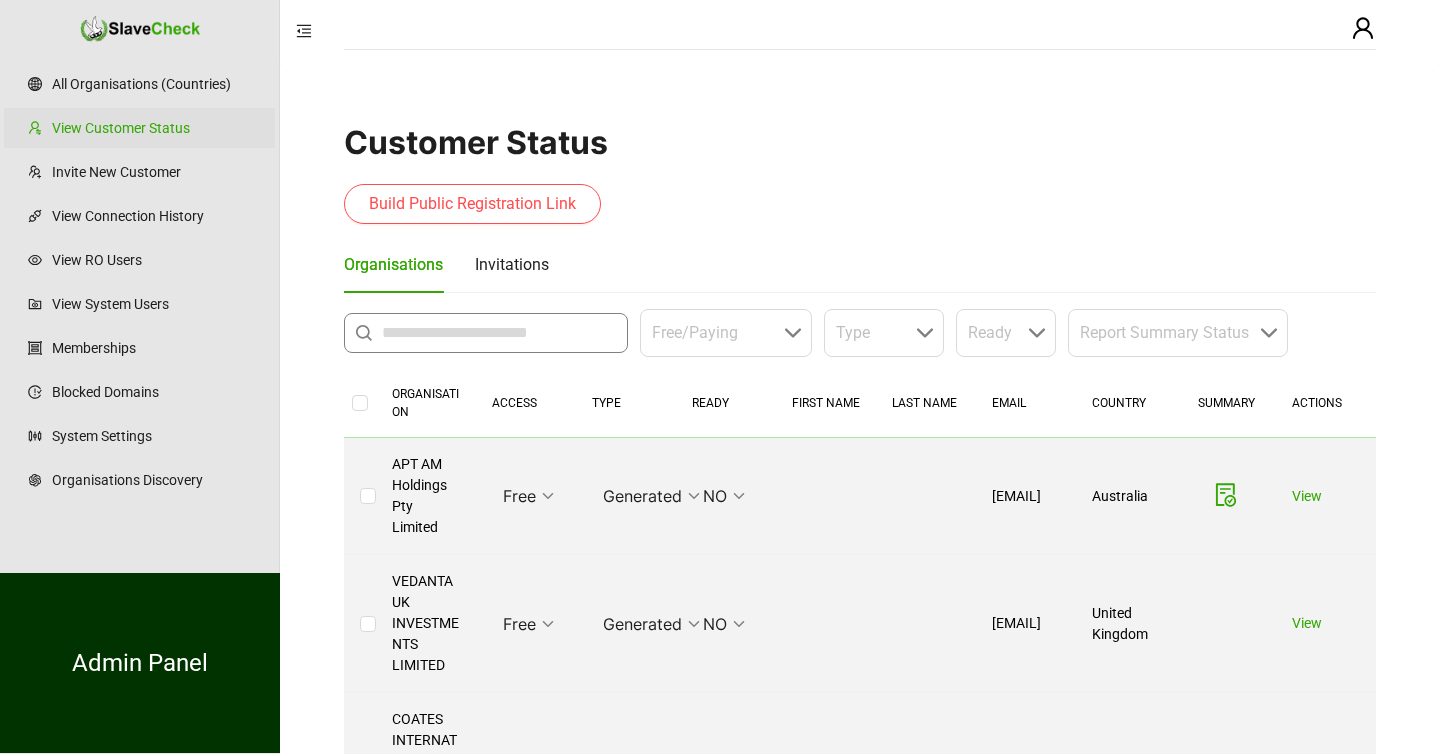 click at bounding box center [499, 333] 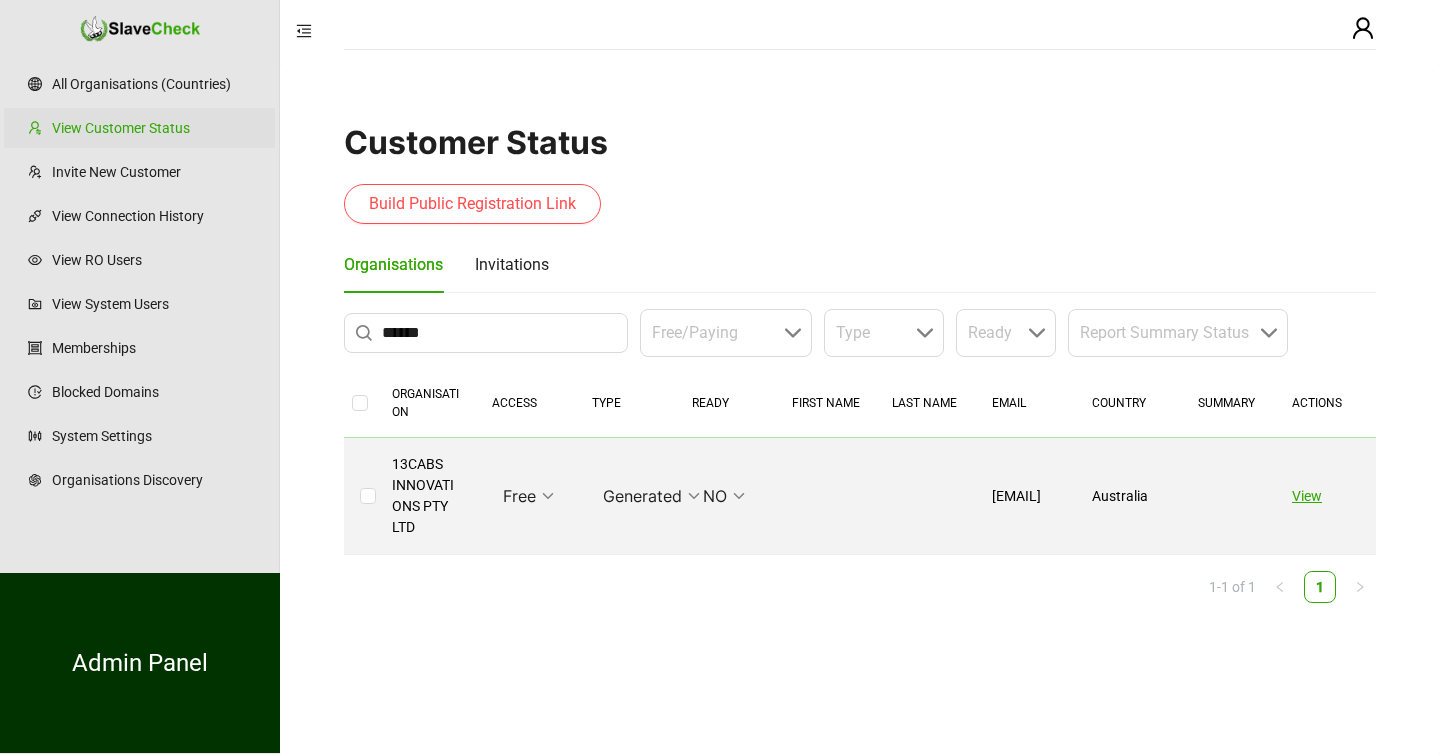 click on "View" at bounding box center (1307, 496) 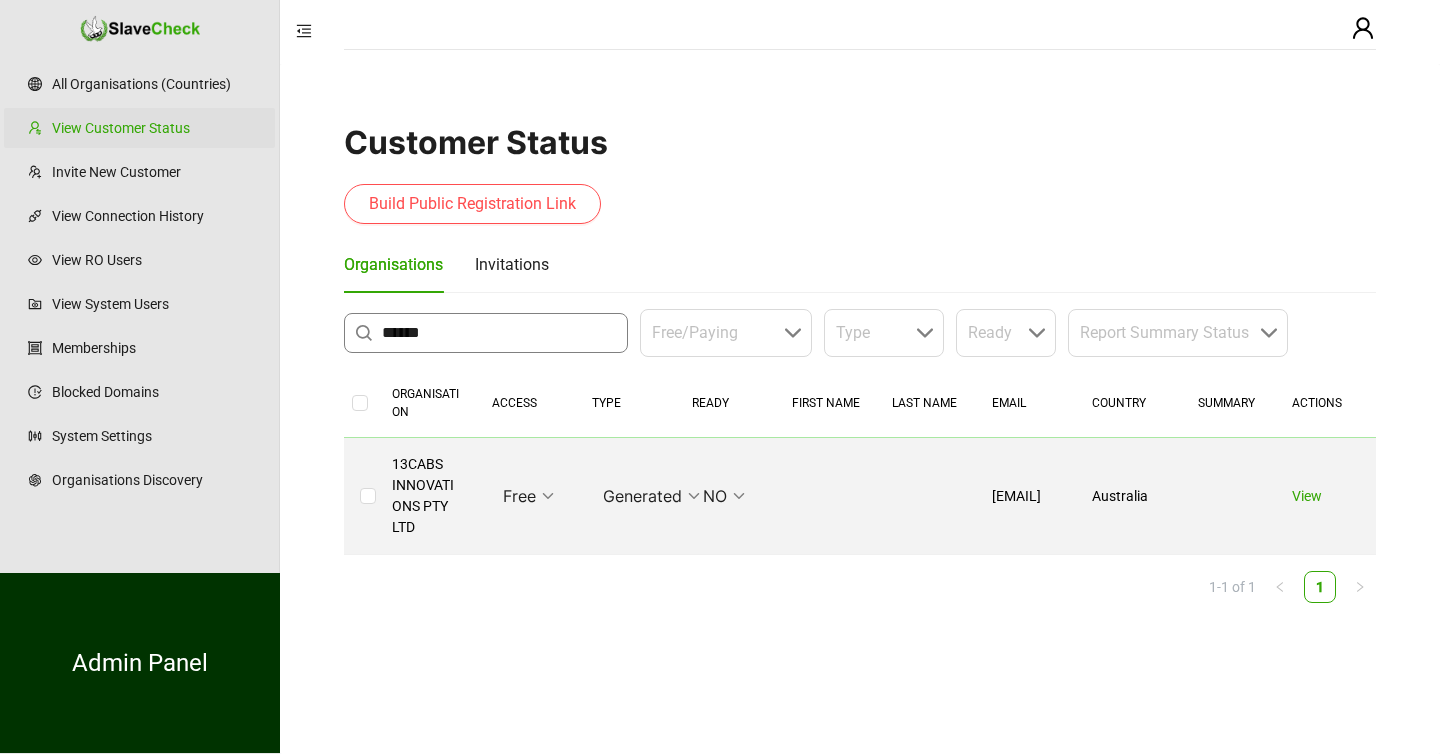 click on "******" at bounding box center (499, 333) 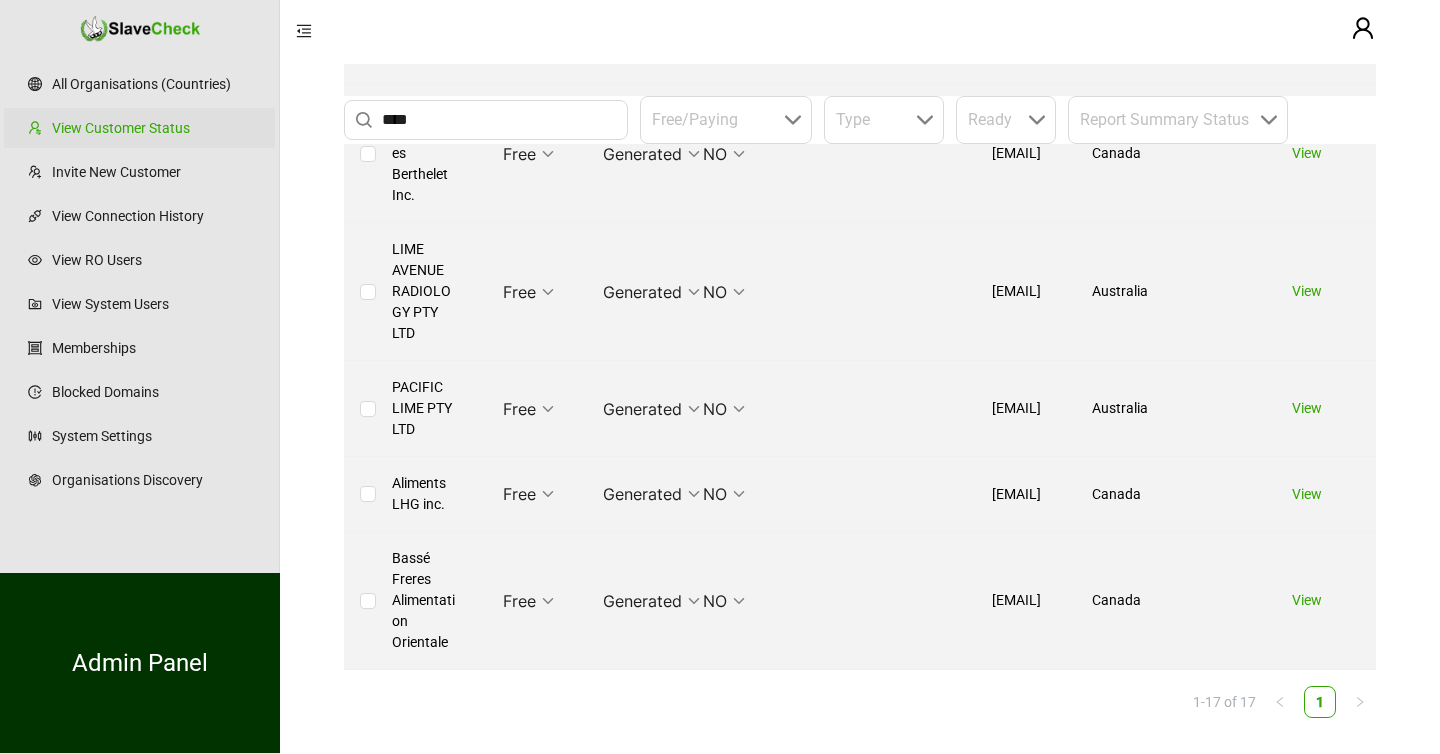 scroll, scrollTop: 1778, scrollLeft: 0, axis: vertical 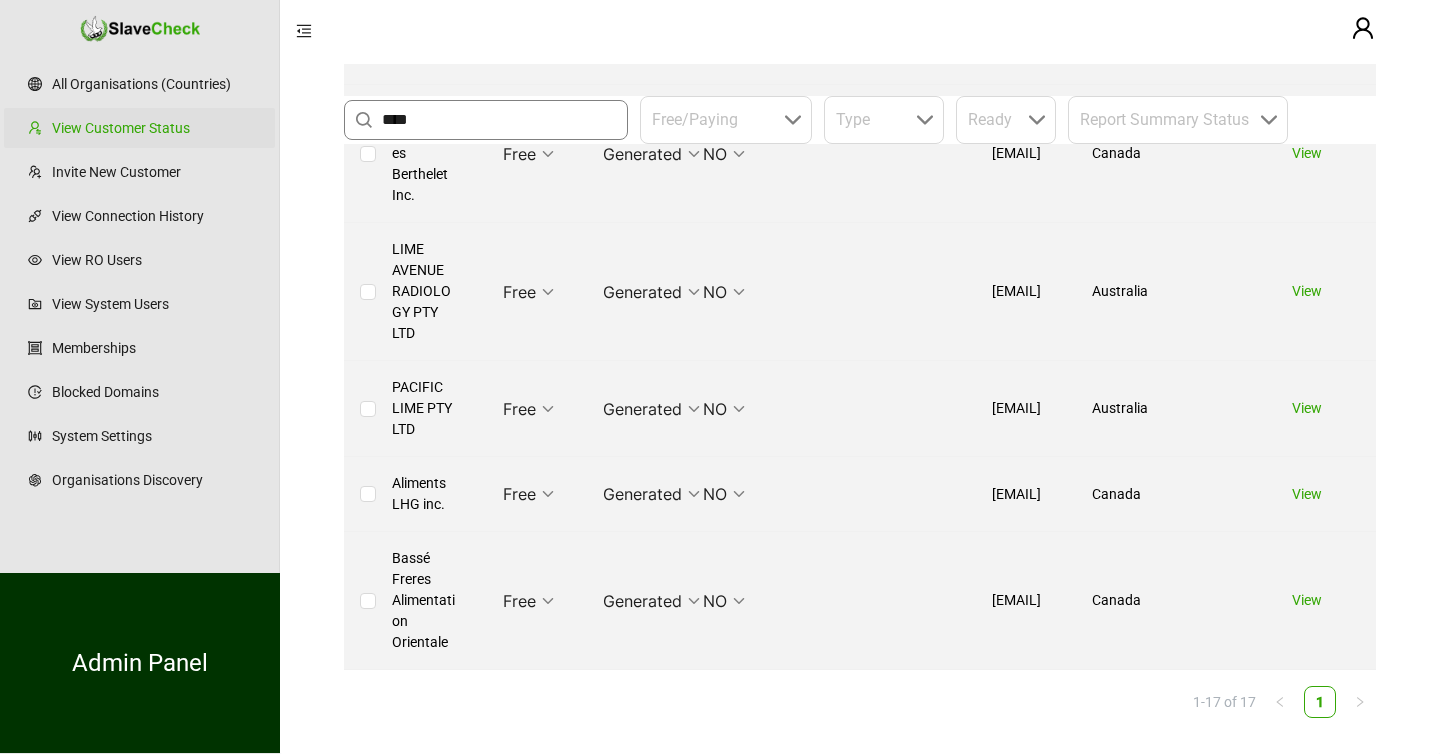 click on "****" at bounding box center (499, 120) 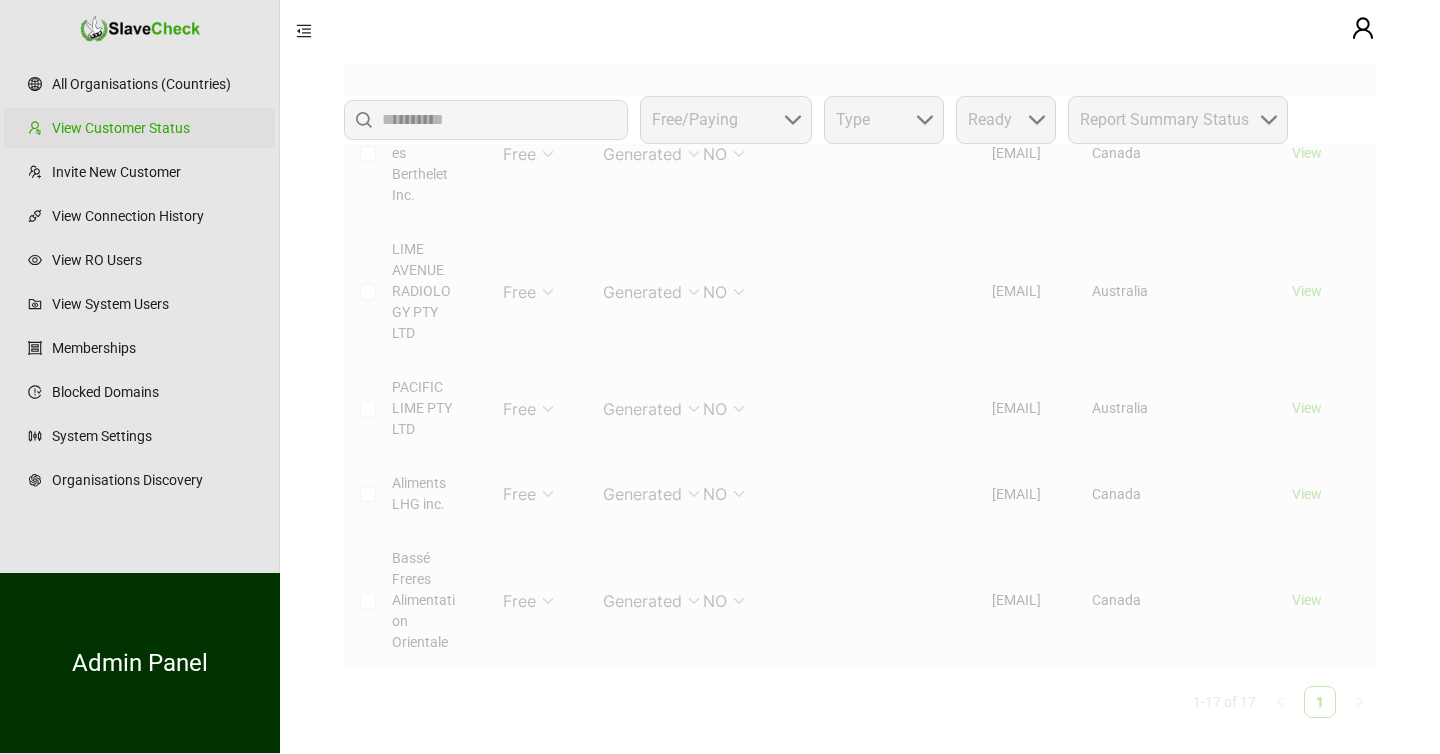 scroll, scrollTop: 0, scrollLeft: 0, axis: both 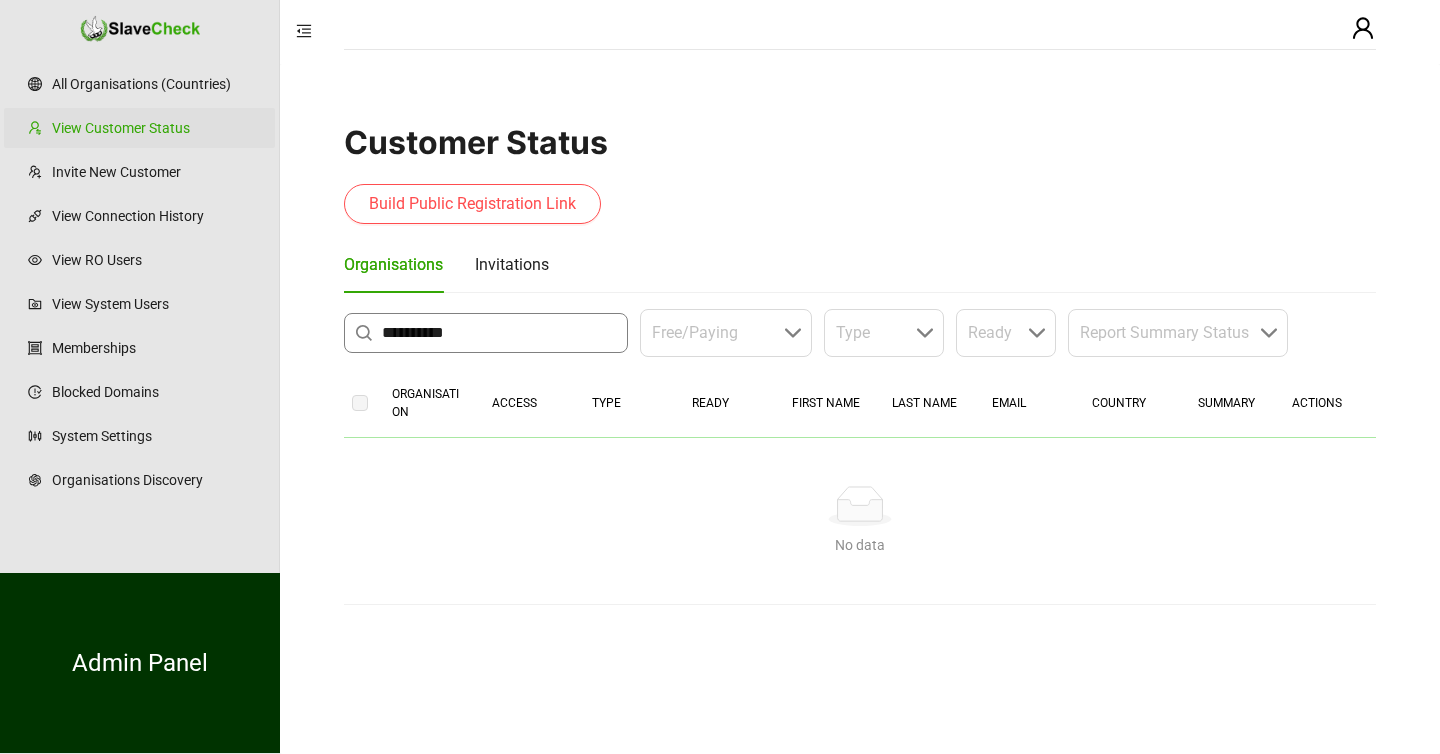 click on "**********" at bounding box center [499, 333] 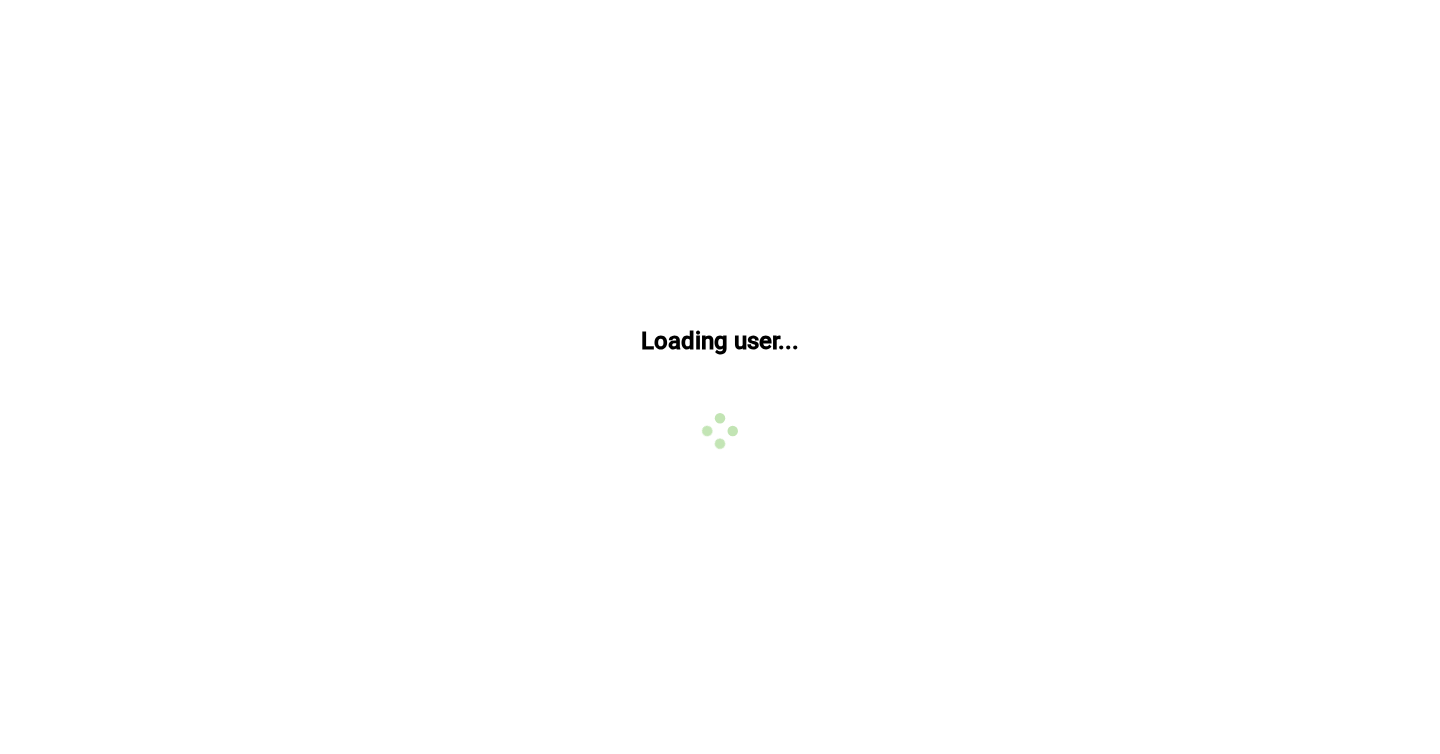 scroll, scrollTop: 0, scrollLeft: 0, axis: both 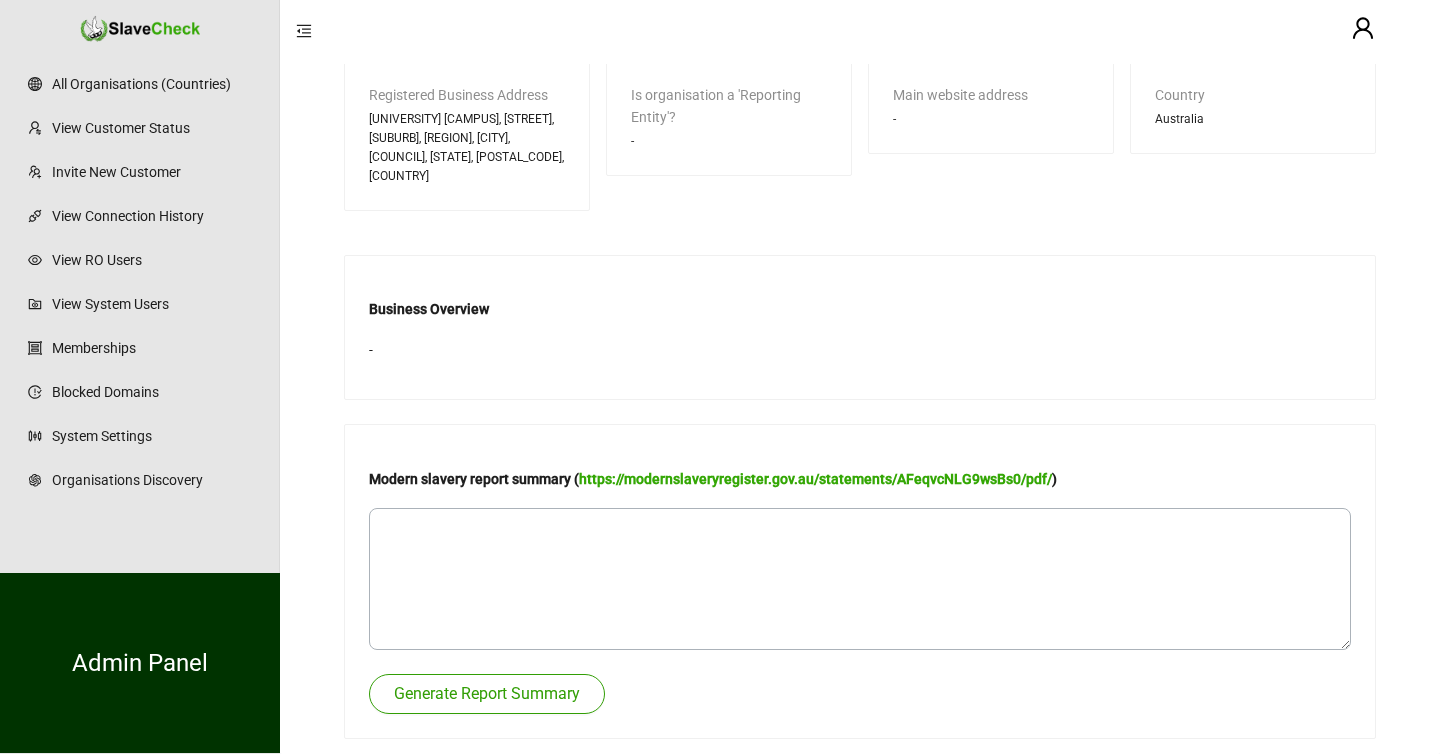 click on "Generate Report Summary" at bounding box center (487, 694) 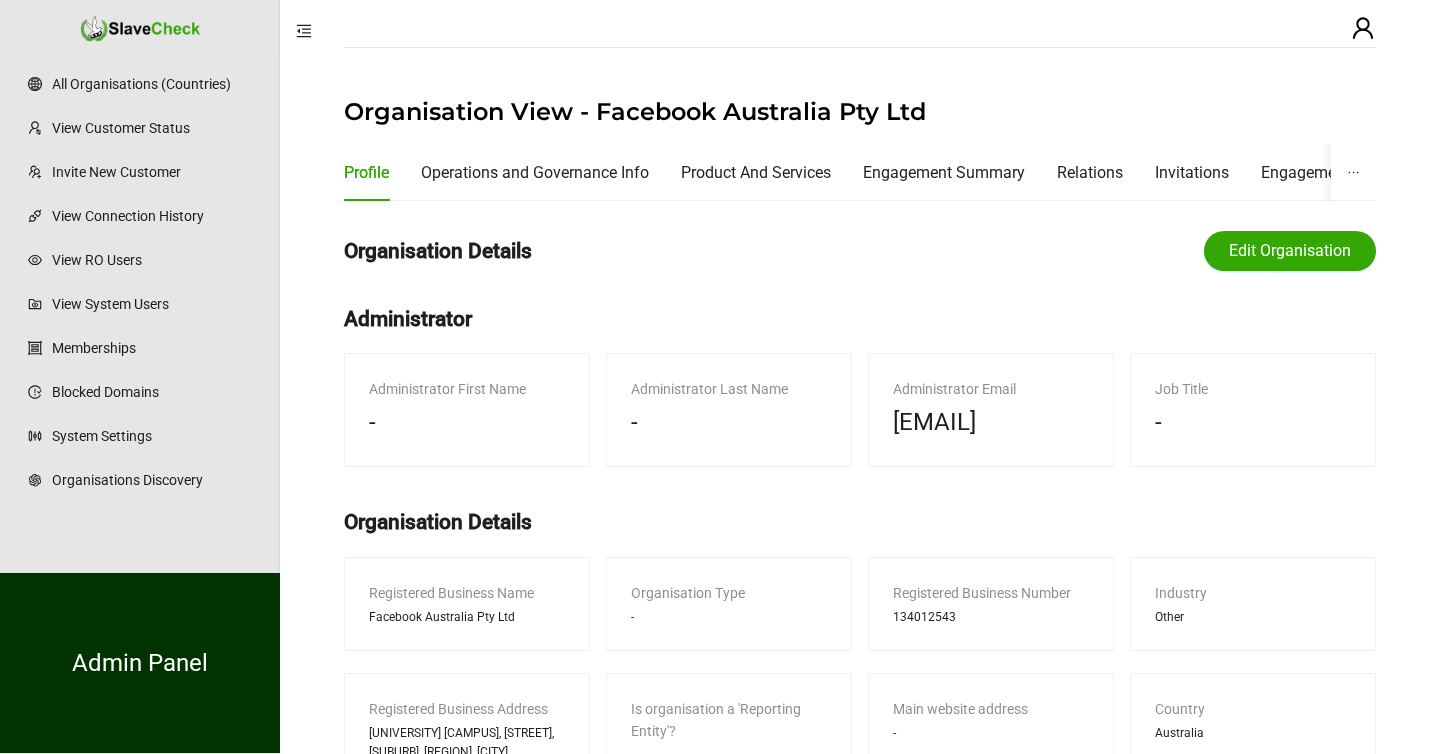 scroll, scrollTop: 0, scrollLeft: 0, axis: both 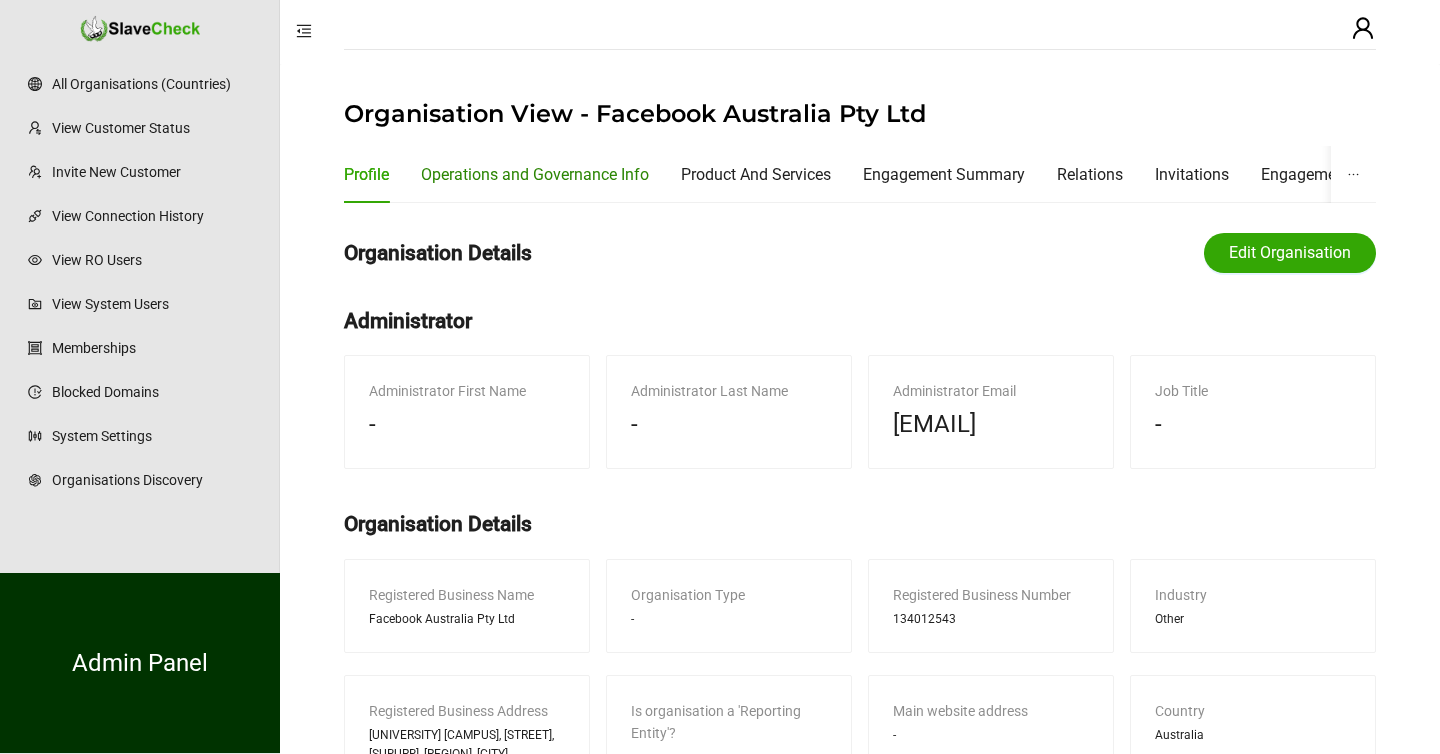 type 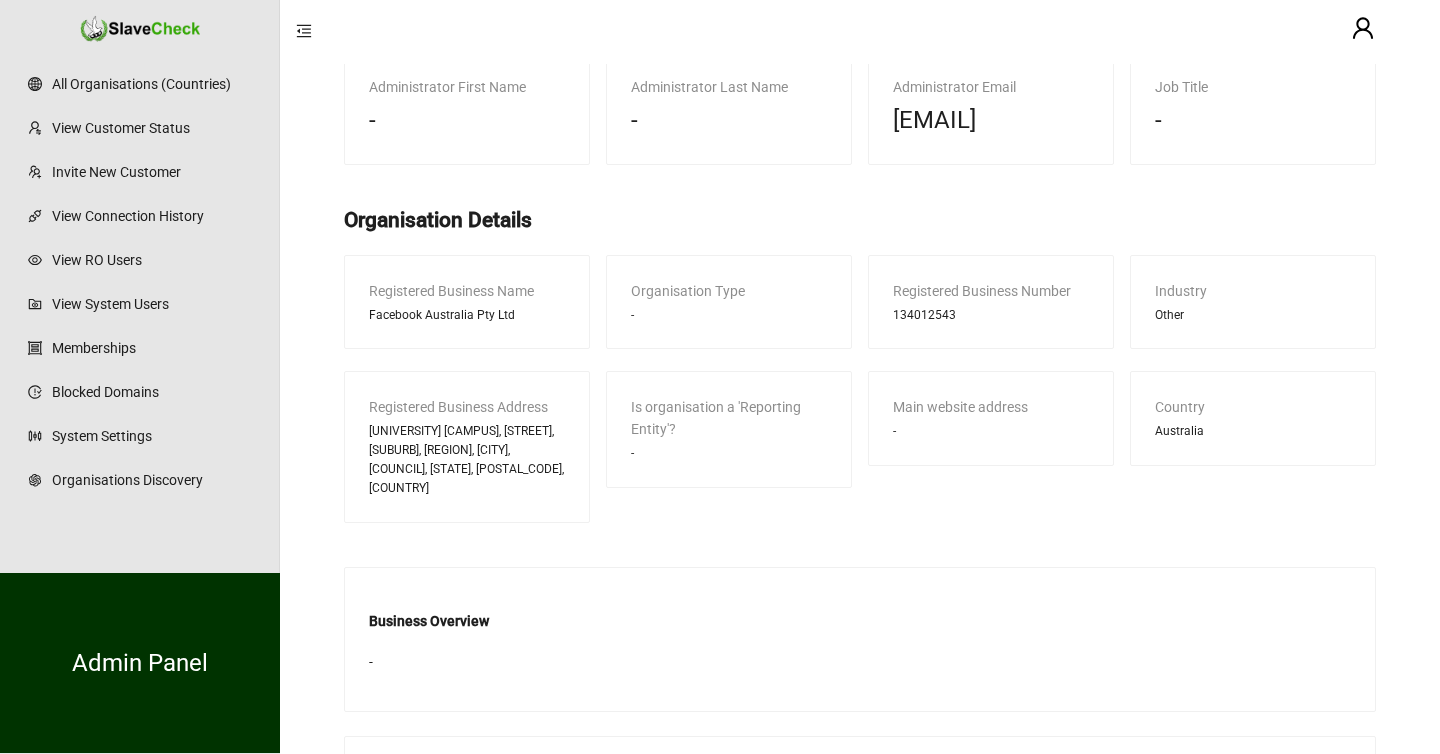 scroll, scrollTop: 635, scrollLeft: 0, axis: vertical 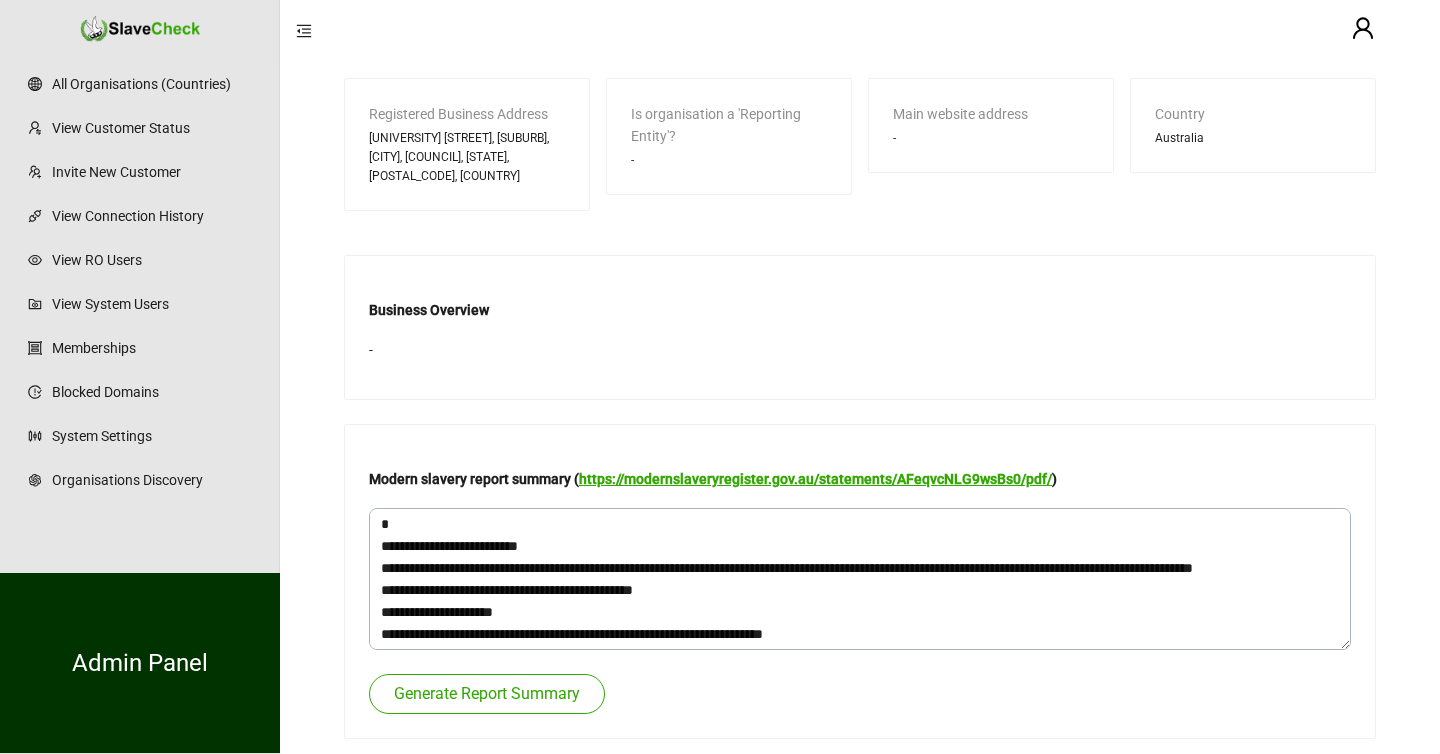 click on "https://modernslaveryregister.gov.au/statements/AFeqvcNLG9wsBs0/pdf/" at bounding box center [815, 479] 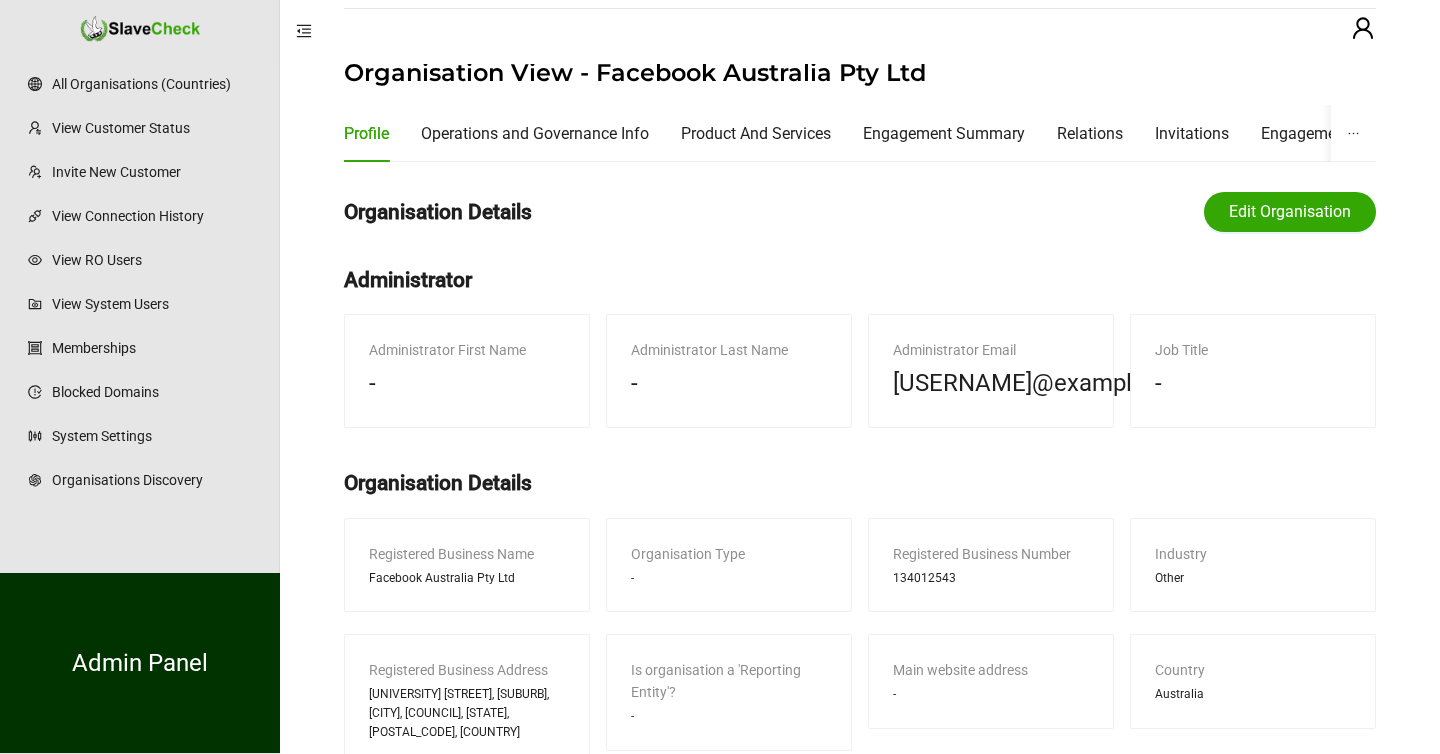 scroll, scrollTop: 0, scrollLeft: 0, axis: both 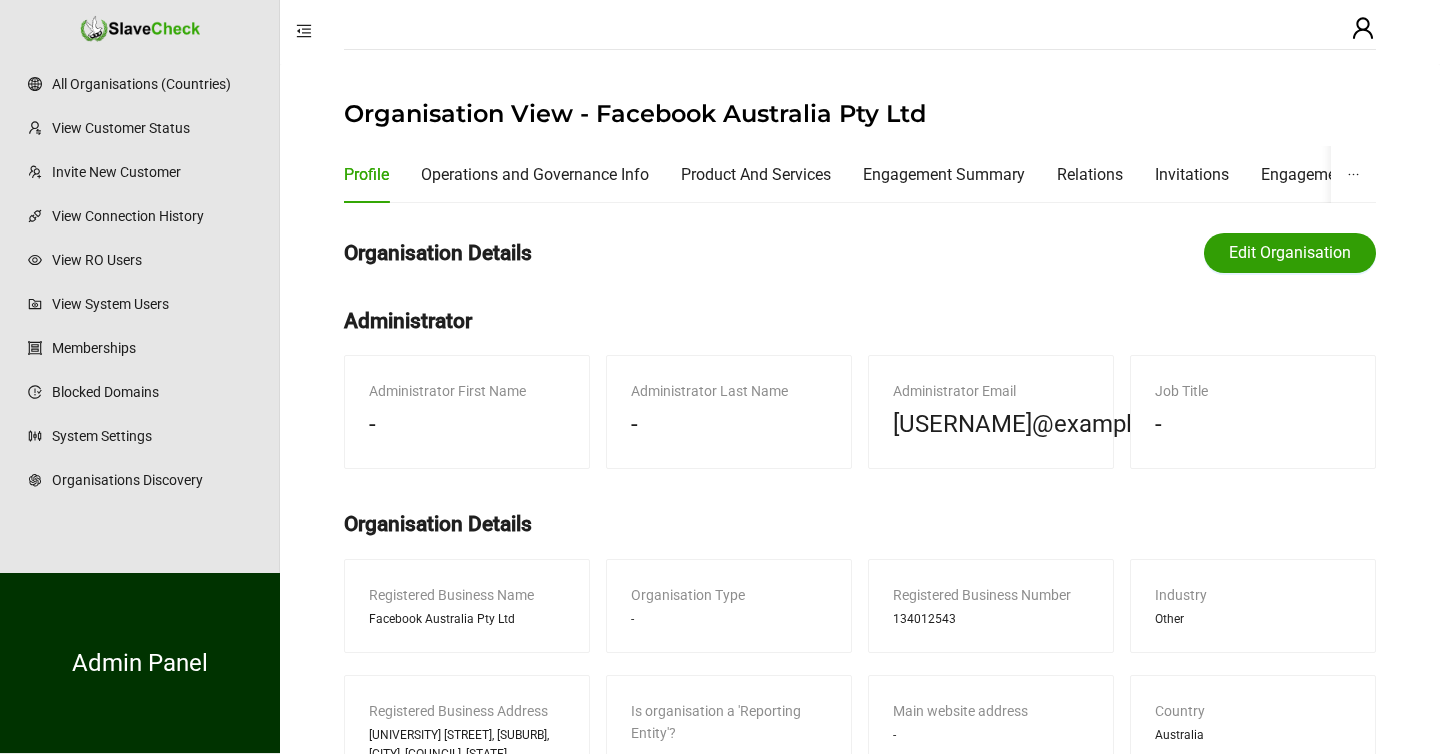 click on "Edit Organisation" at bounding box center (1290, 253) 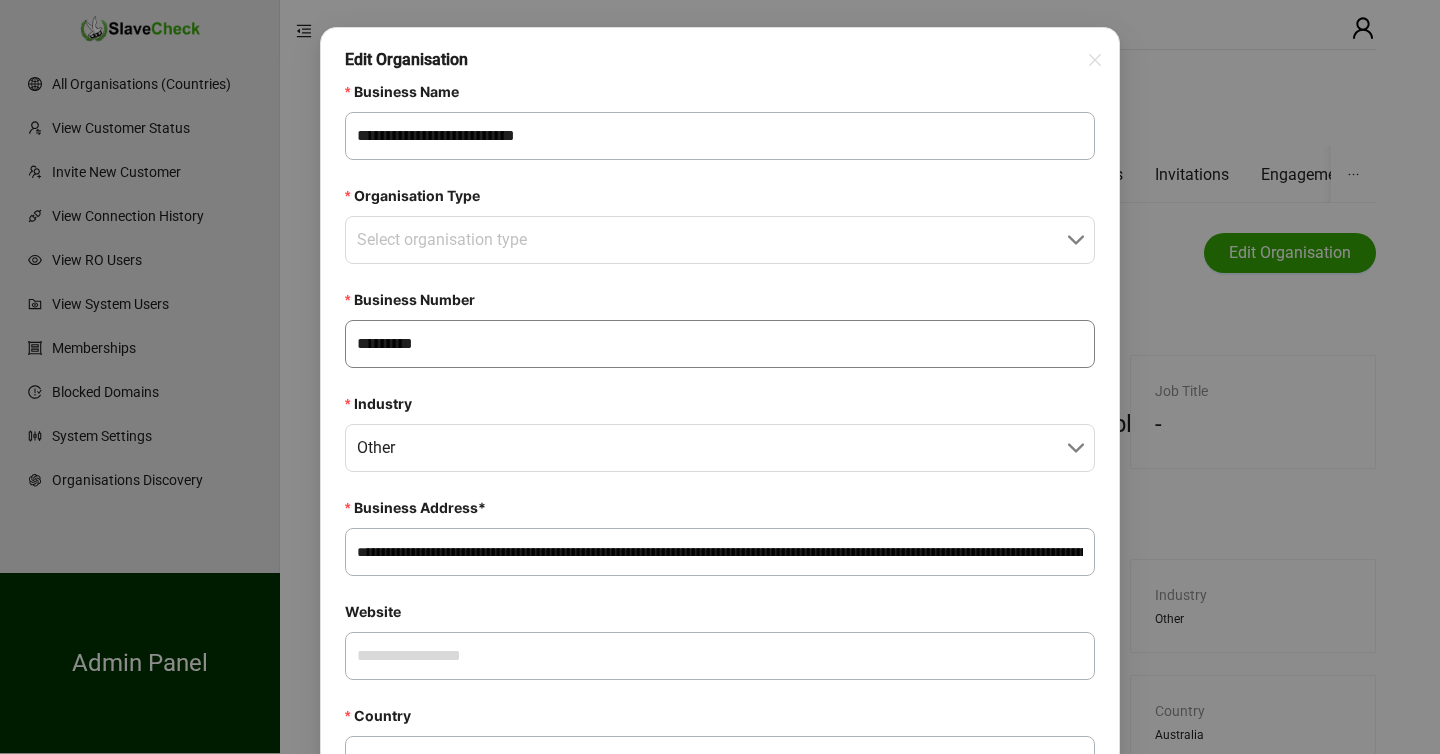 scroll, scrollTop: 83, scrollLeft: 0, axis: vertical 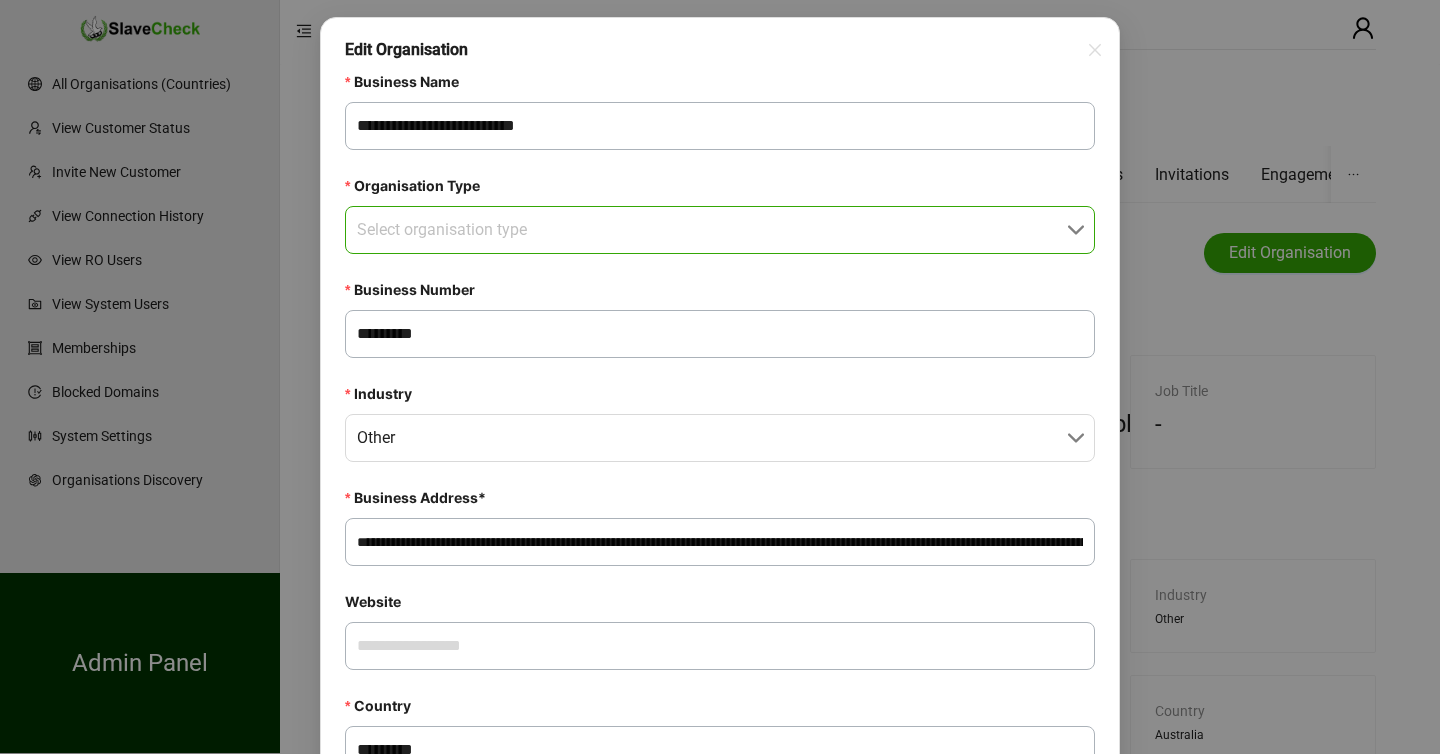 click on "Organisation Type" at bounding box center [714, 230] 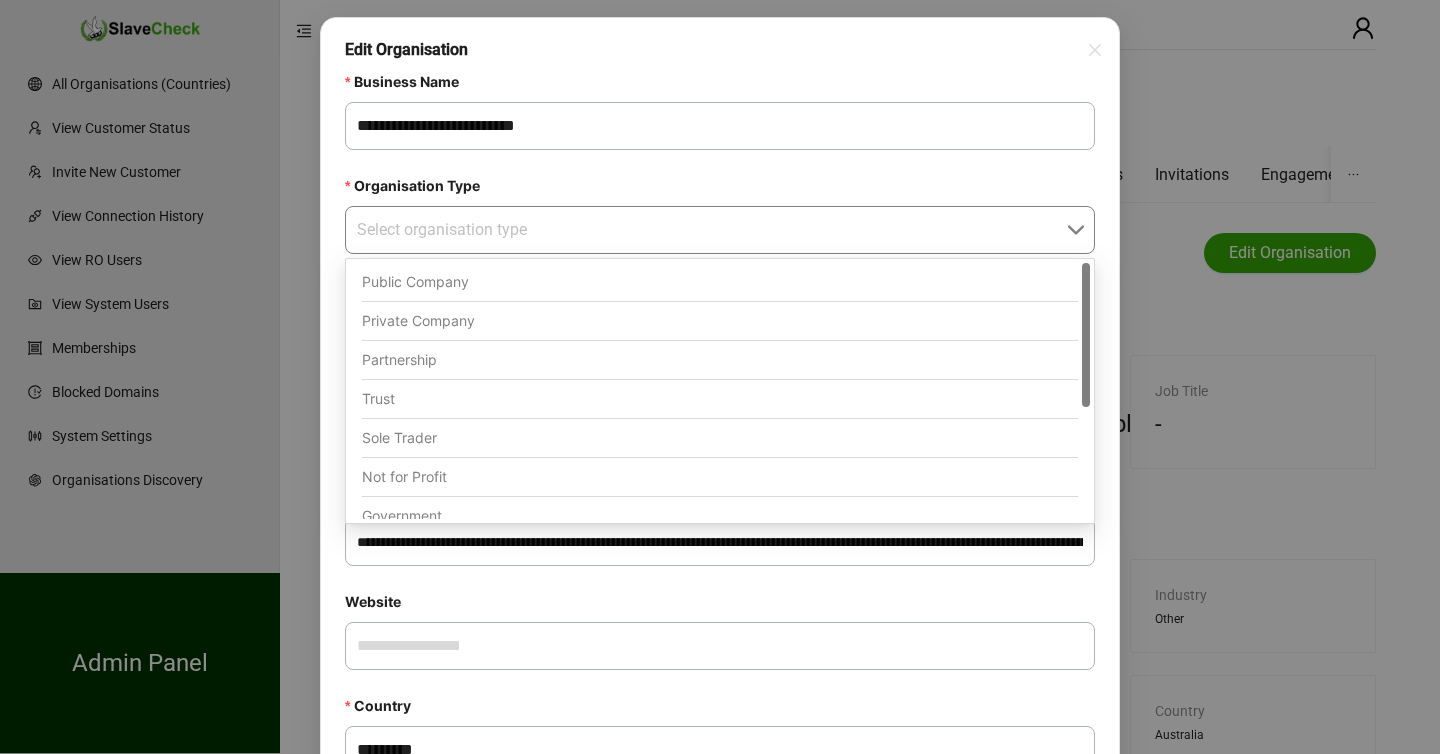 click on "Public Company" at bounding box center [720, 282] 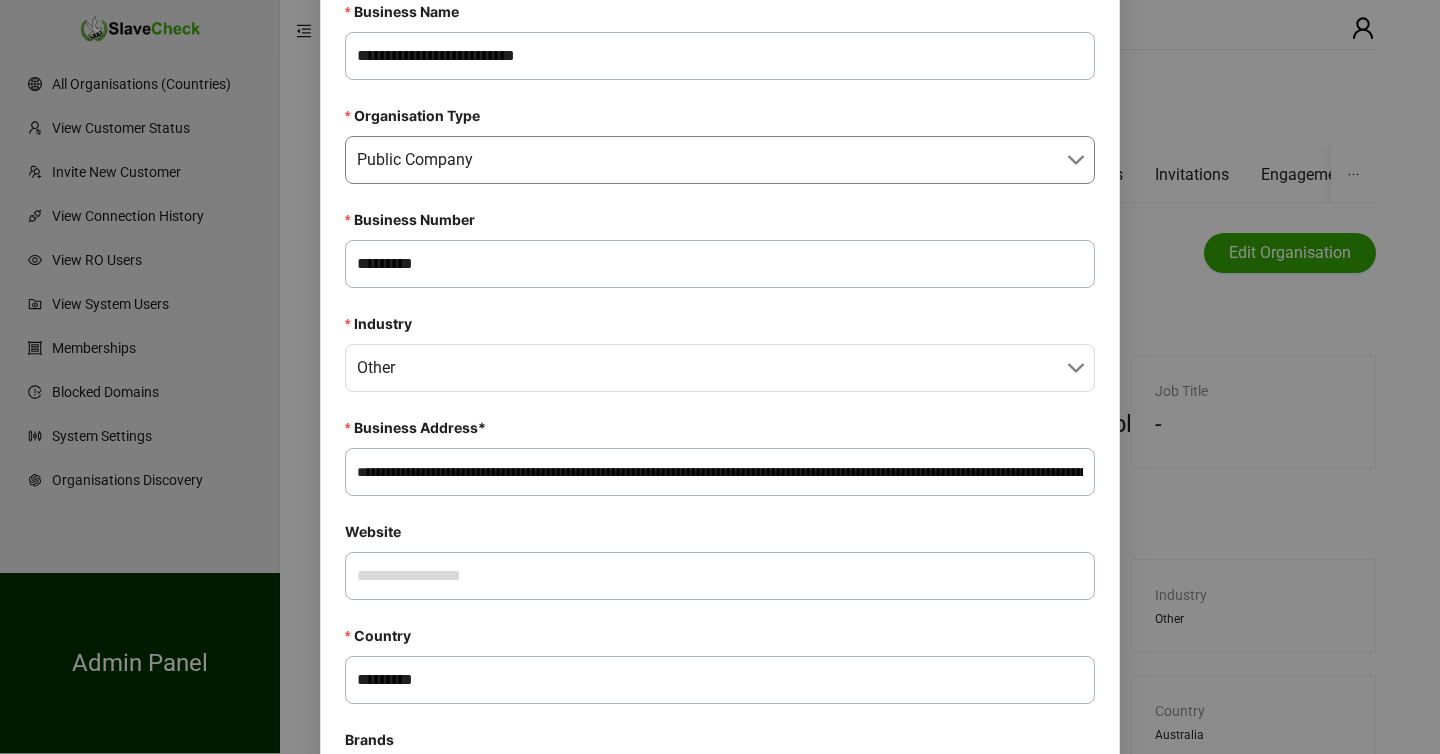 scroll, scrollTop: 155, scrollLeft: 0, axis: vertical 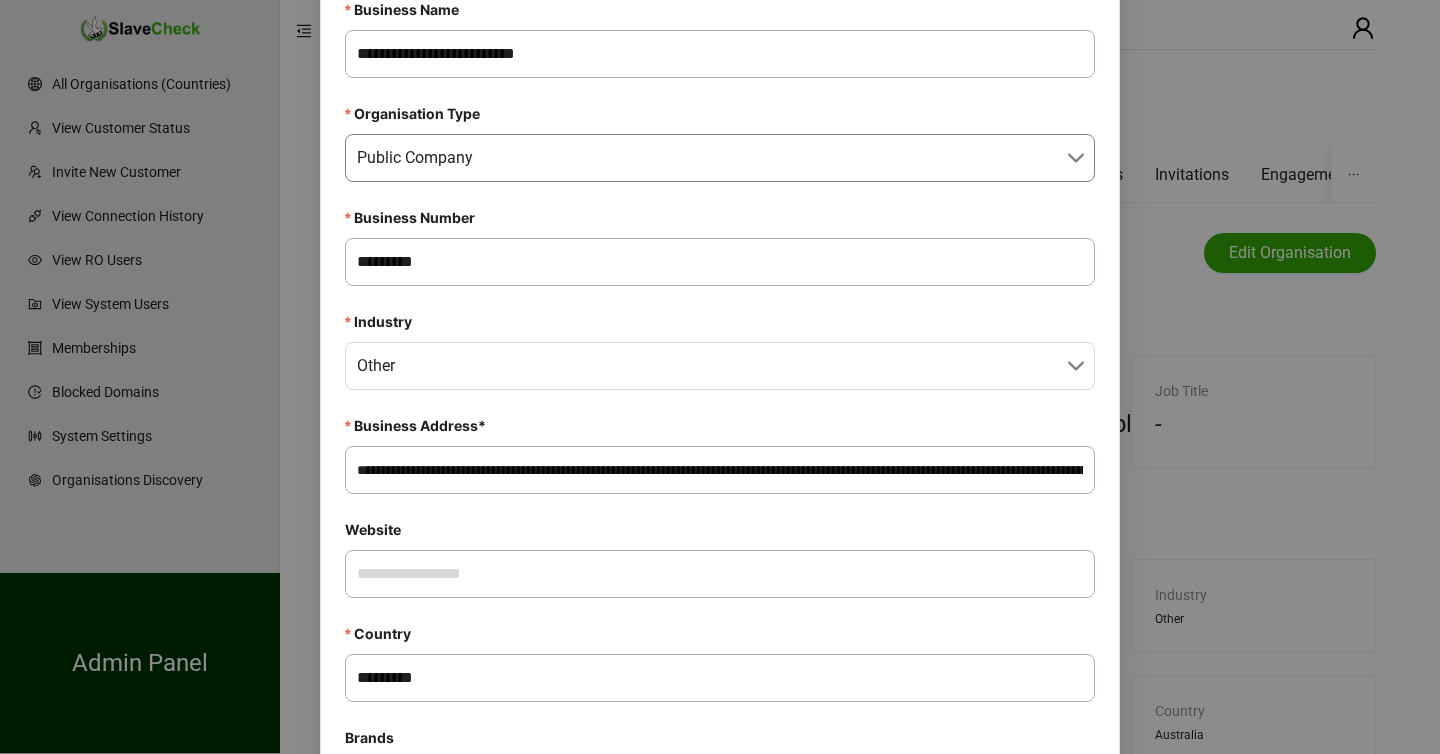 click on "**********" at bounding box center (720, 470) 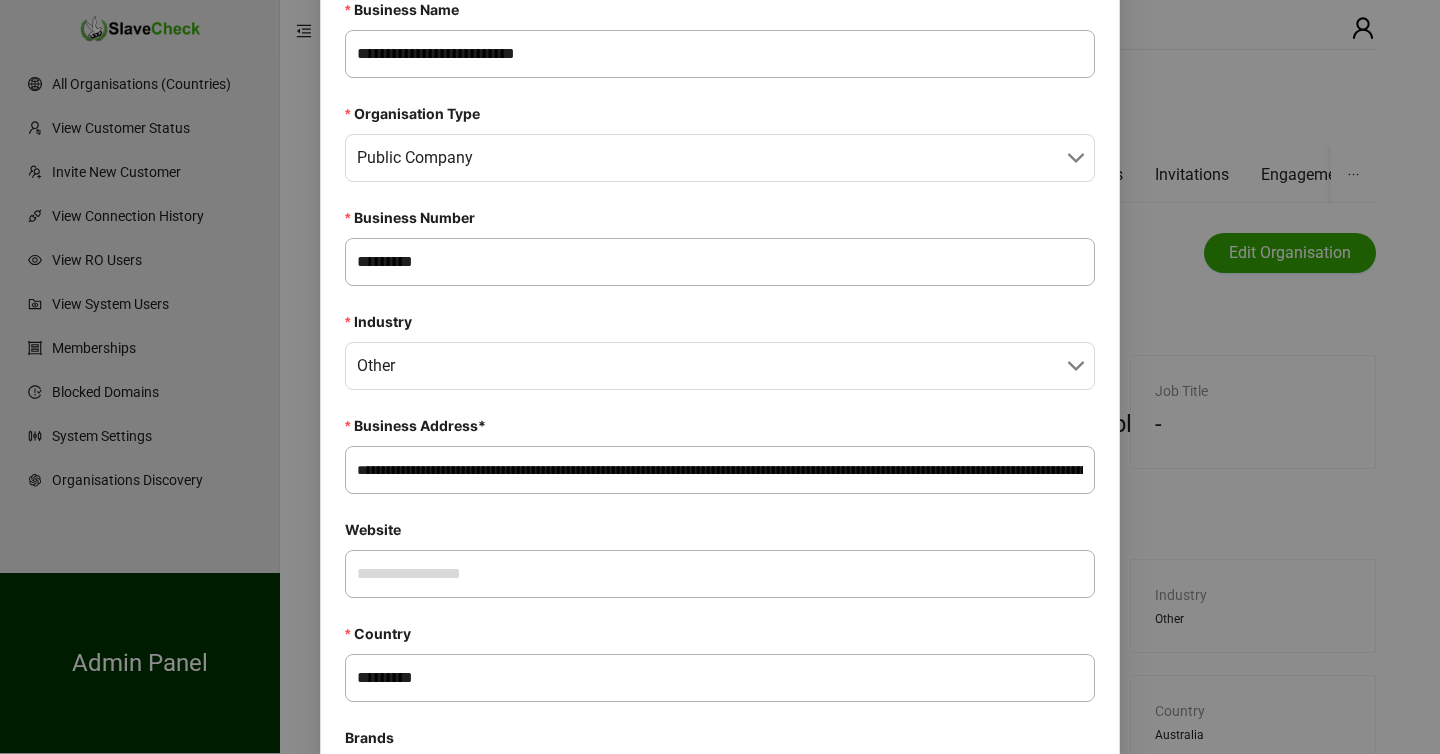 click on "**********" at bounding box center (720, 591) 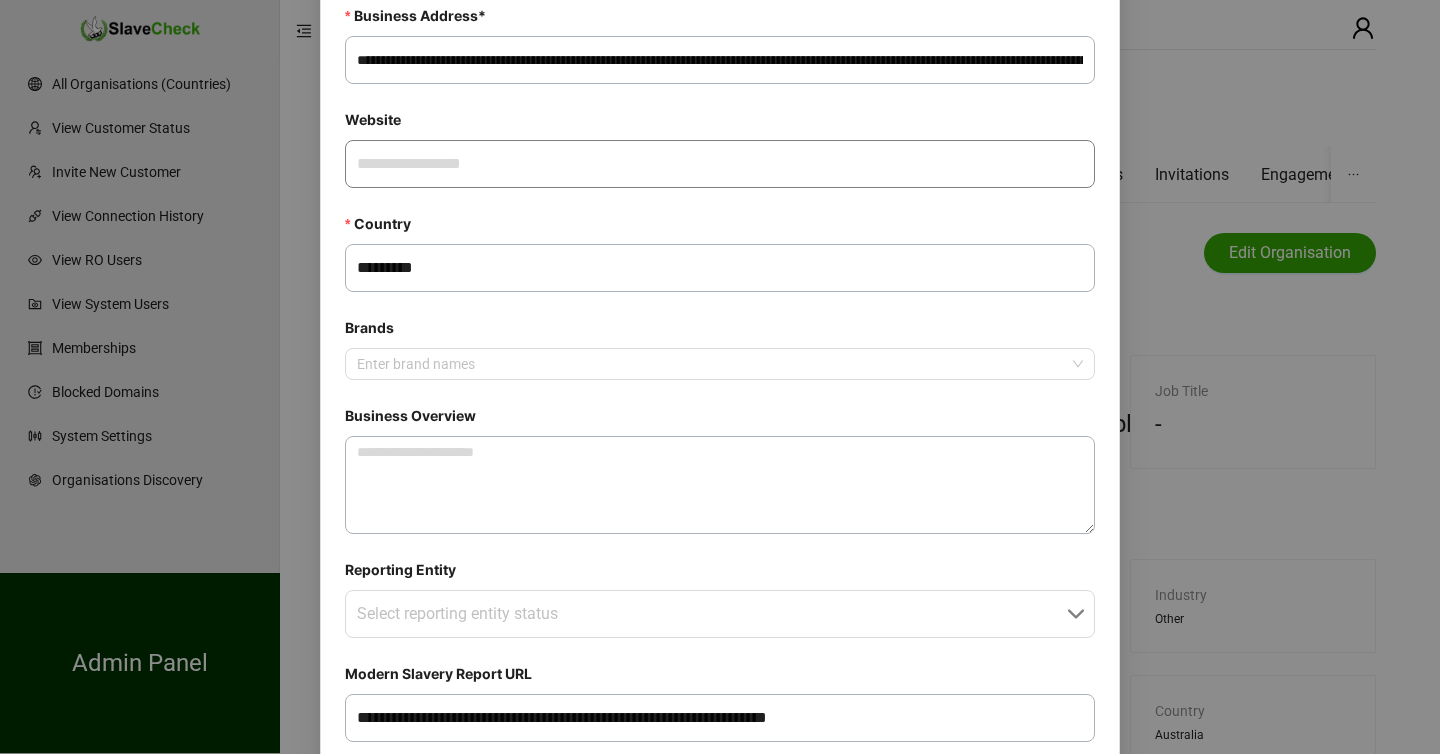 scroll, scrollTop: 573, scrollLeft: 0, axis: vertical 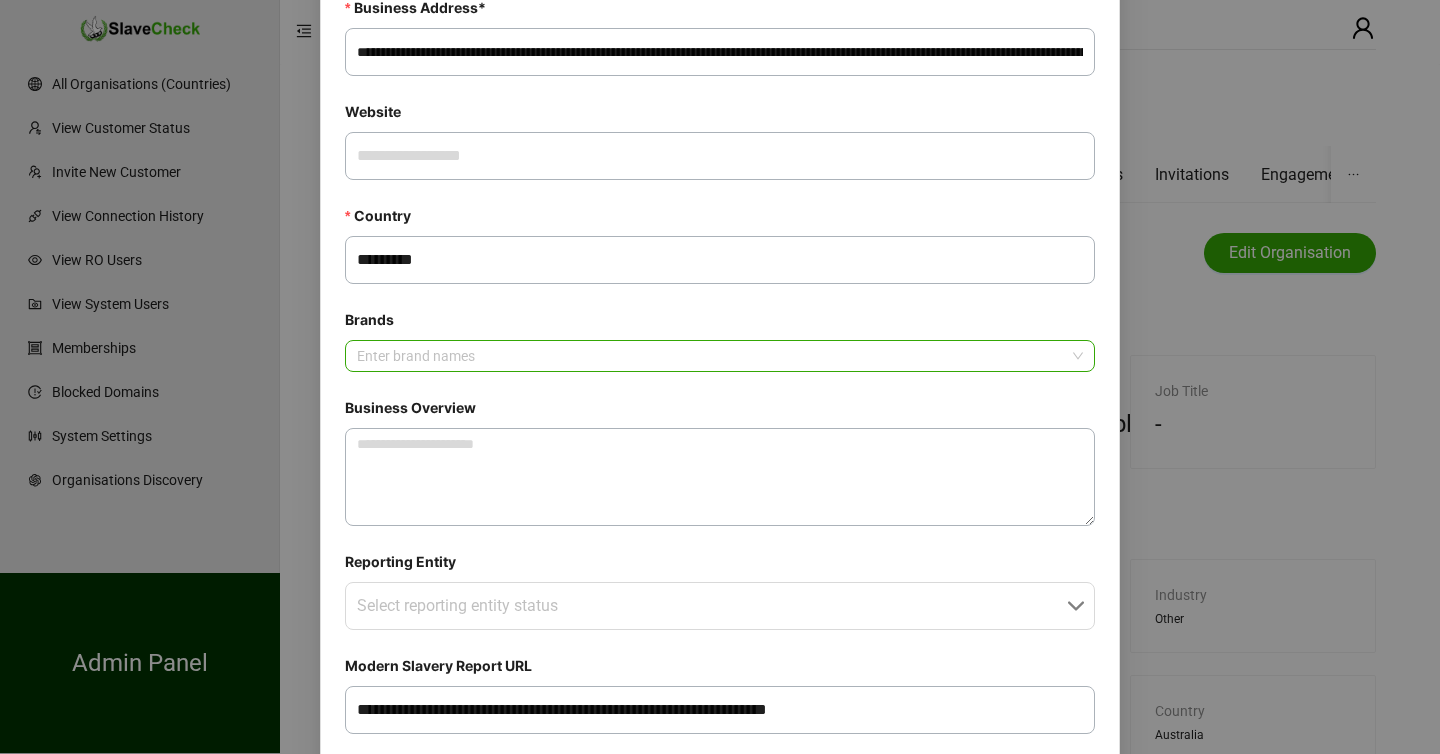click on "Enter brand names" at bounding box center (720, 356) 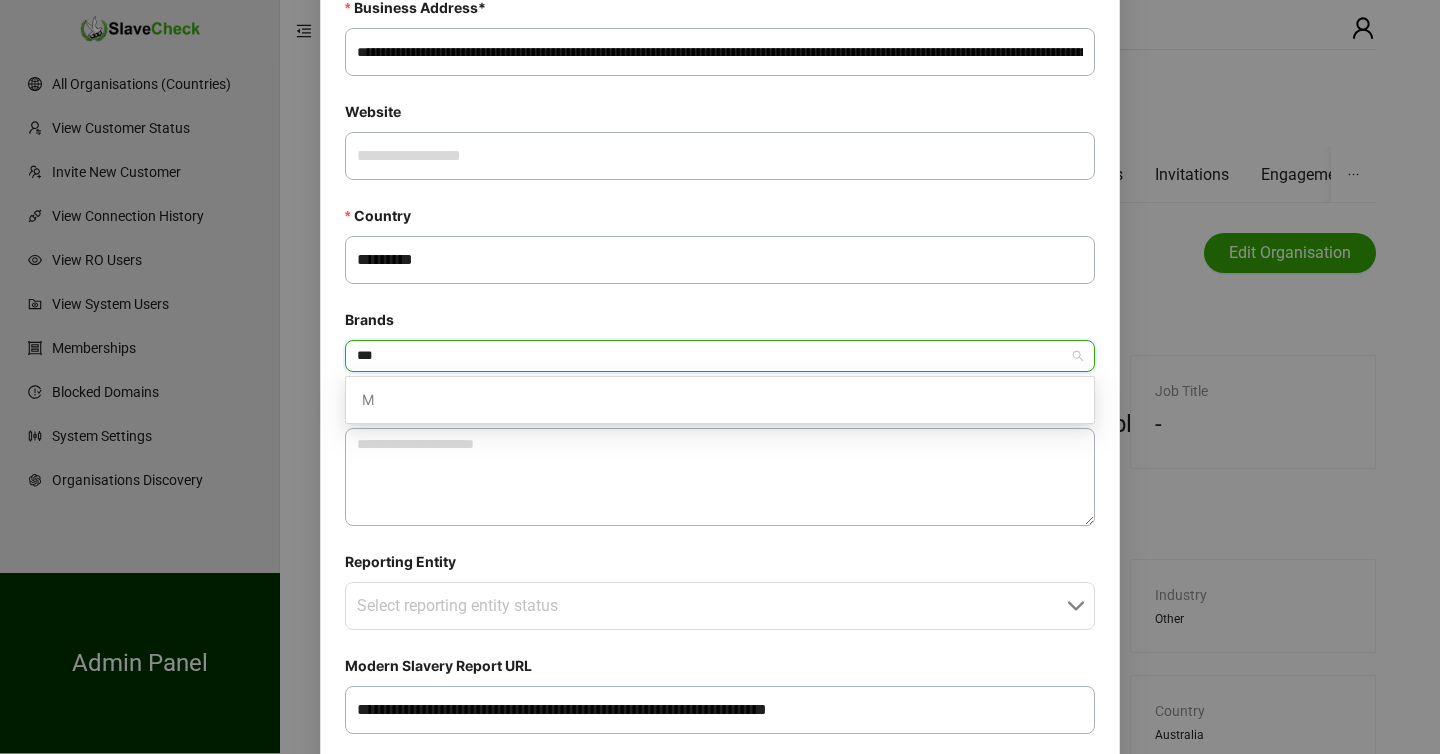 type on "****" 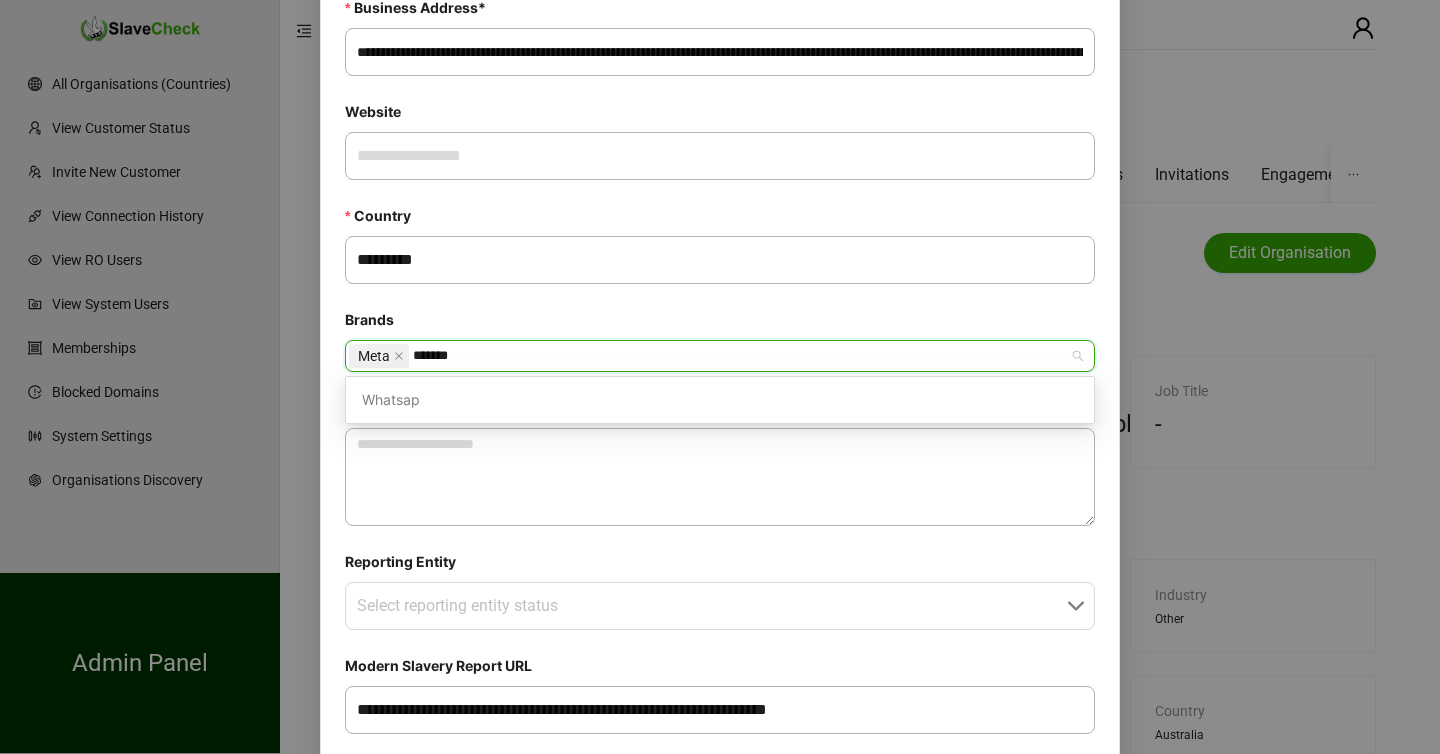 type on "********" 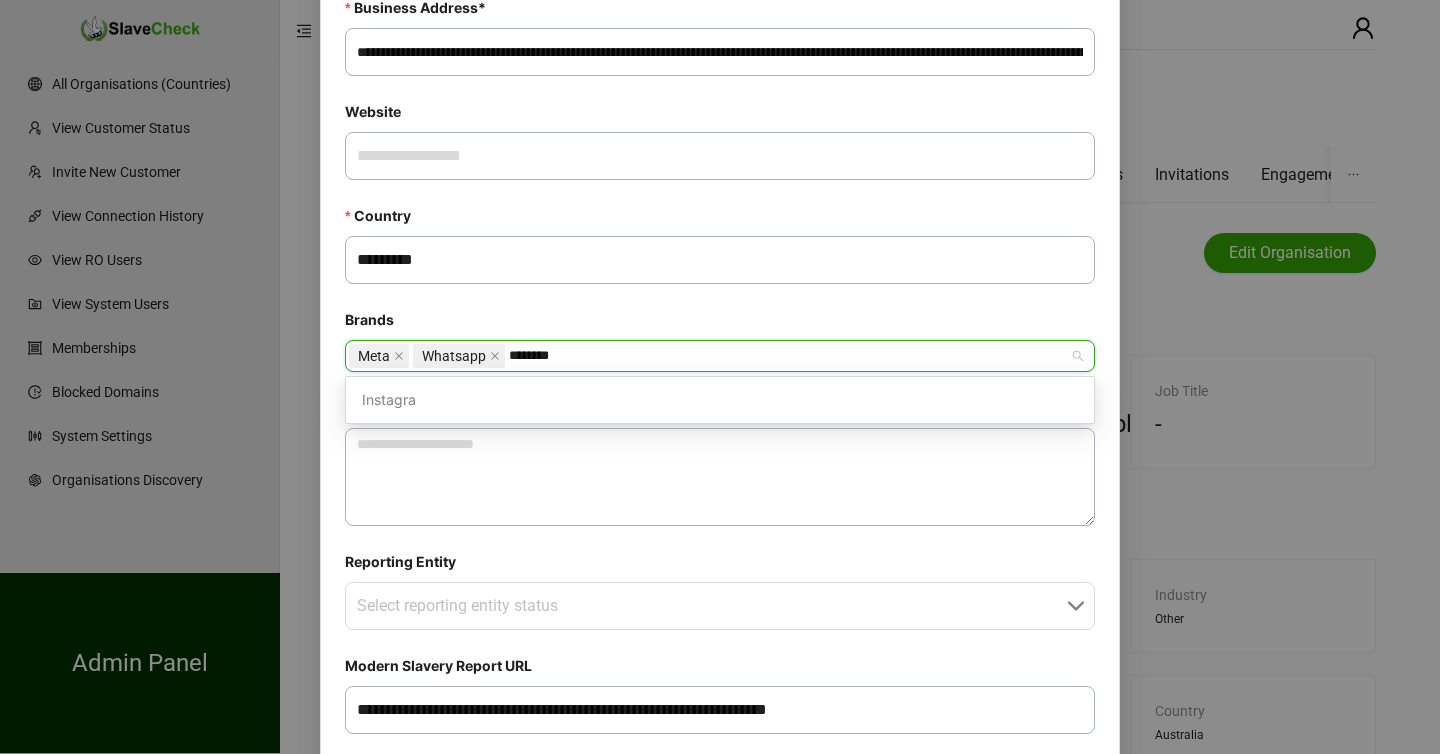 type on "*********" 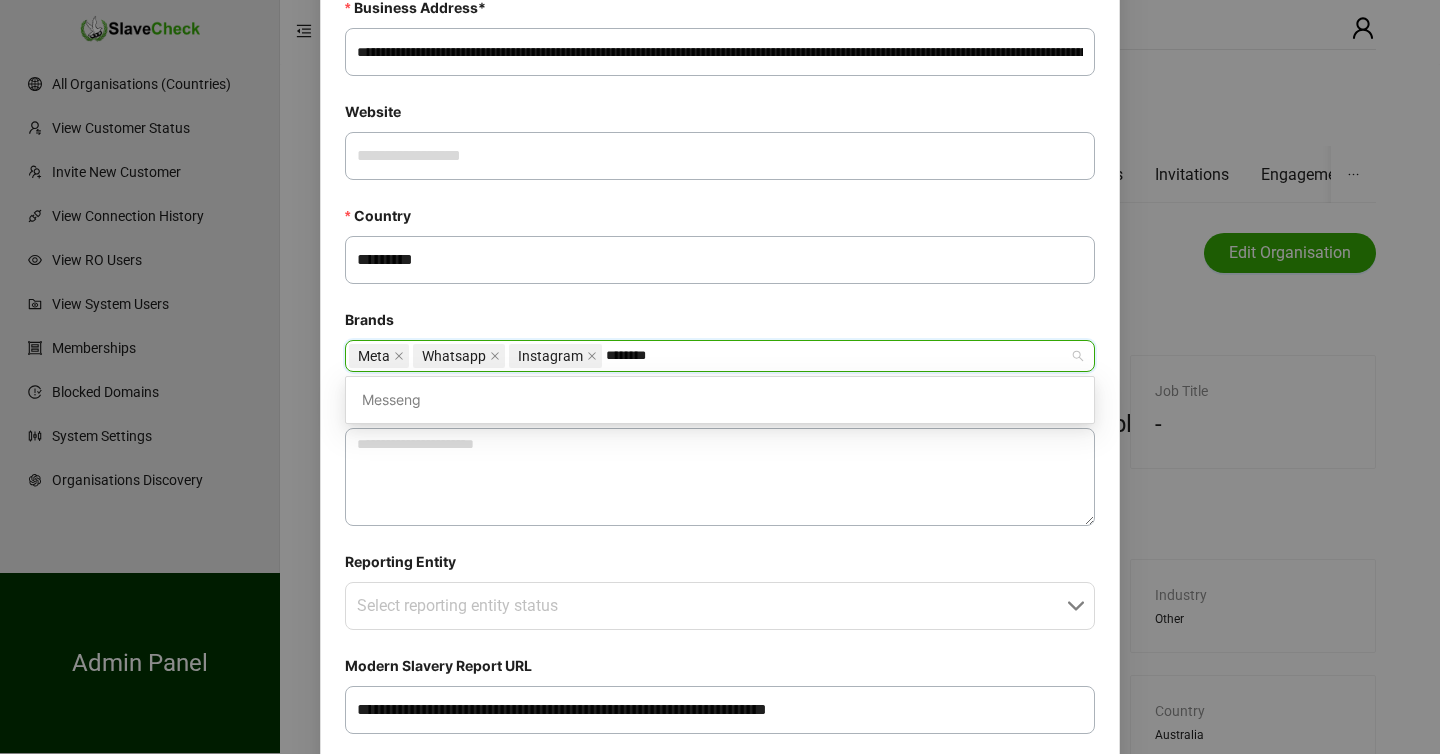 type on "*********" 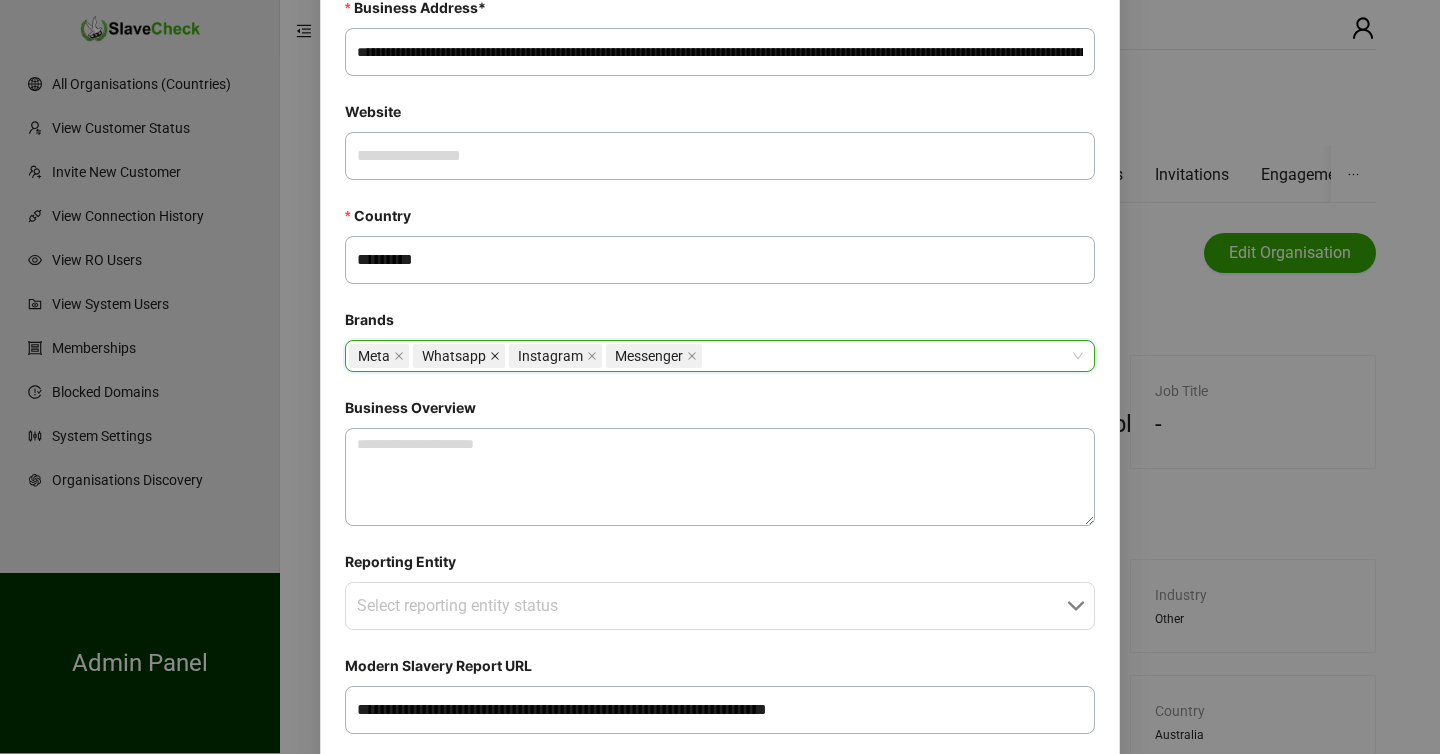 click 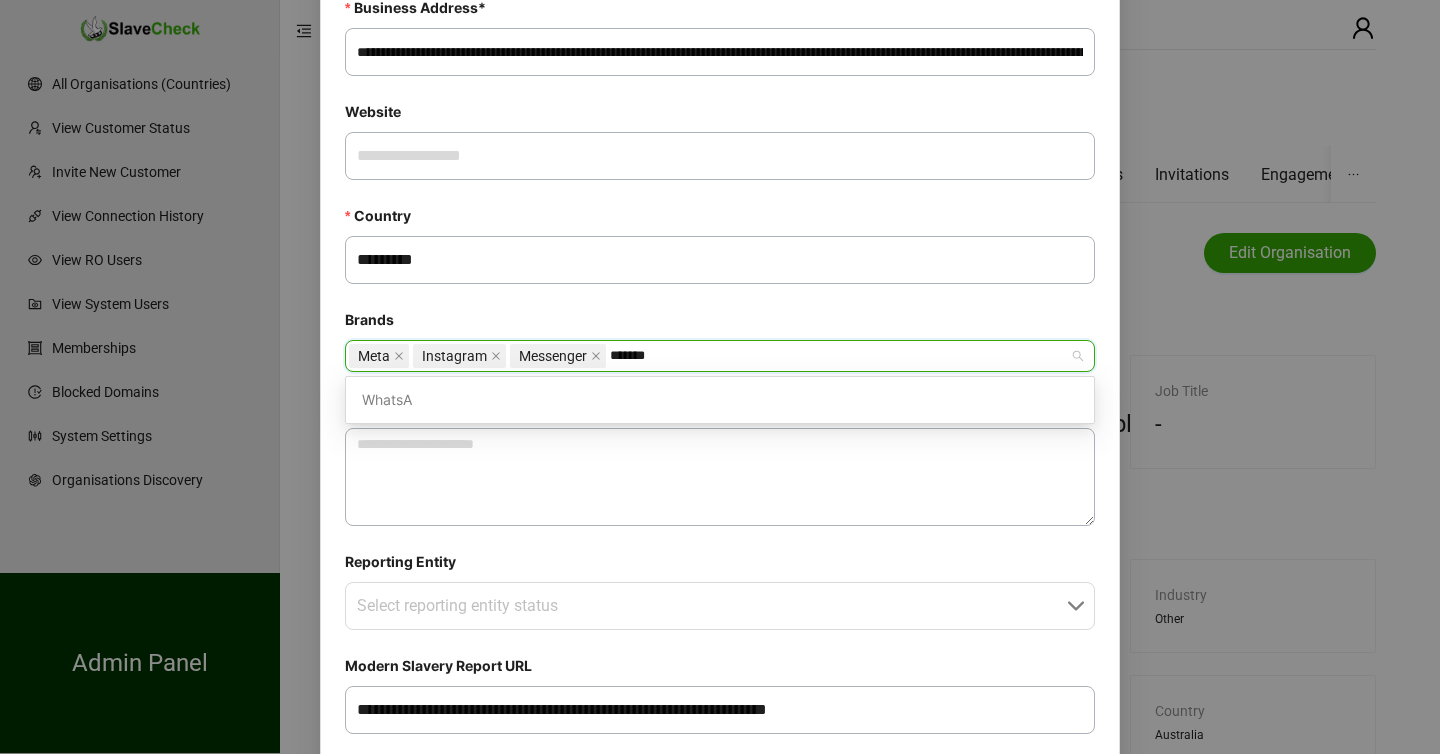type on "********" 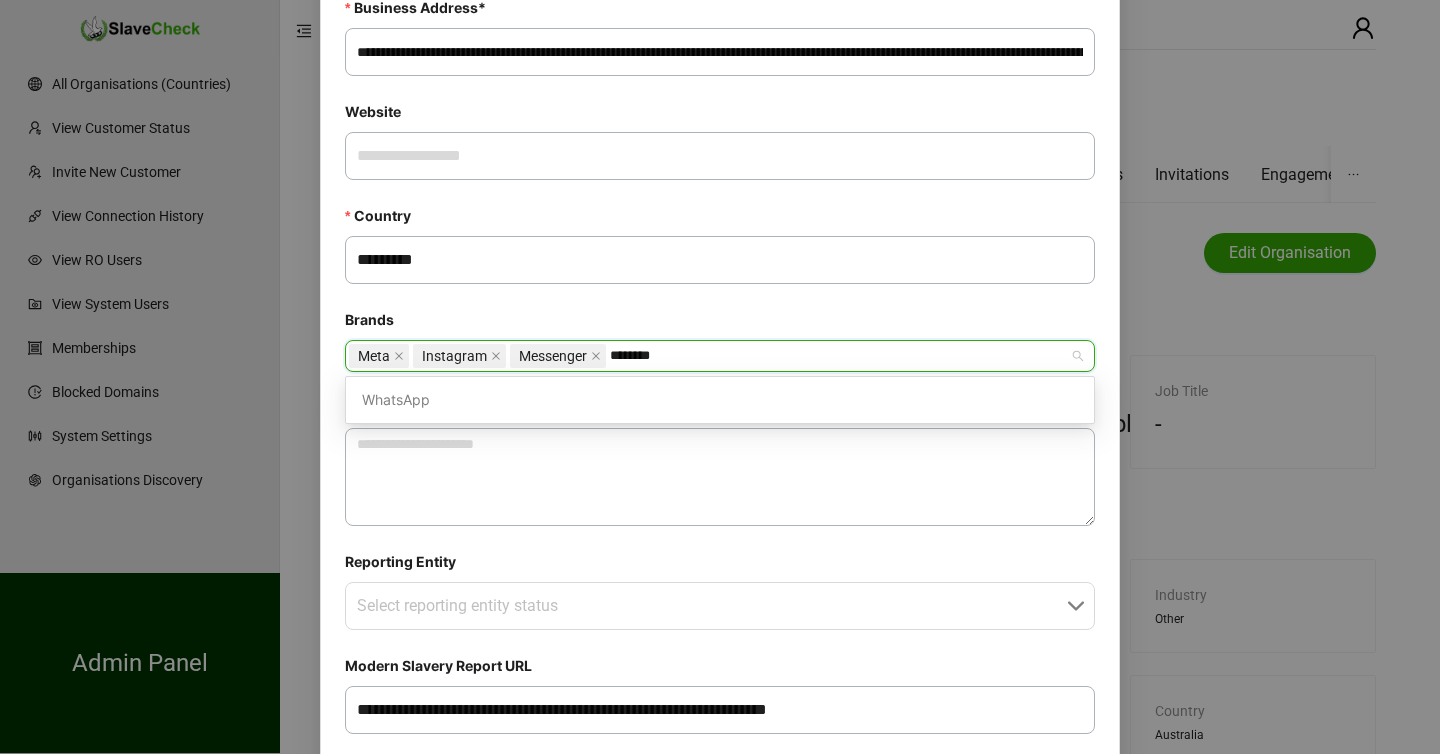 type 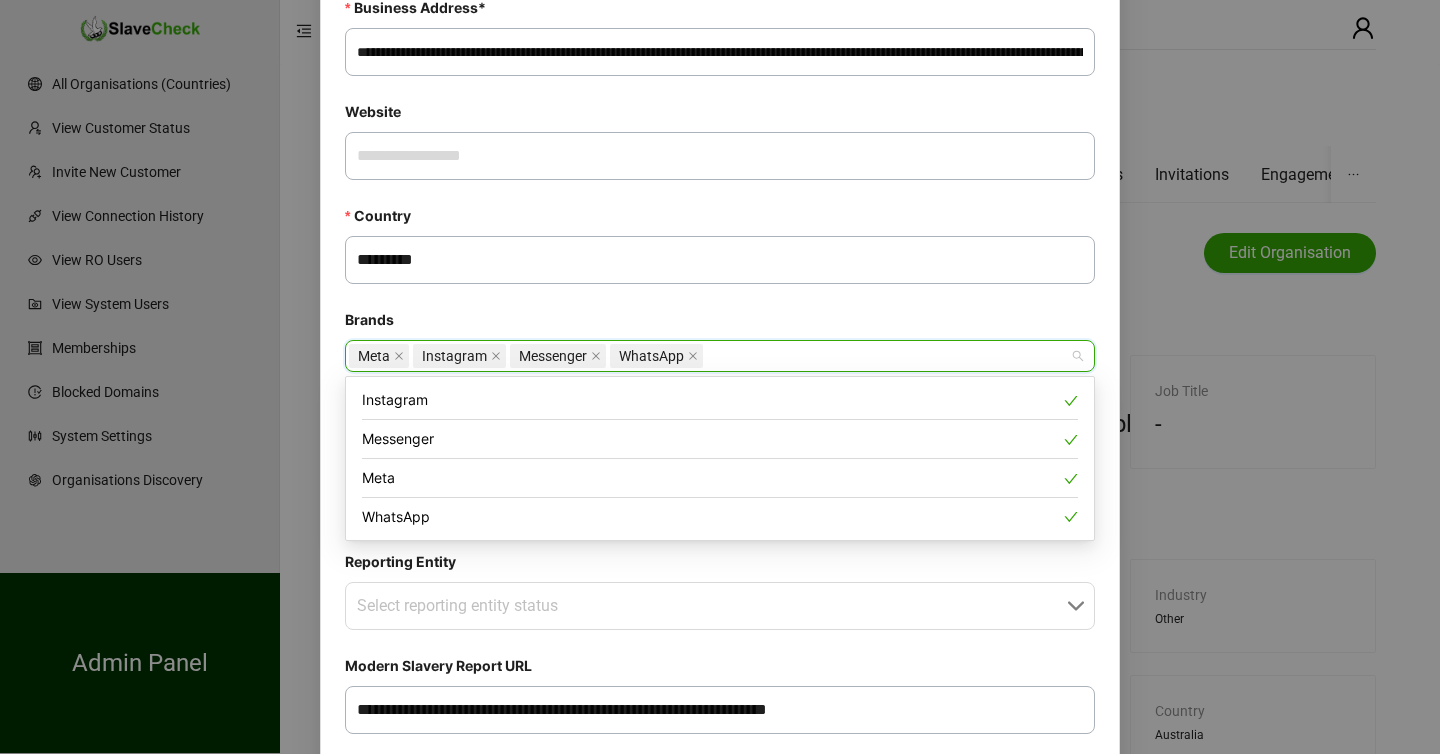 click on "Brands" at bounding box center (720, 324) 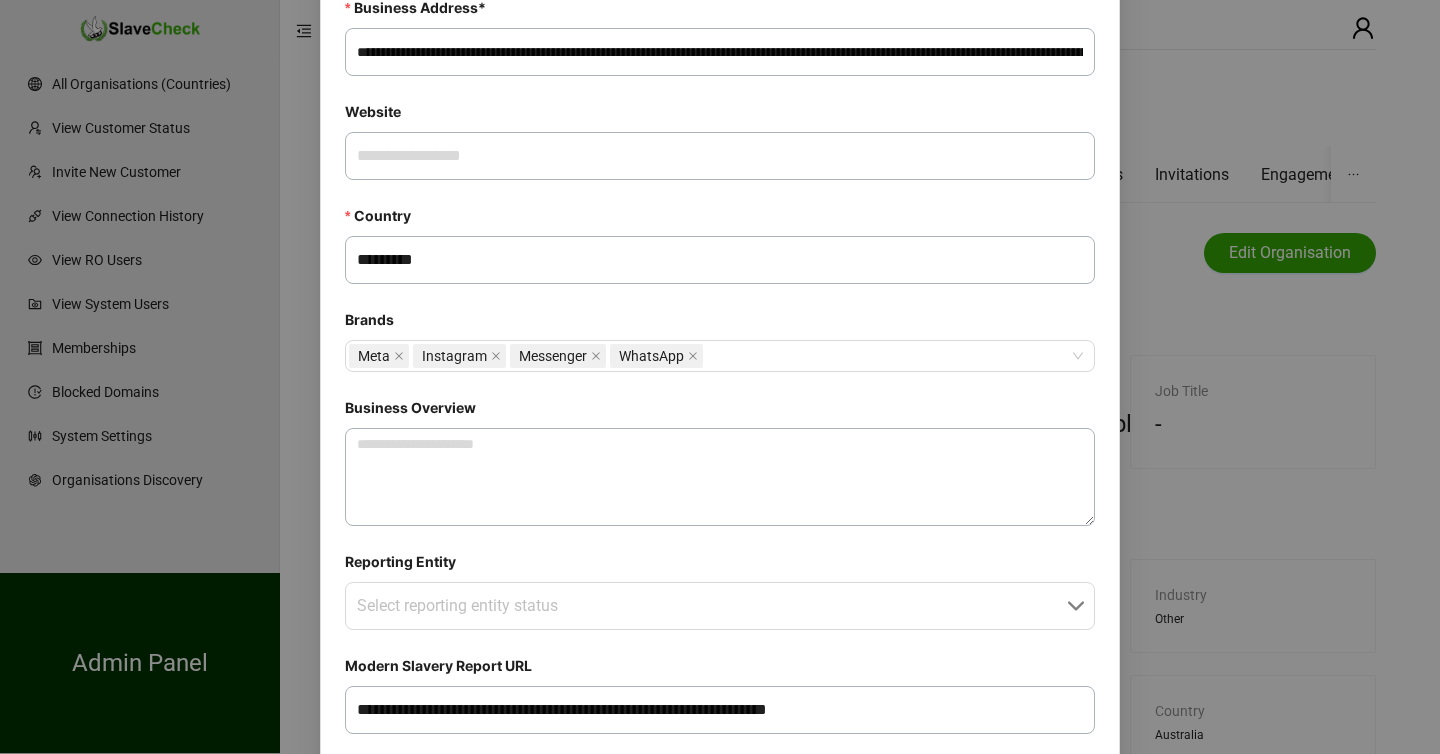 scroll, scrollTop: 662, scrollLeft: 0, axis: vertical 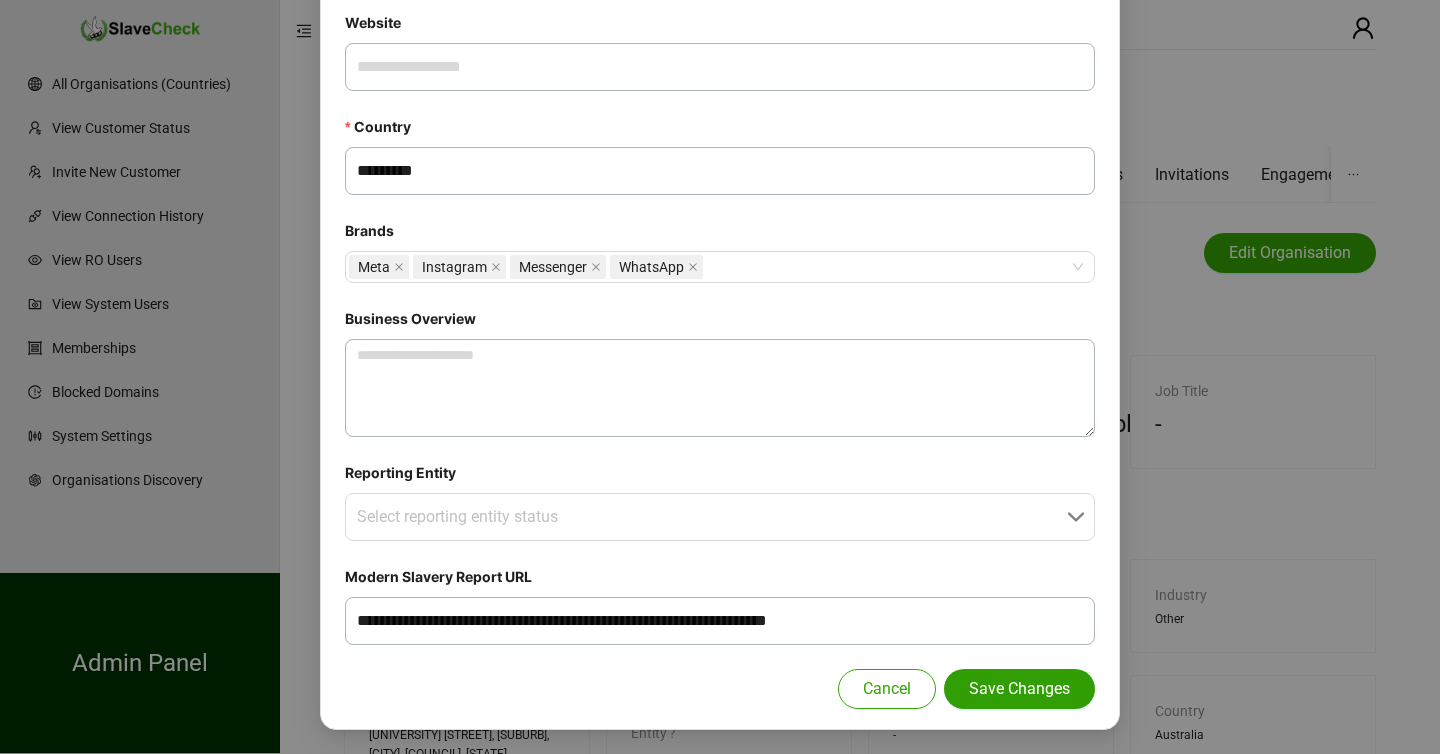 click on "Save Changes" at bounding box center (1019, 689) 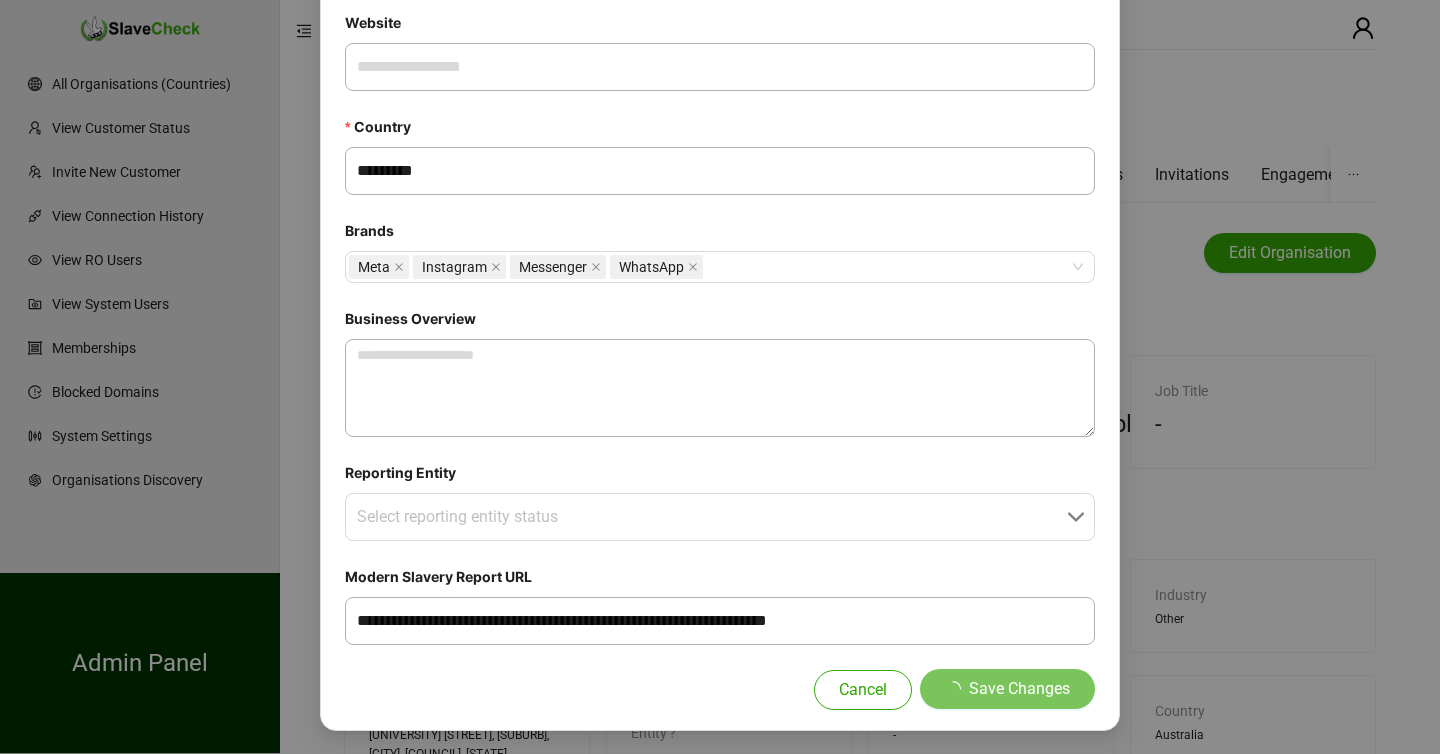 type 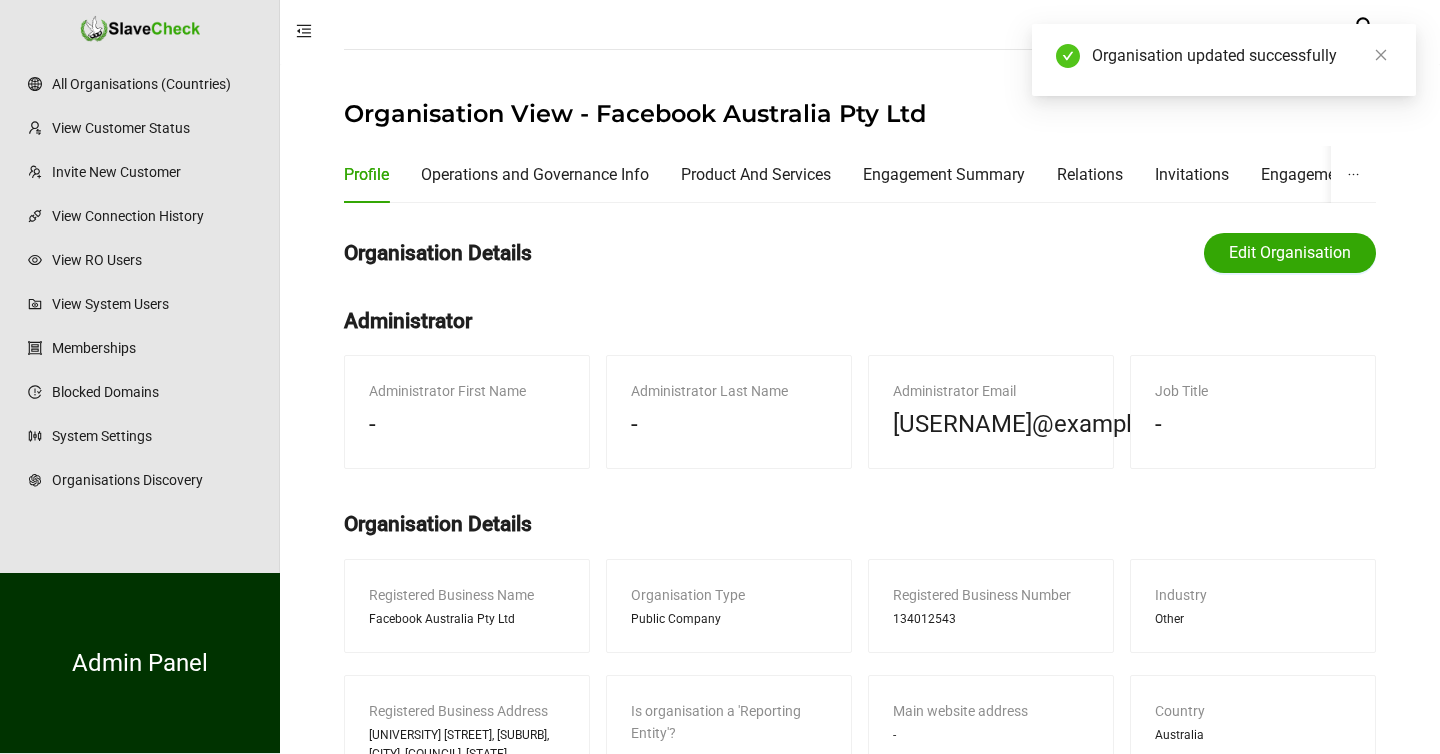 scroll, scrollTop: 562, scrollLeft: 0, axis: vertical 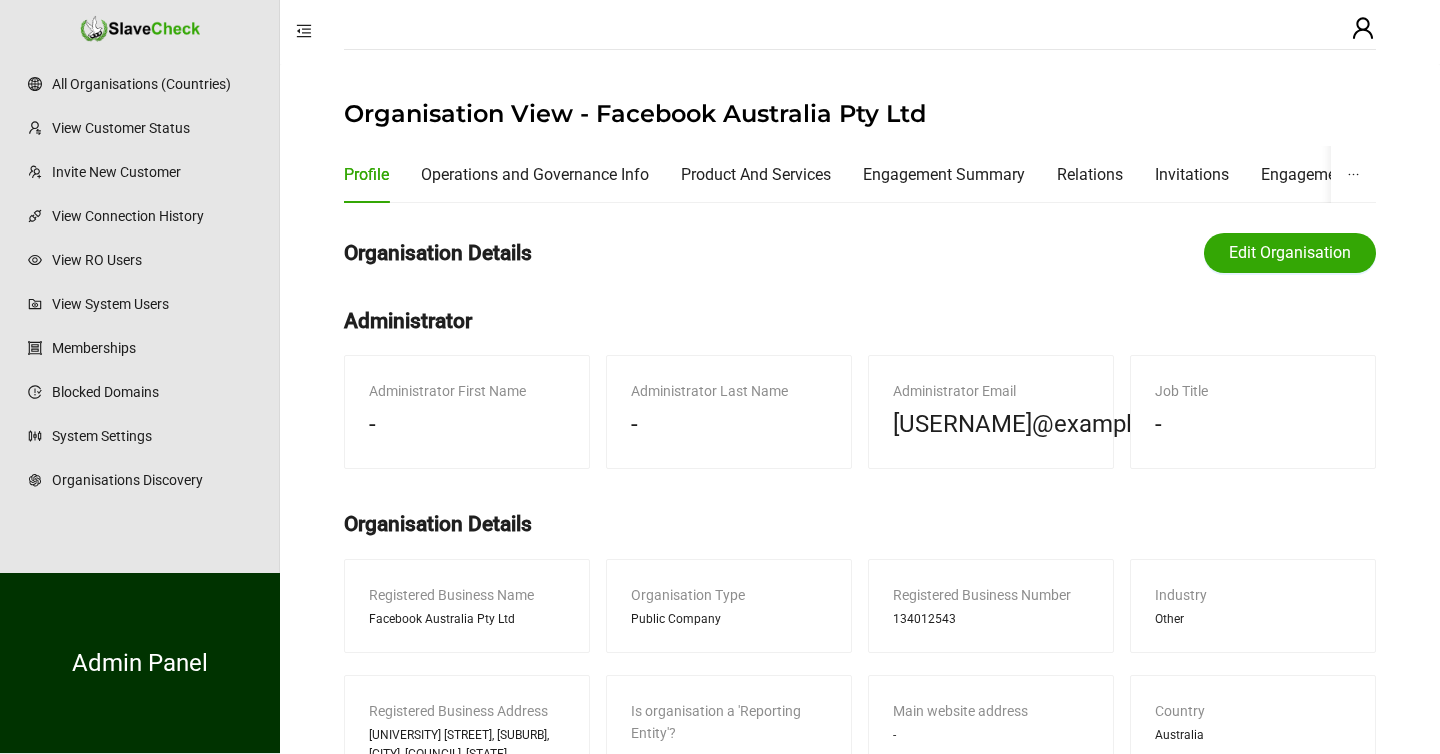 type 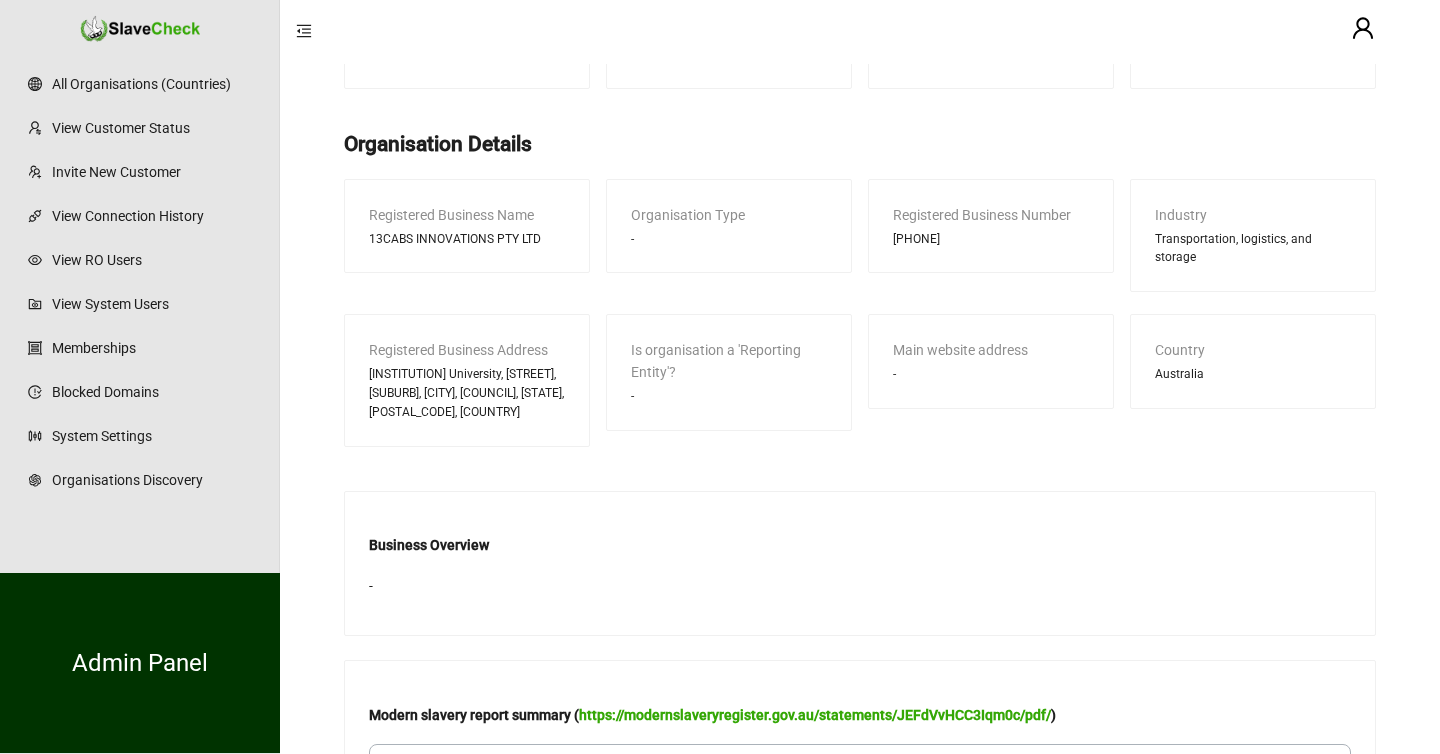 scroll, scrollTop: 654, scrollLeft: 0, axis: vertical 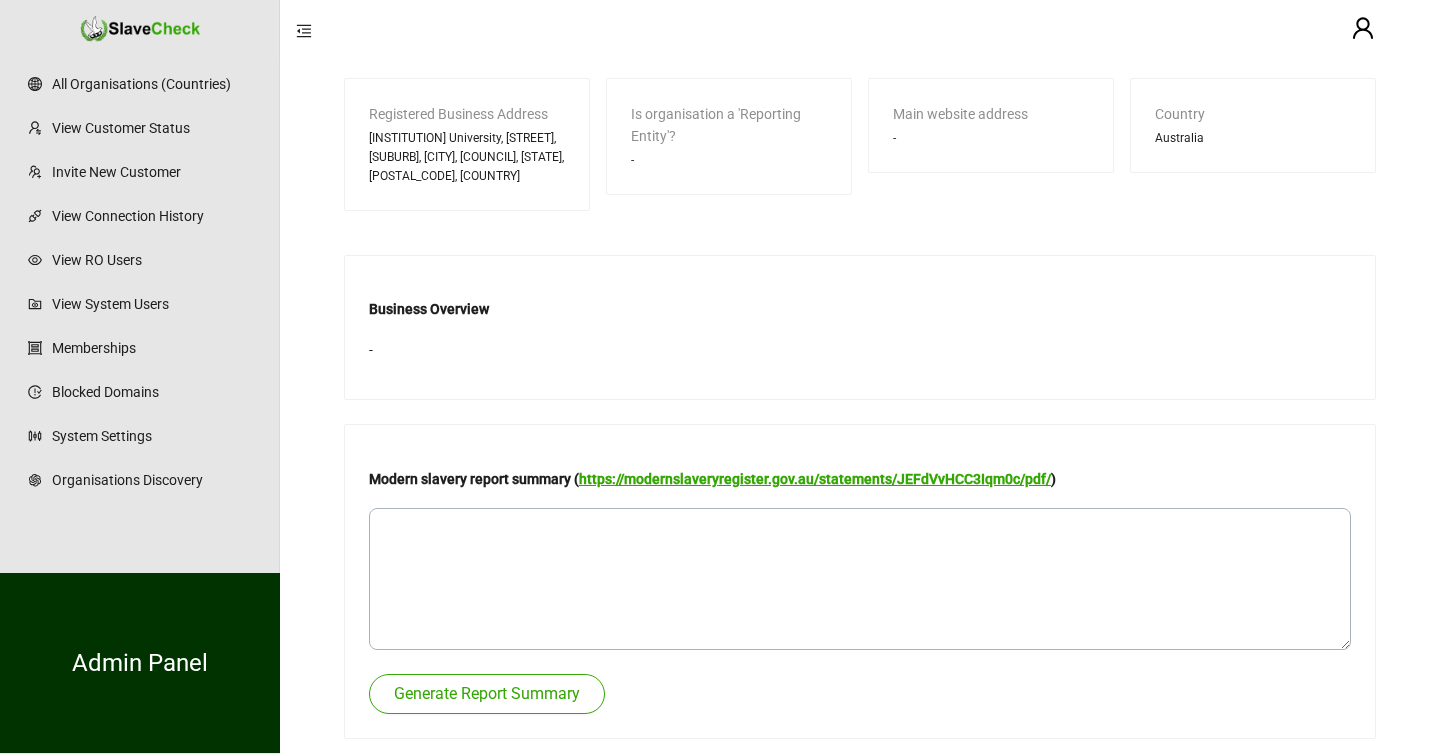 click on "https://modernslaveryregister.gov.au/statements/JEFdVvHCC3Iqm0c/pdf/" at bounding box center [815, 479] 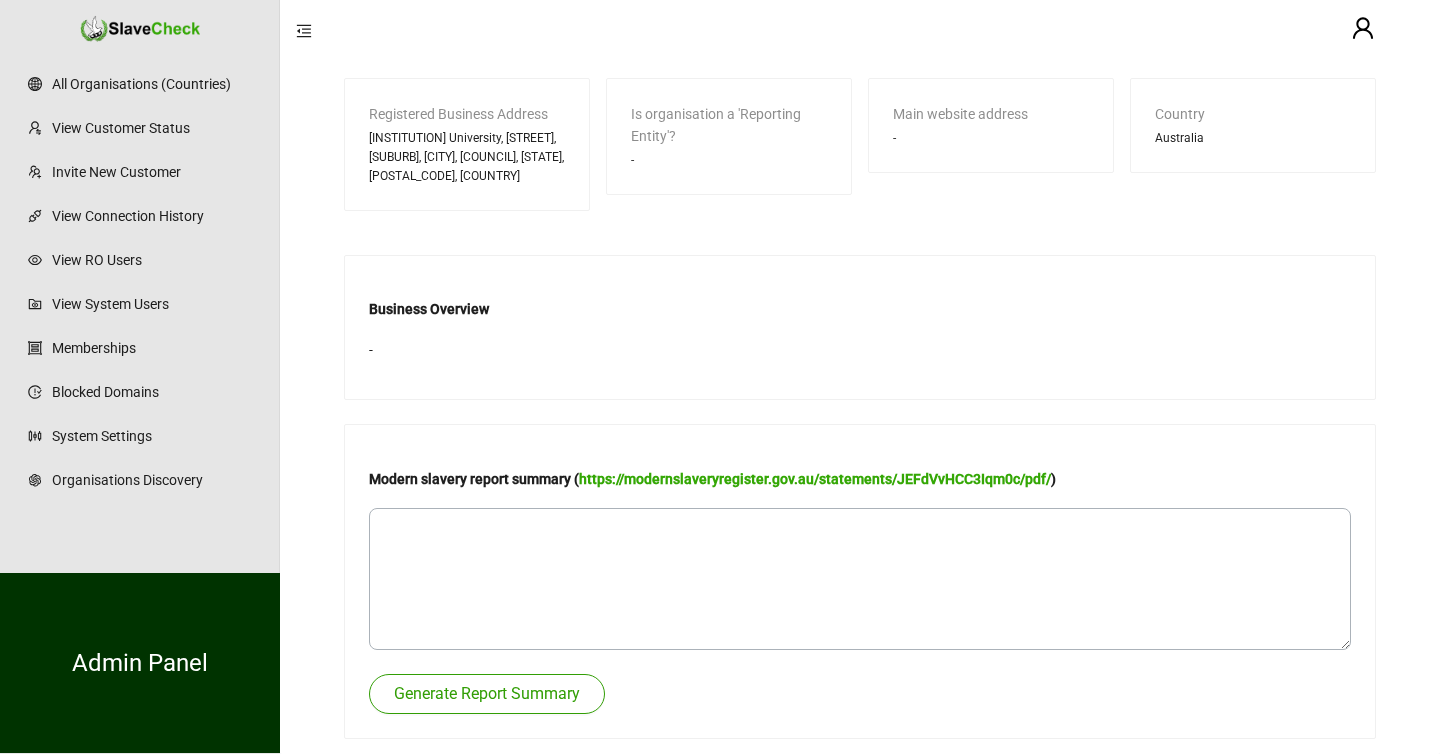 click on "Generate Report Summary" at bounding box center [487, 694] 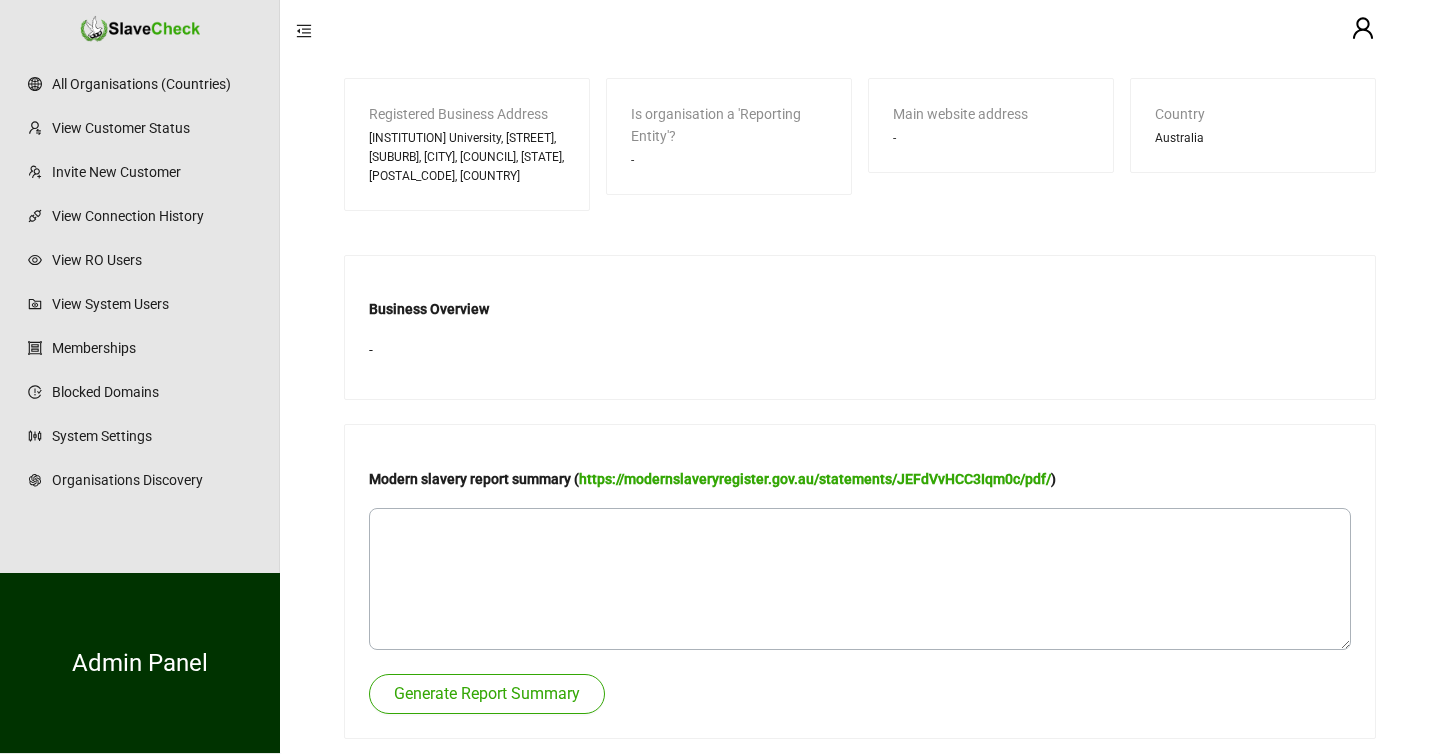 scroll, scrollTop: 0, scrollLeft: 0, axis: both 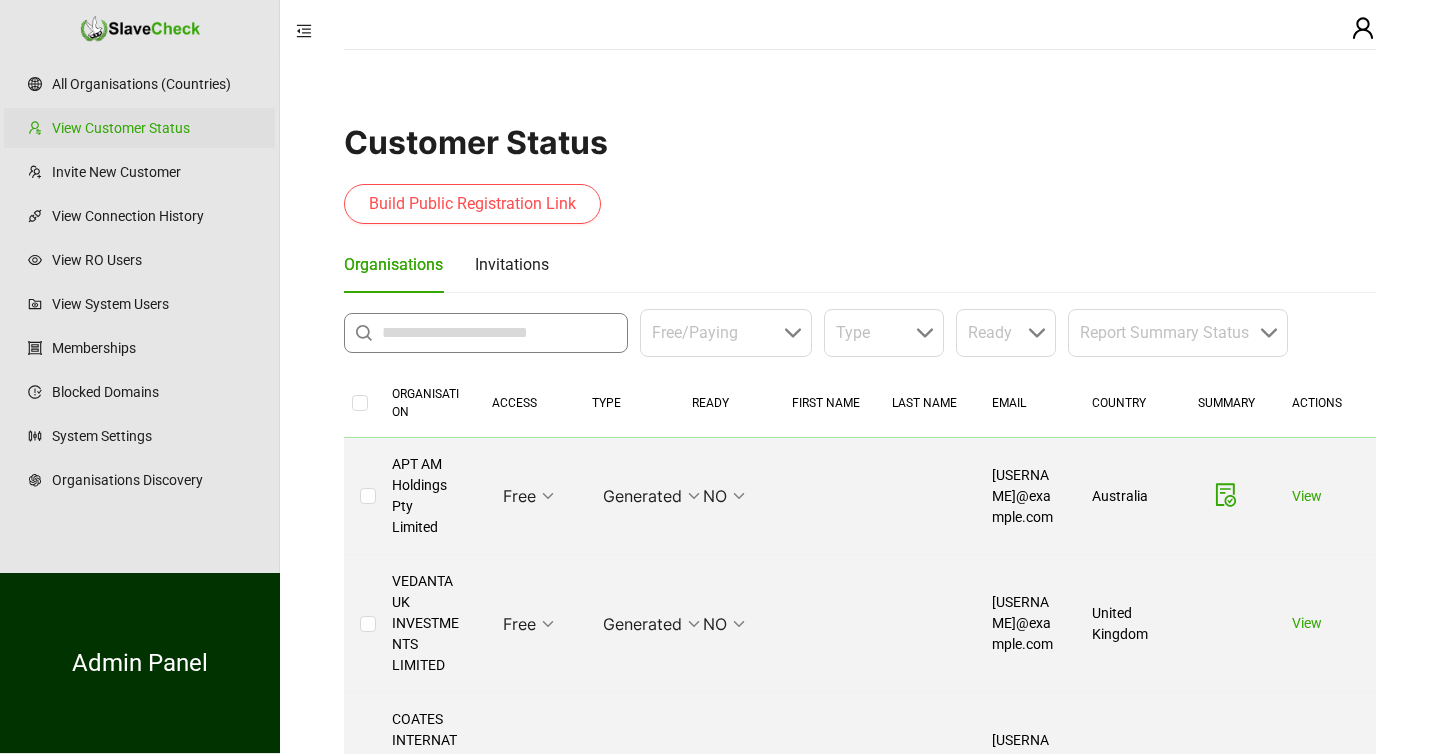 click at bounding box center (499, 333) 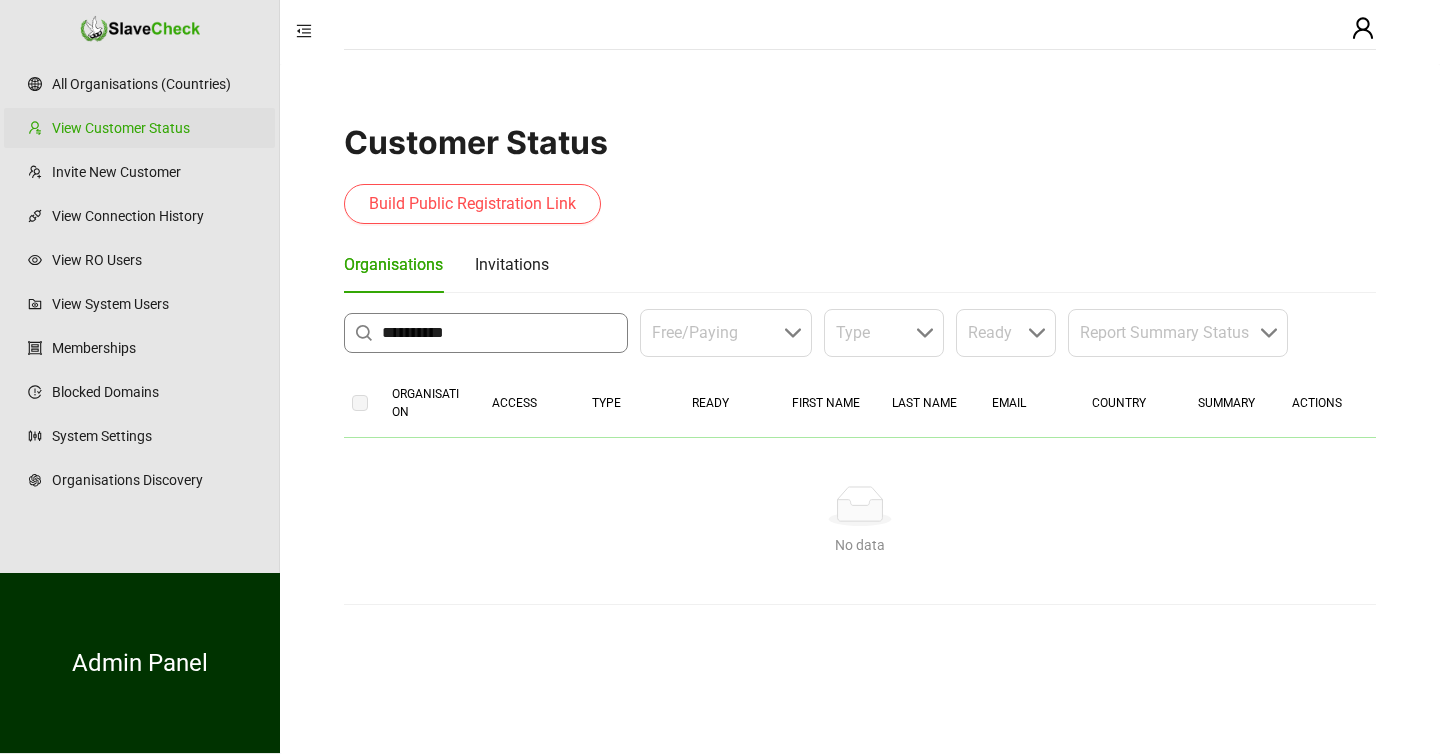 click on "**********" at bounding box center (499, 333) 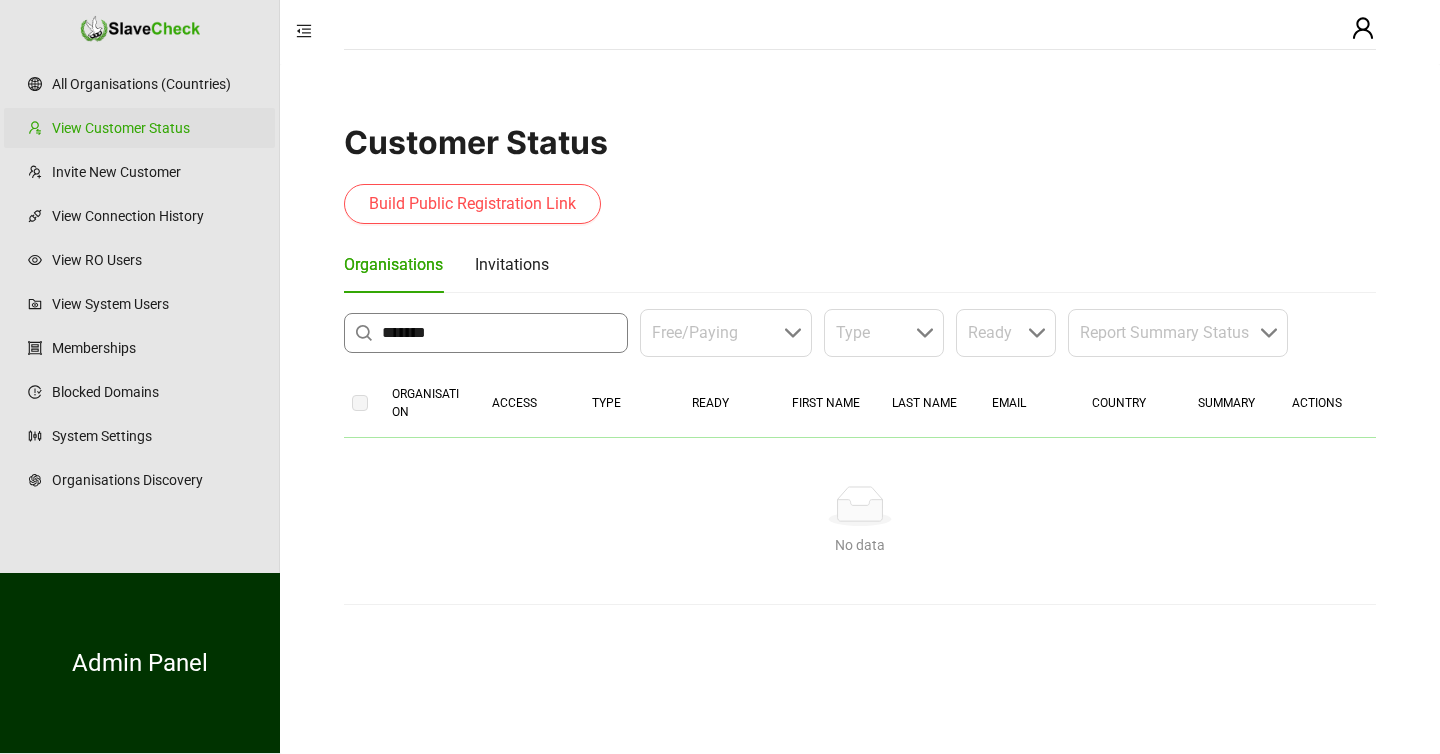 type on "*******" 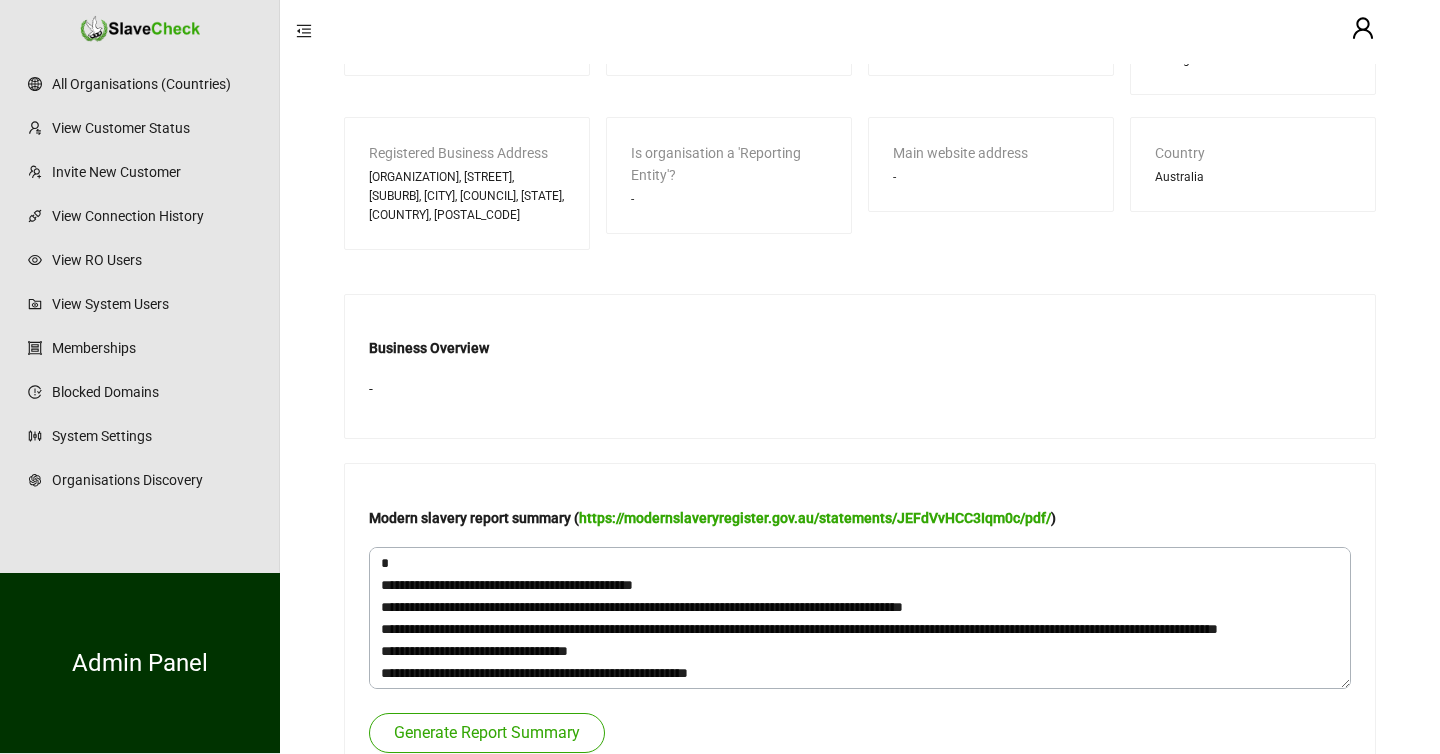 scroll, scrollTop: 0, scrollLeft: 0, axis: both 